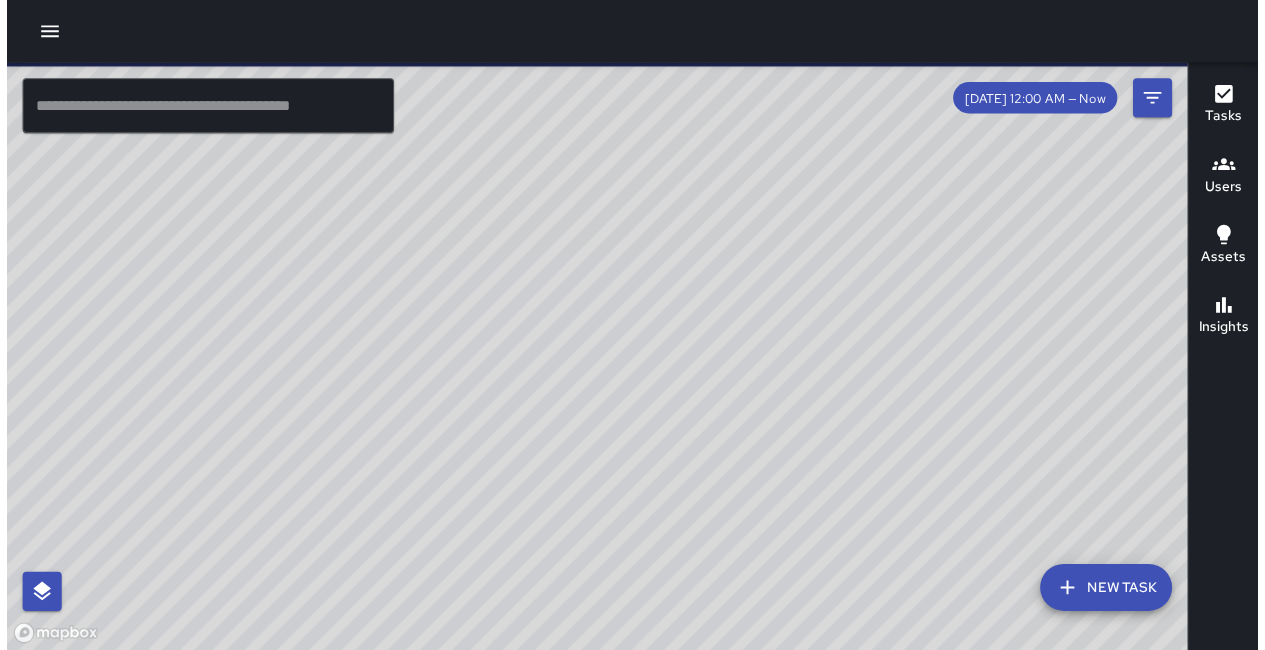 scroll, scrollTop: 0, scrollLeft: 0, axis: both 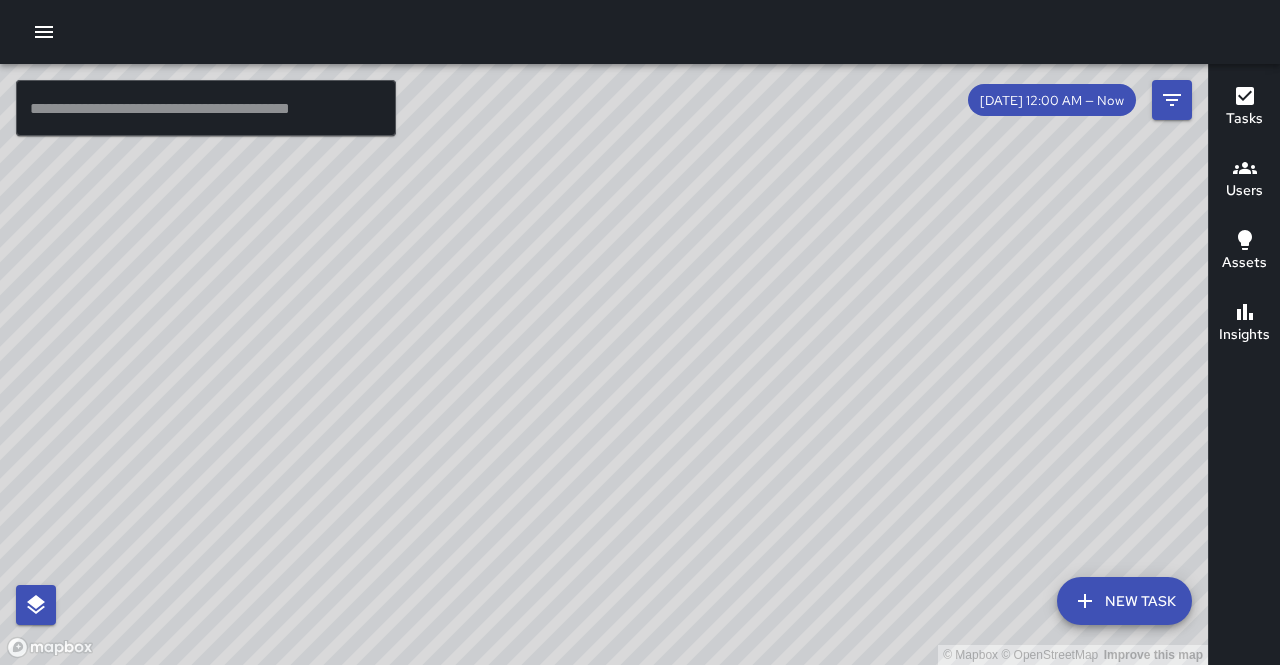 click at bounding box center [44, 32] 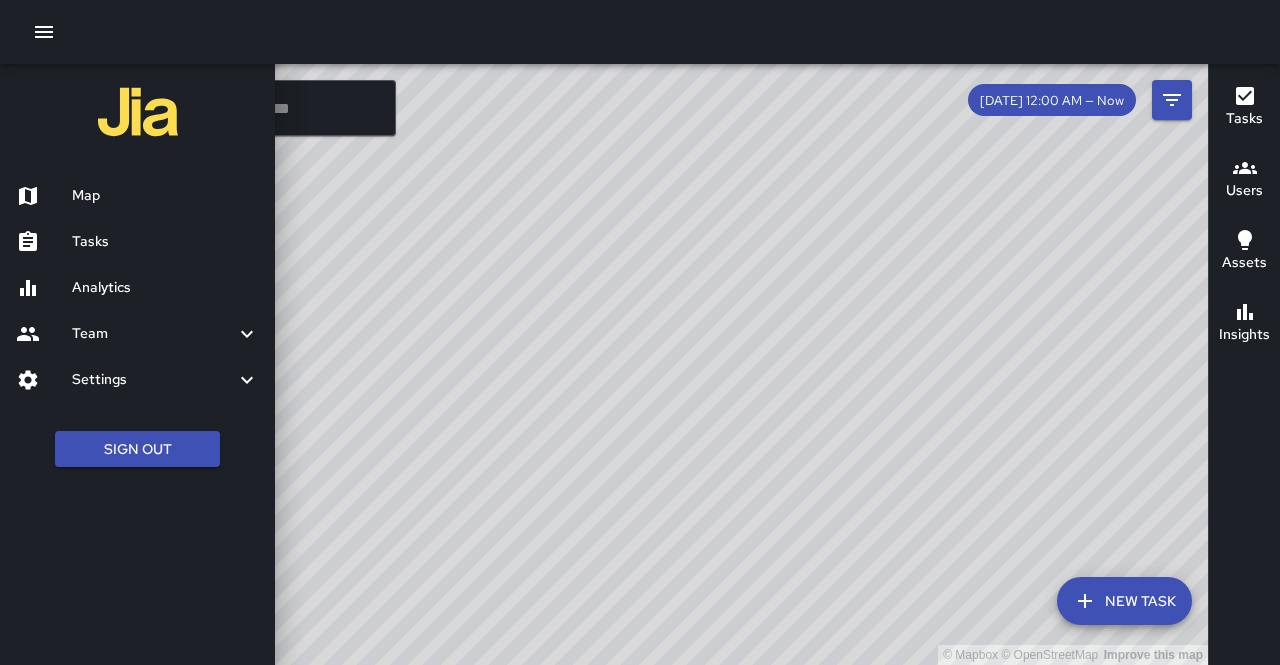 click on "Analytics" at bounding box center (137, 288) 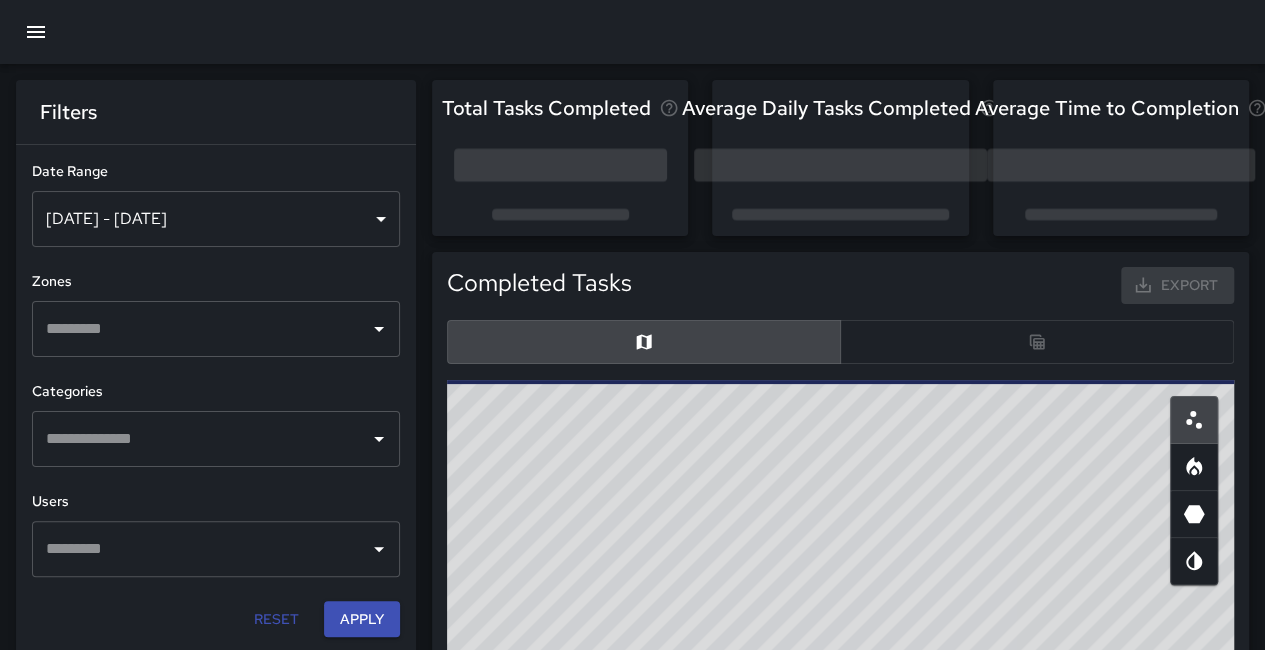 scroll, scrollTop: 16, scrollLeft: 16, axis: both 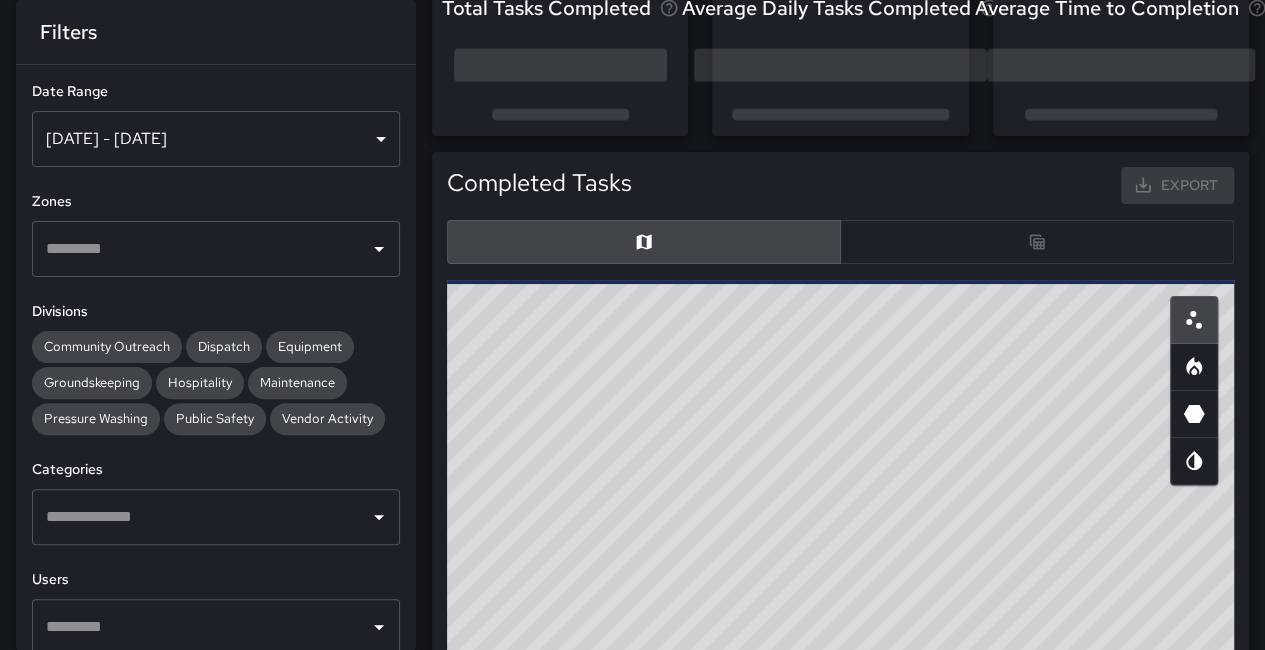 click on "[DATE] - [DATE]" at bounding box center [216, 139] 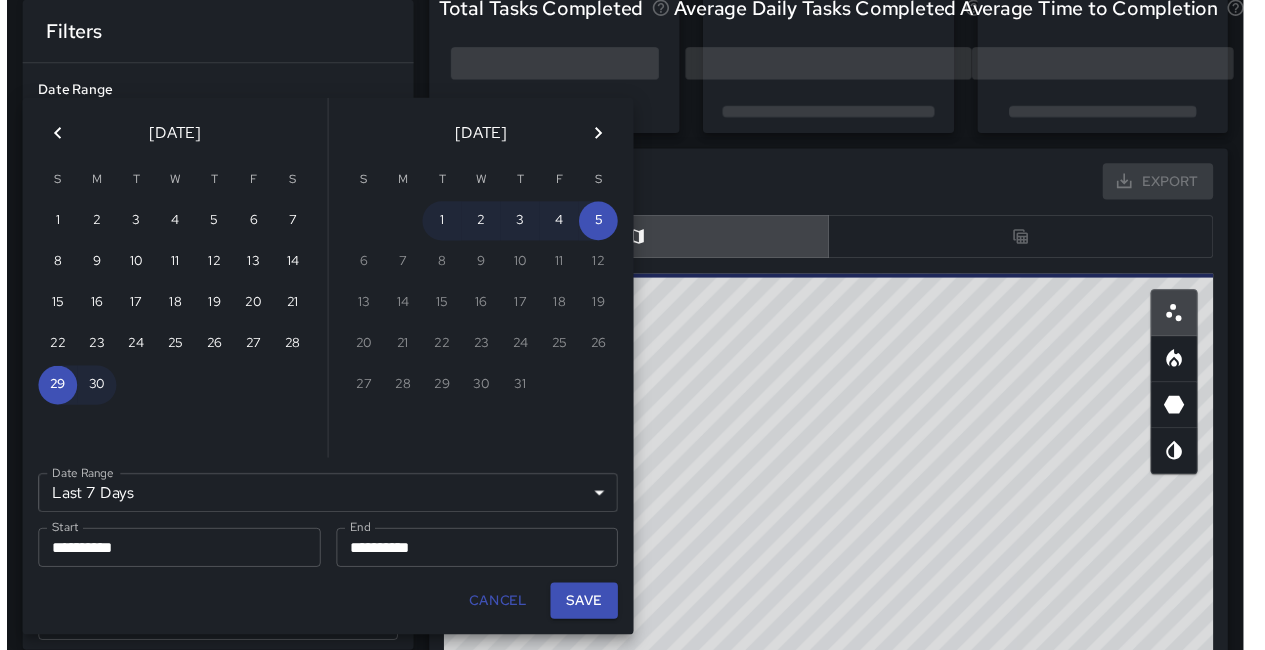 scroll, scrollTop: 16, scrollLeft: 16, axis: both 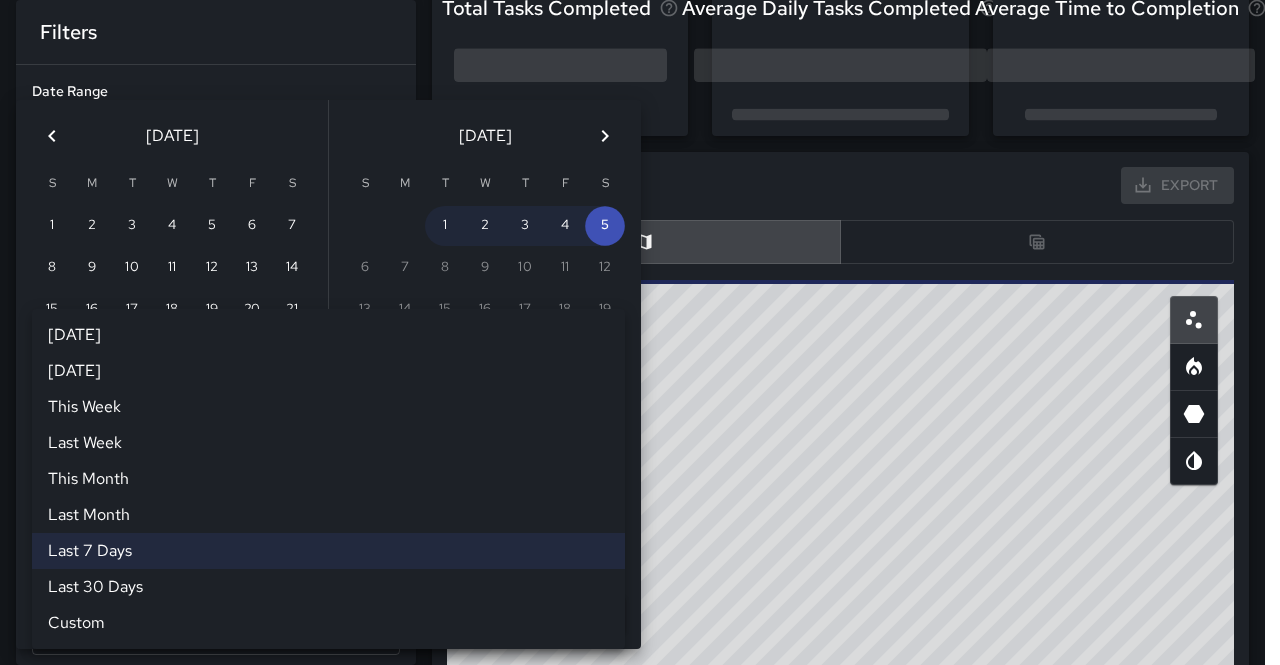 click on "Last 7 Days ****** [DATE] [DATE] This Week Last Week This Month Last Month Last 7 Days Last 30 Days Custom Date Range" at bounding box center [328, 504] 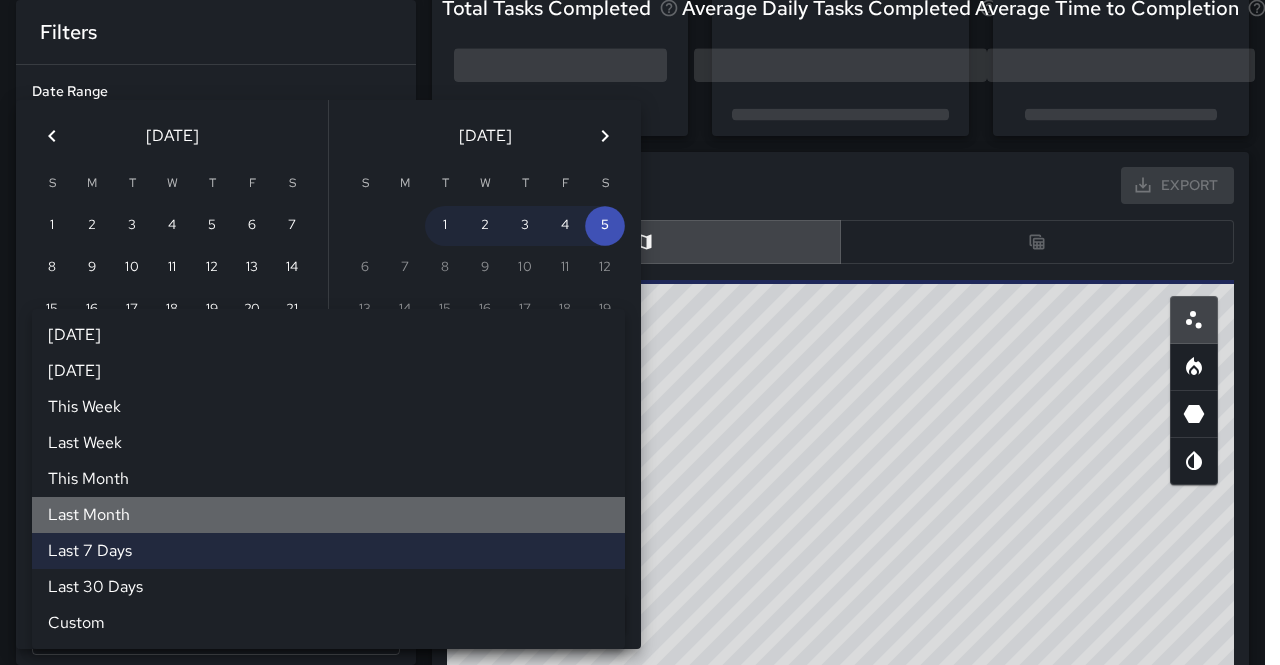 click on "Last Month" at bounding box center (328, 515) 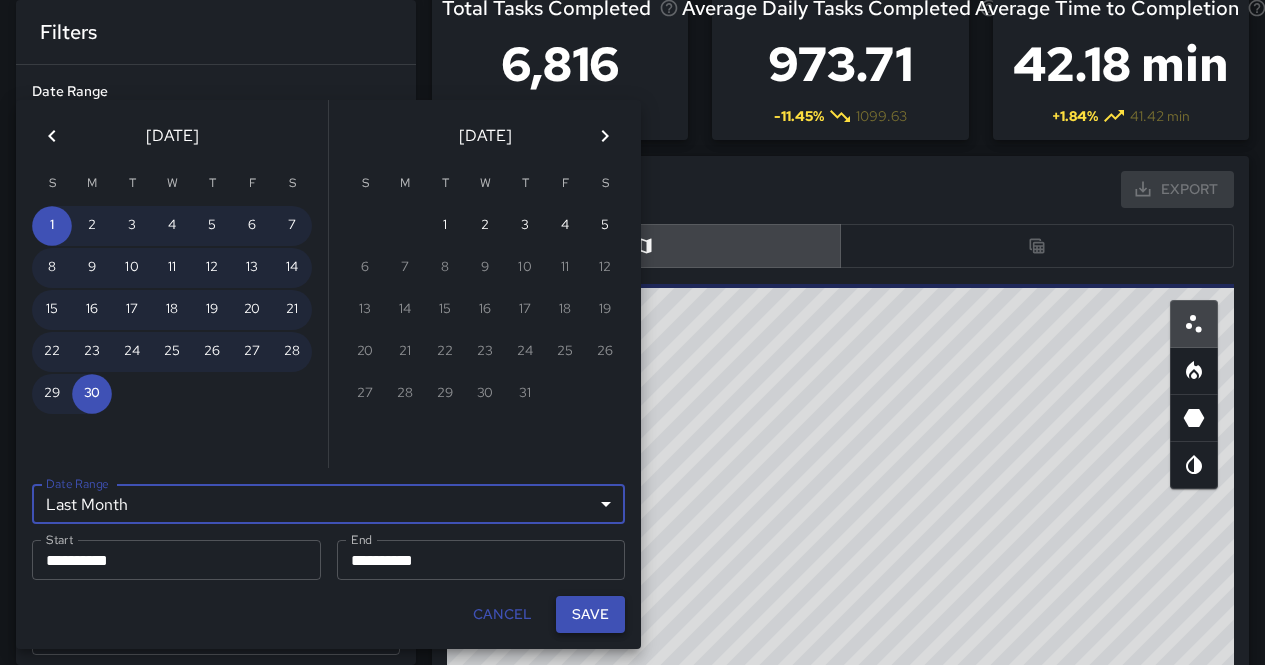 click on "Save" at bounding box center [590, 614] 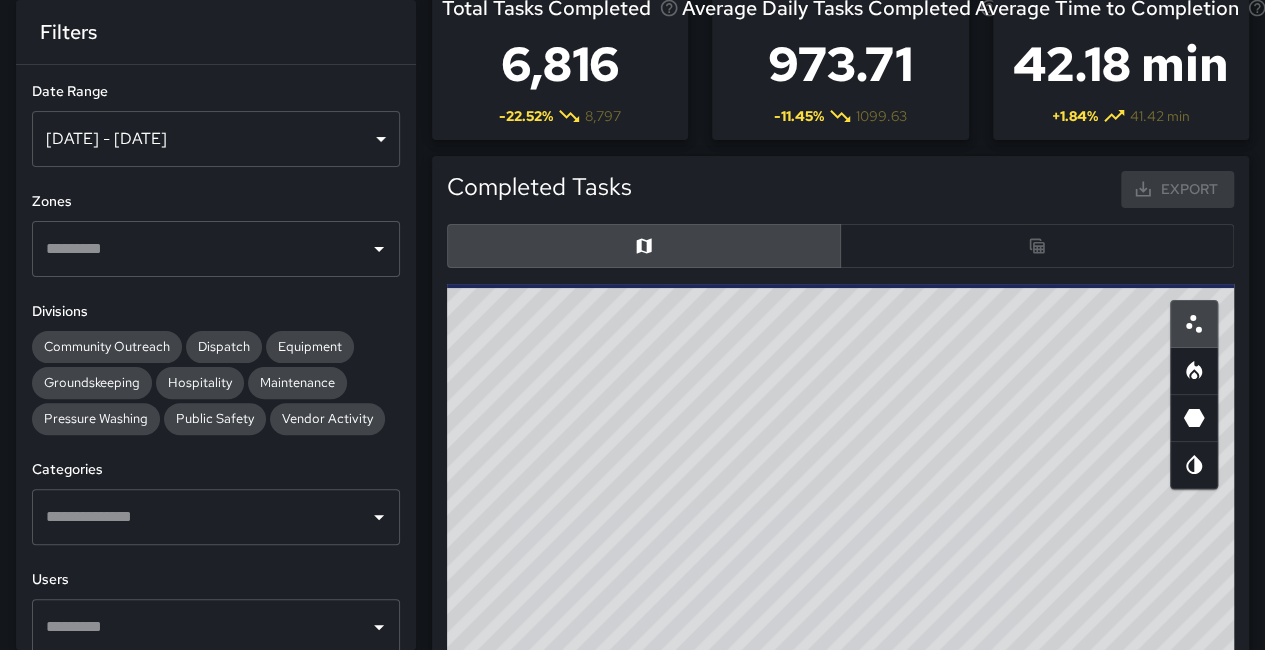 scroll, scrollTop: 16, scrollLeft: 16, axis: both 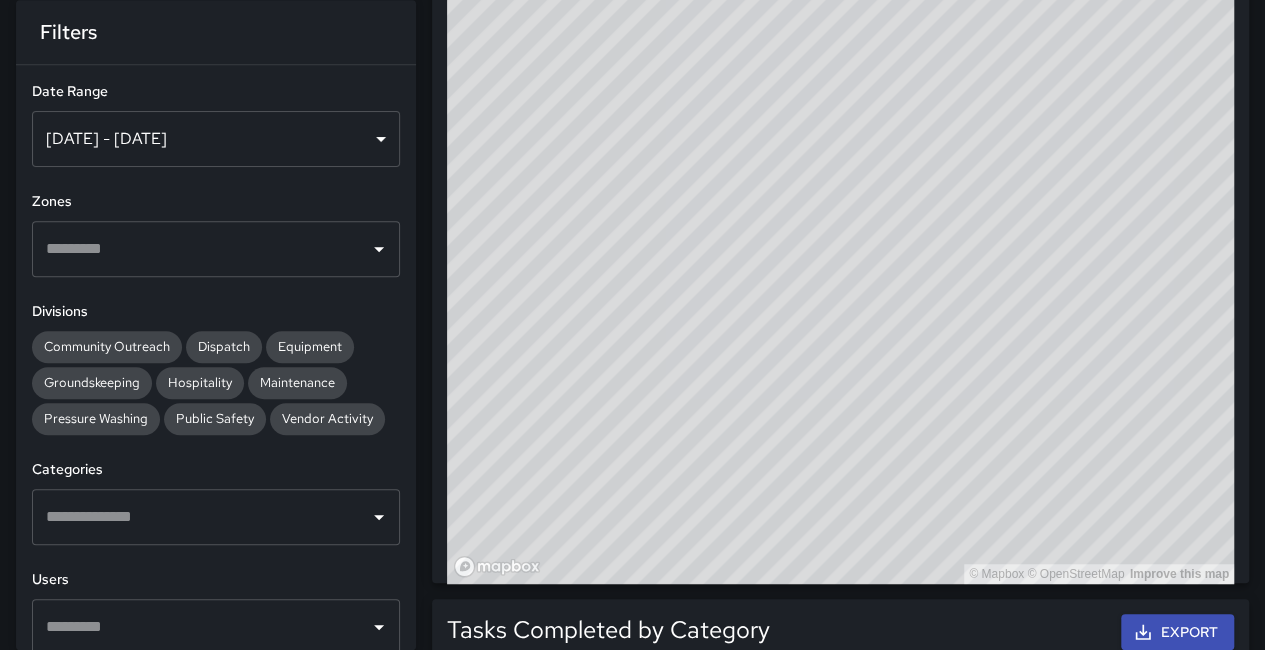 drag, startPoint x: 838, startPoint y: 376, endPoint x: 345, endPoint y: 475, distance: 502.84192 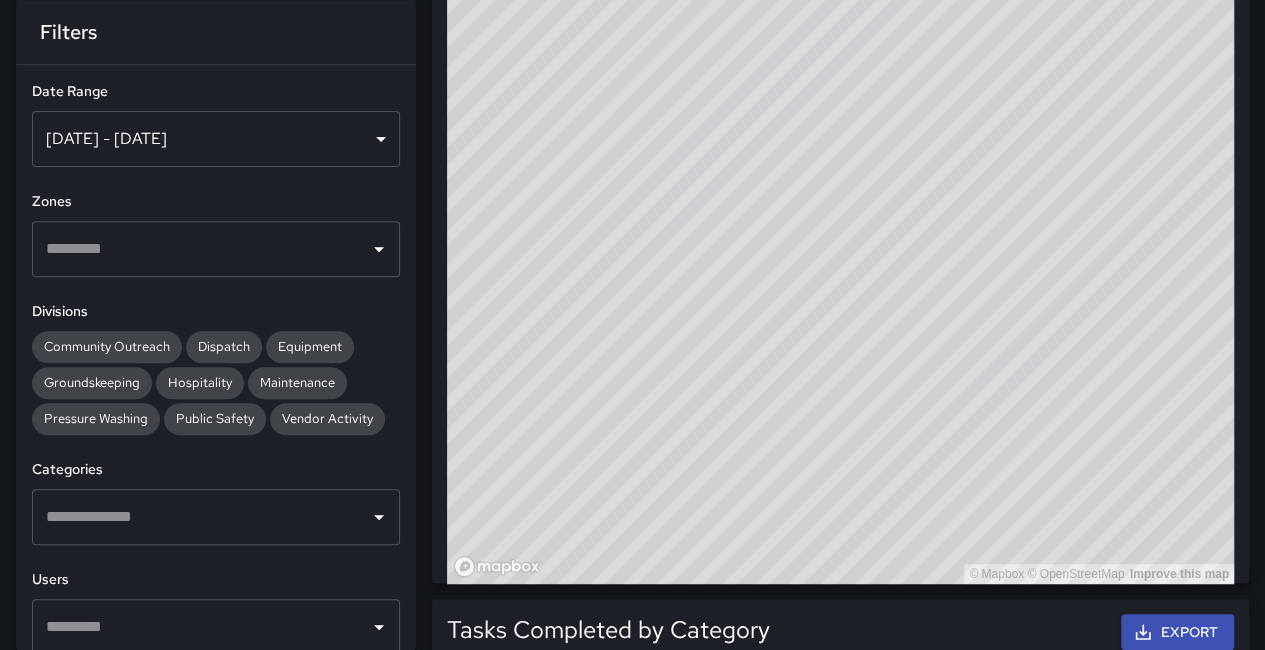 drag, startPoint x: 345, startPoint y: 475, endPoint x: 765, endPoint y: 463, distance: 420.1714 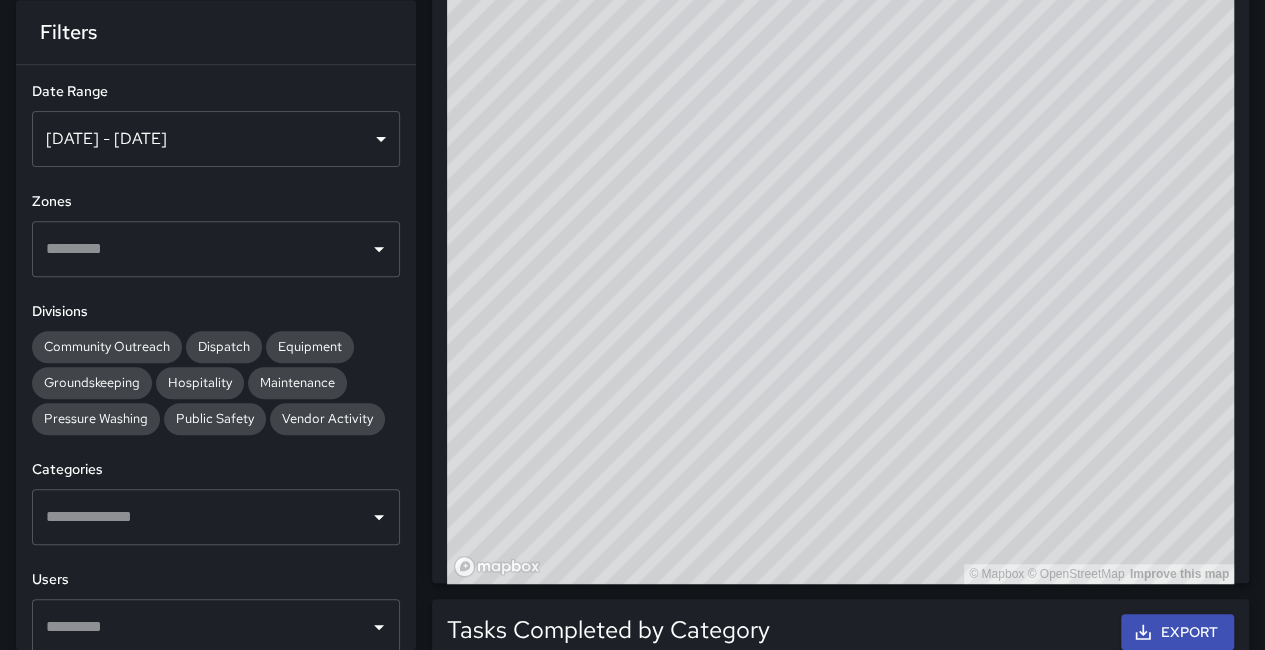 drag, startPoint x: 793, startPoint y: 391, endPoint x: 800, endPoint y: 401, distance: 12.206555 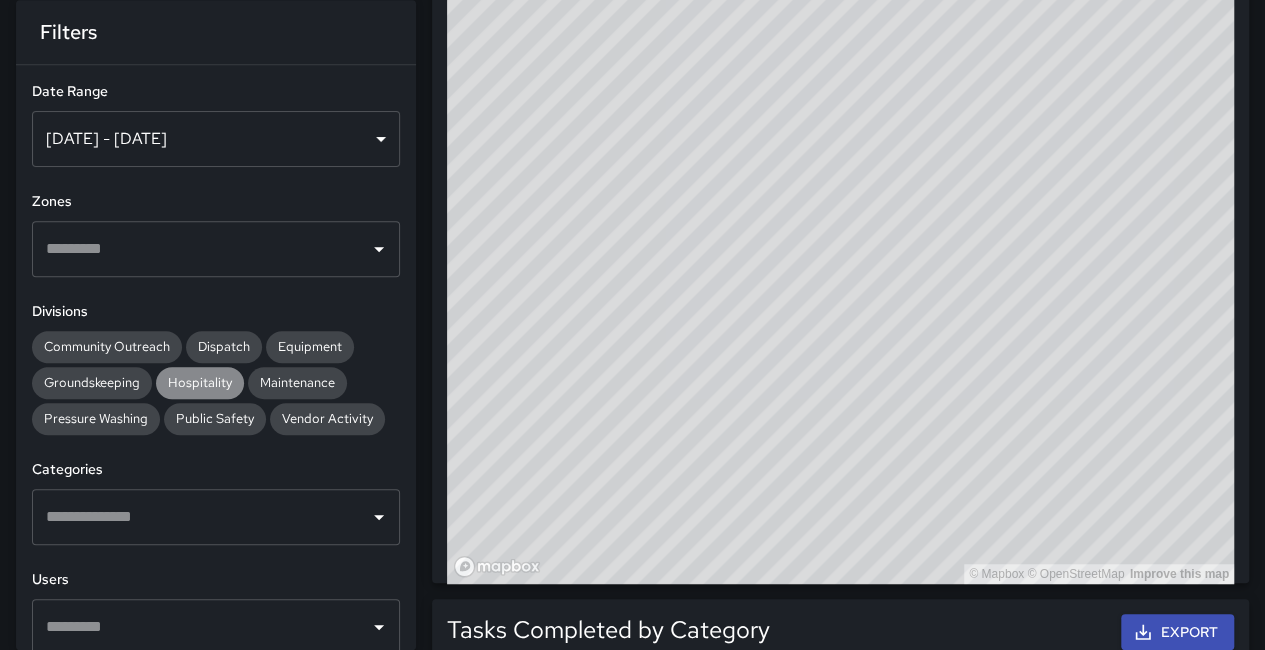 click on "Hospitality" at bounding box center (200, 382) 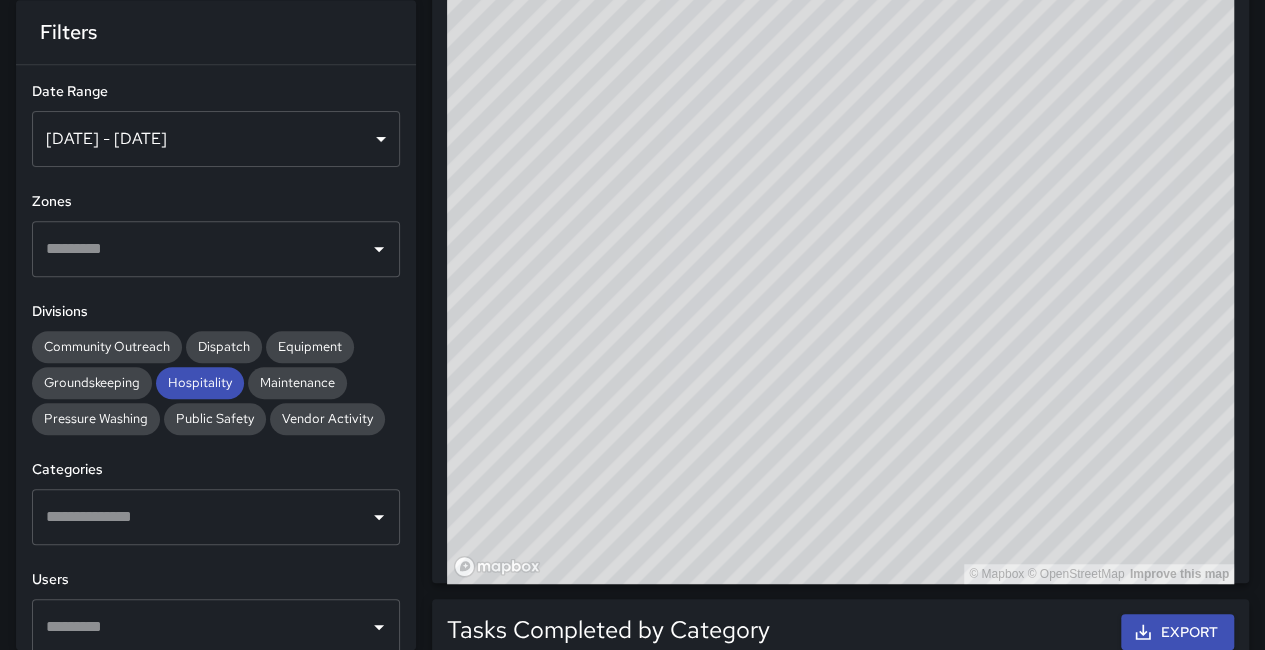 scroll, scrollTop: 66, scrollLeft: 0, axis: vertical 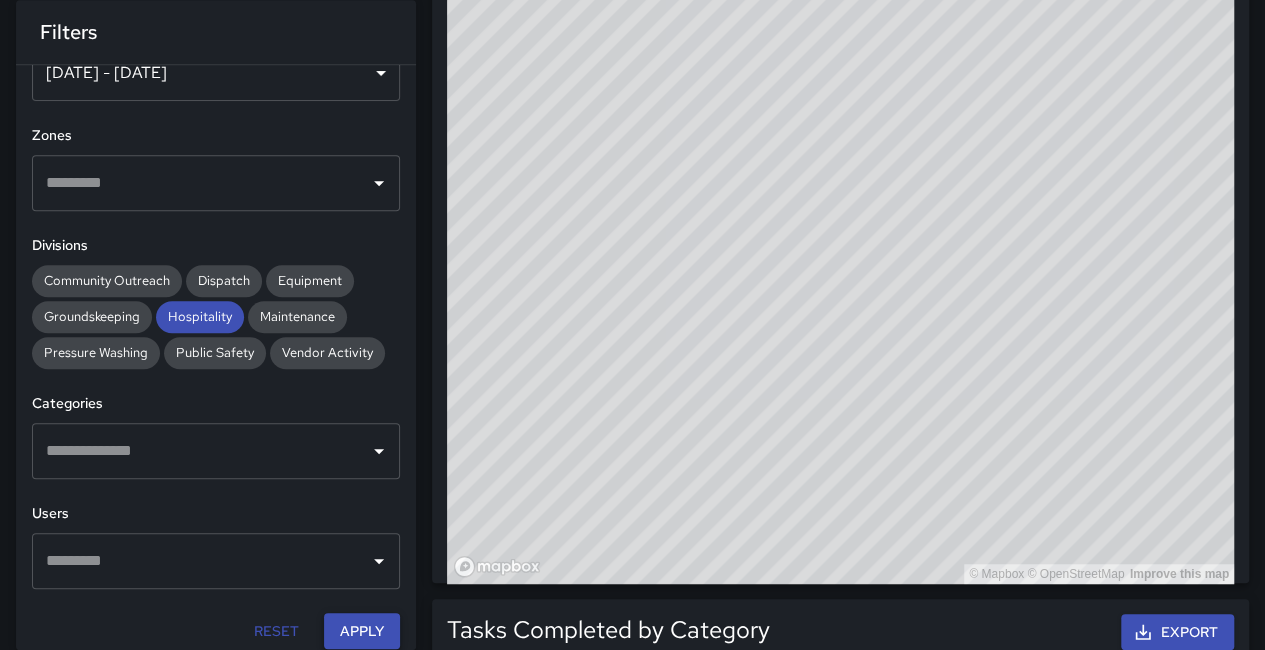 click on "Apply" at bounding box center [362, 631] 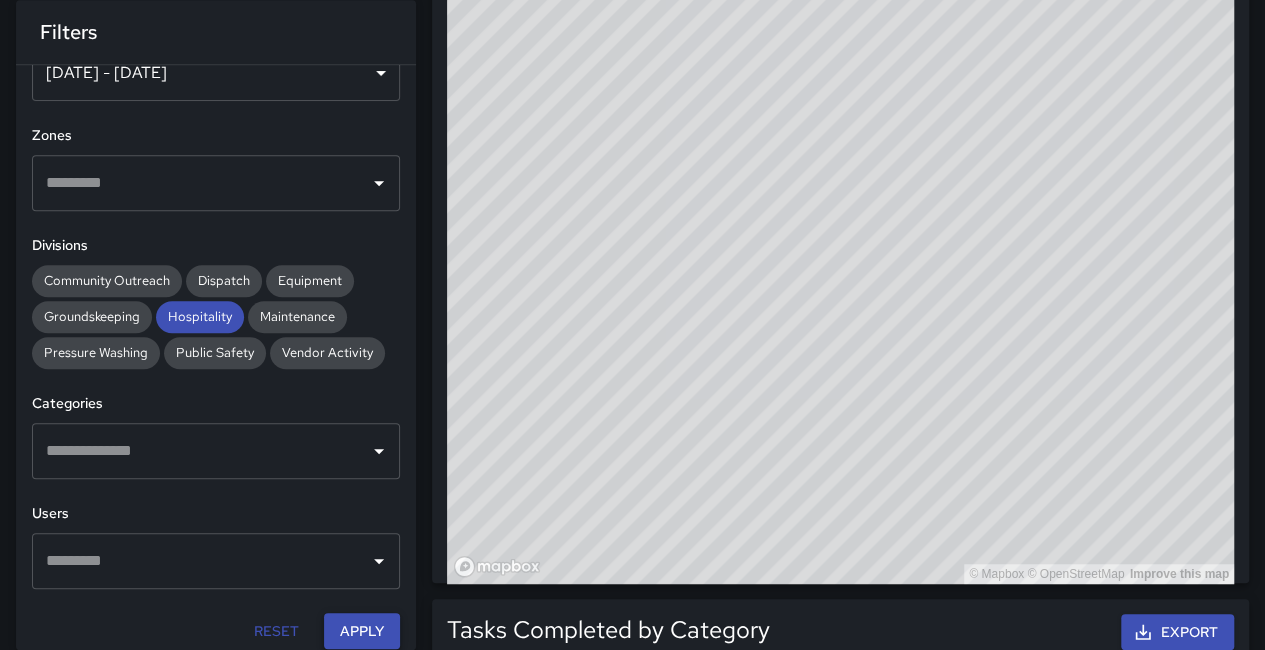 click on "Apply" at bounding box center (362, 631) 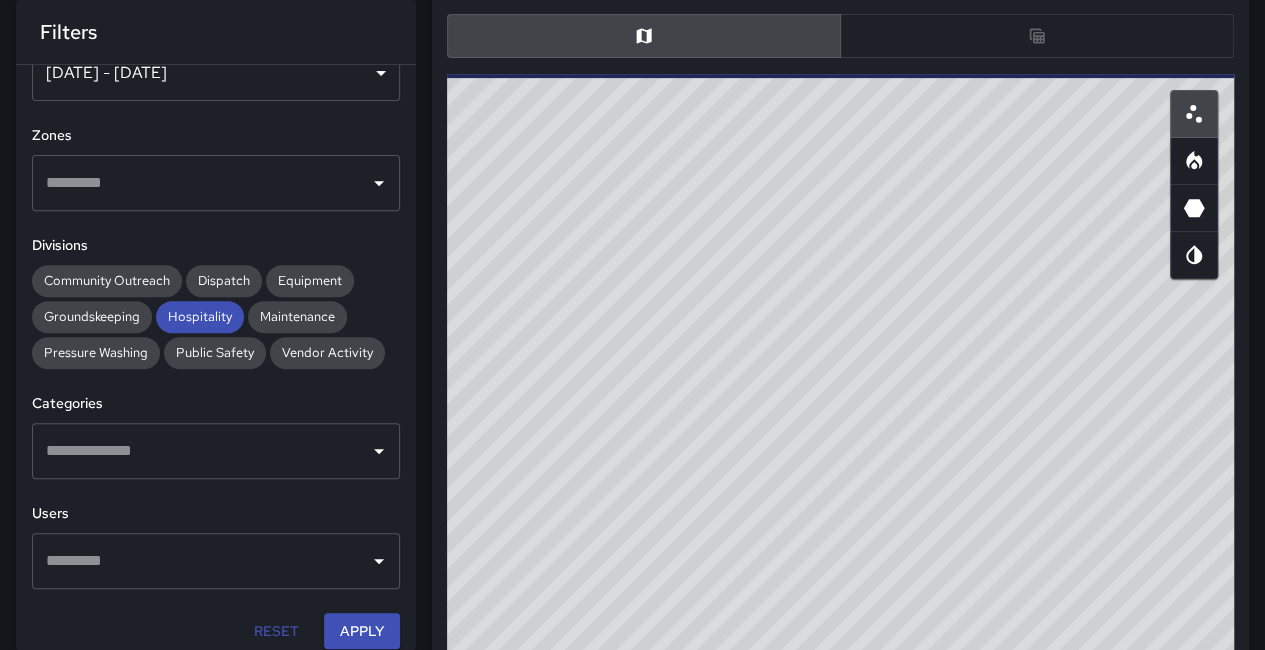 scroll, scrollTop: 300, scrollLeft: 0, axis: vertical 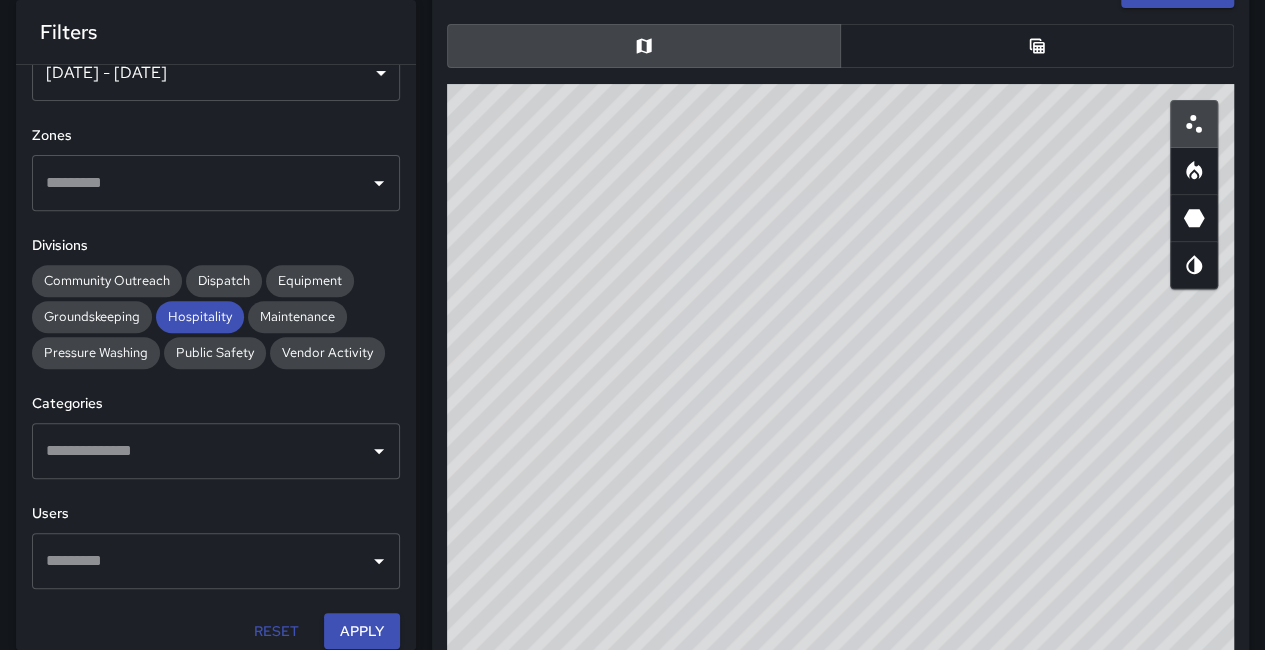 drag, startPoint x: 656, startPoint y: 426, endPoint x: 622, endPoint y: 231, distance: 197.94191 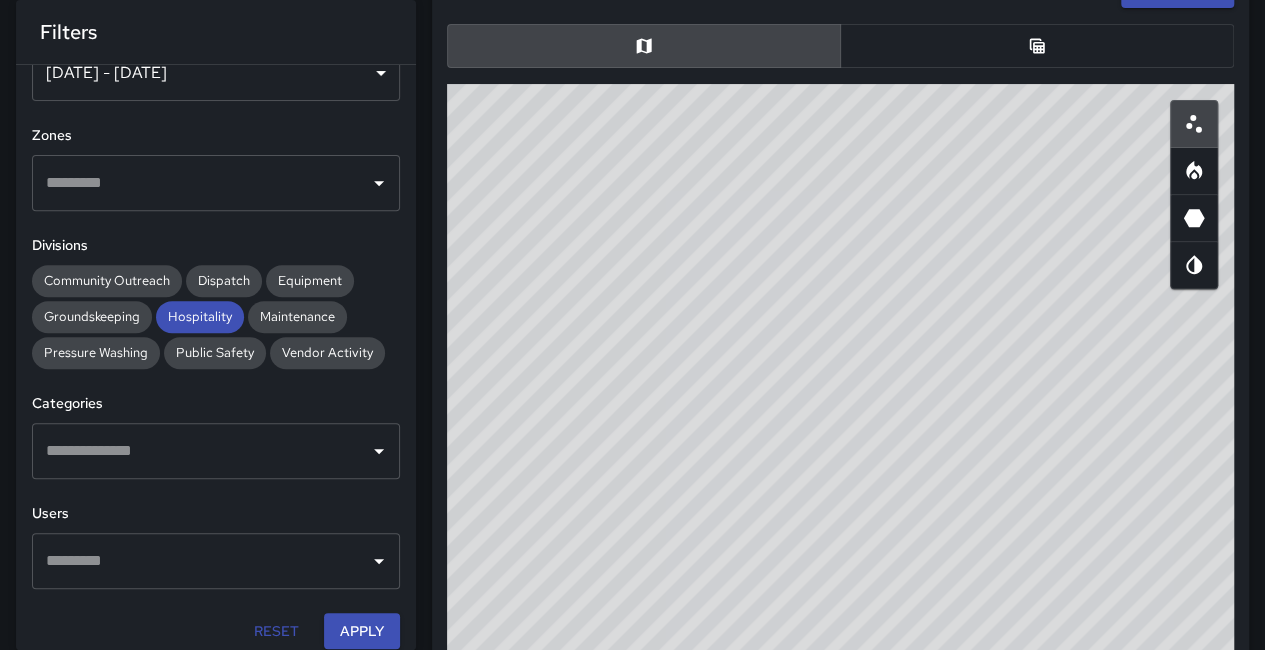 drag, startPoint x: 948, startPoint y: 400, endPoint x: 883, endPoint y: 470, distance: 95.524864 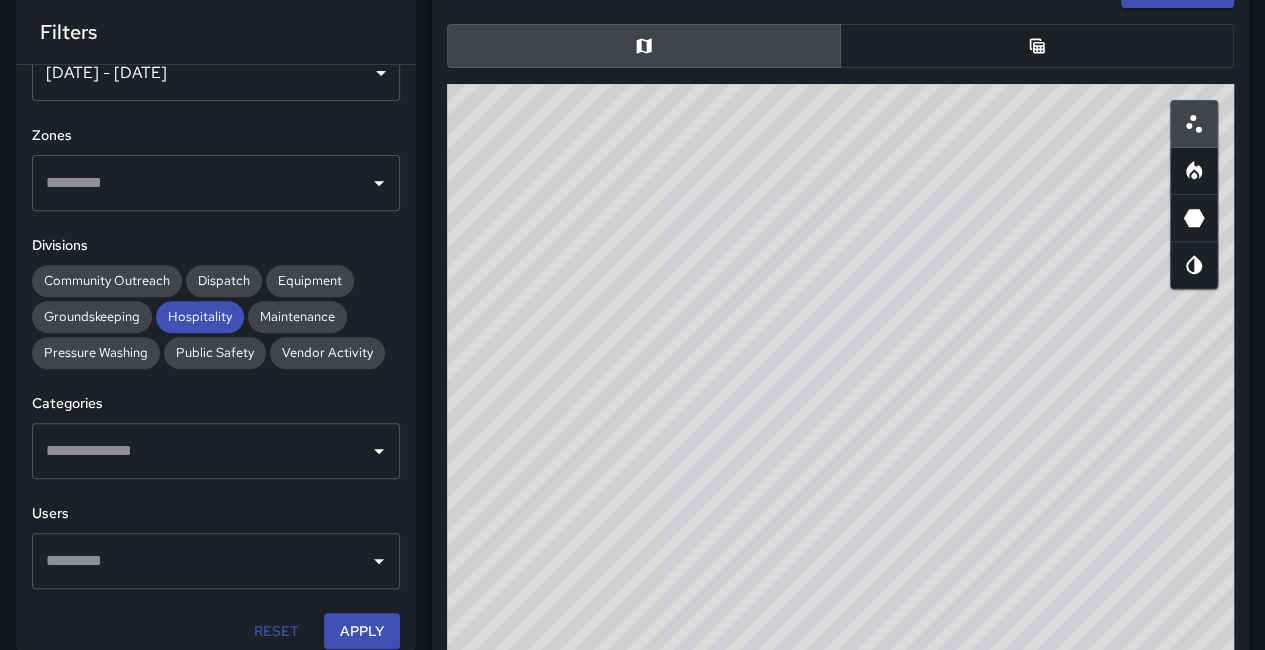 click on "© Mapbox   © OpenStreetMap   Improve this map" at bounding box center [840, 484] 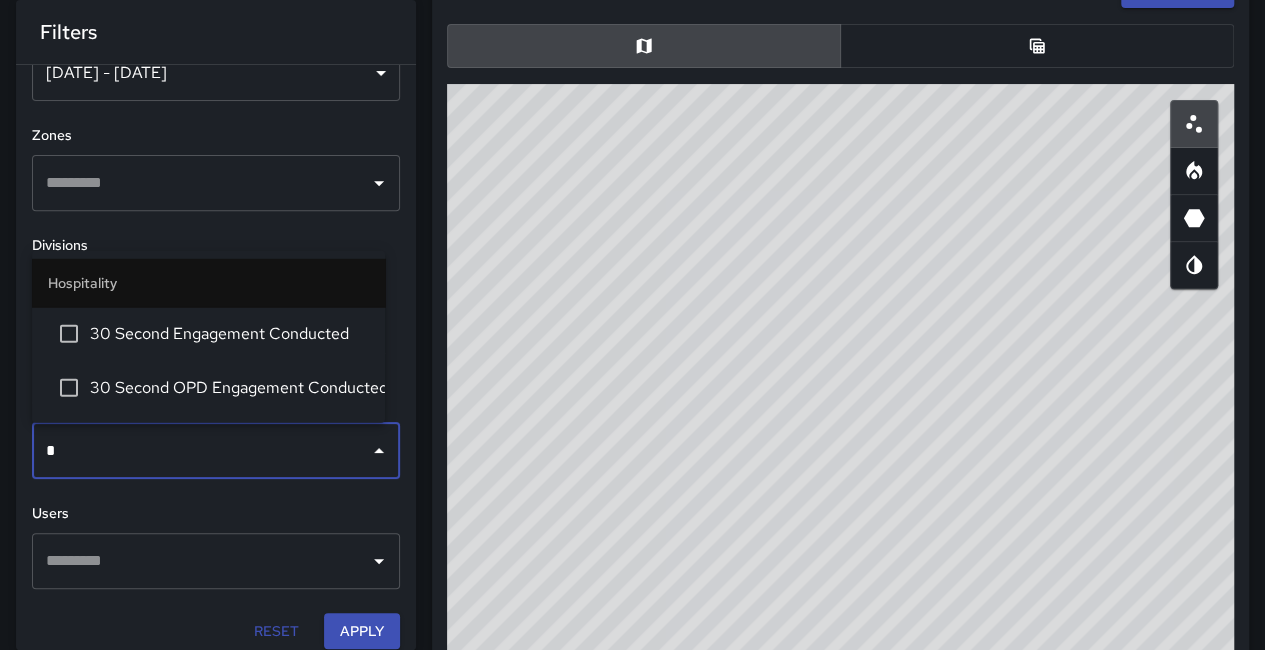 type on "**" 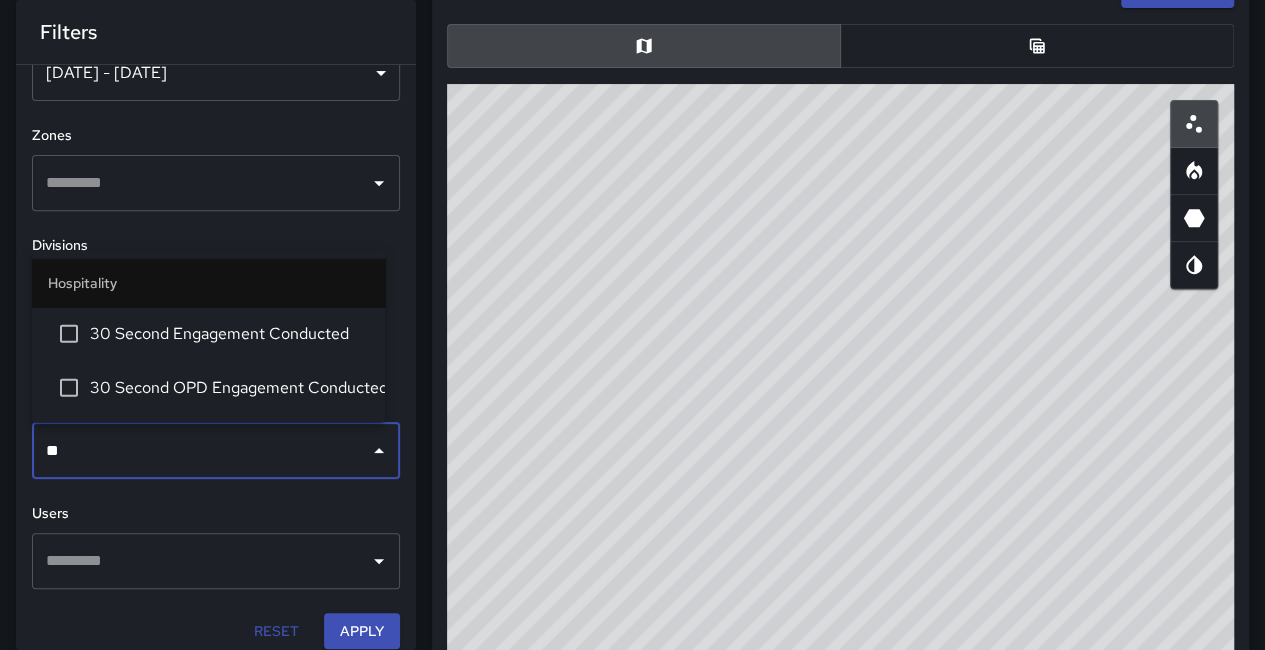 click on "30 Second Engagement Conducted" at bounding box center (229, 334) 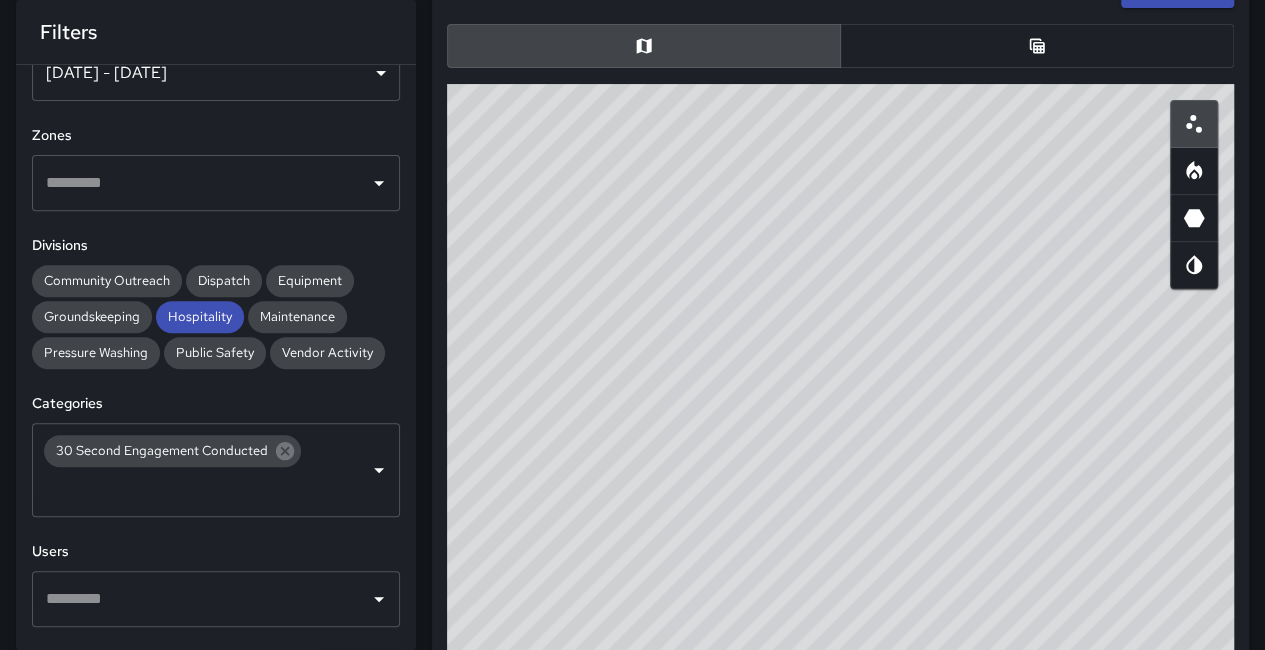 click on "**********" at bounding box center [216, 357] 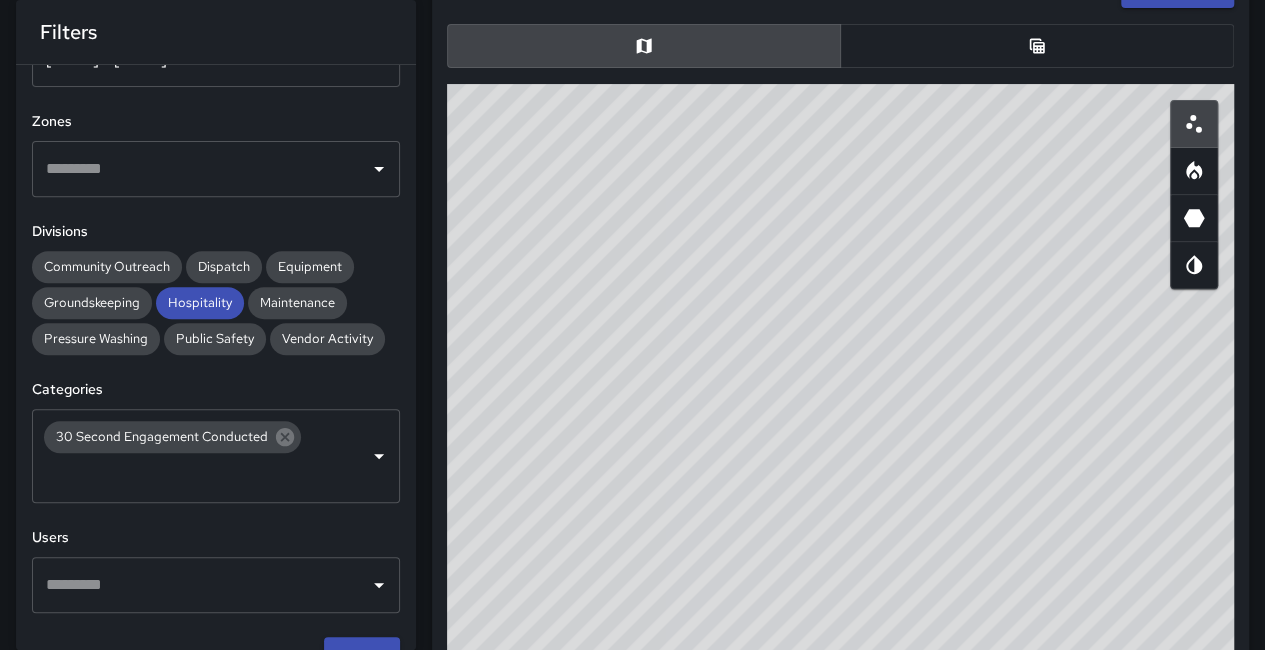 scroll, scrollTop: 104, scrollLeft: 0, axis: vertical 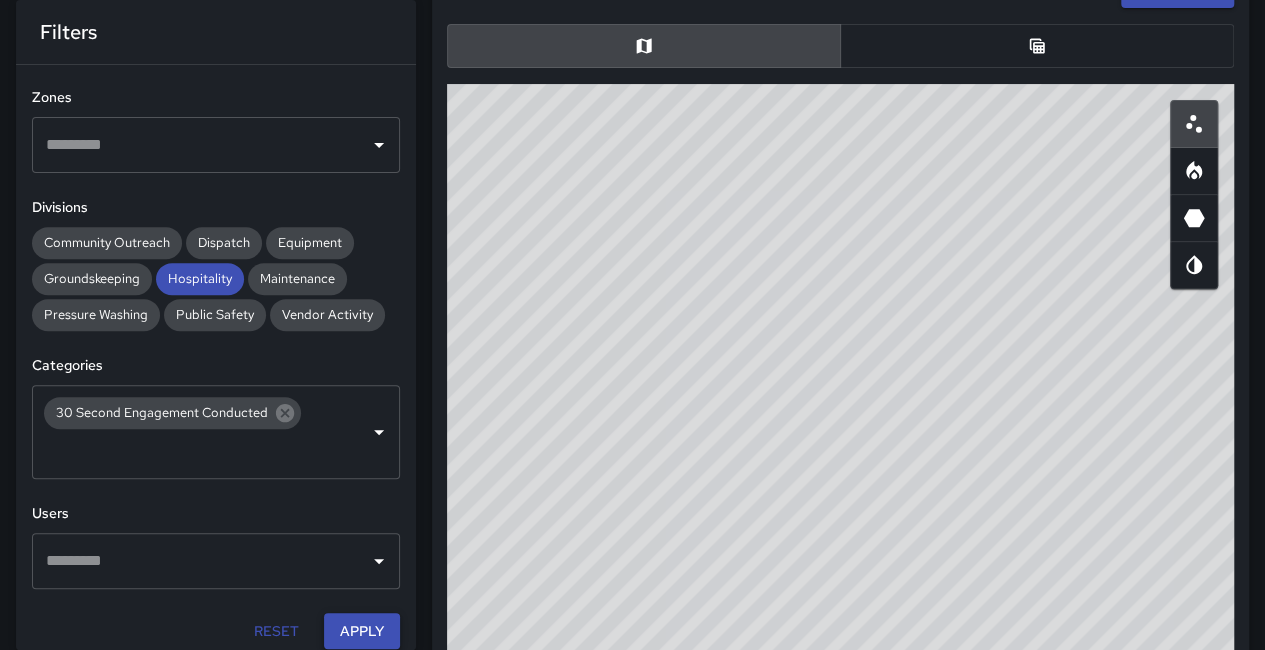 click on "Apply" at bounding box center (362, 631) 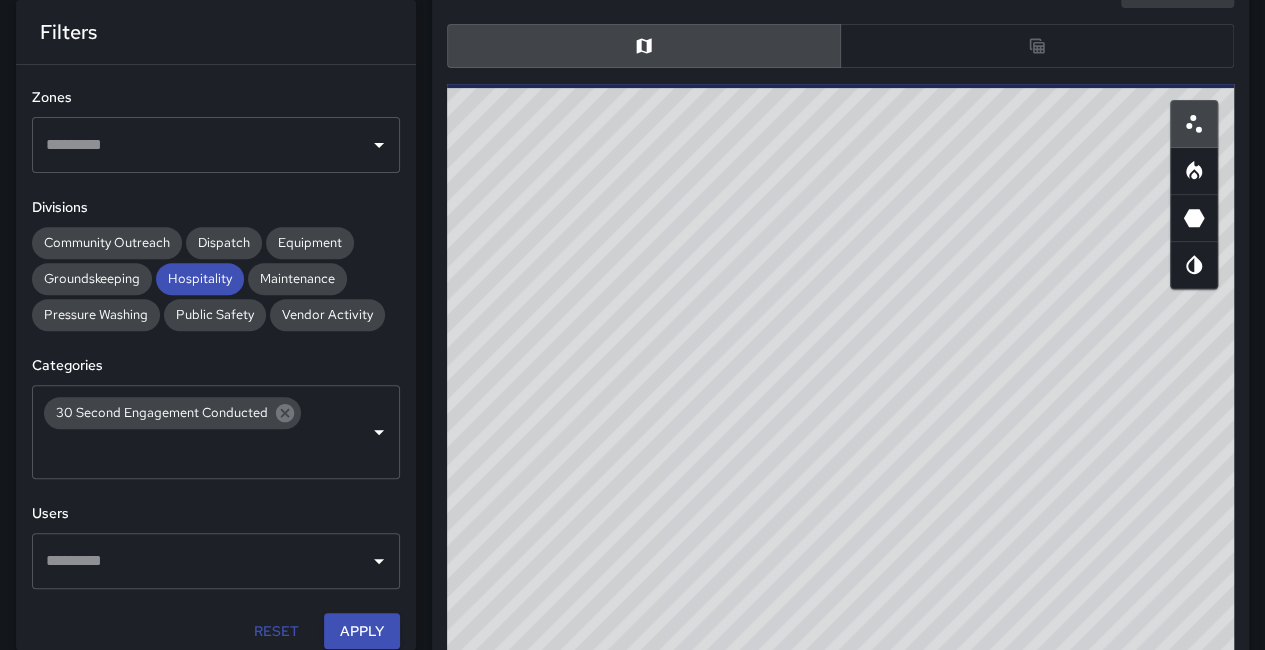 drag, startPoint x: 1031, startPoint y: 424, endPoint x: 808, endPoint y: 301, distance: 254.67233 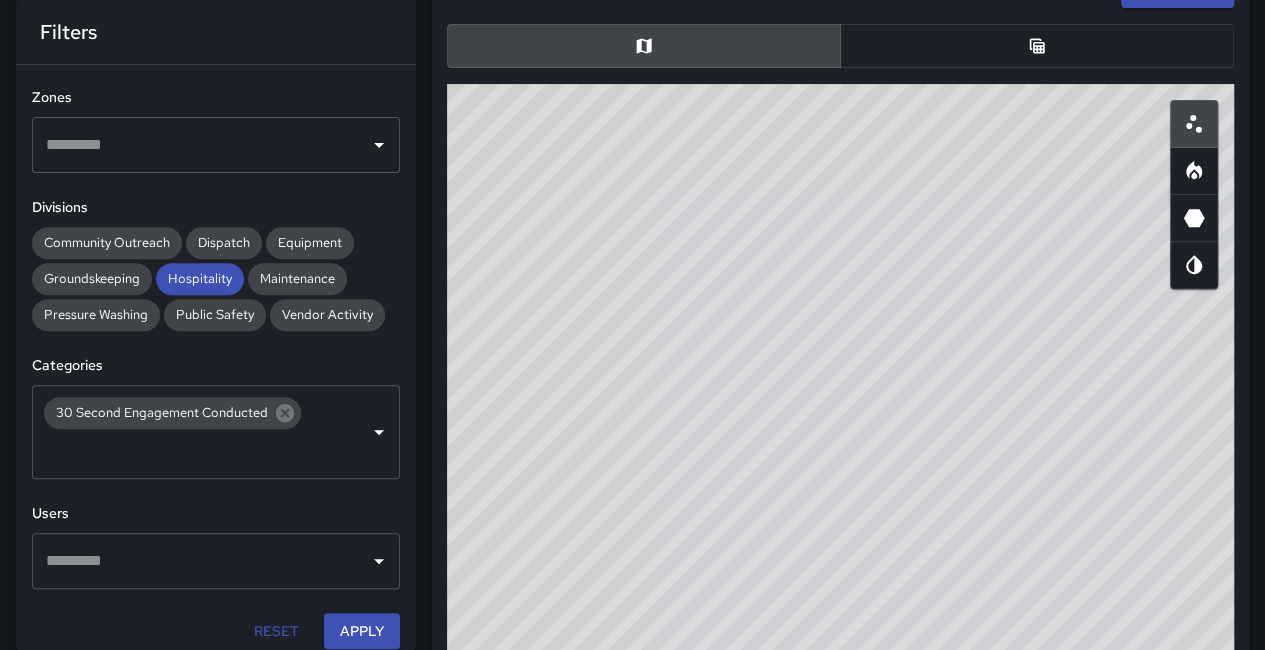 click 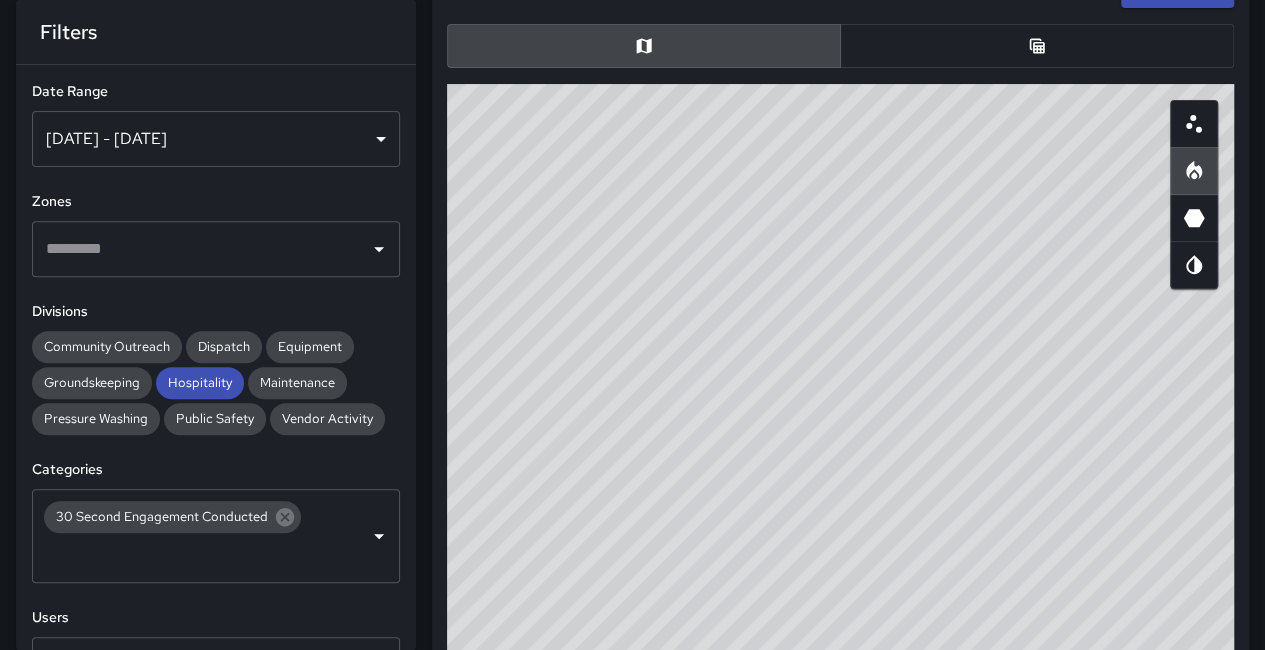 scroll, scrollTop: 104, scrollLeft: 0, axis: vertical 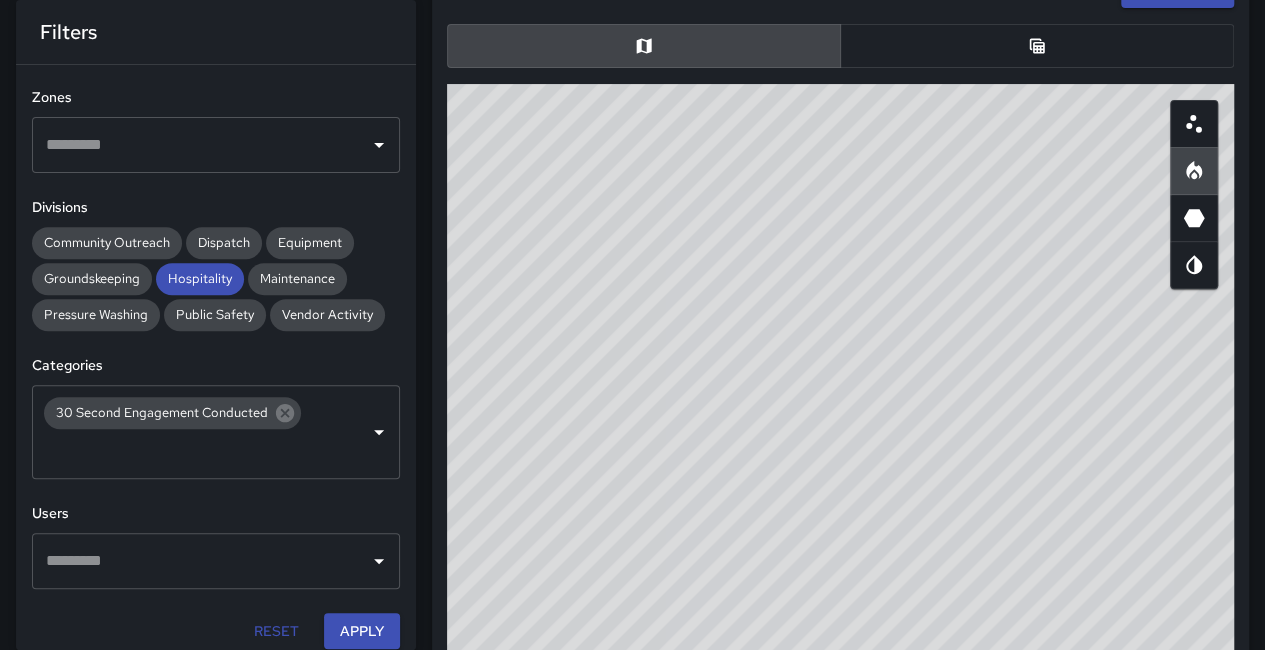 drag, startPoint x: 1044, startPoint y: 417, endPoint x: 922, endPoint y: 371, distance: 130.38405 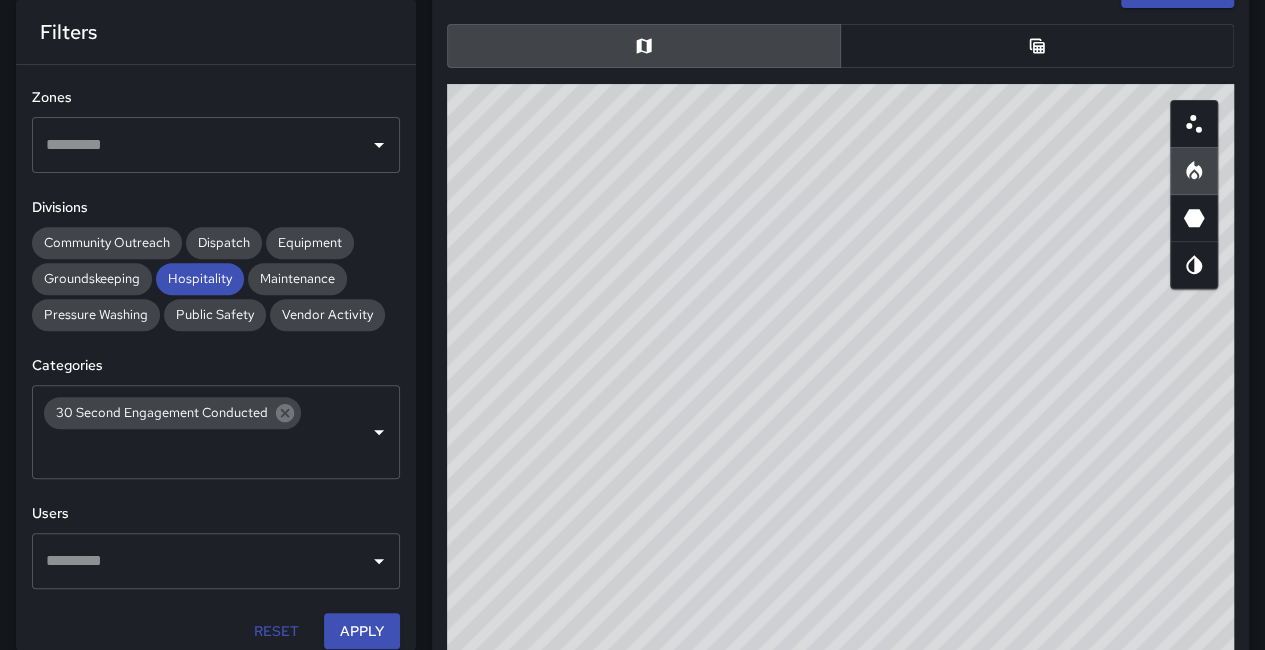click on "© Mapbox   © OpenStreetMap   Improve this map" at bounding box center (840, 484) 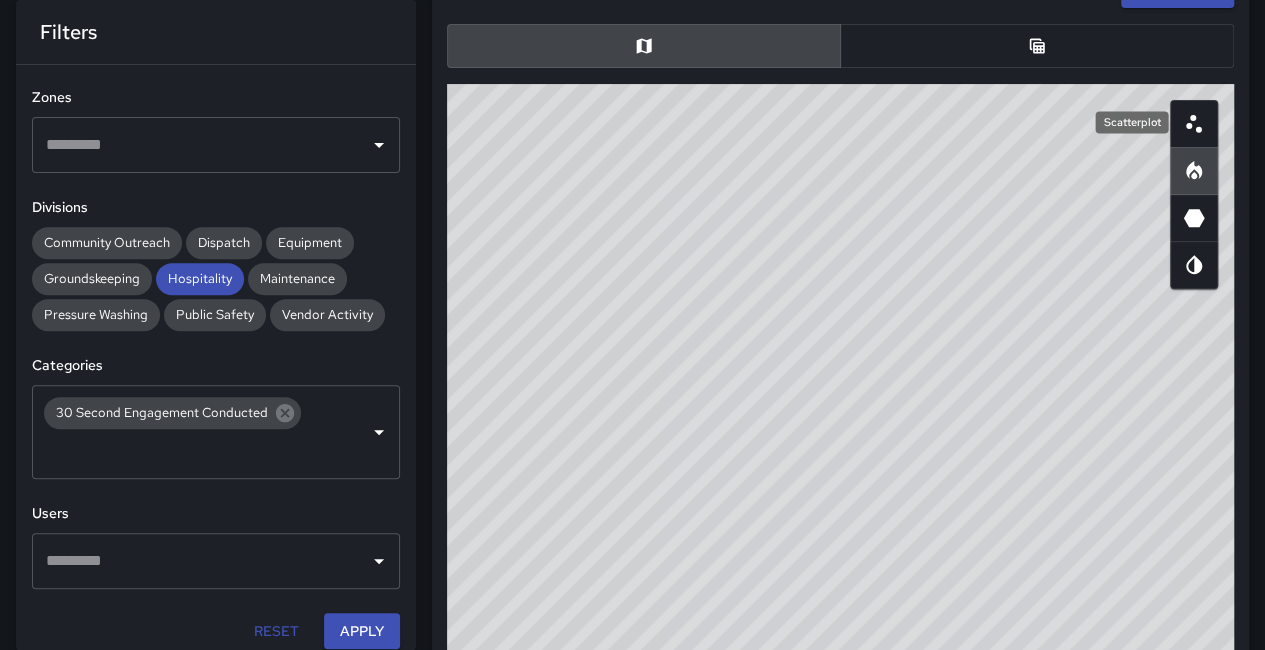 click 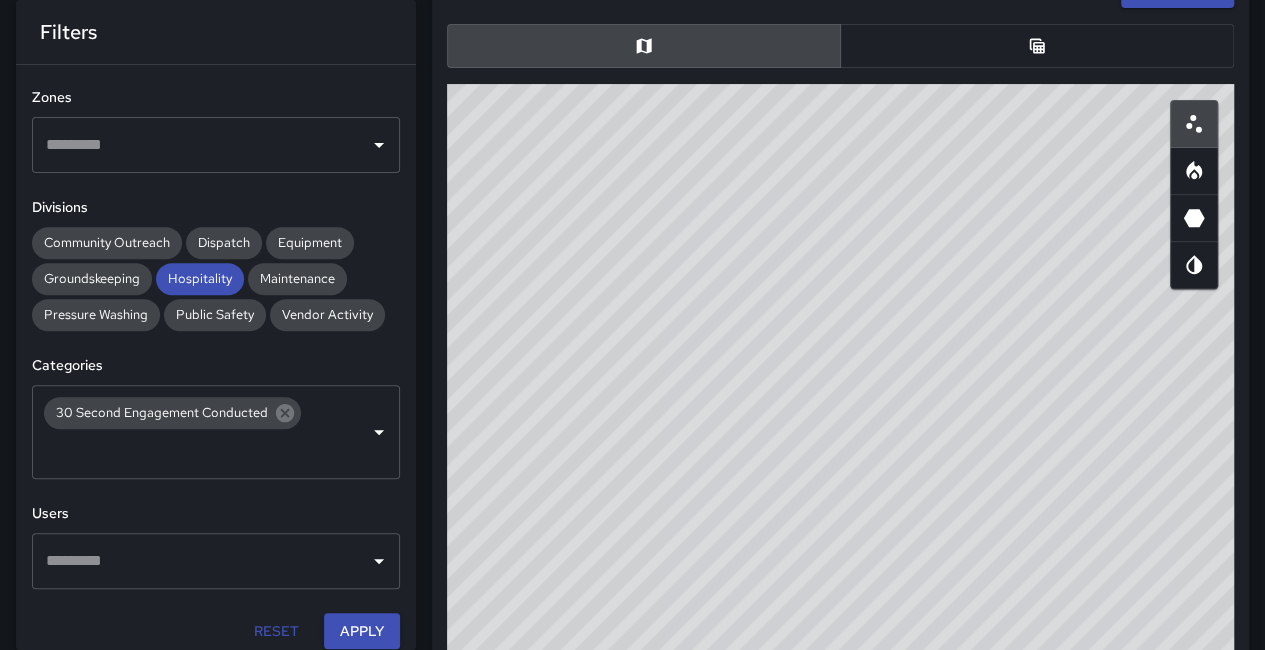 drag, startPoint x: 1027, startPoint y: 291, endPoint x: 936, endPoint y: 237, distance: 105.81588 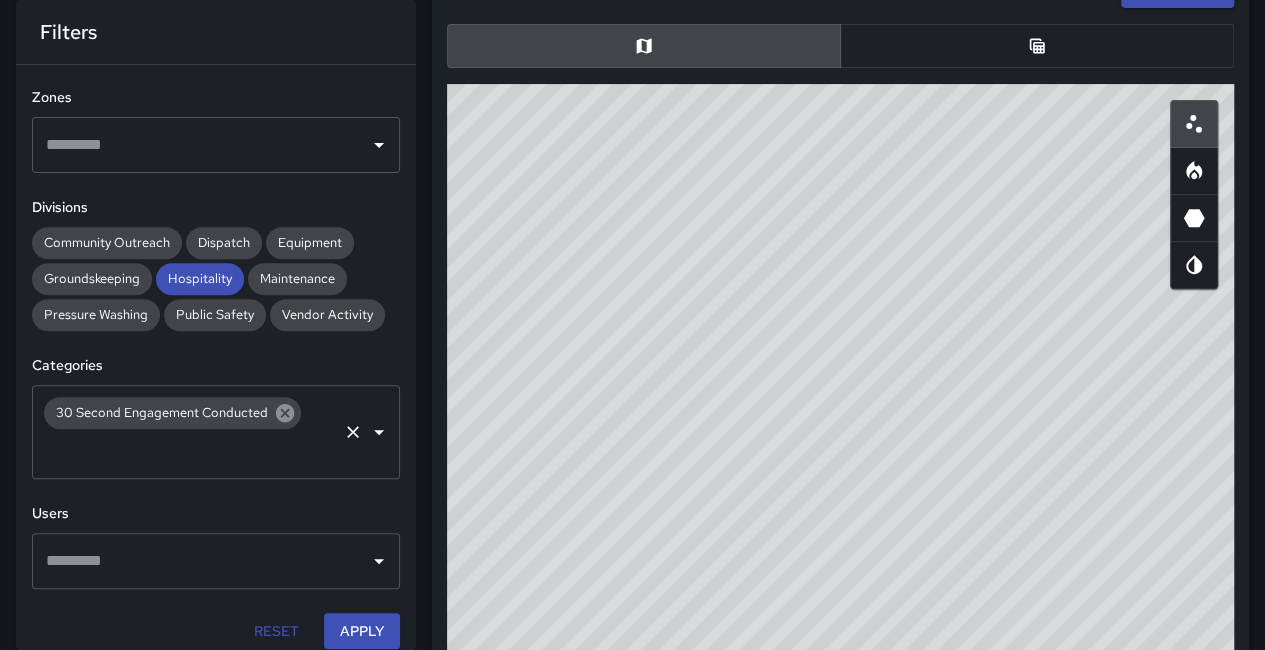 click 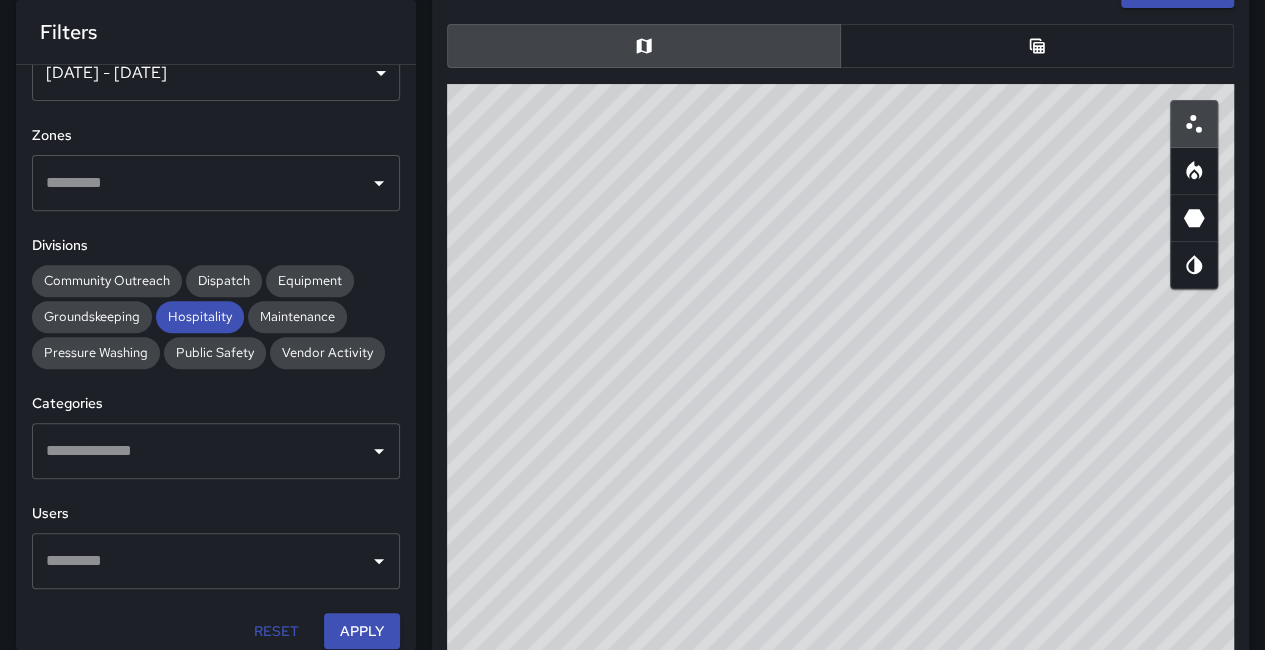 click at bounding box center (201, 451) 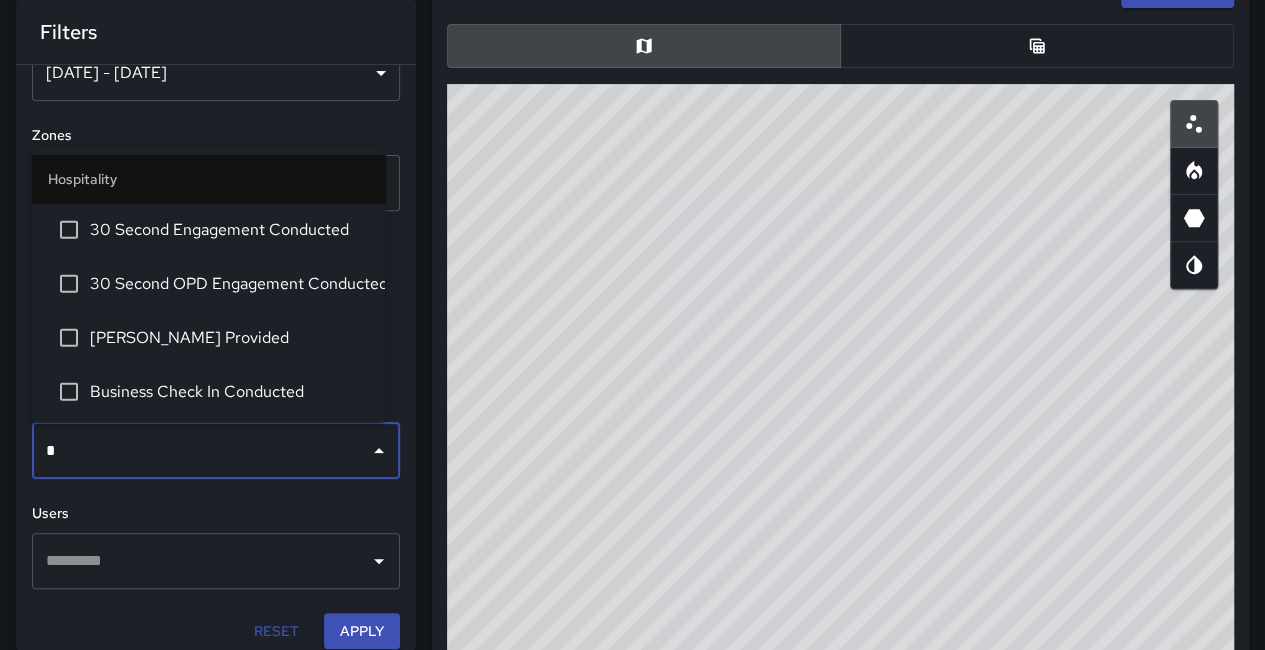 type on "**" 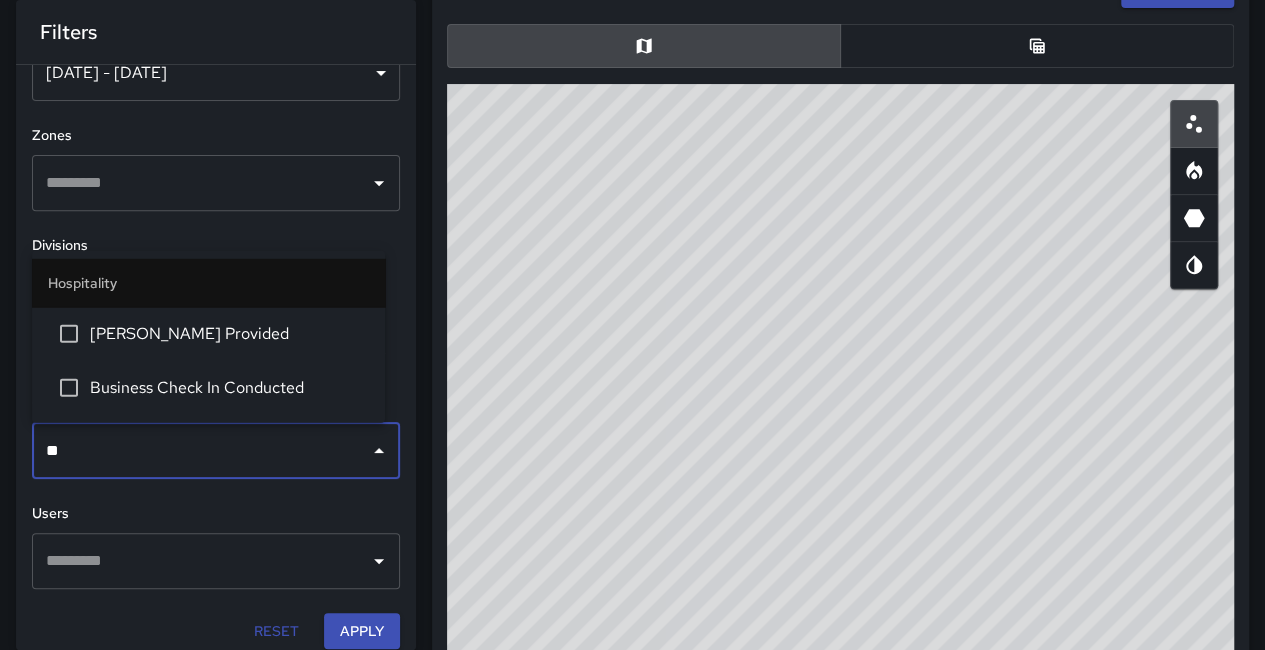 click on "Business Check In Conducted" at bounding box center (208, 388) 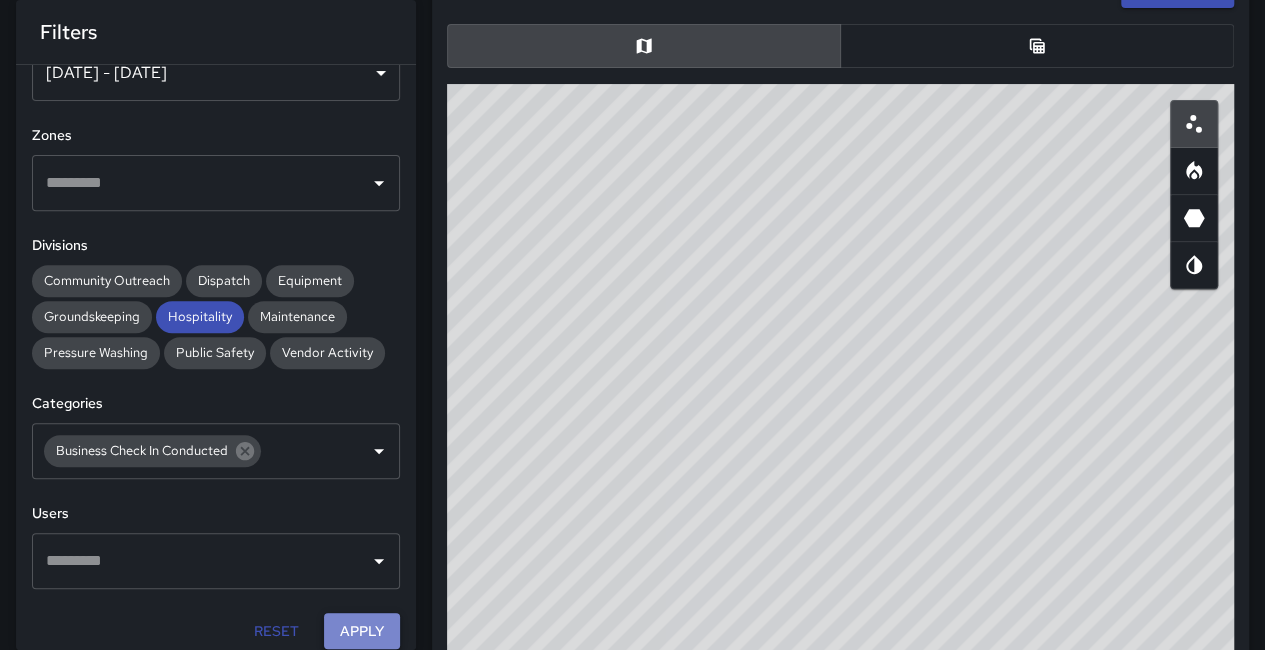 click on "Apply" at bounding box center (362, 631) 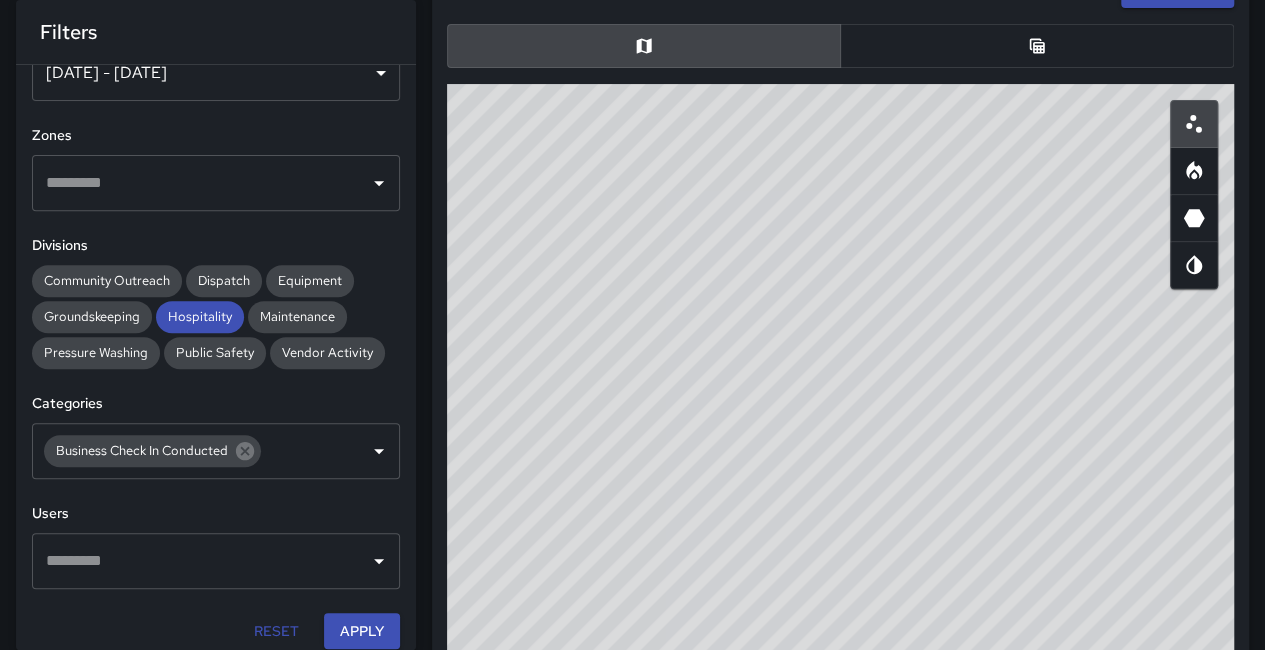 drag, startPoint x: 1059, startPoint y: 323, endPoint x: 439, endPoint y: 33, distance: 684.4706 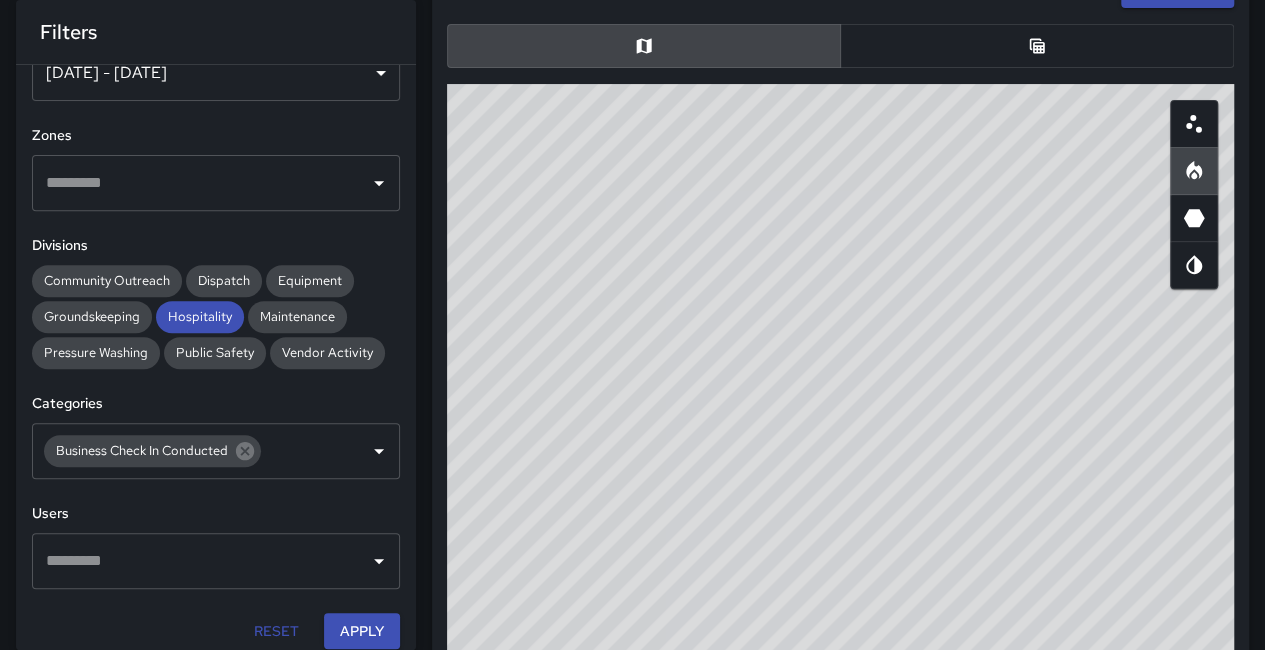 click on "© Mapbox   © OpenStreetMap   Improve this map" at bounding box center [840, 484] 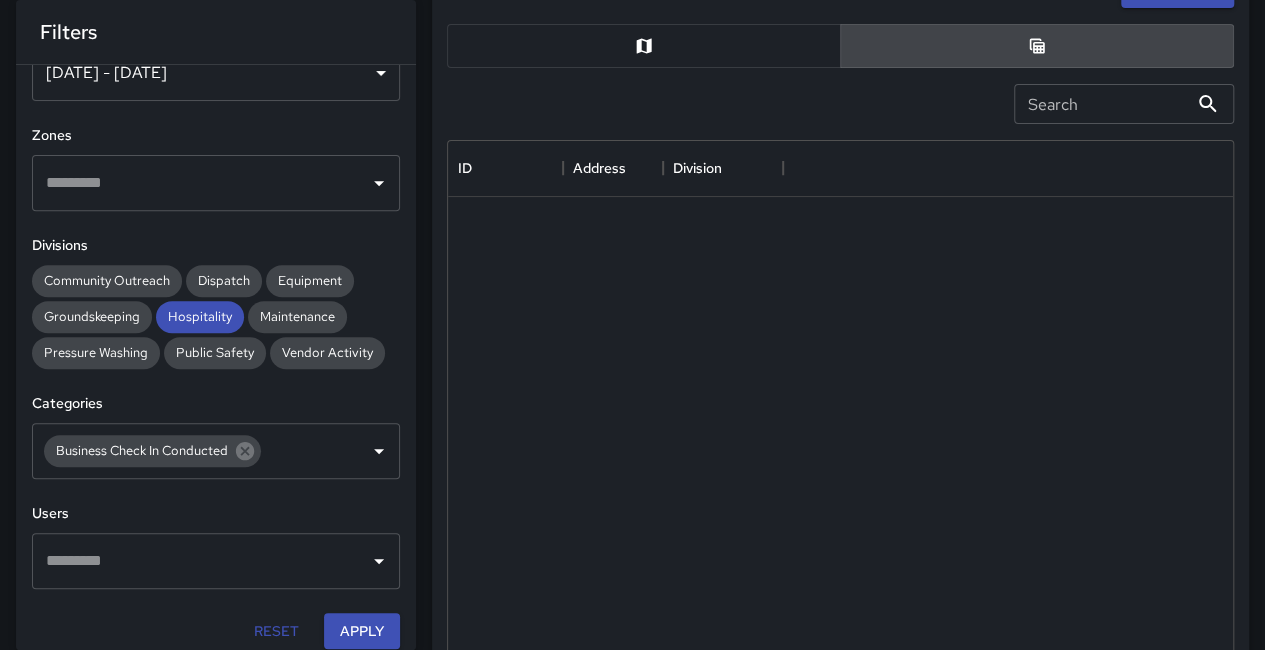 scroll, scrollTop: 730, scrollLeft: 770, axis: both 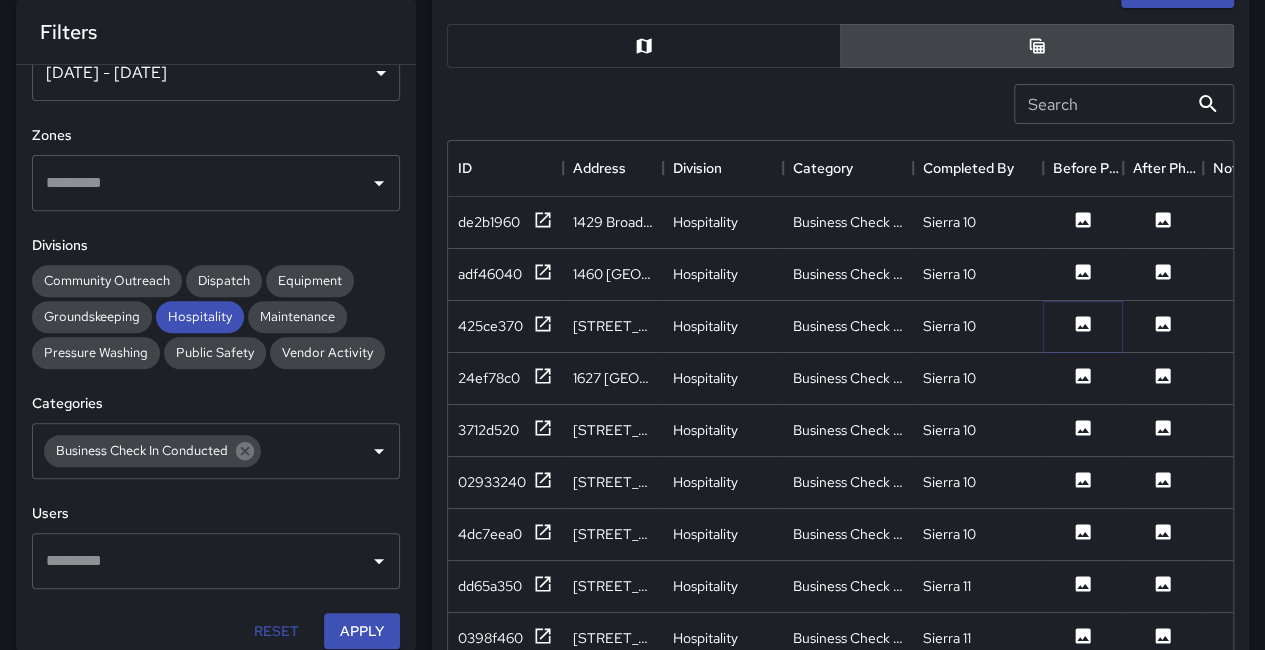 click 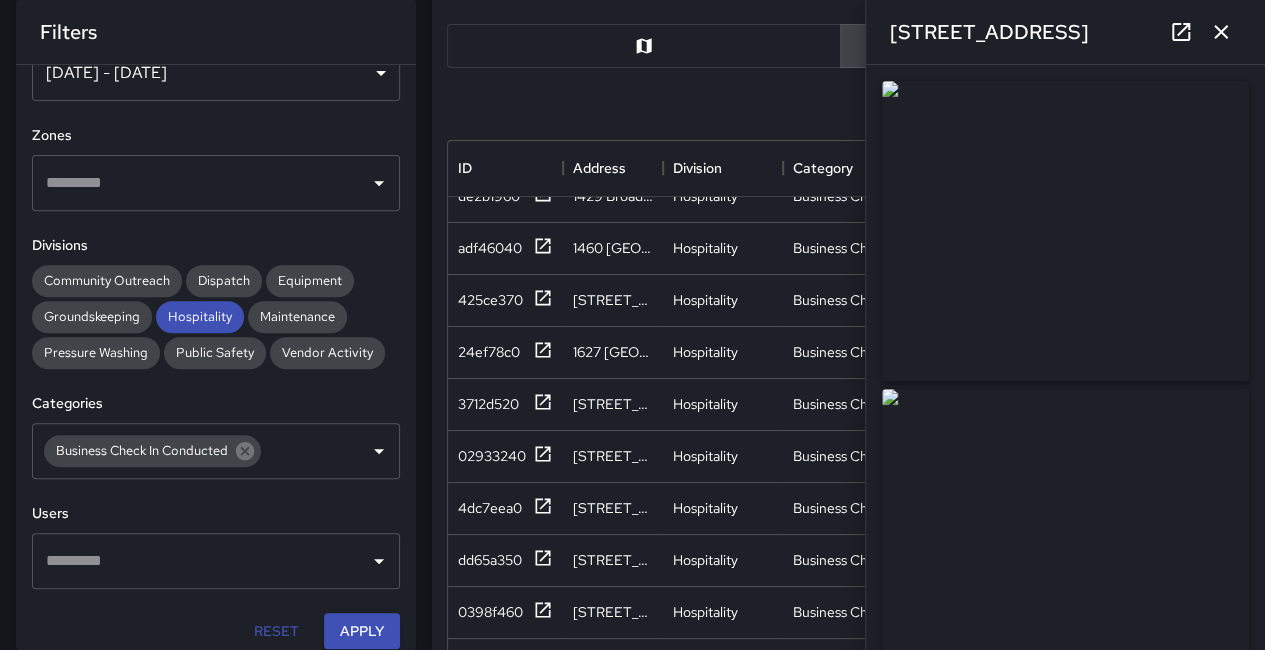 scroll, scrollTop: 0, scrollLeft: 0, axis: both 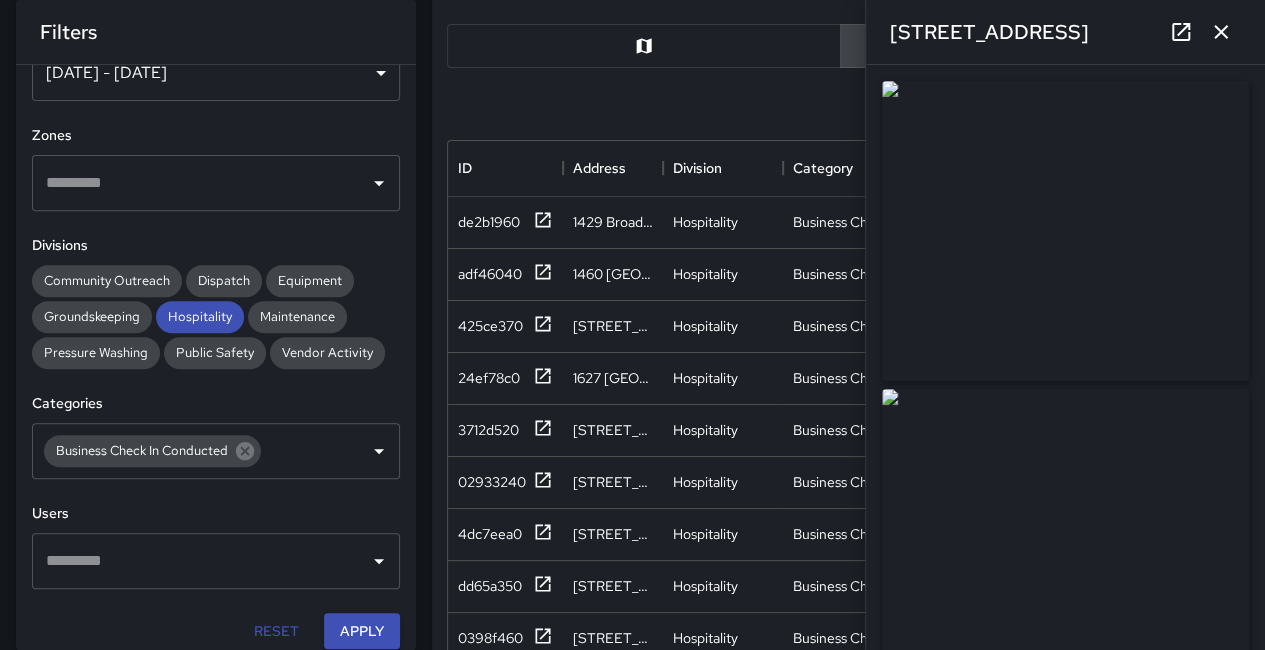 type 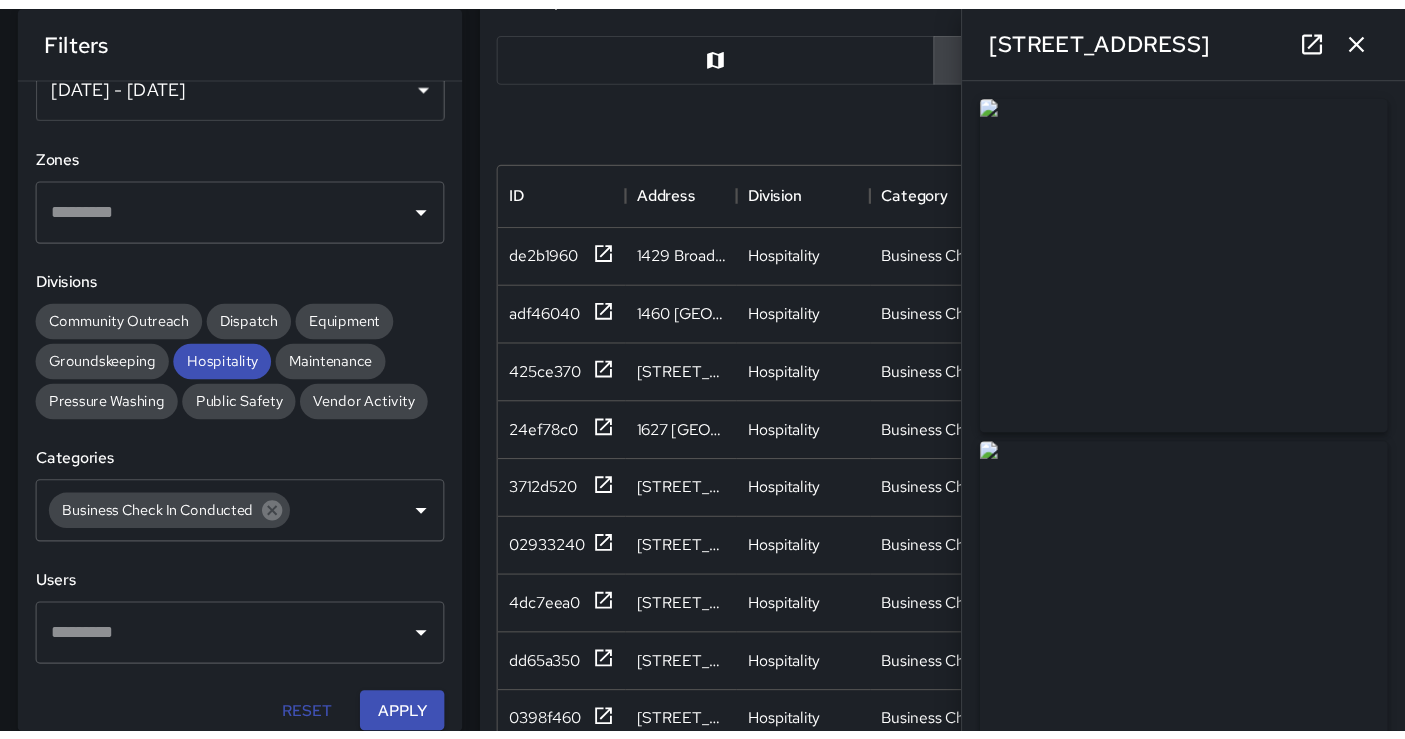 scroll, scrollTop: 300, scrollLeft: 0, axis: vertical 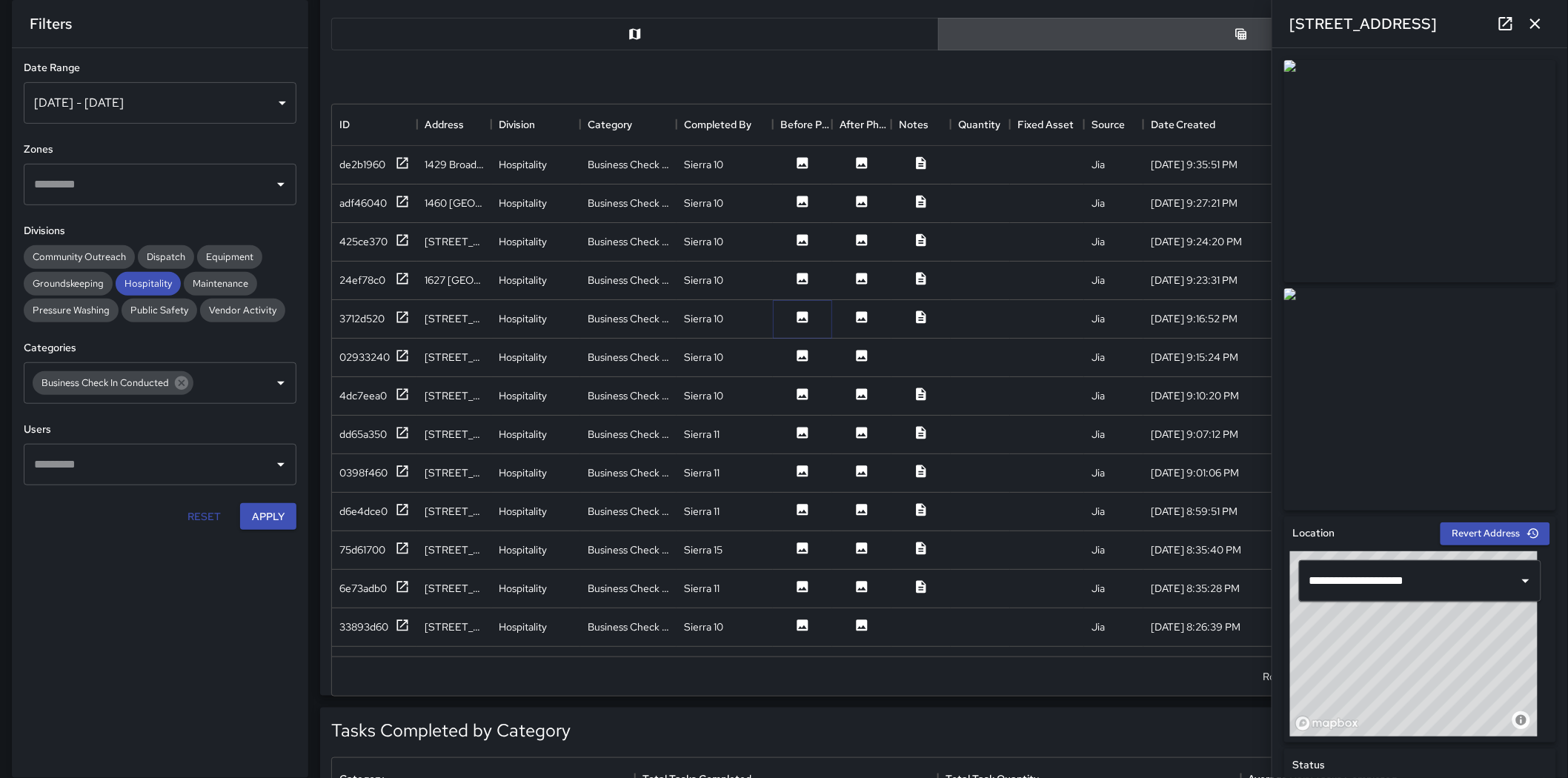 click 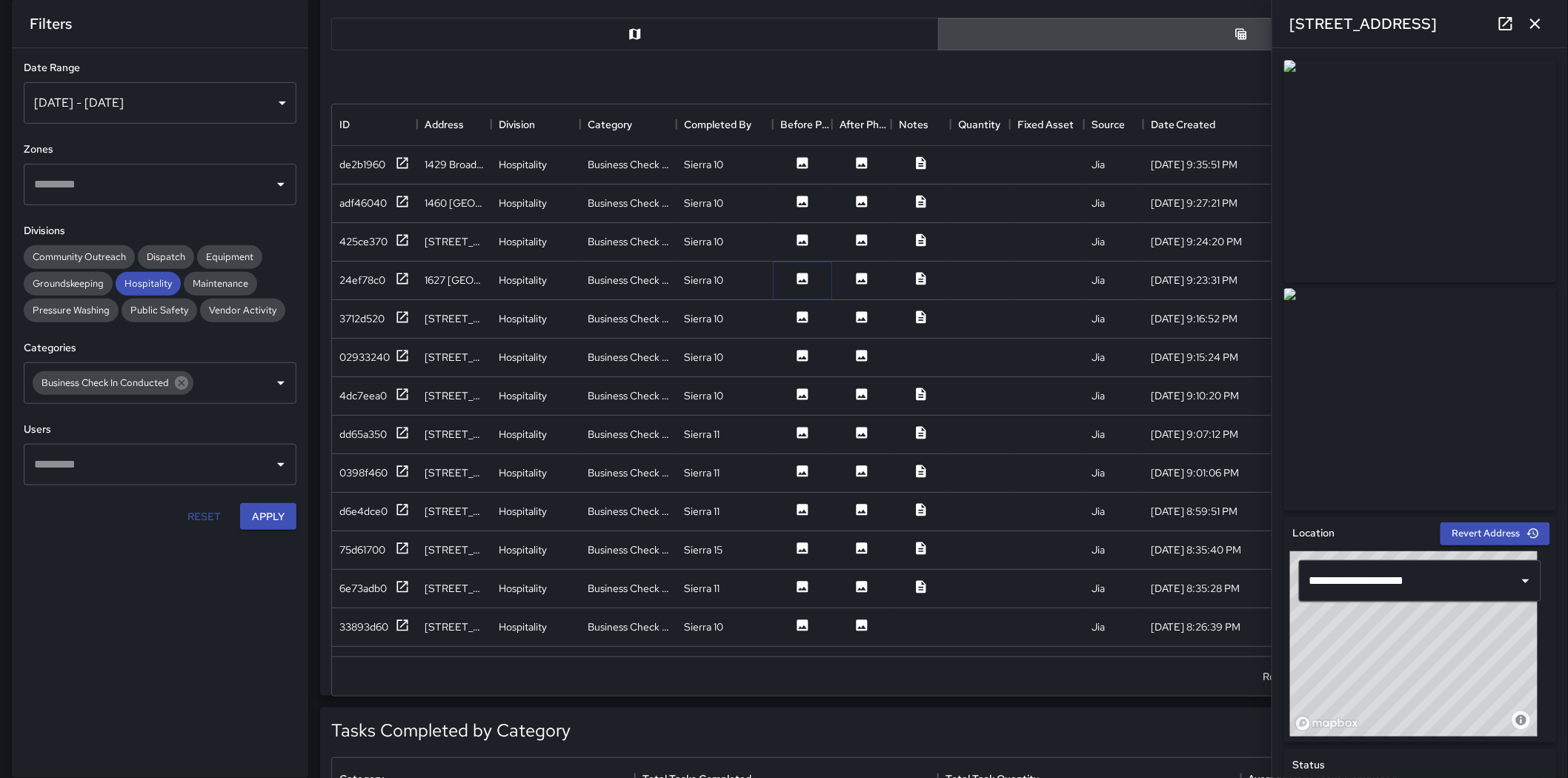 click 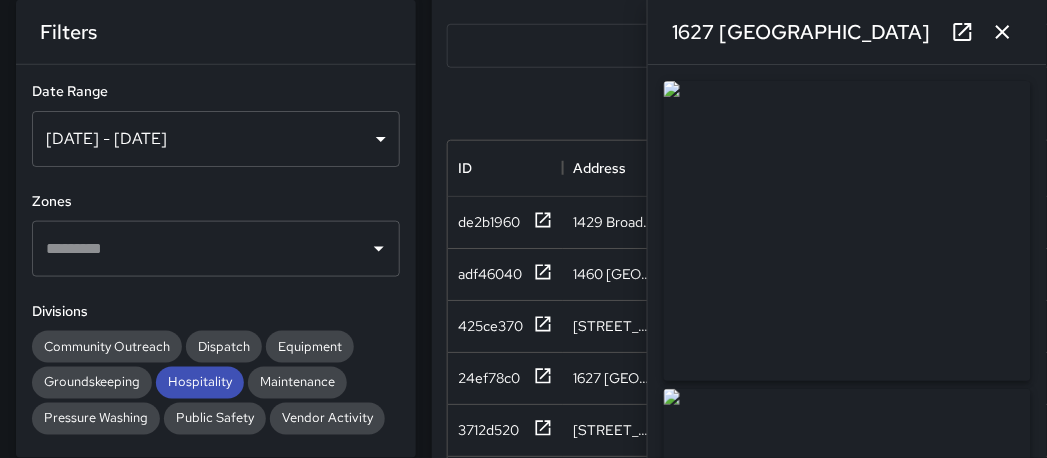 scroll, scrollTop: 727, scrollLeft: 1520, axis: both 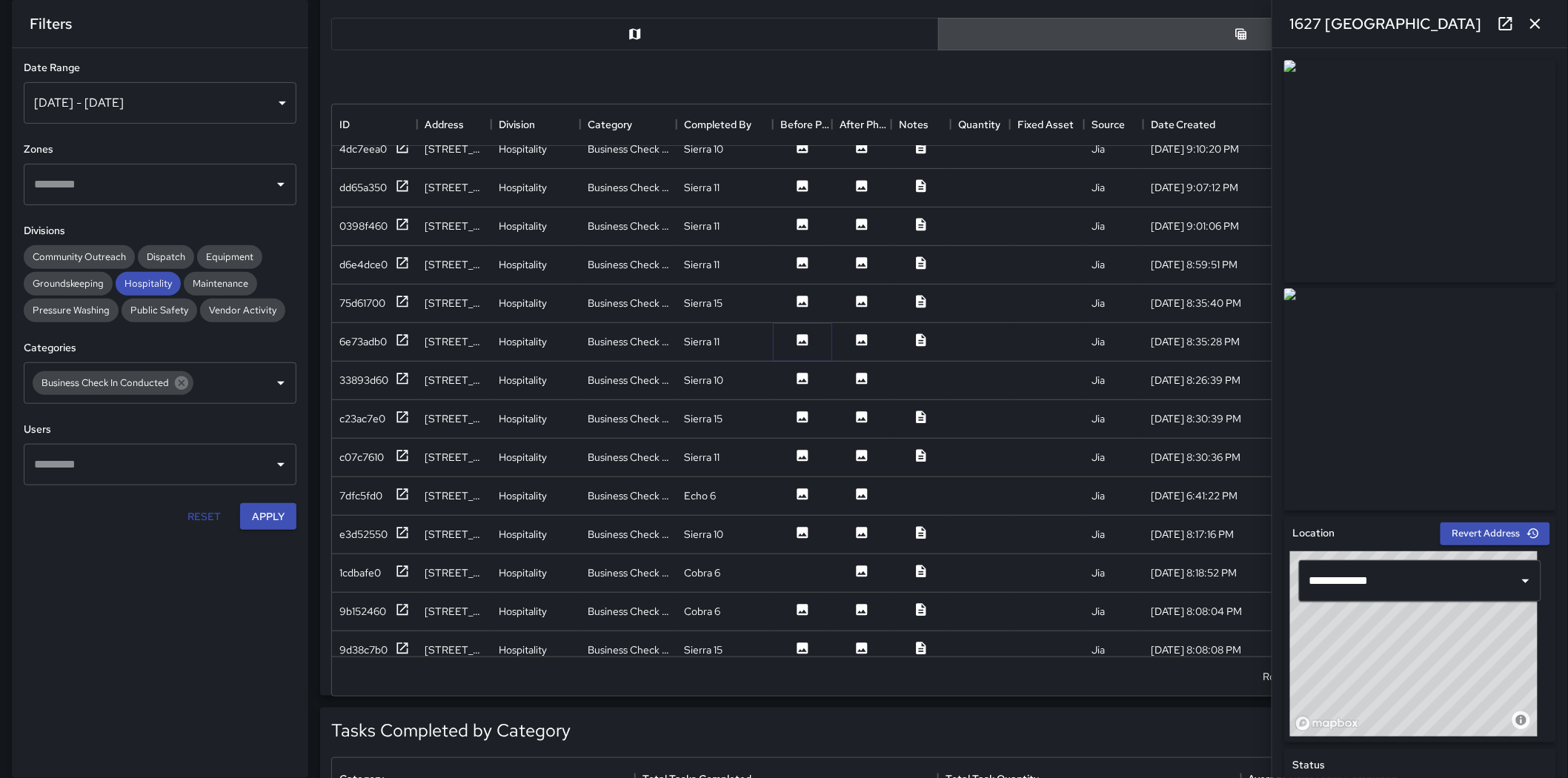 click 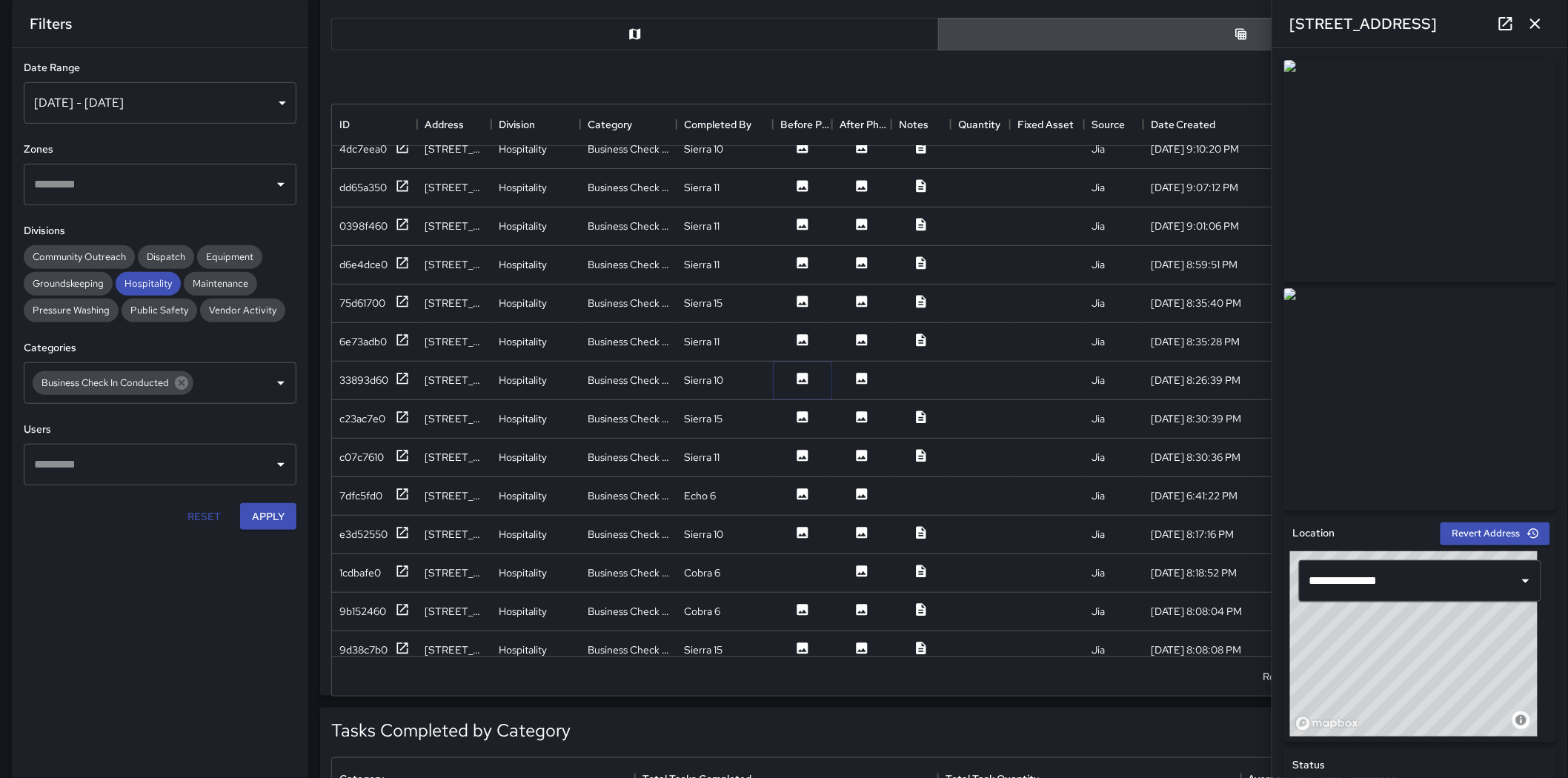 click 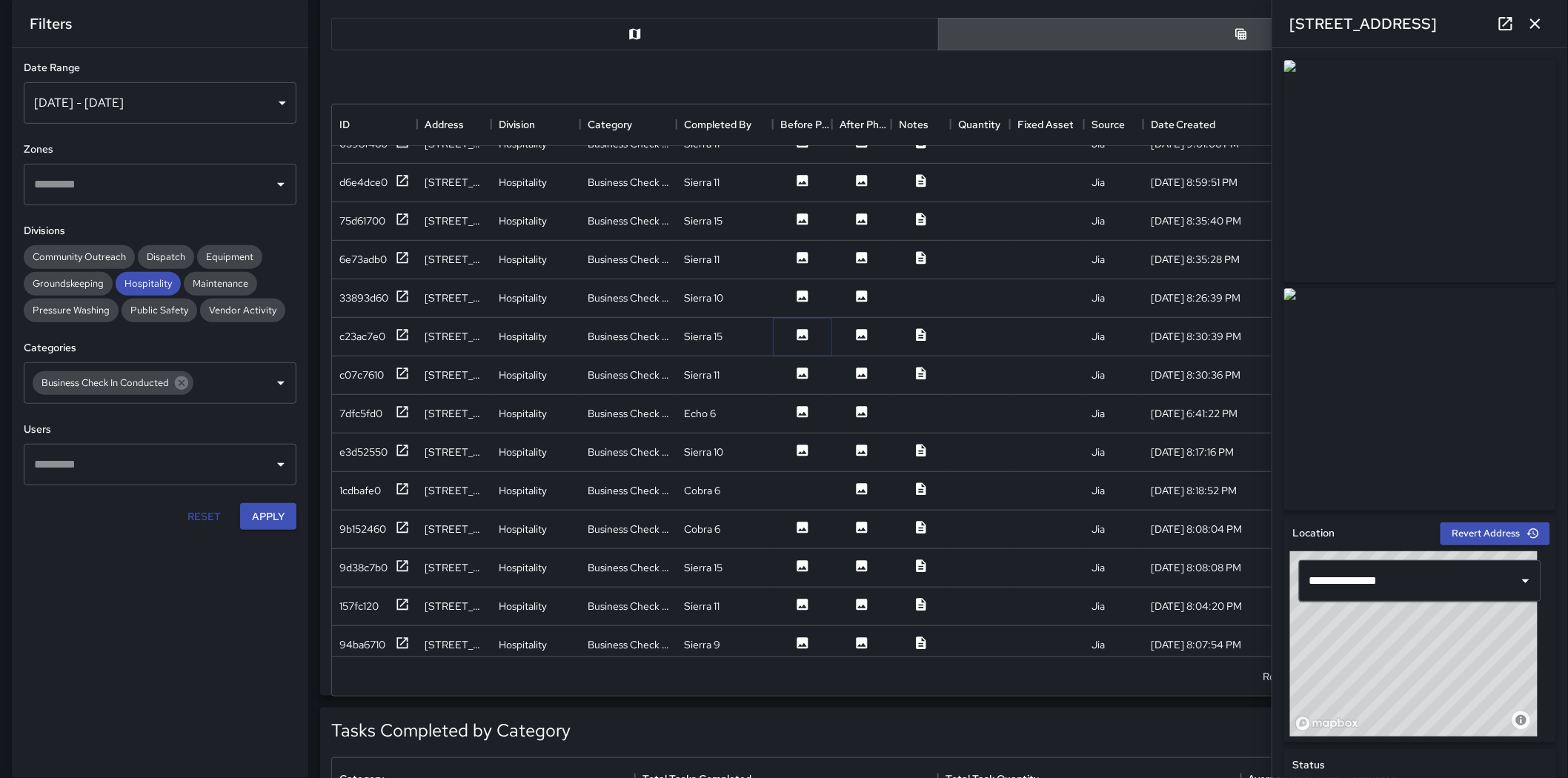 click 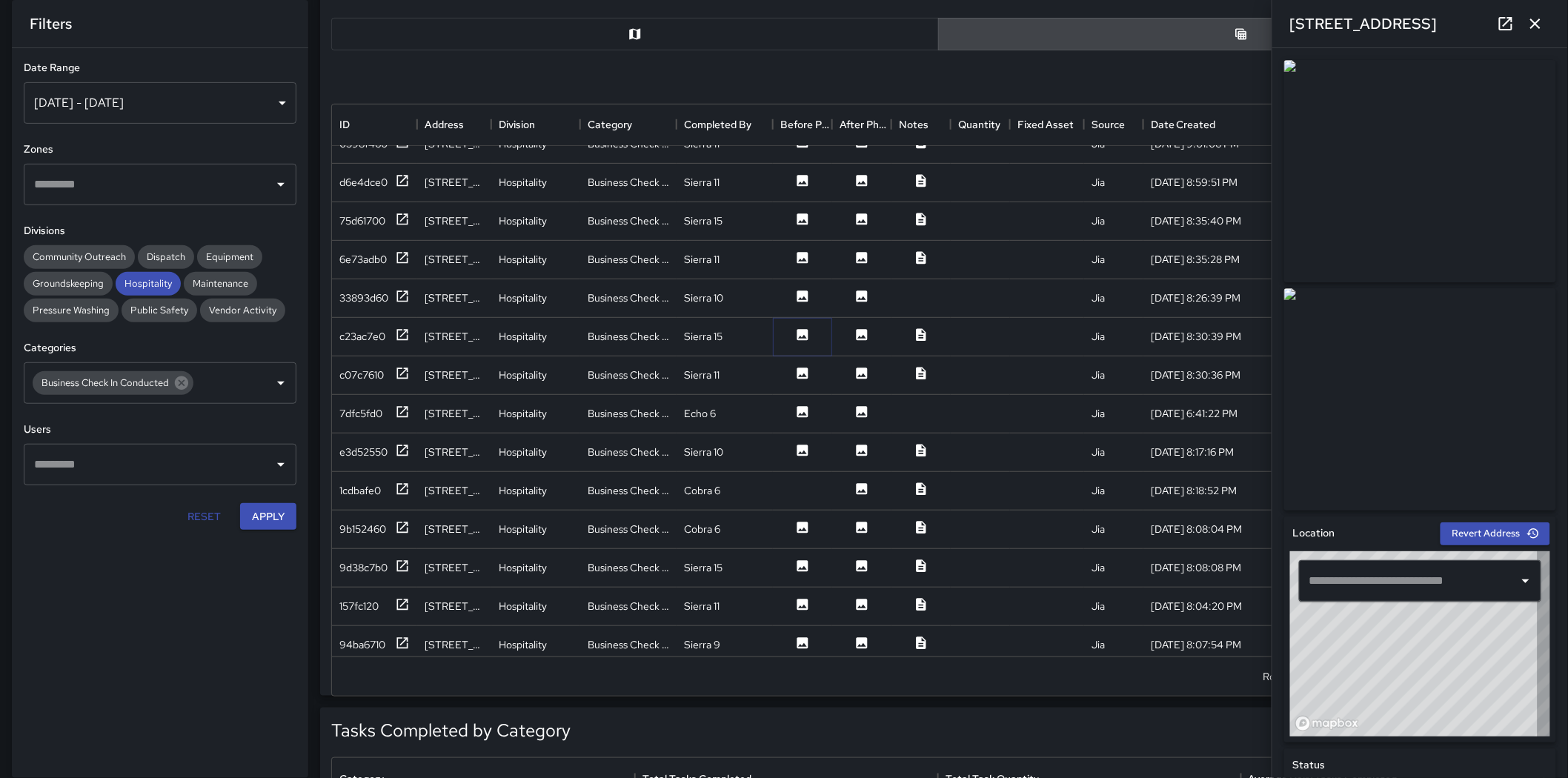 type on "**********" 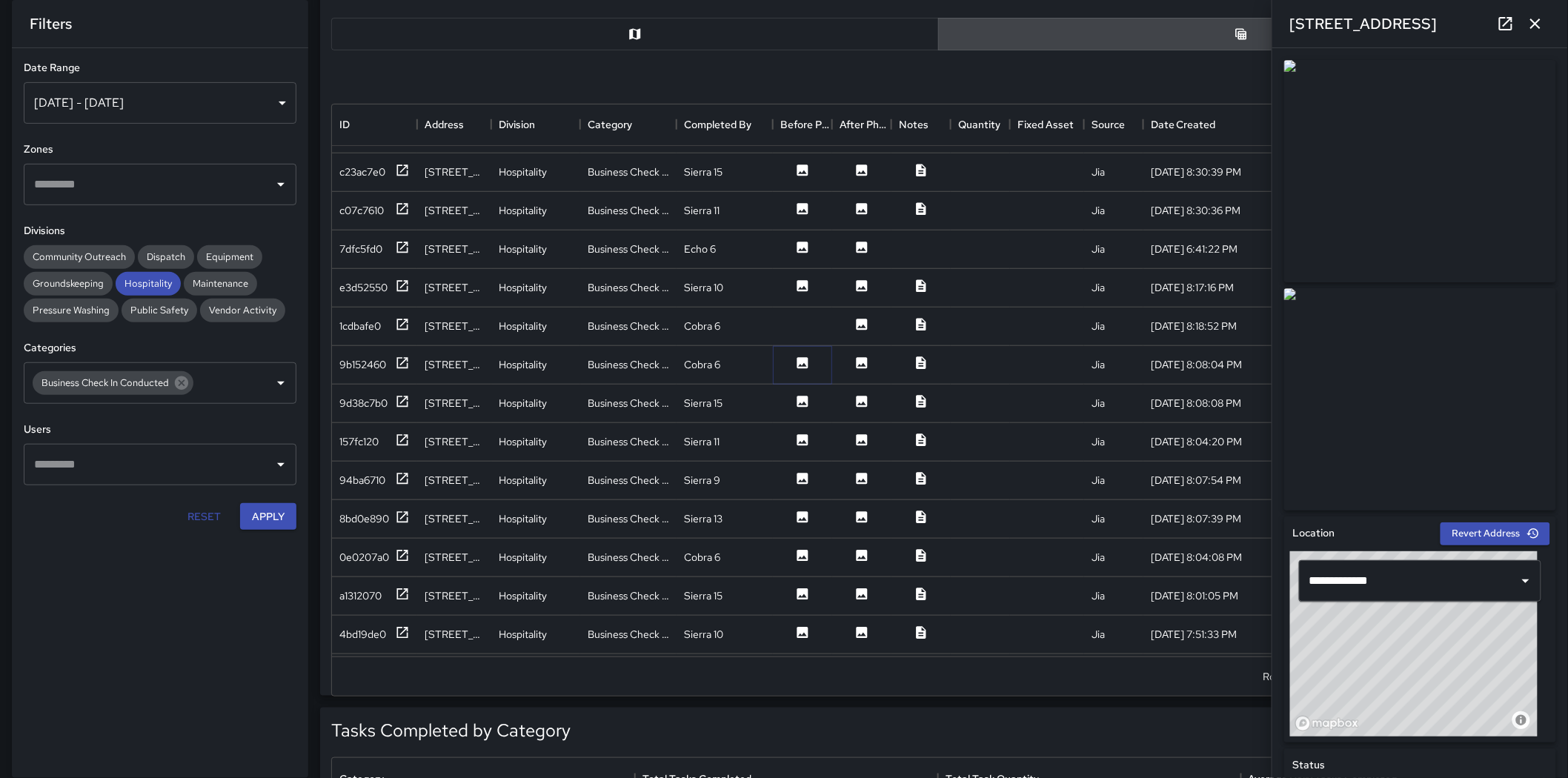 click 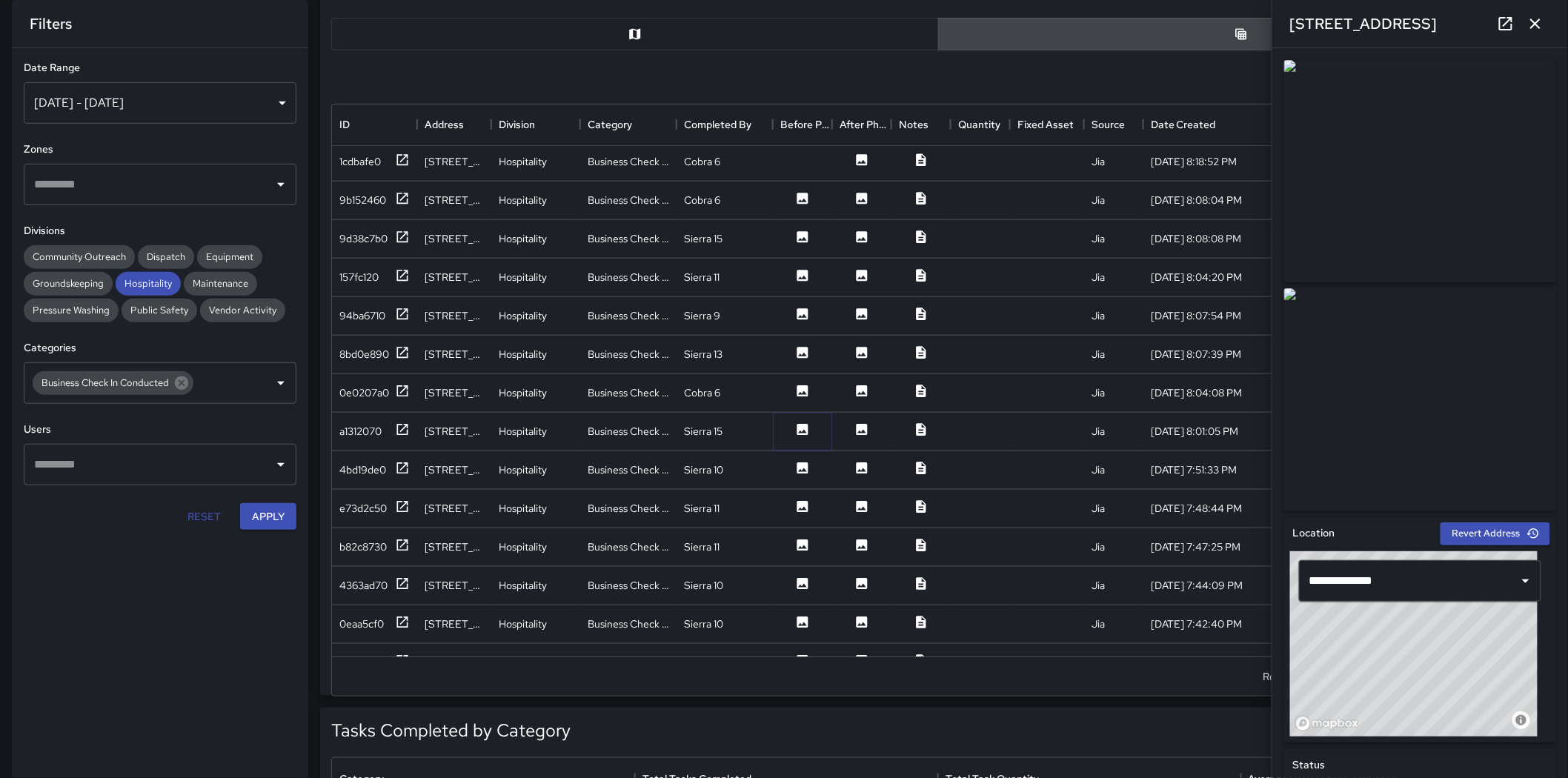 click 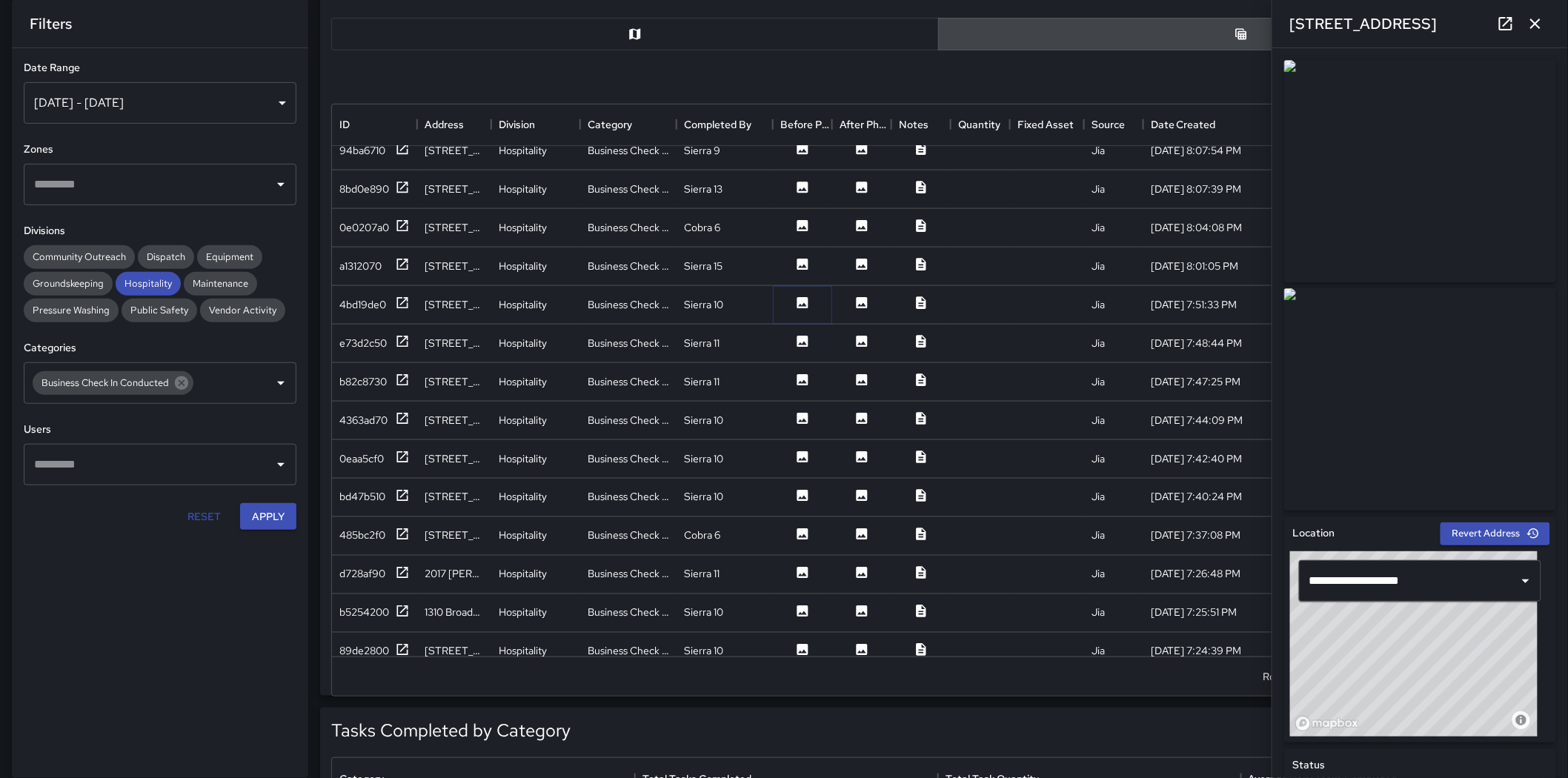 click 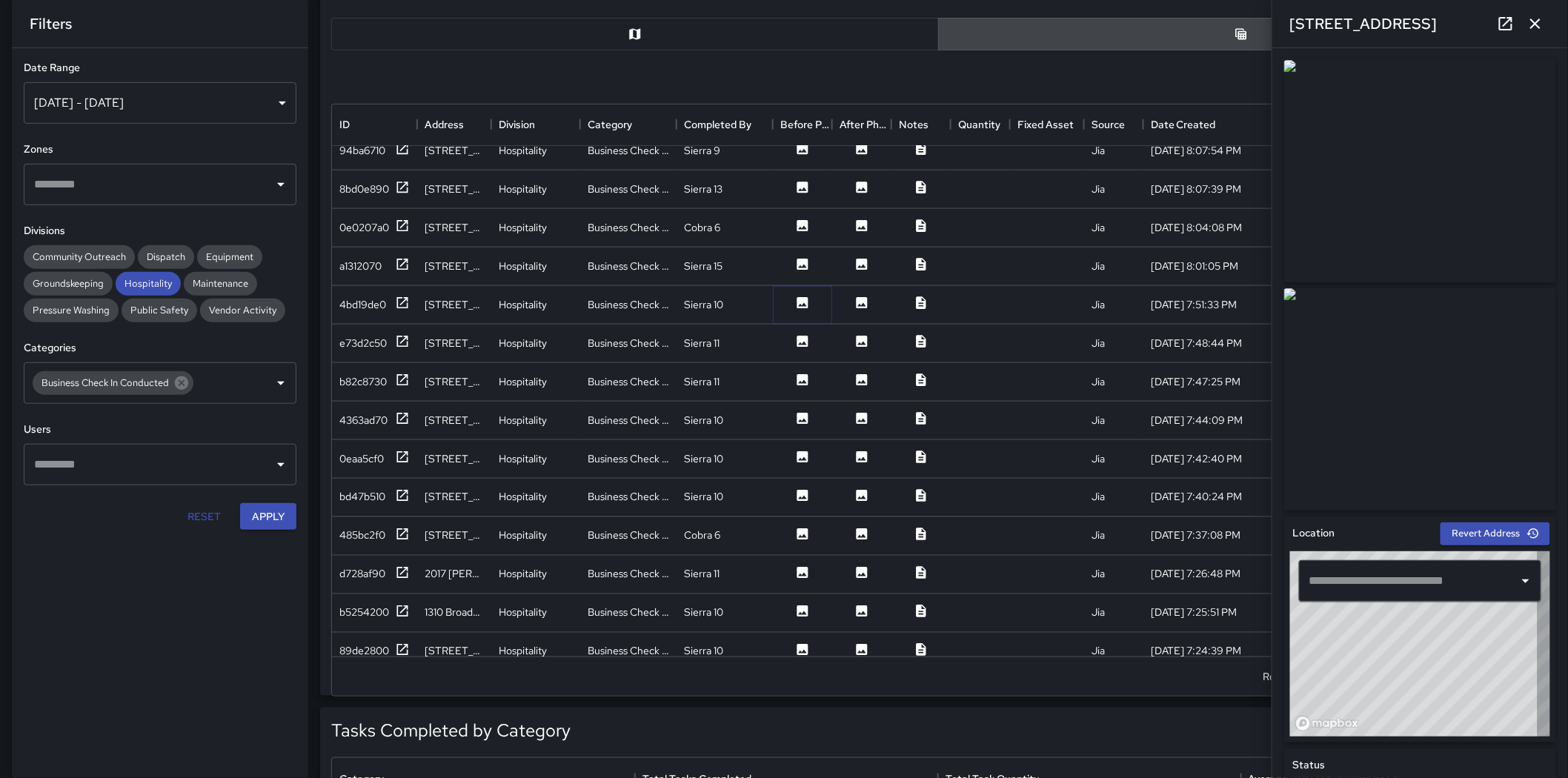 type on "**********" 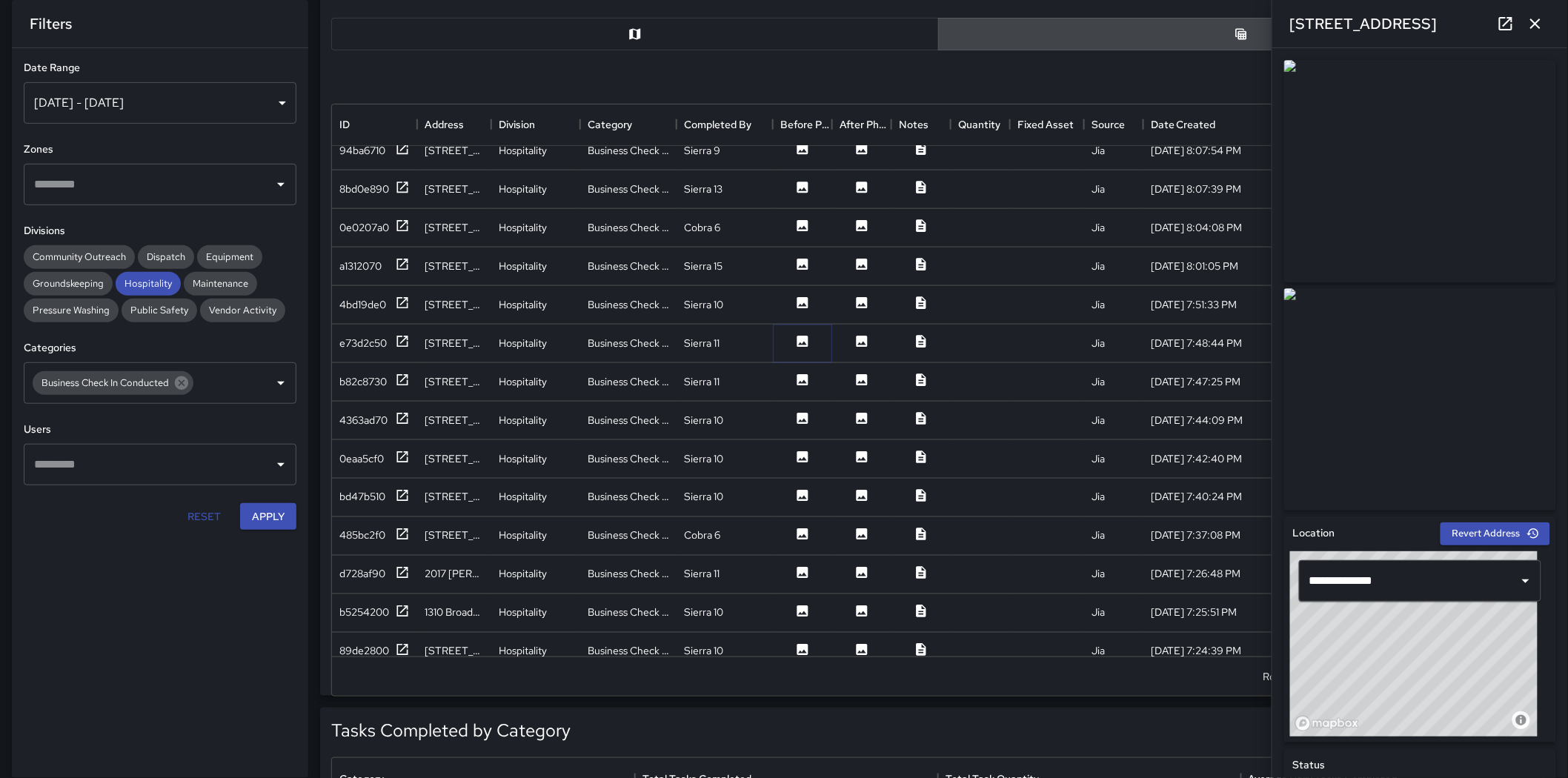 click 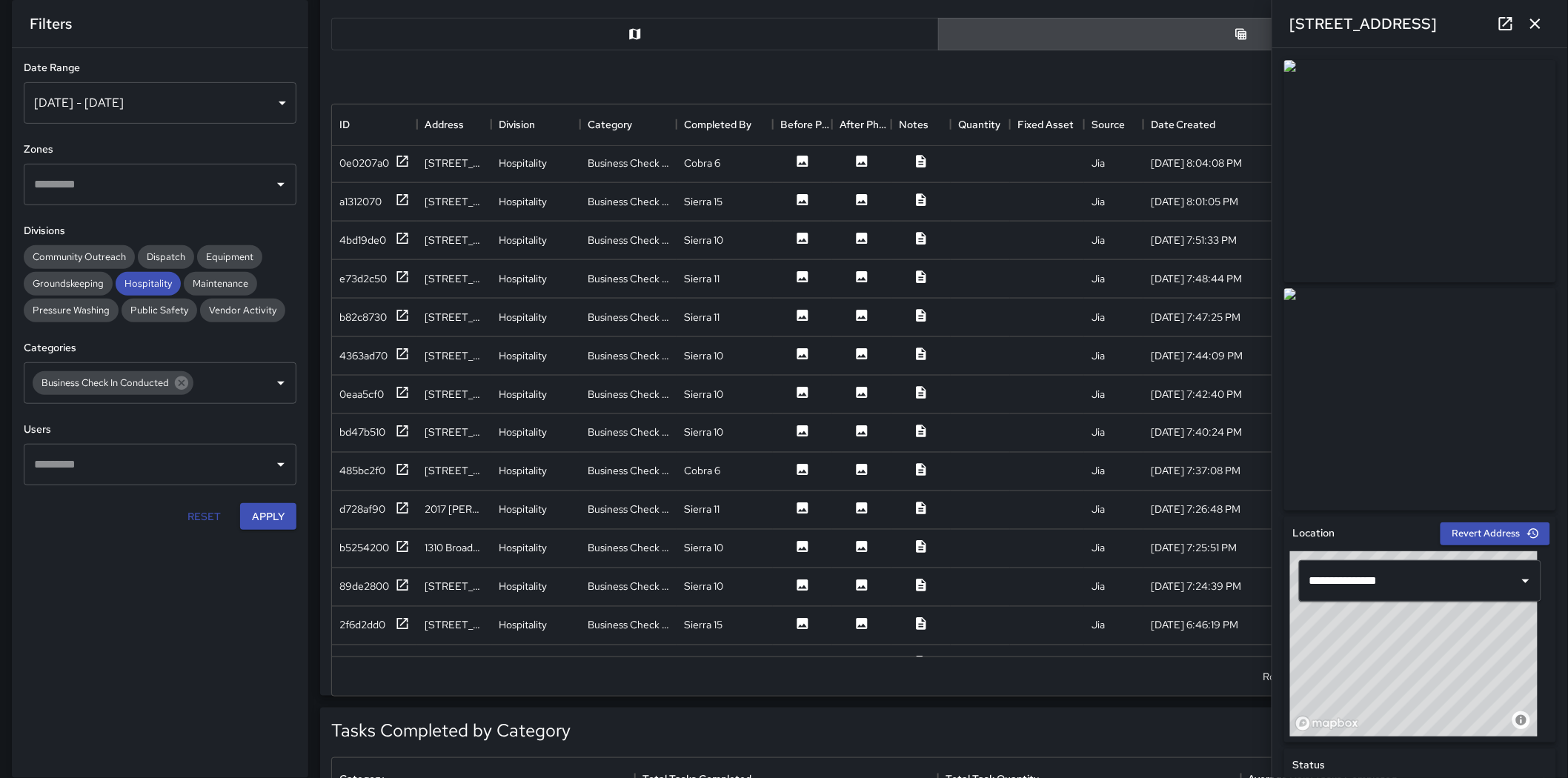 scroll, scrollTop: 988, scrollLeft: 0, axis: vertical 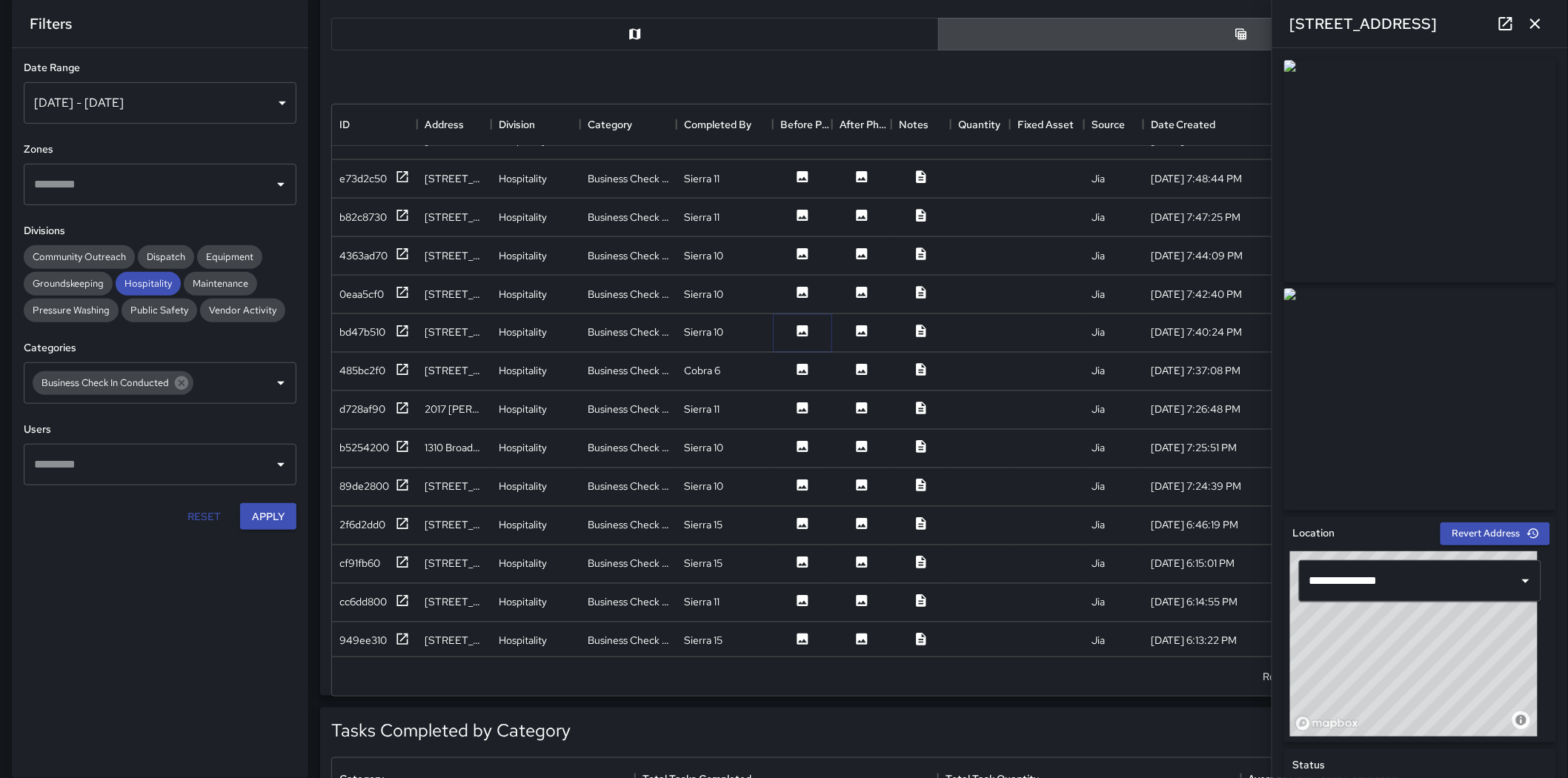 click 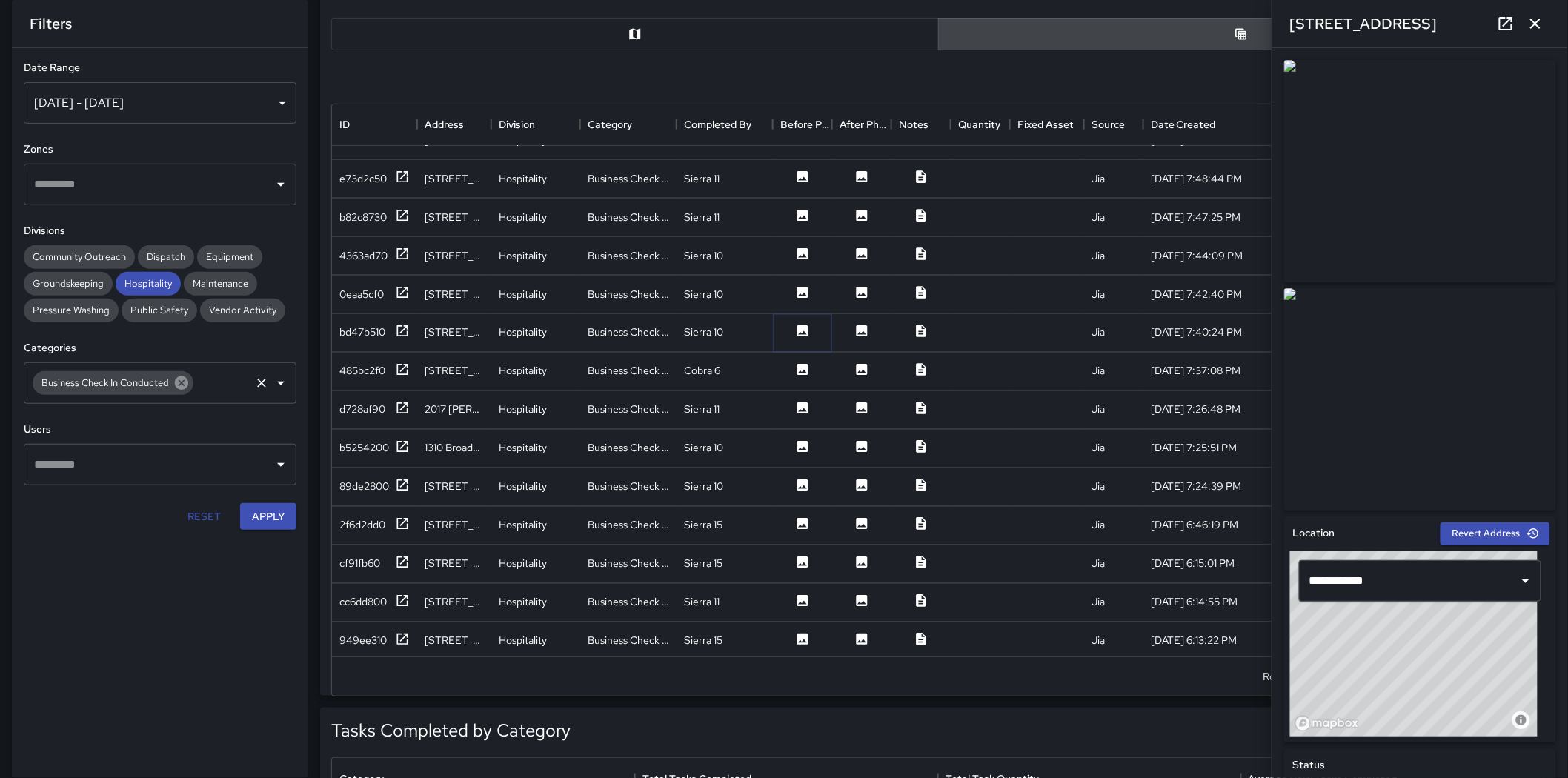 click 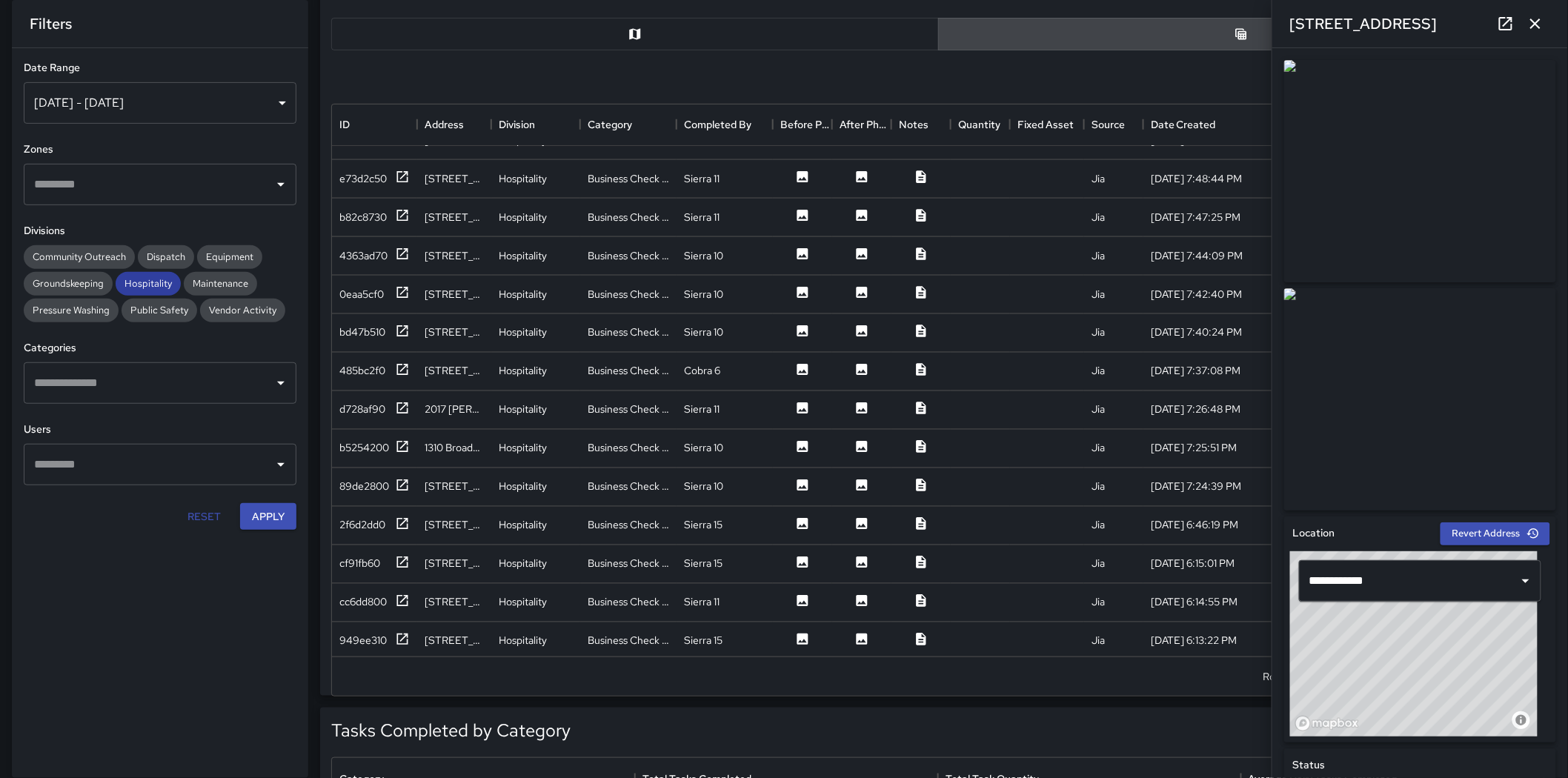 click on "Hospitality" at bounding box center (148, 283) 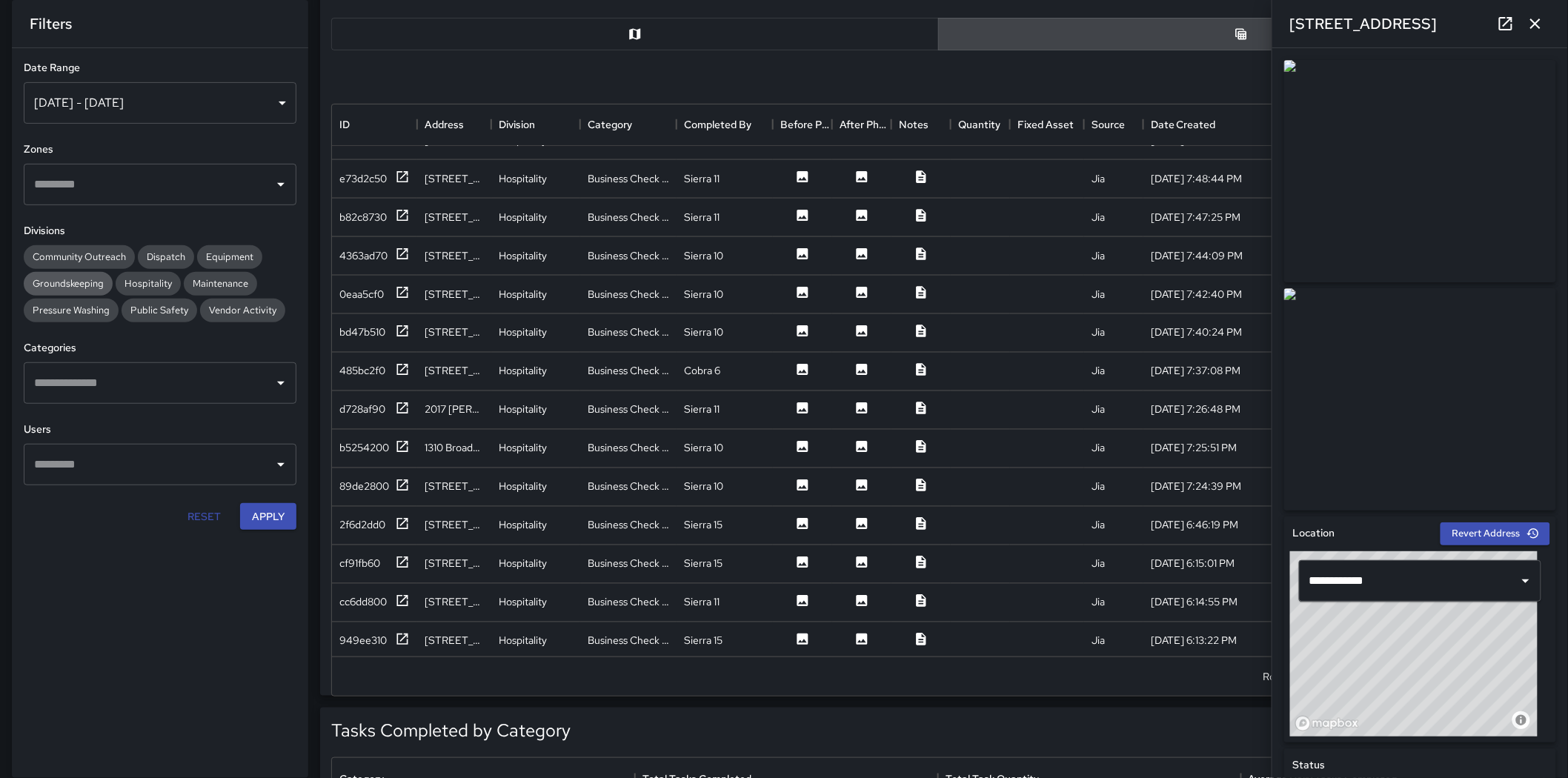 click on "Groundskeeping" at bounding box center [68, 283] 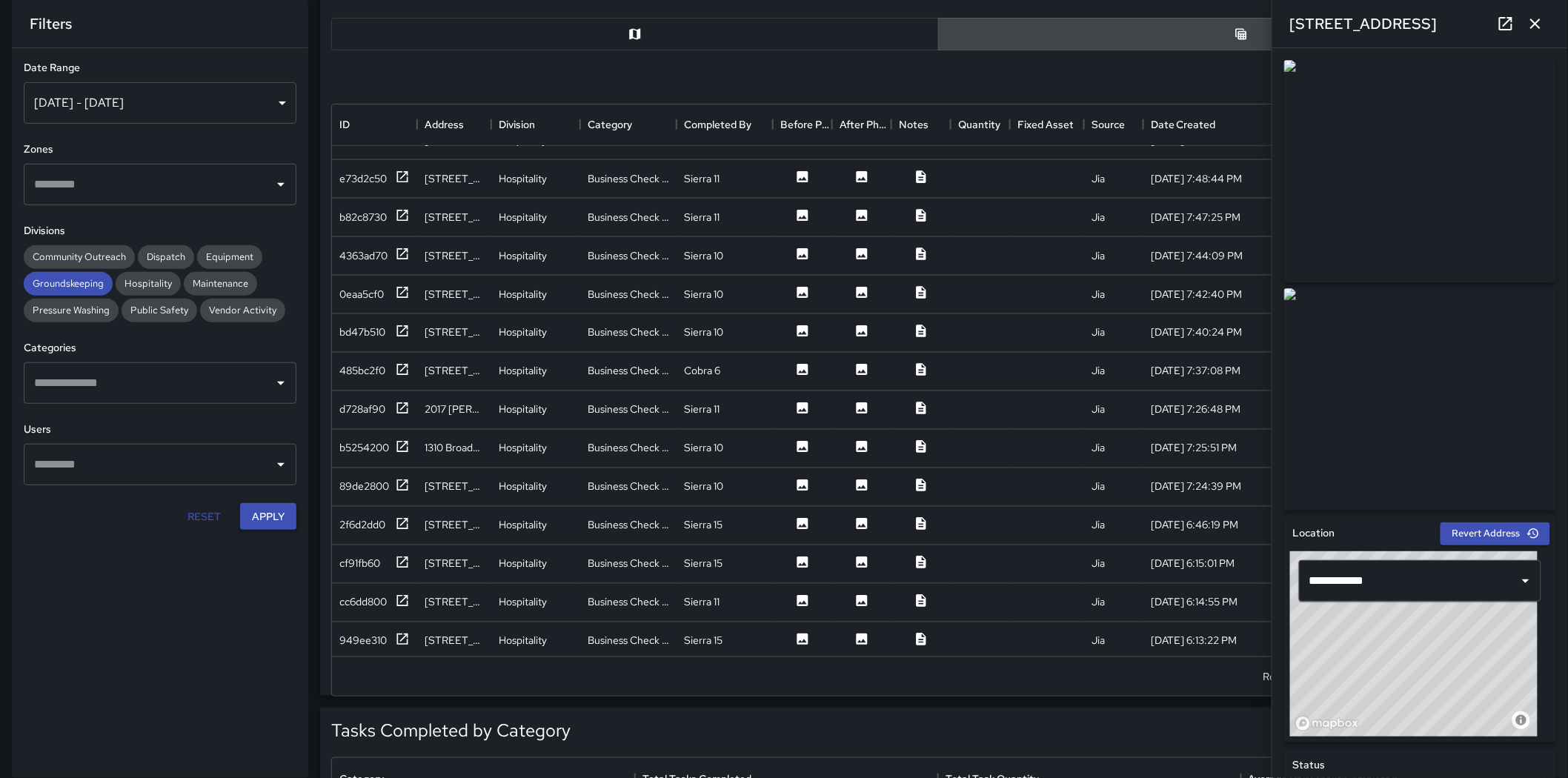 click on "Apply" at bounding box center [268, 516] 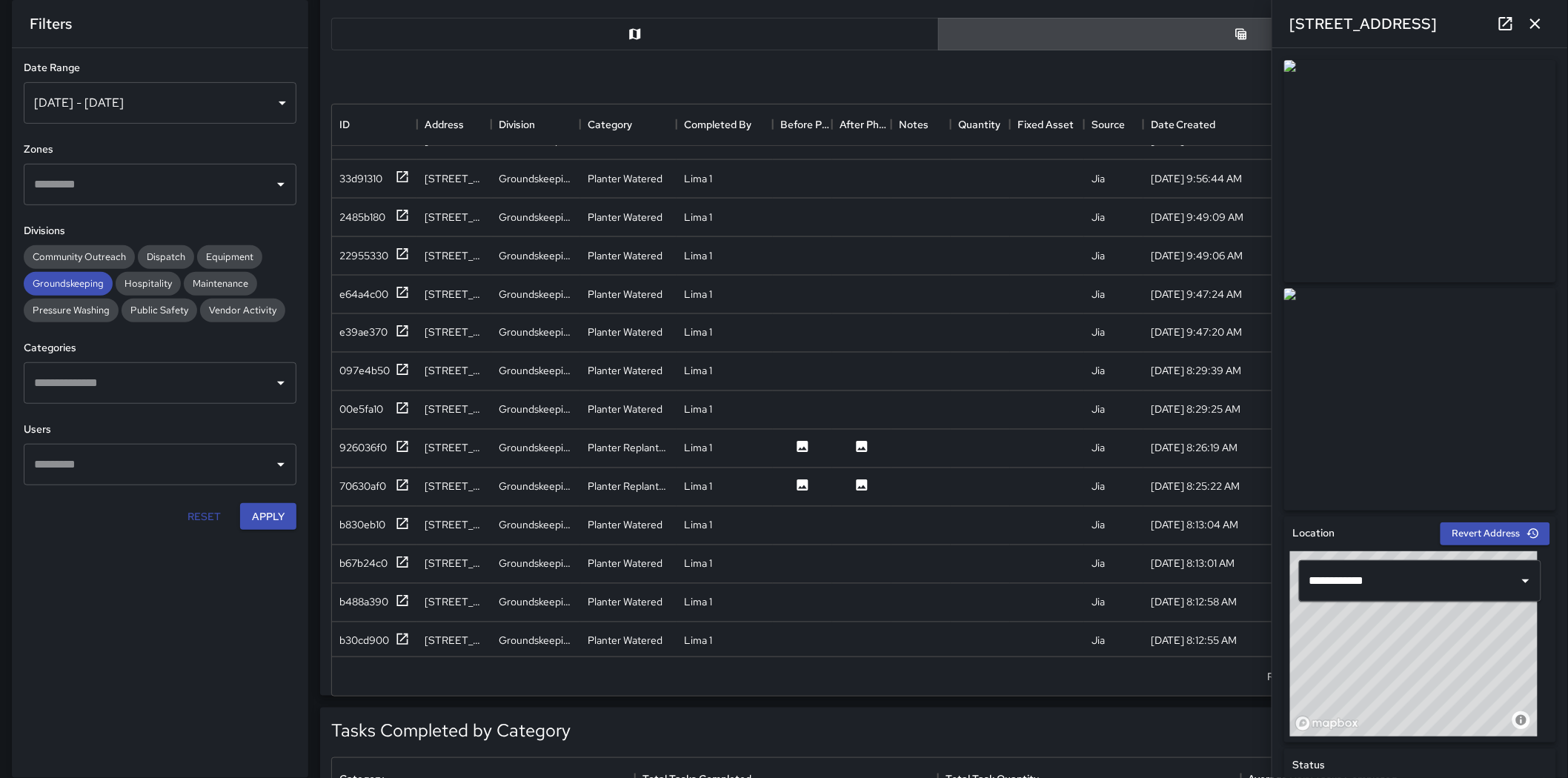 click 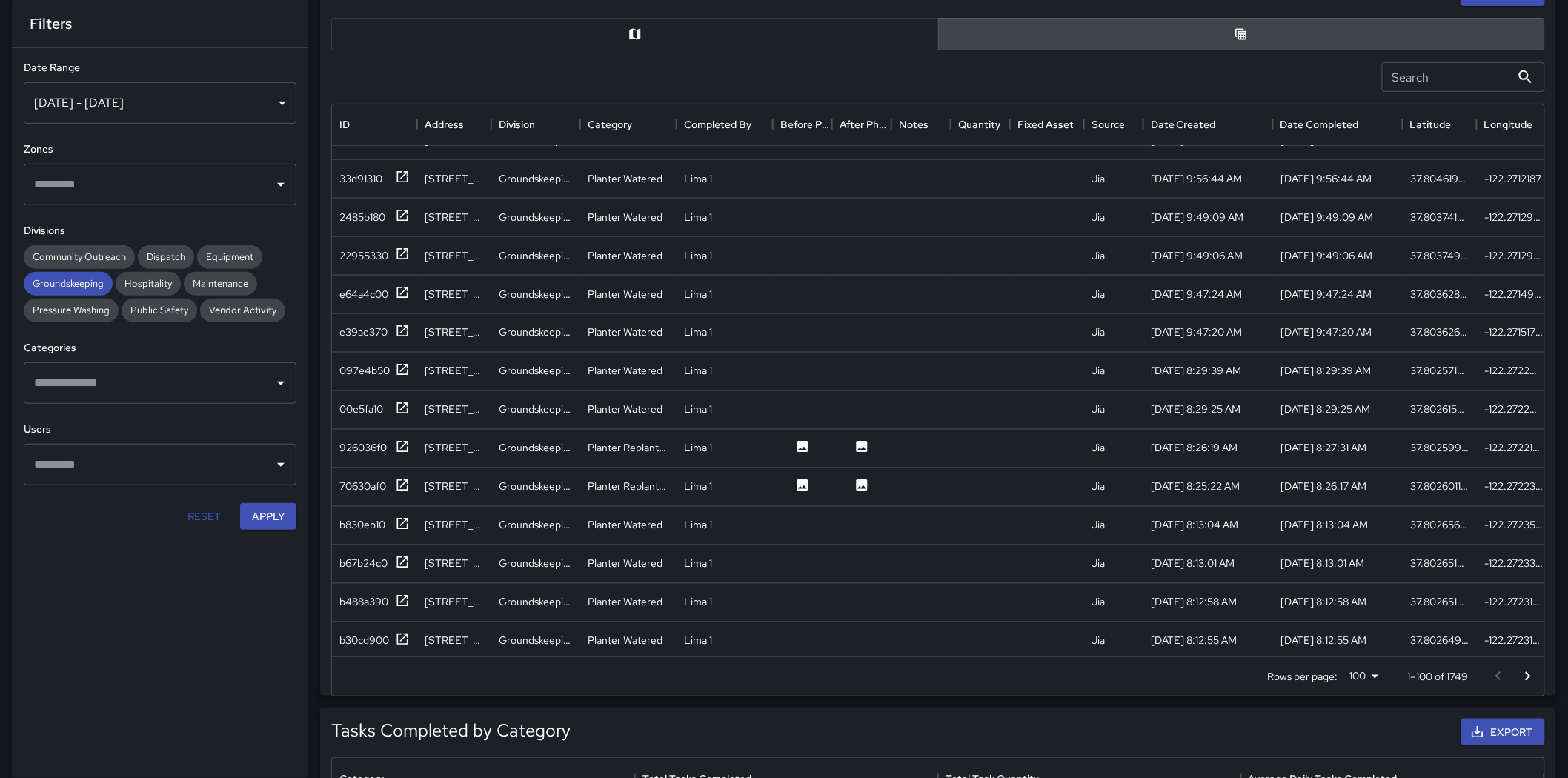 click at bounding box center (635, 34) 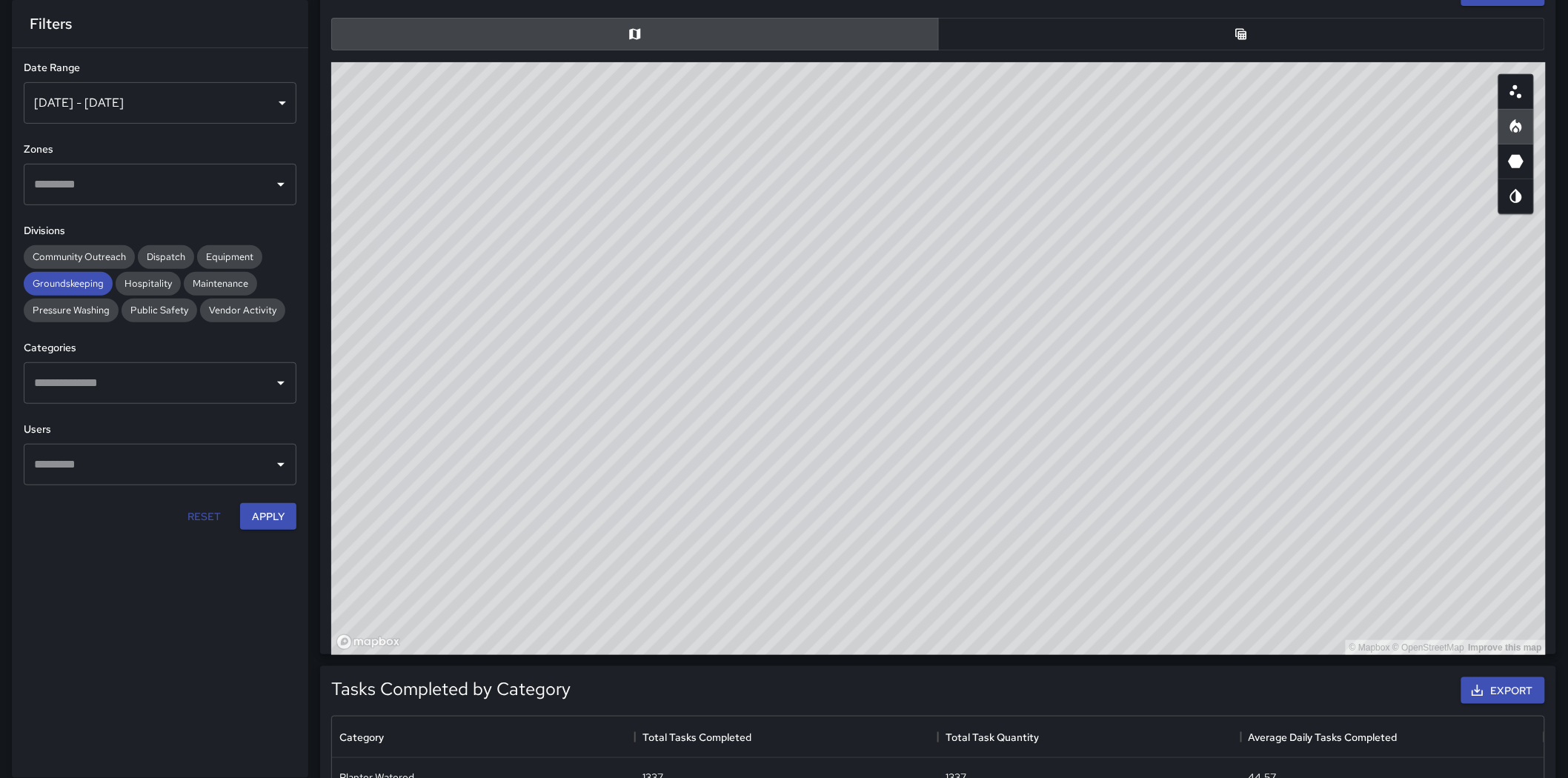 drag, startPoint x: 1233, startPoint y: 270, endPoint x: 1139, endPoint y: 468, distance: 219.18029 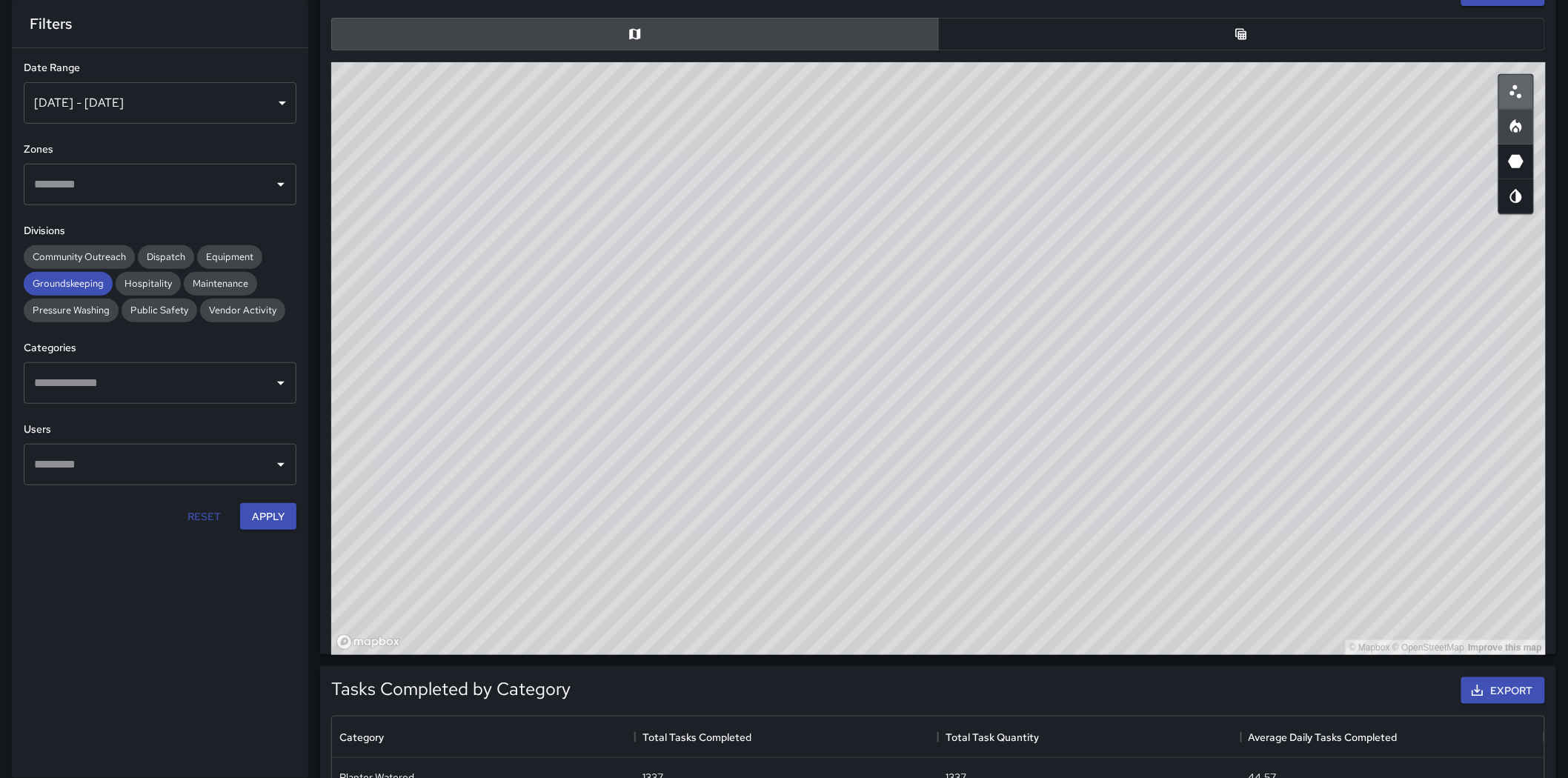 click at bounding box center [1516, 92] 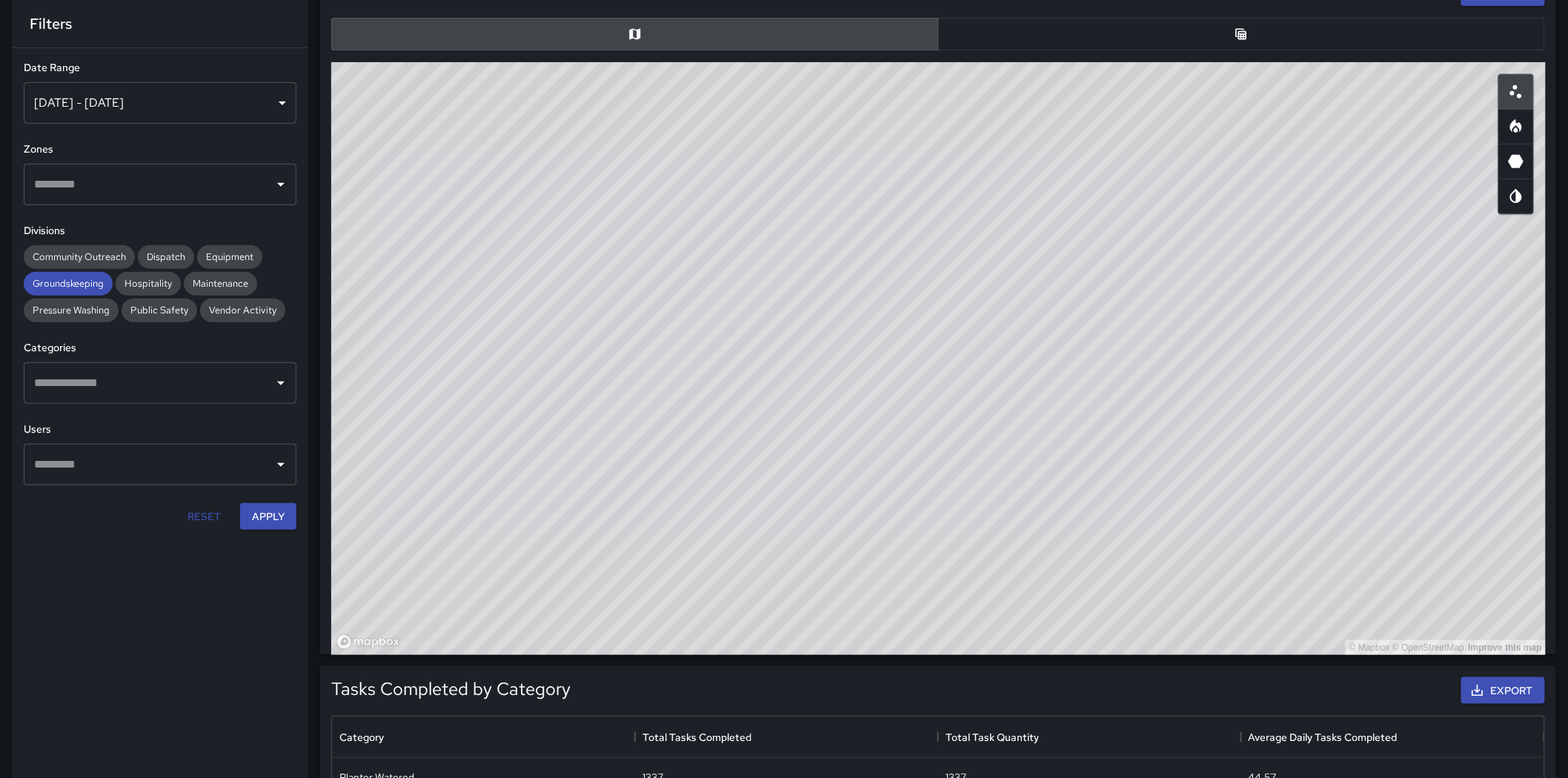 click at bounding box center (149, 383) 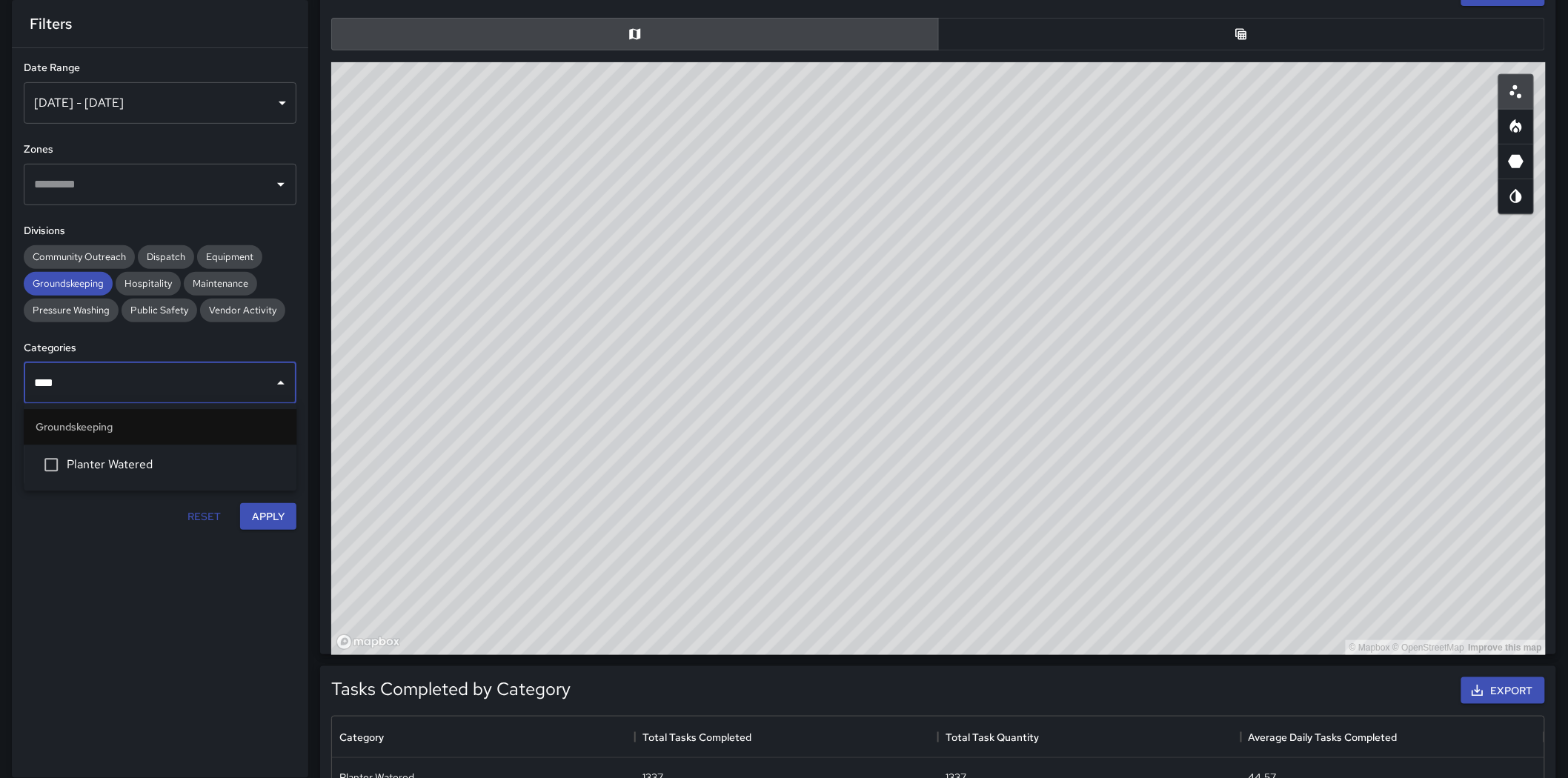 type on "*****" 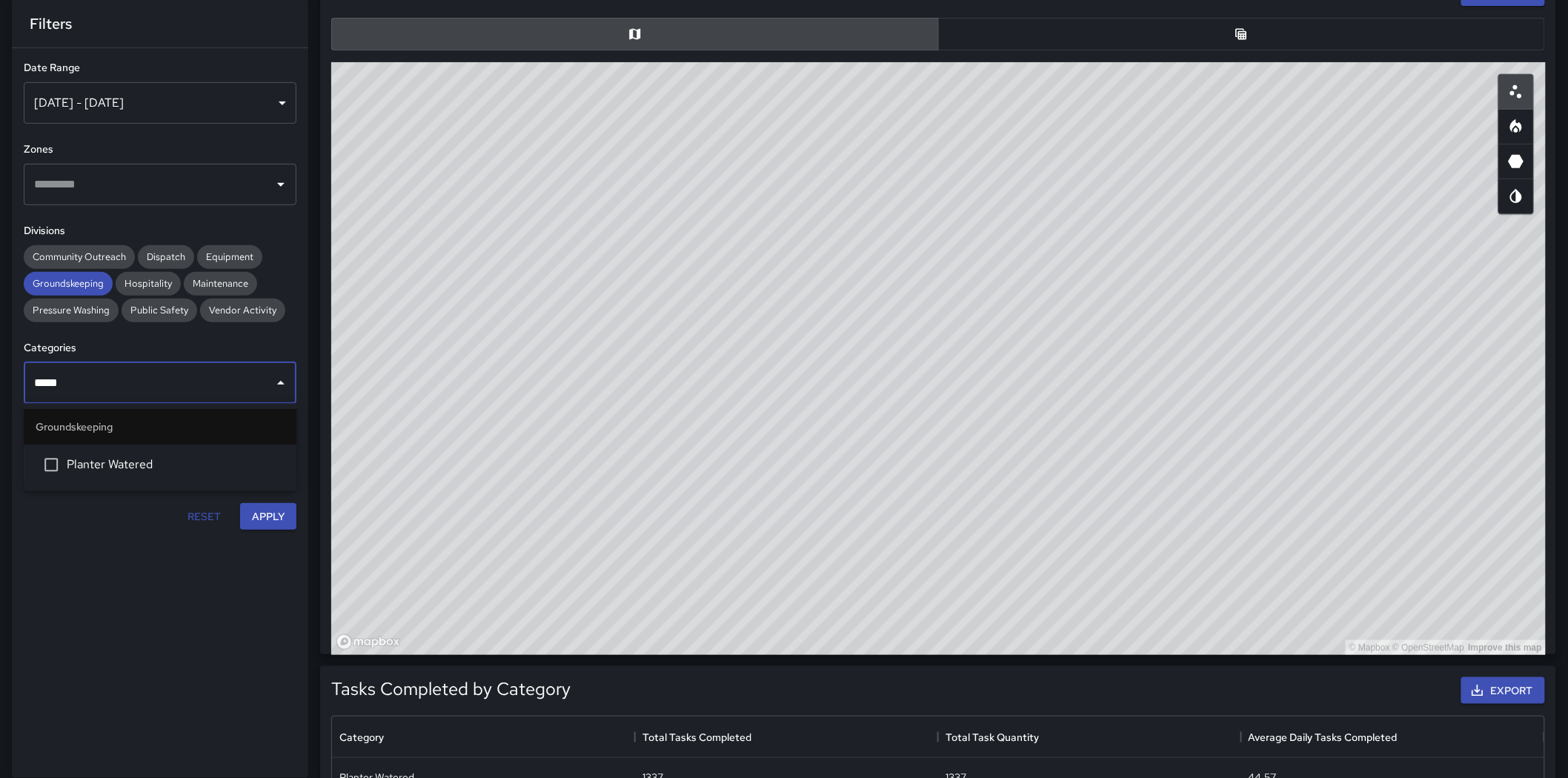 click on "Planter Watered" at bounding box center (176, 465) 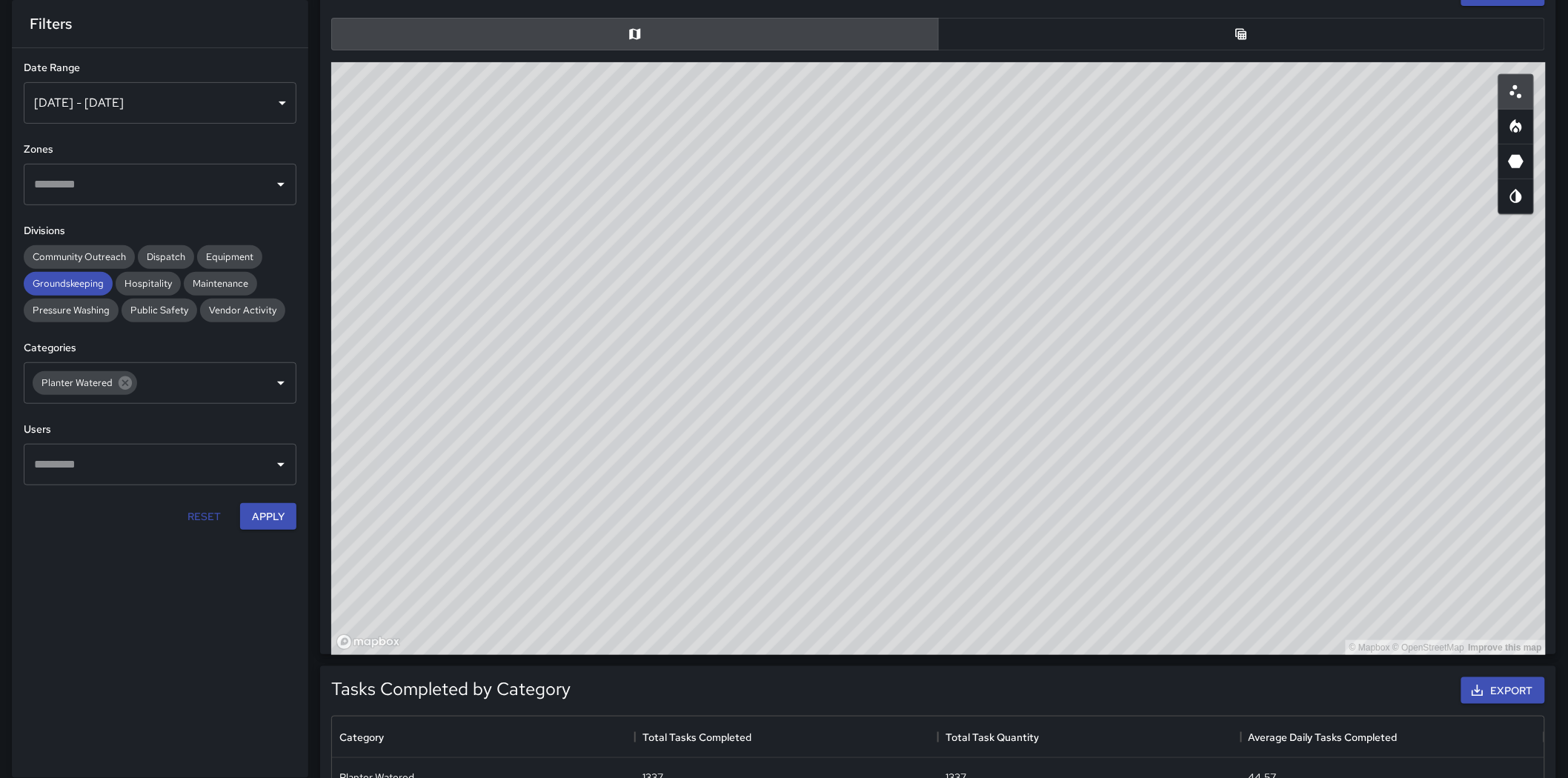 click on "**********" at bounding box center (160, 389) 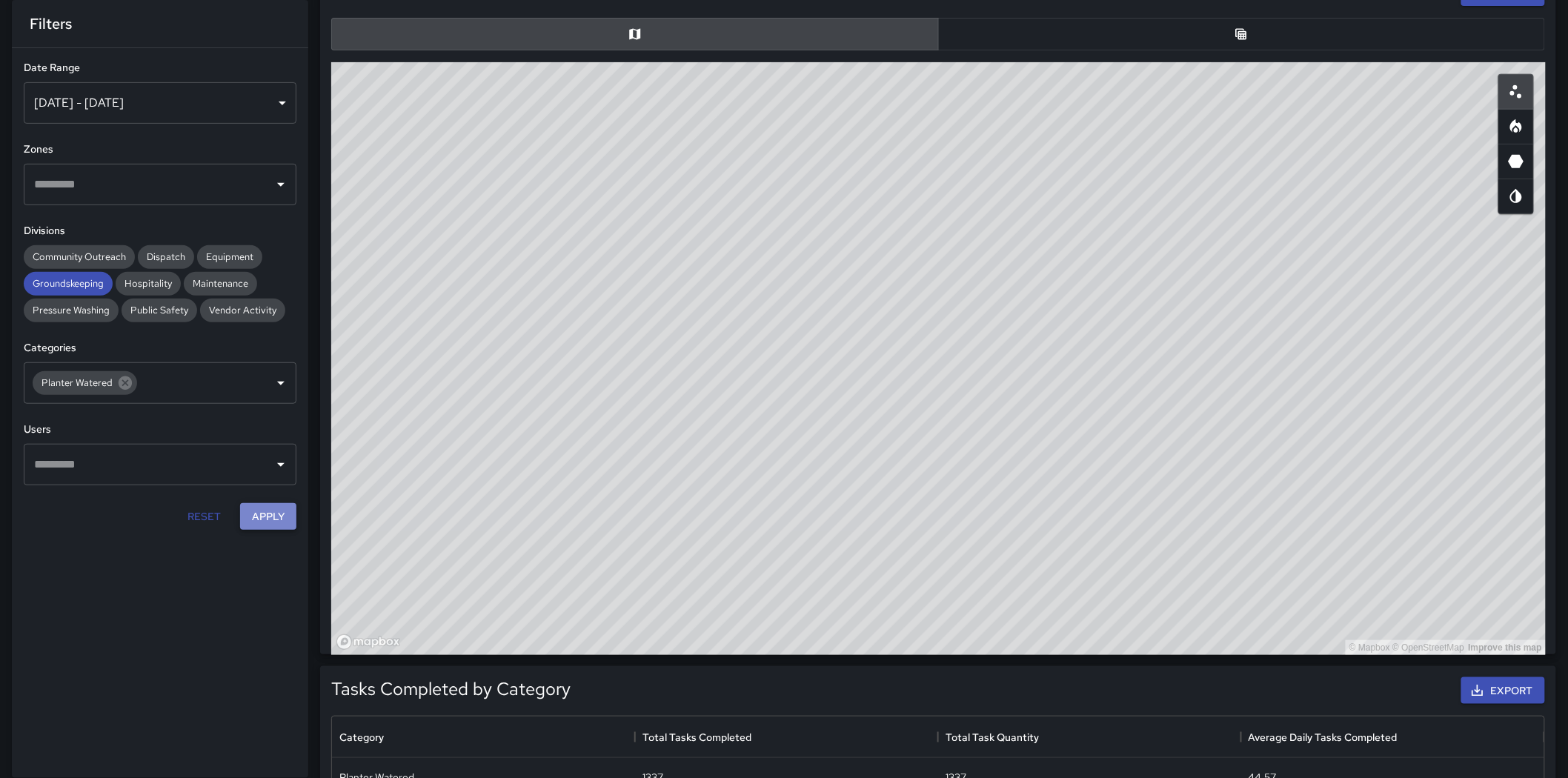 click on "Apply" at bounding box center [268, 516] 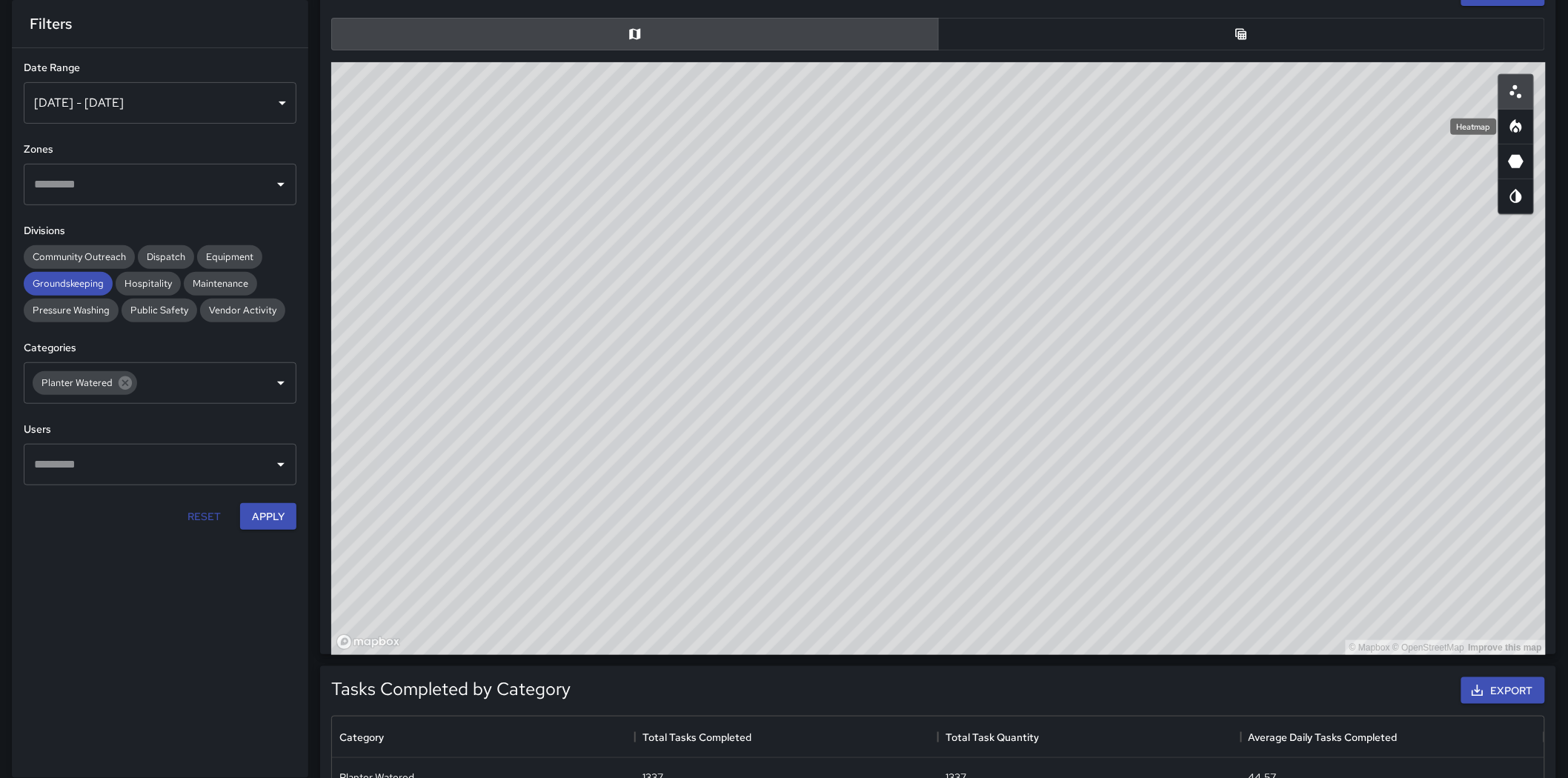 click 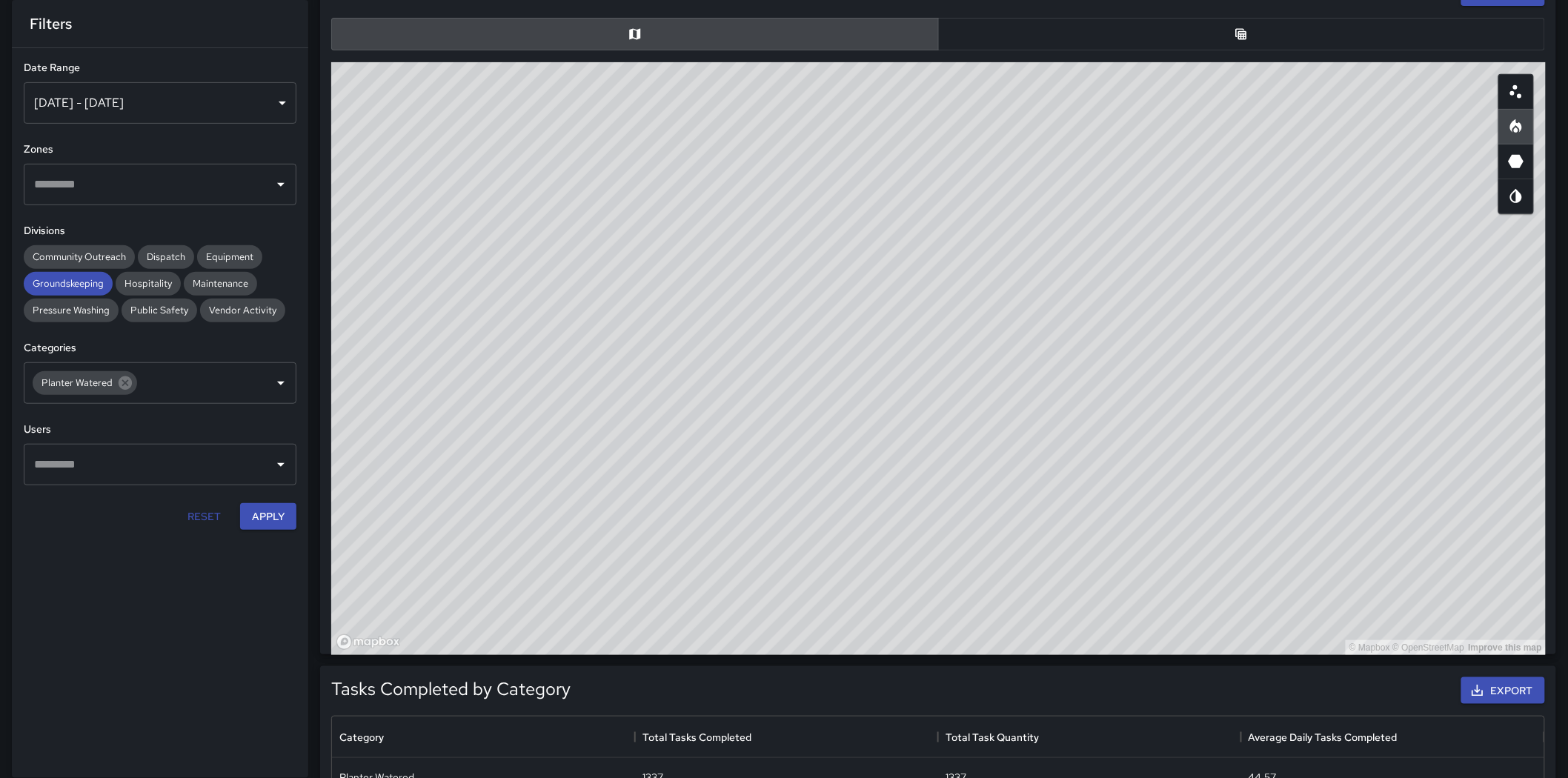drag, startPoint x: 1521, startPoint y: 206, endPoint x: 1534, endPoint y: 150, distance: 57.48913 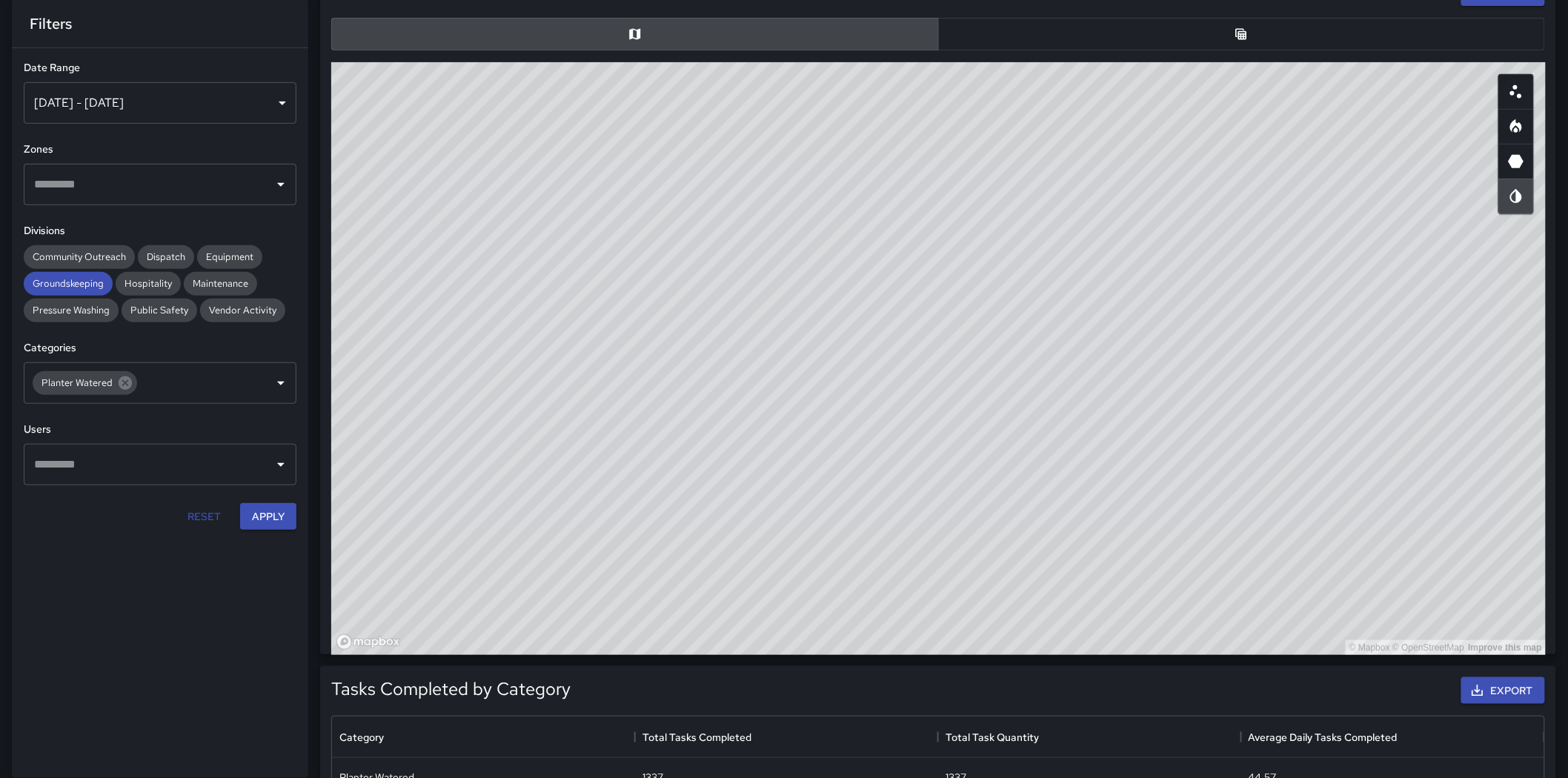 click 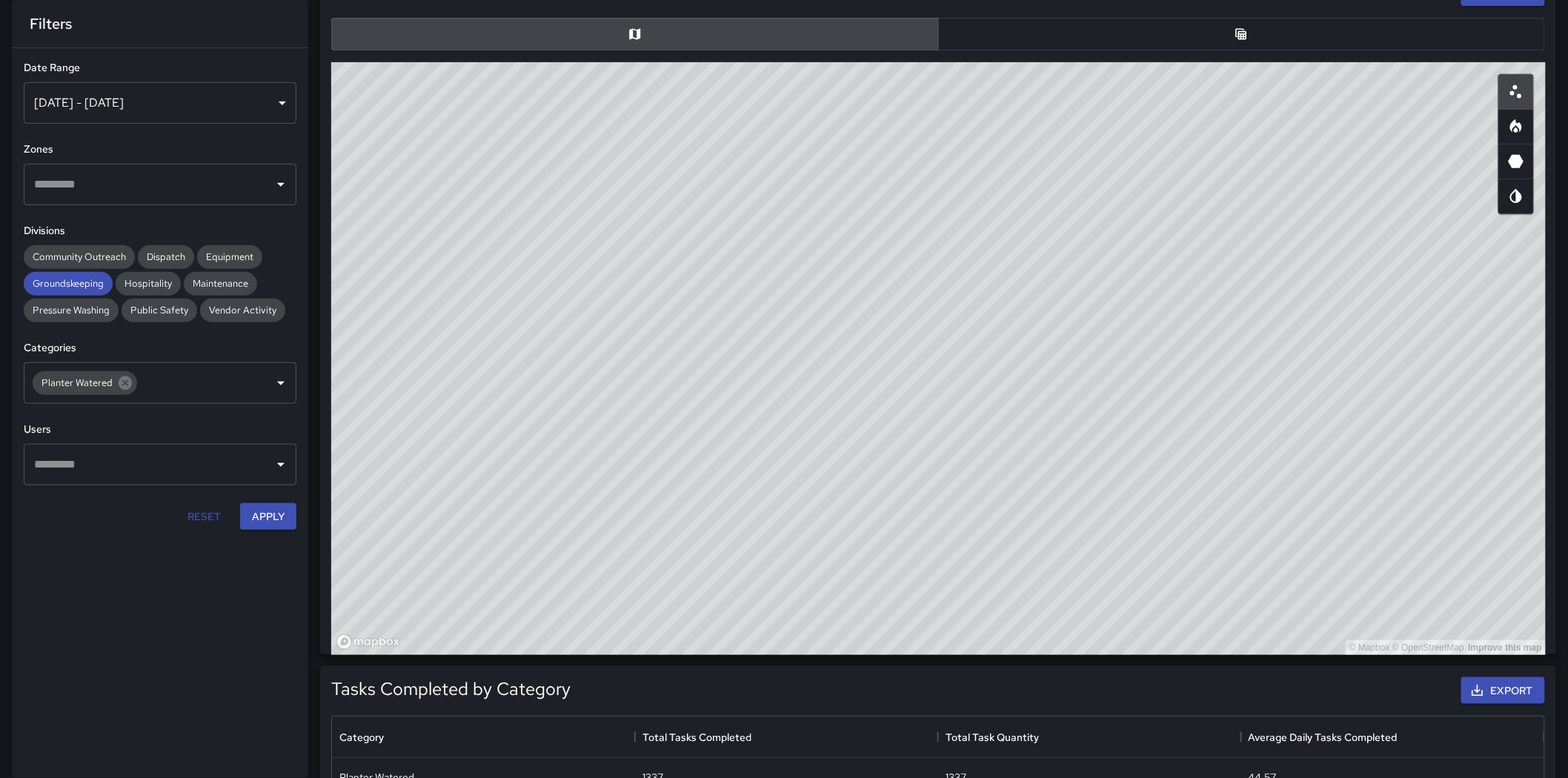 click 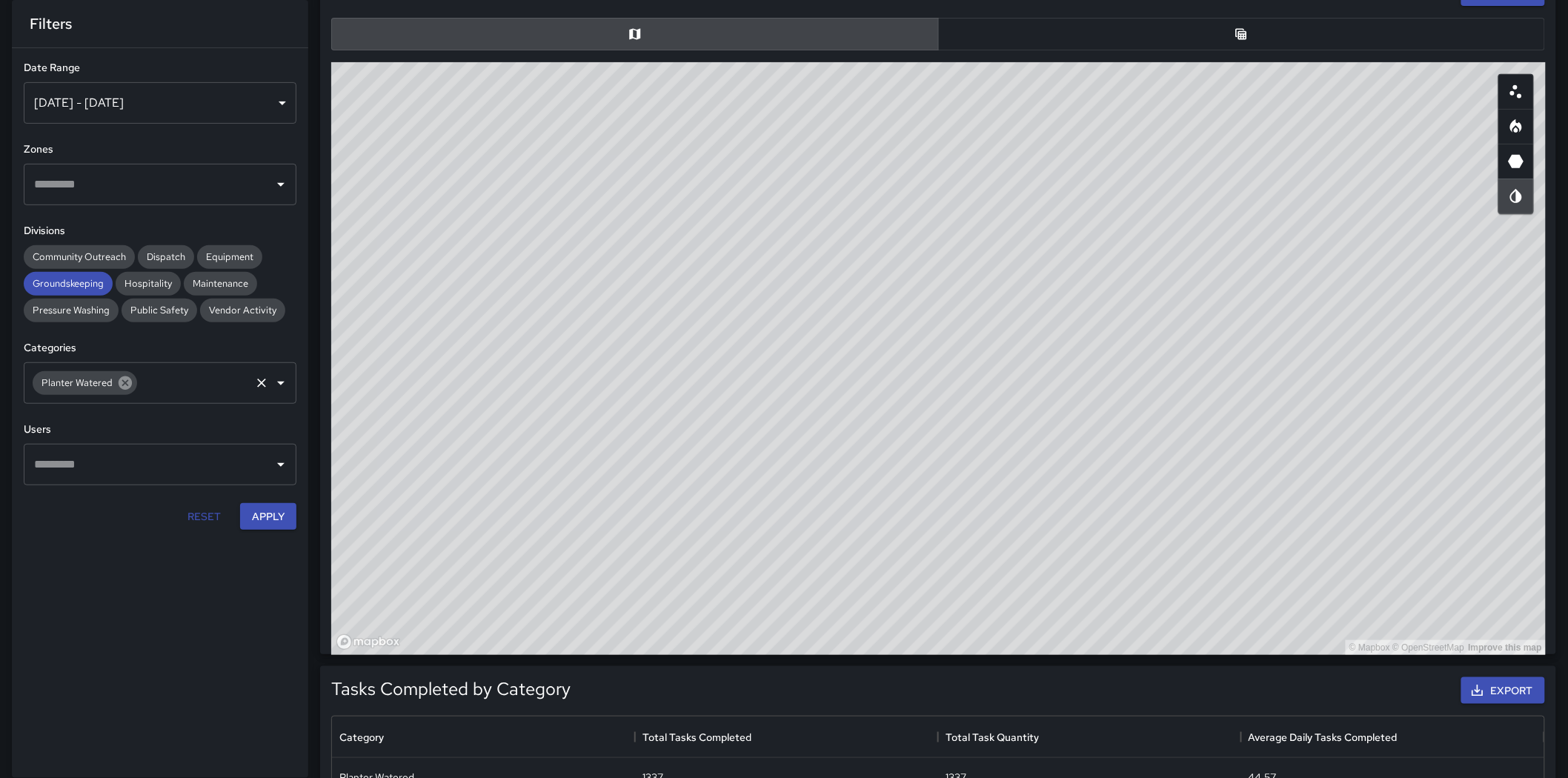 click 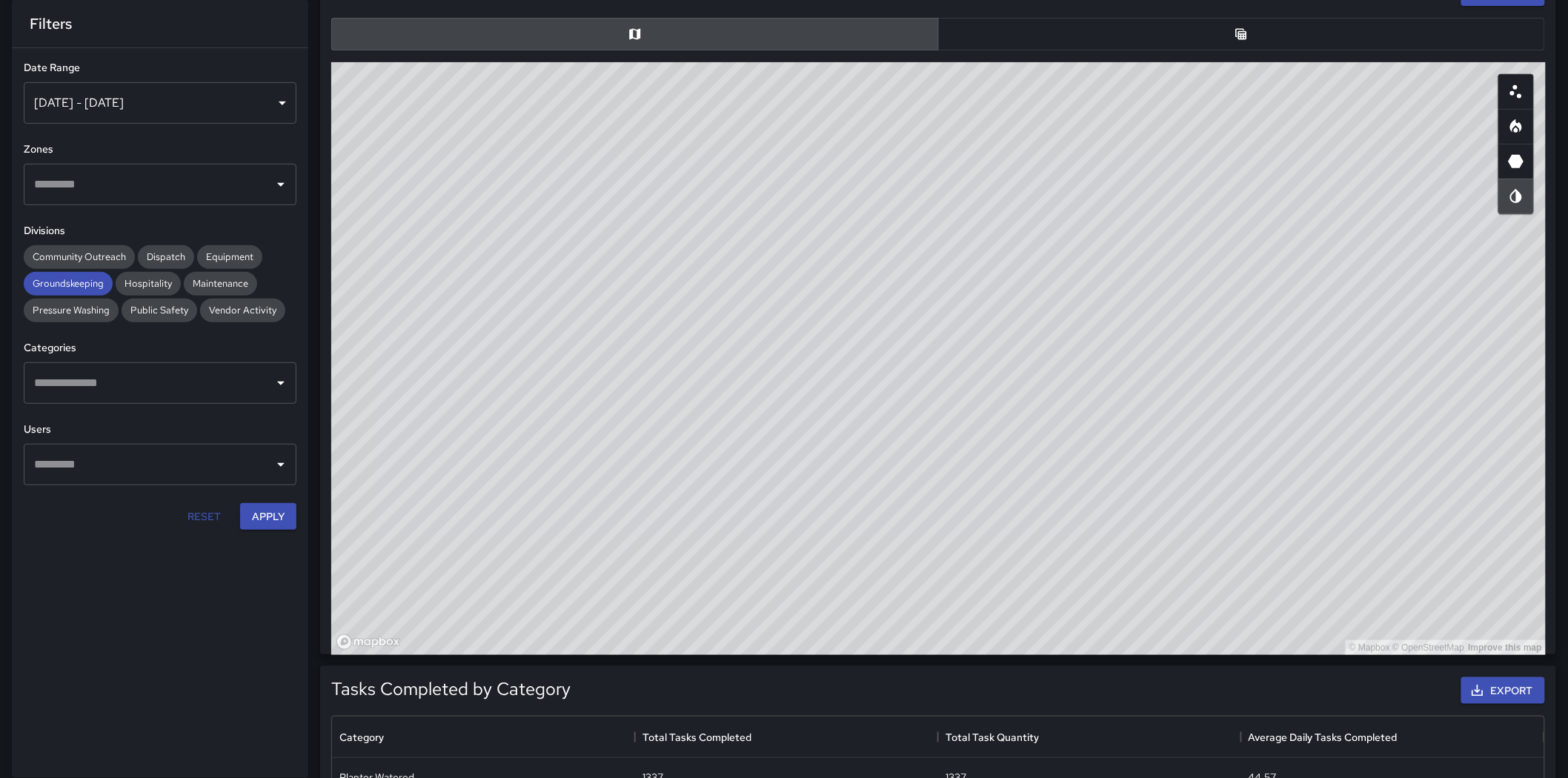 click at bounding box center (149, 383) 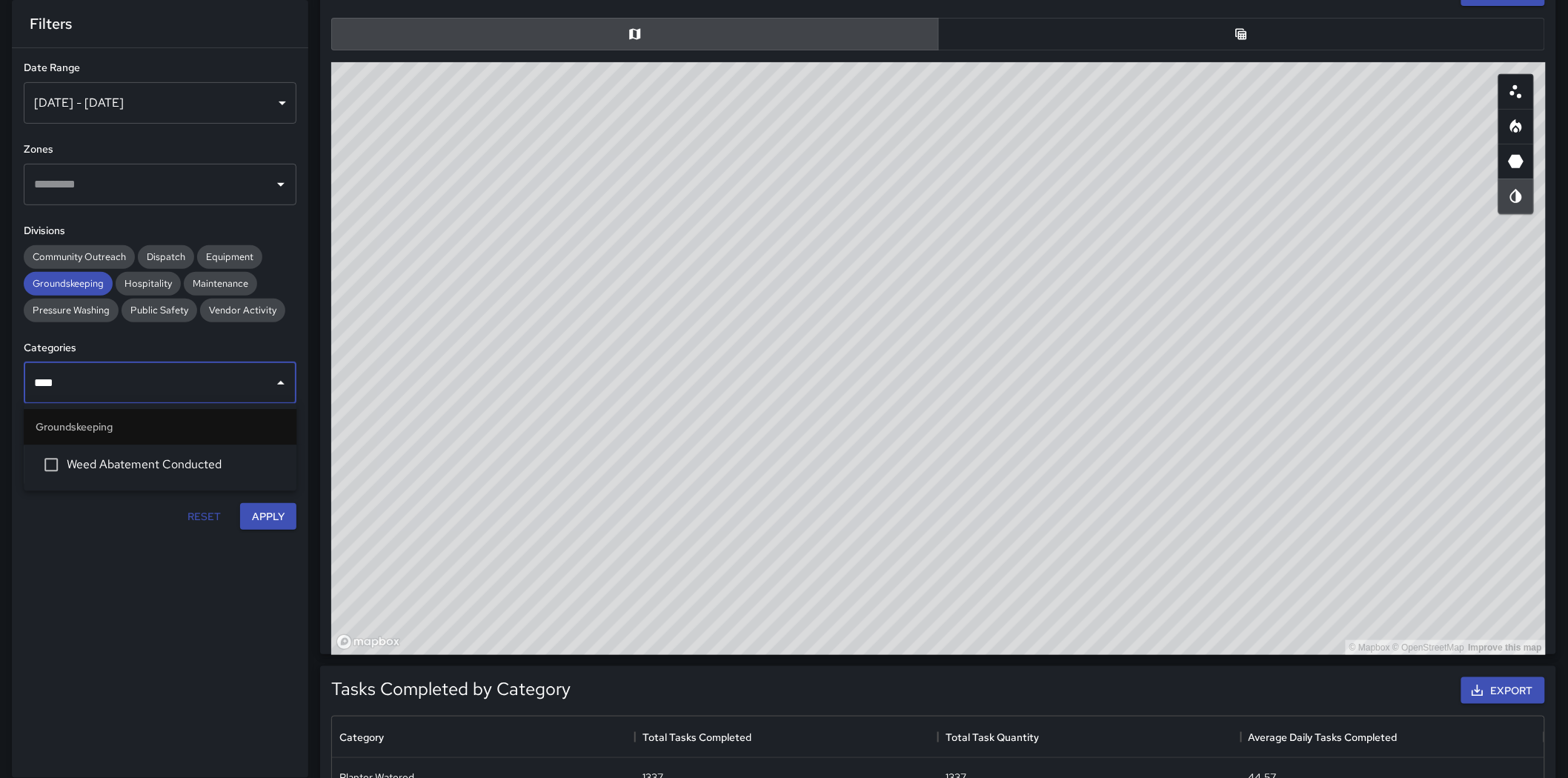 type on "****" 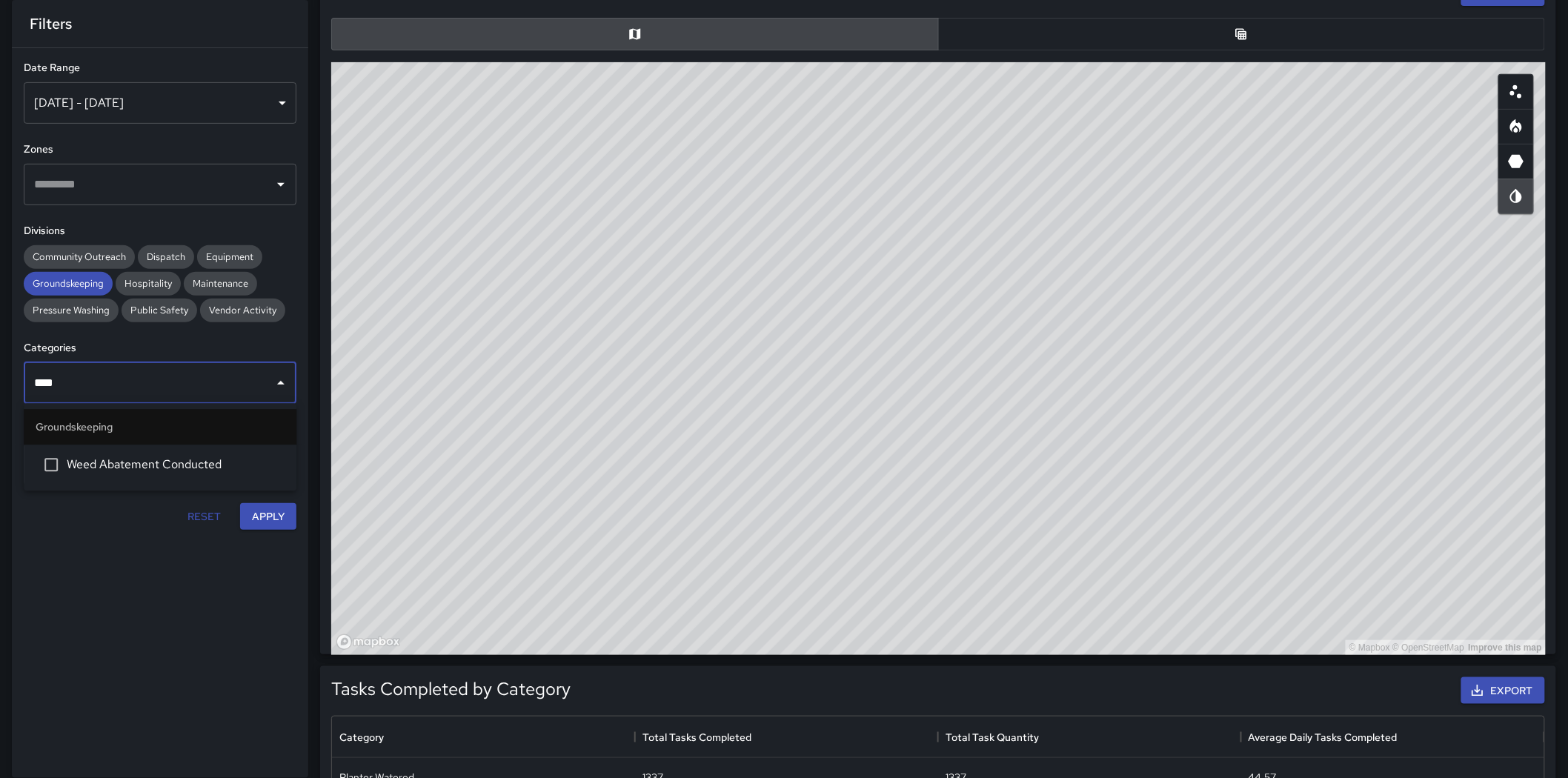 click on "Groundskeeping Weed Abatement Conducted" at bounding box center [160, 447] 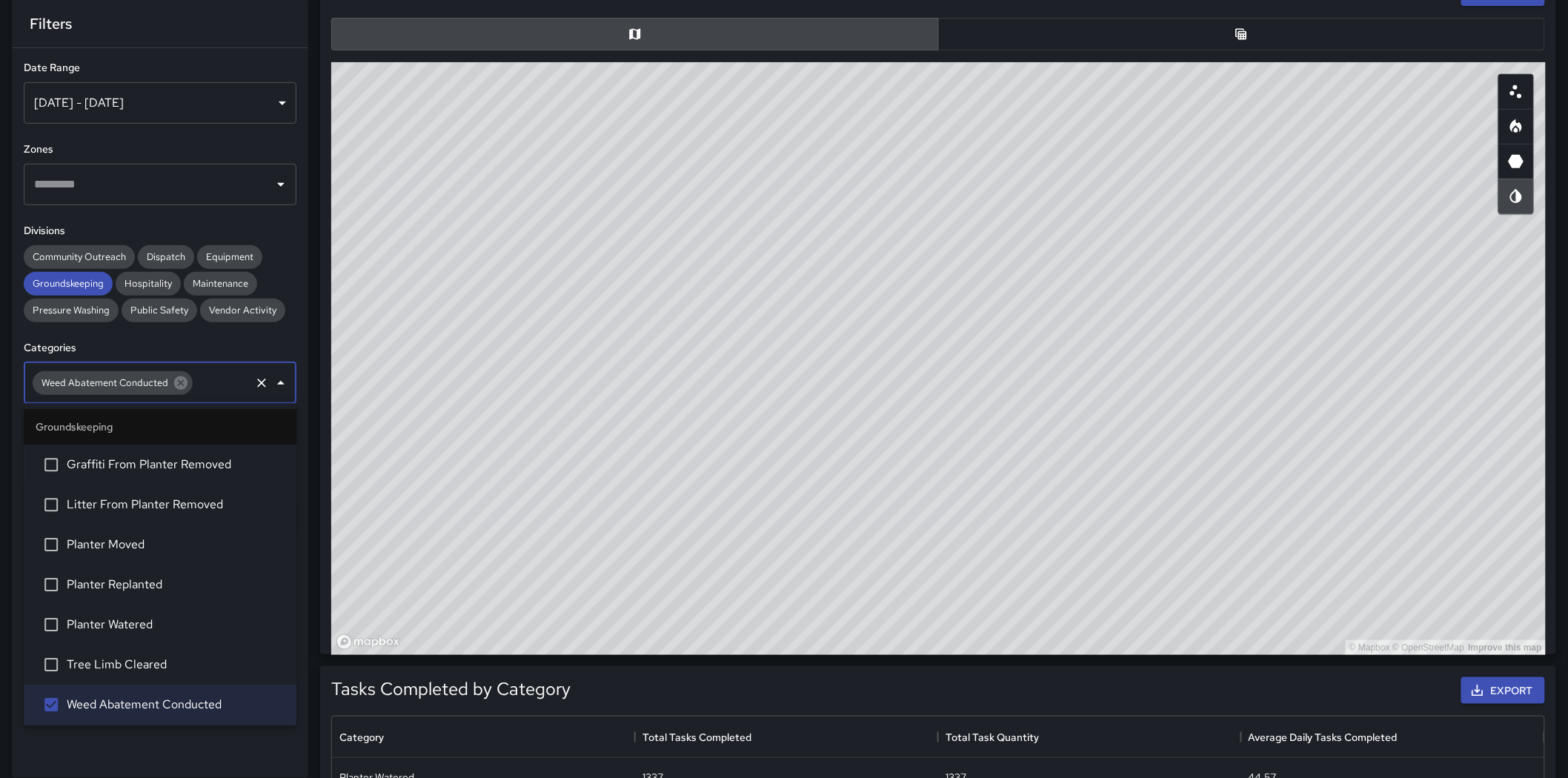click on "**********" at bounding box center [160, 295] 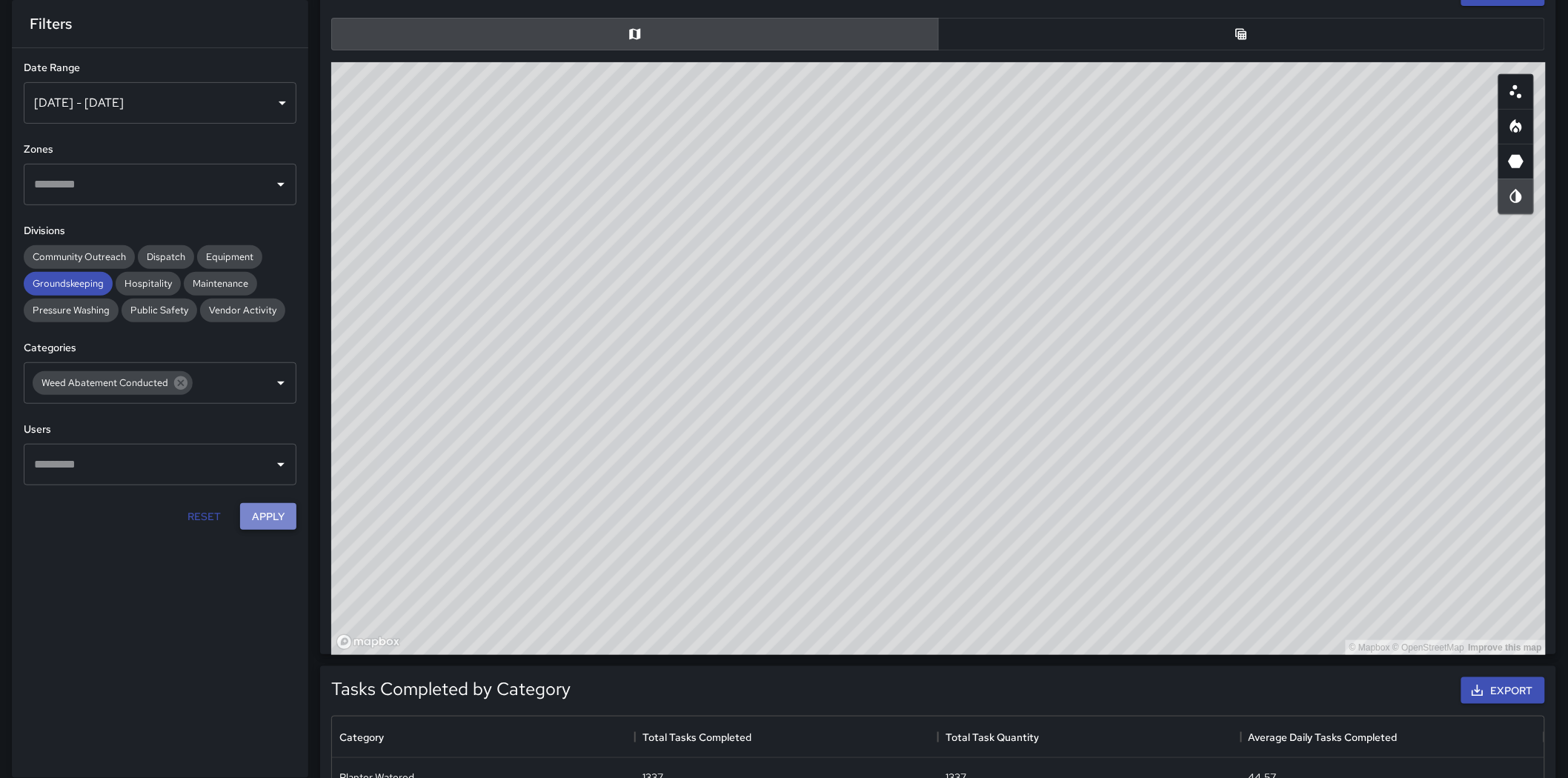 click on "Apply" at bounding box center (268, 516) 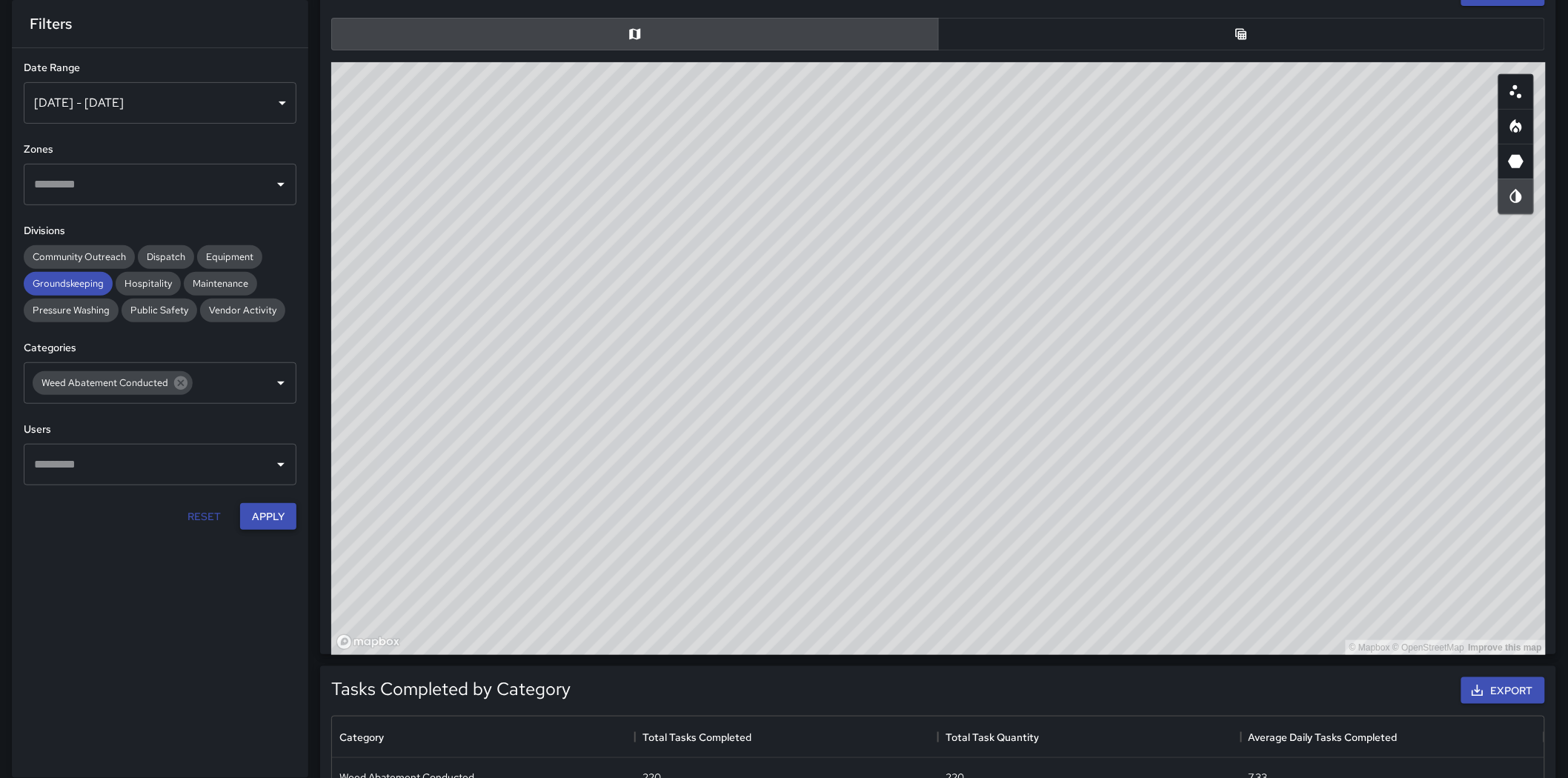 click on "Apply" at bounding box center [268, 516] 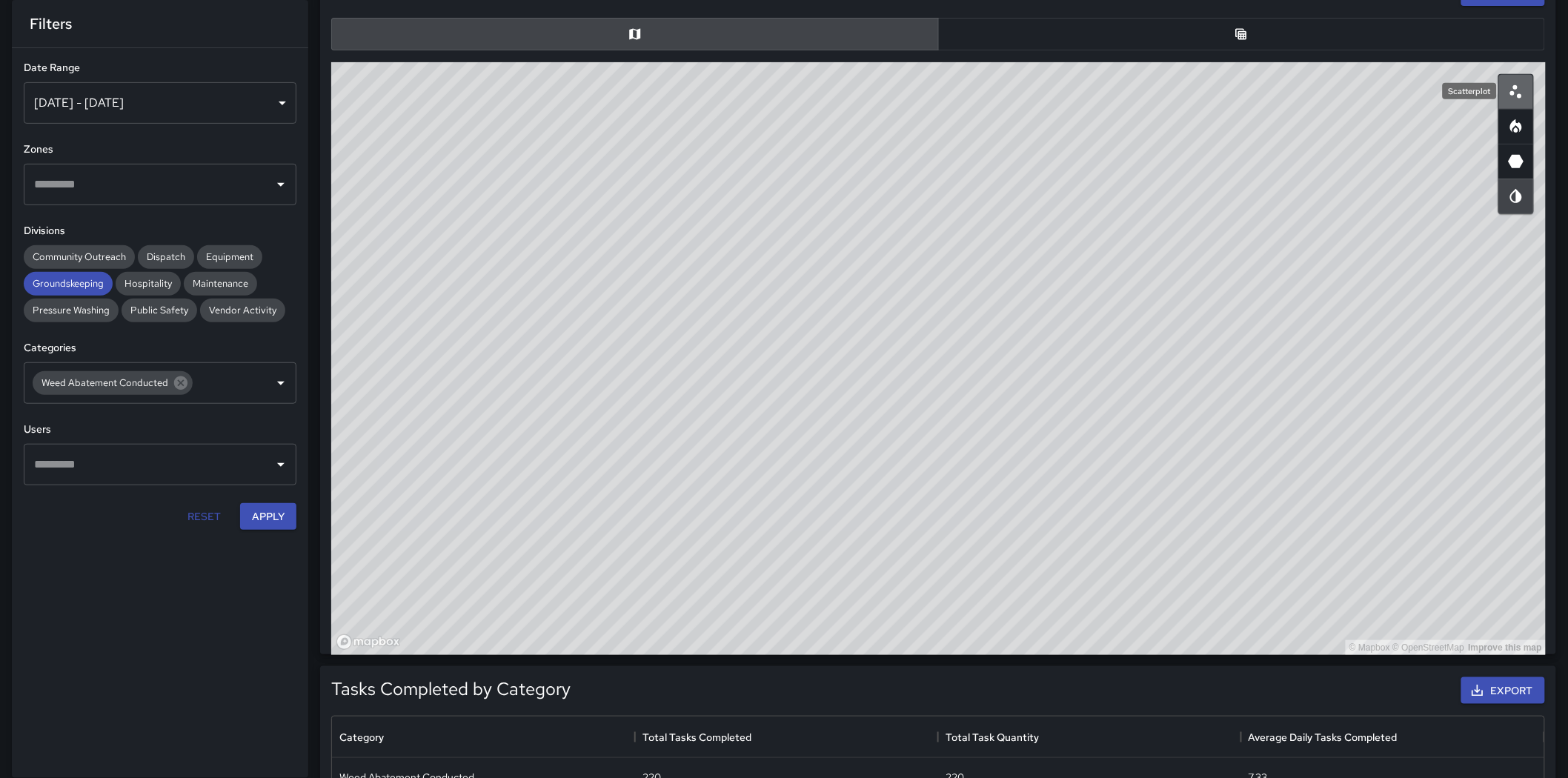 click 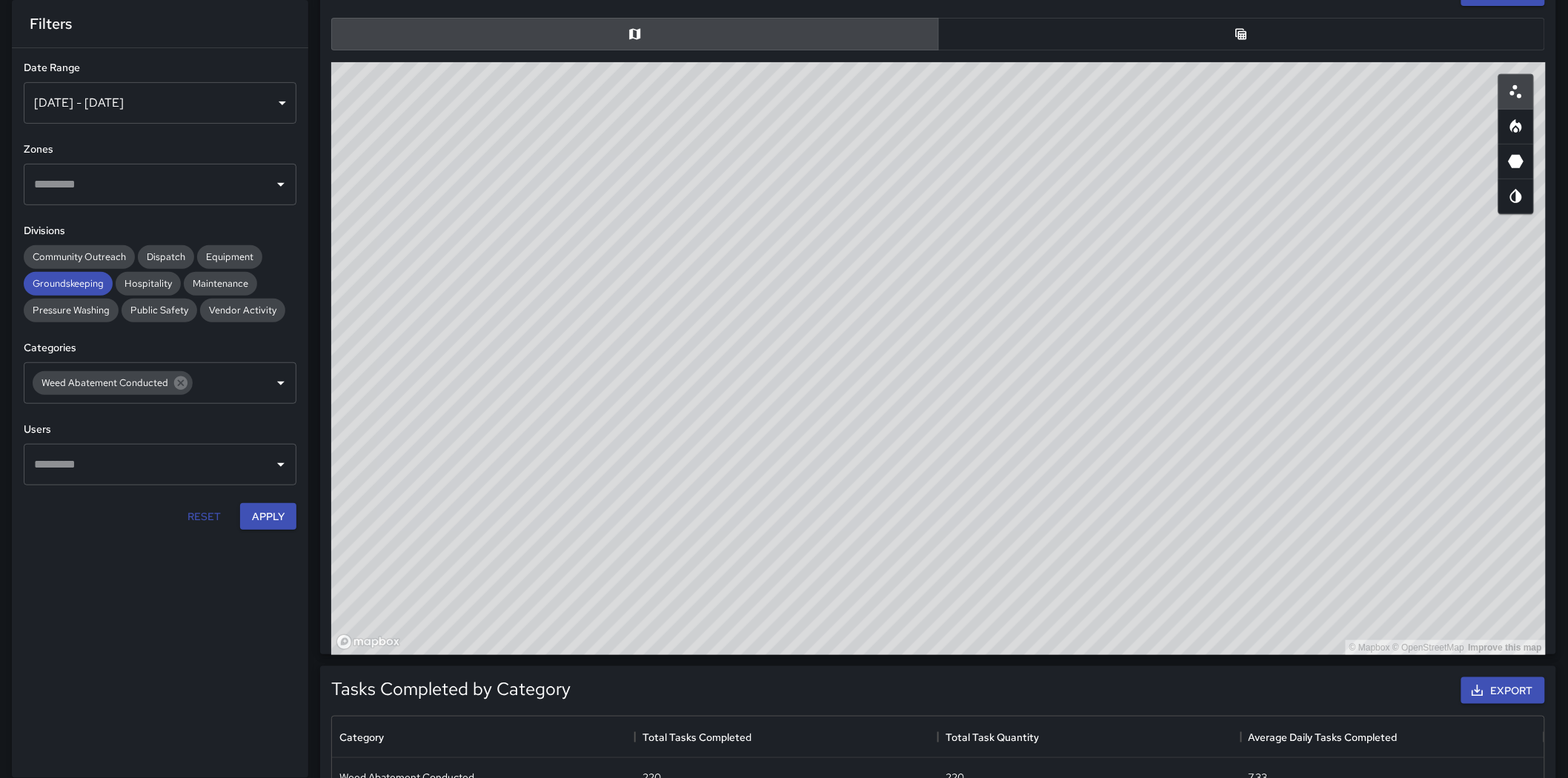 click on "© Mapbox   © OpenStreetMap   Improve this map" at bounding box center (938, 359) 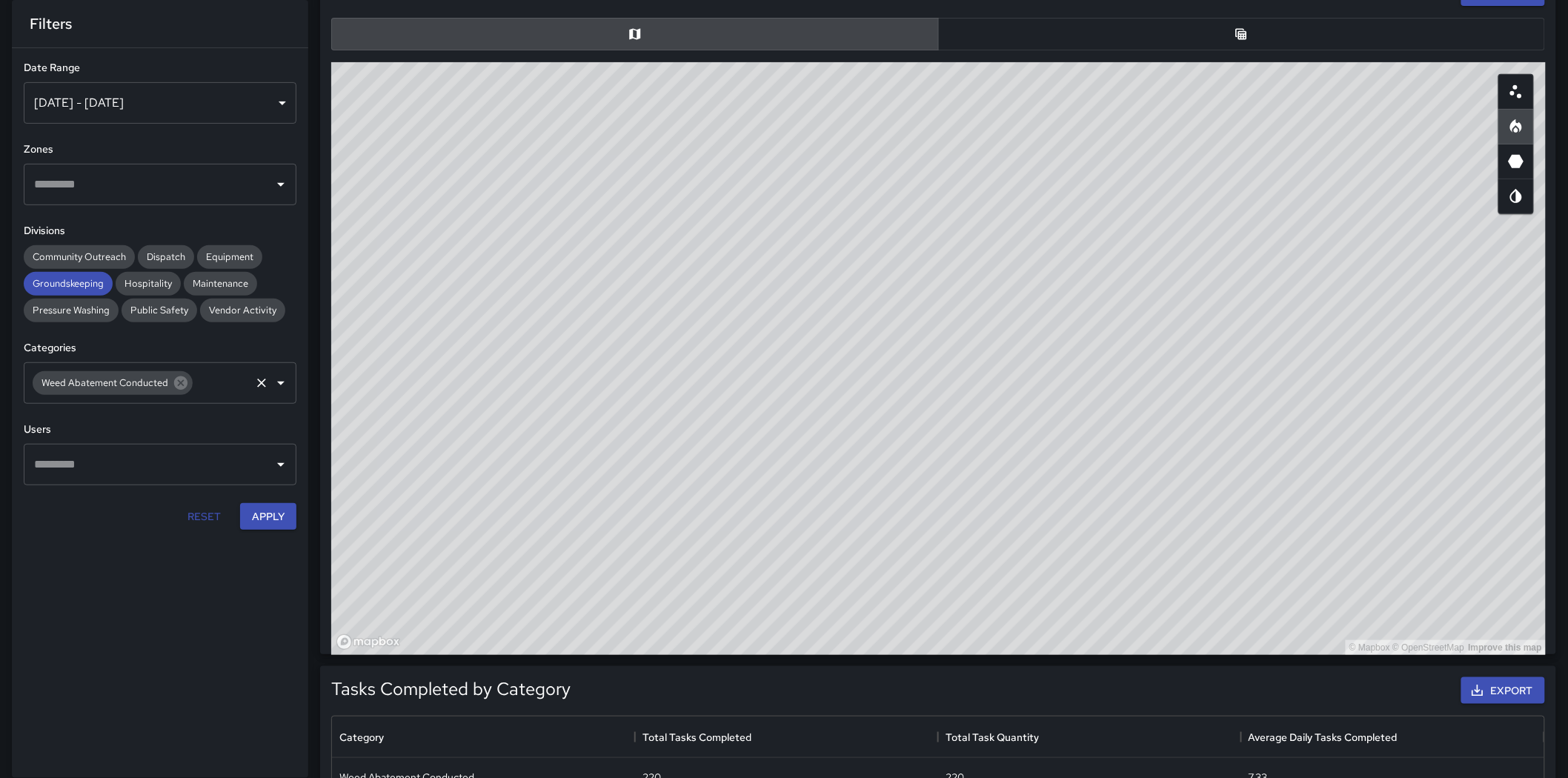 click 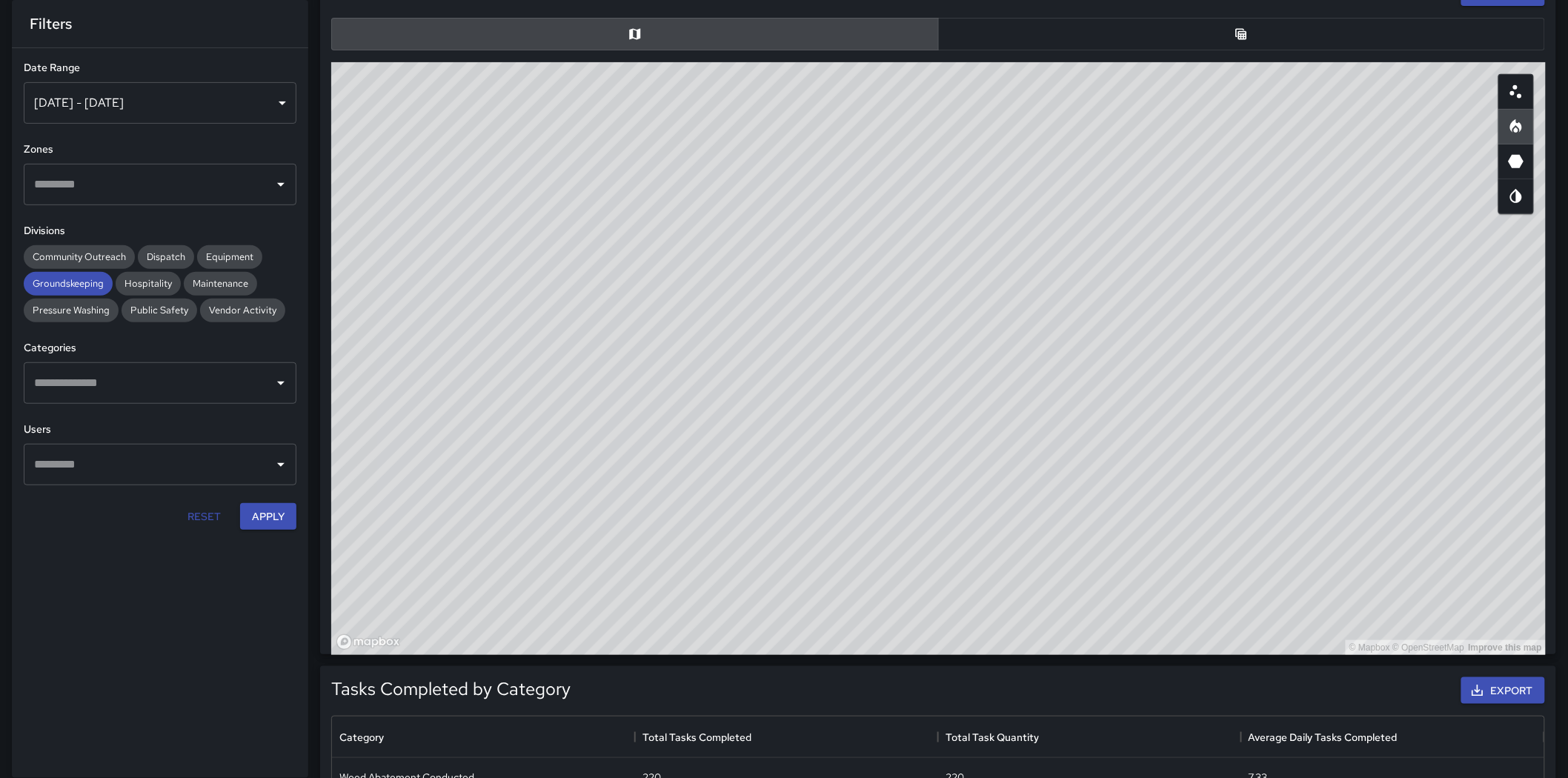 click at bounding box center [149, 383] 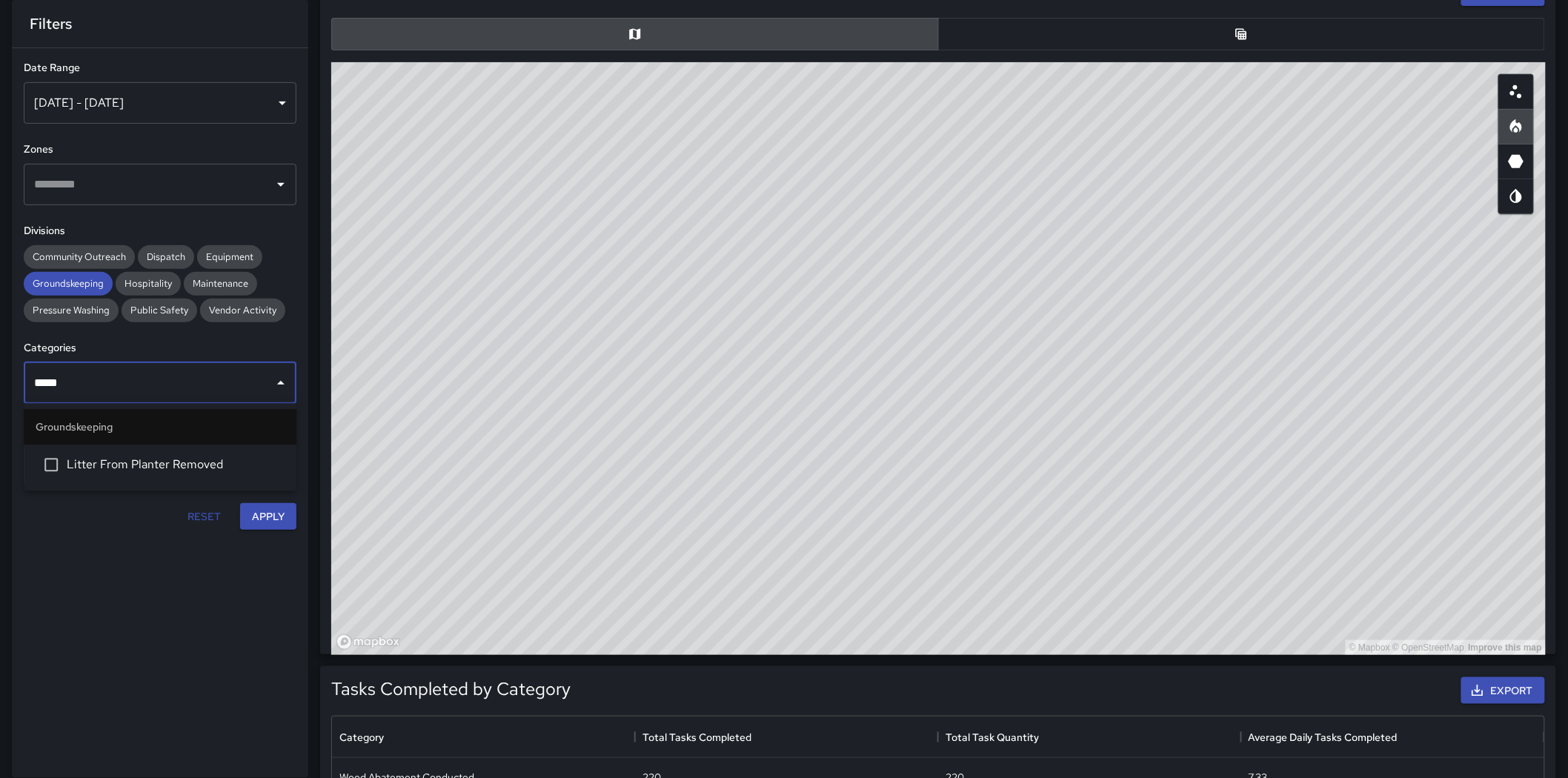 type on "******" 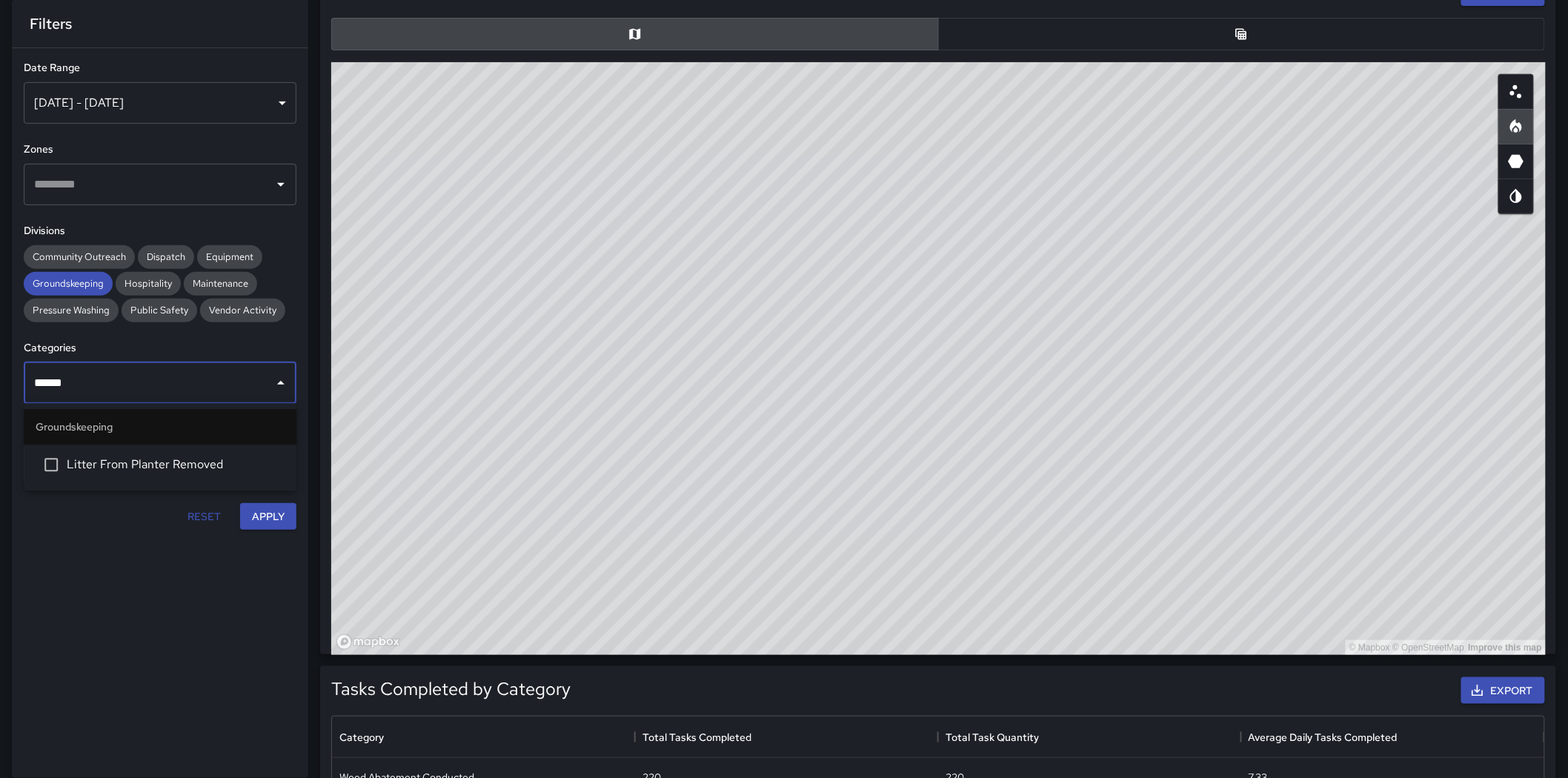 click on "Litter From Planter Removed" at bounding box center (176, 465) 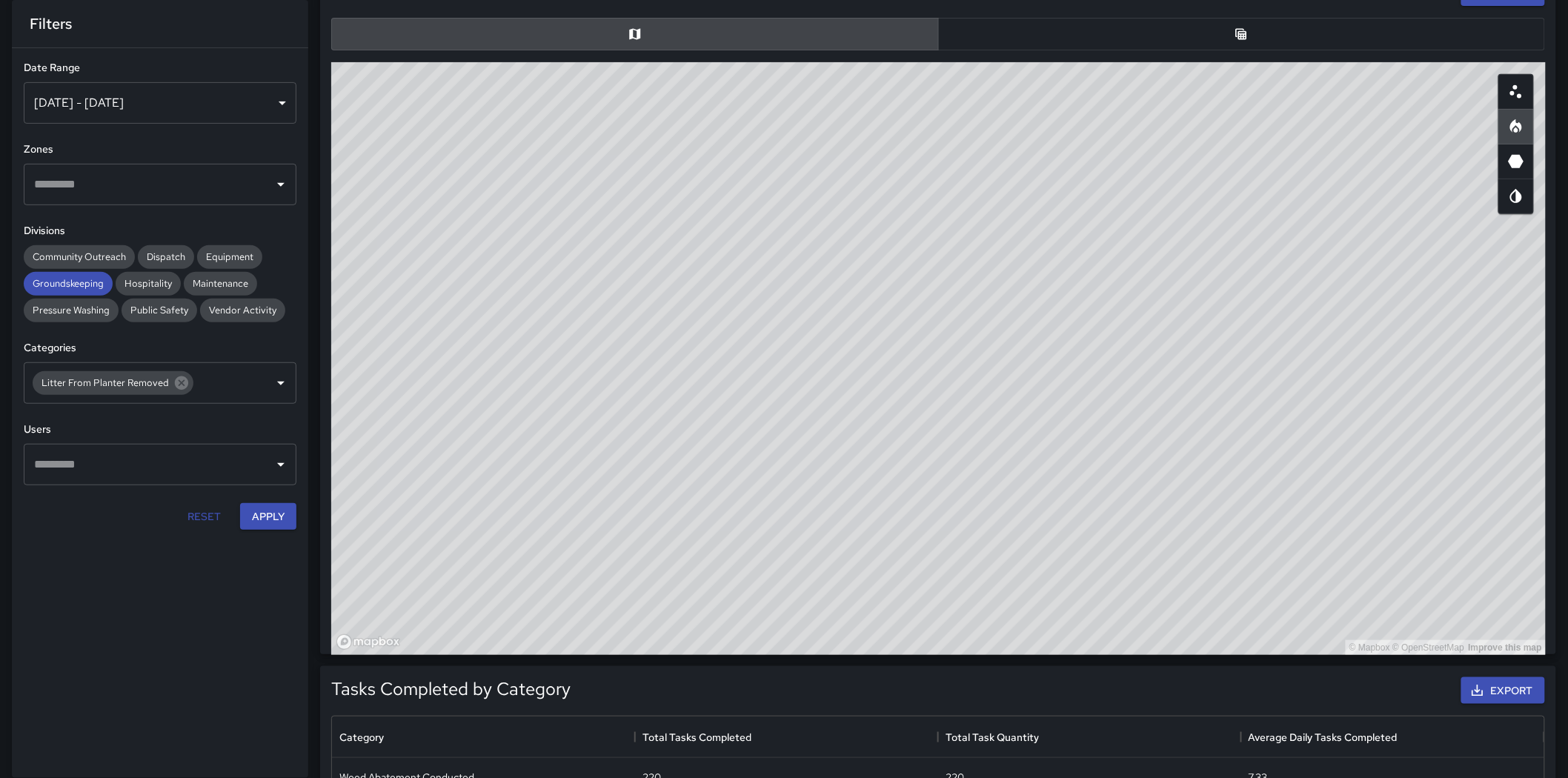 click on "**********" at bounding box center (160, 295) 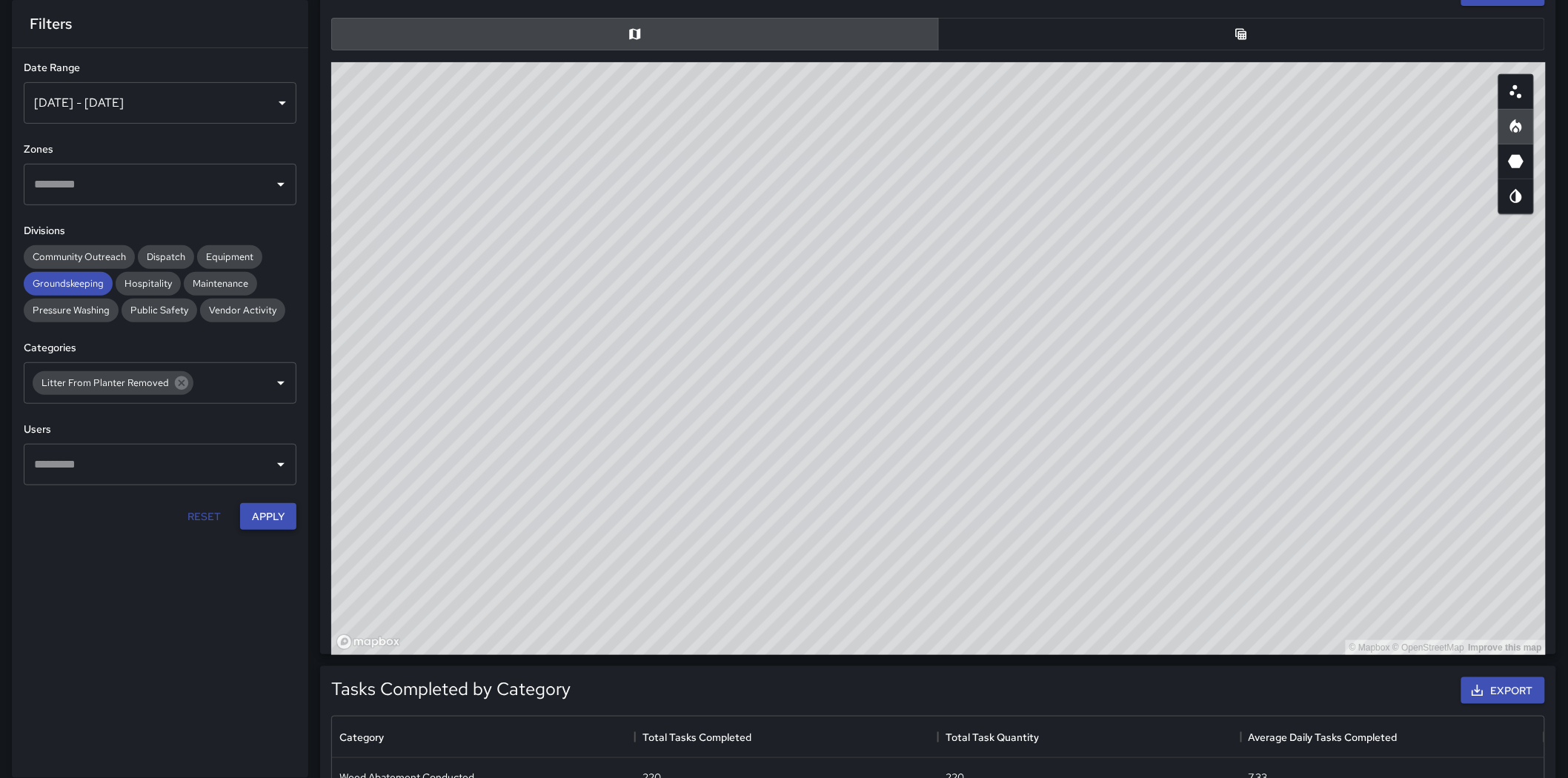 click on "Apply" at bounding box center (268, 516) 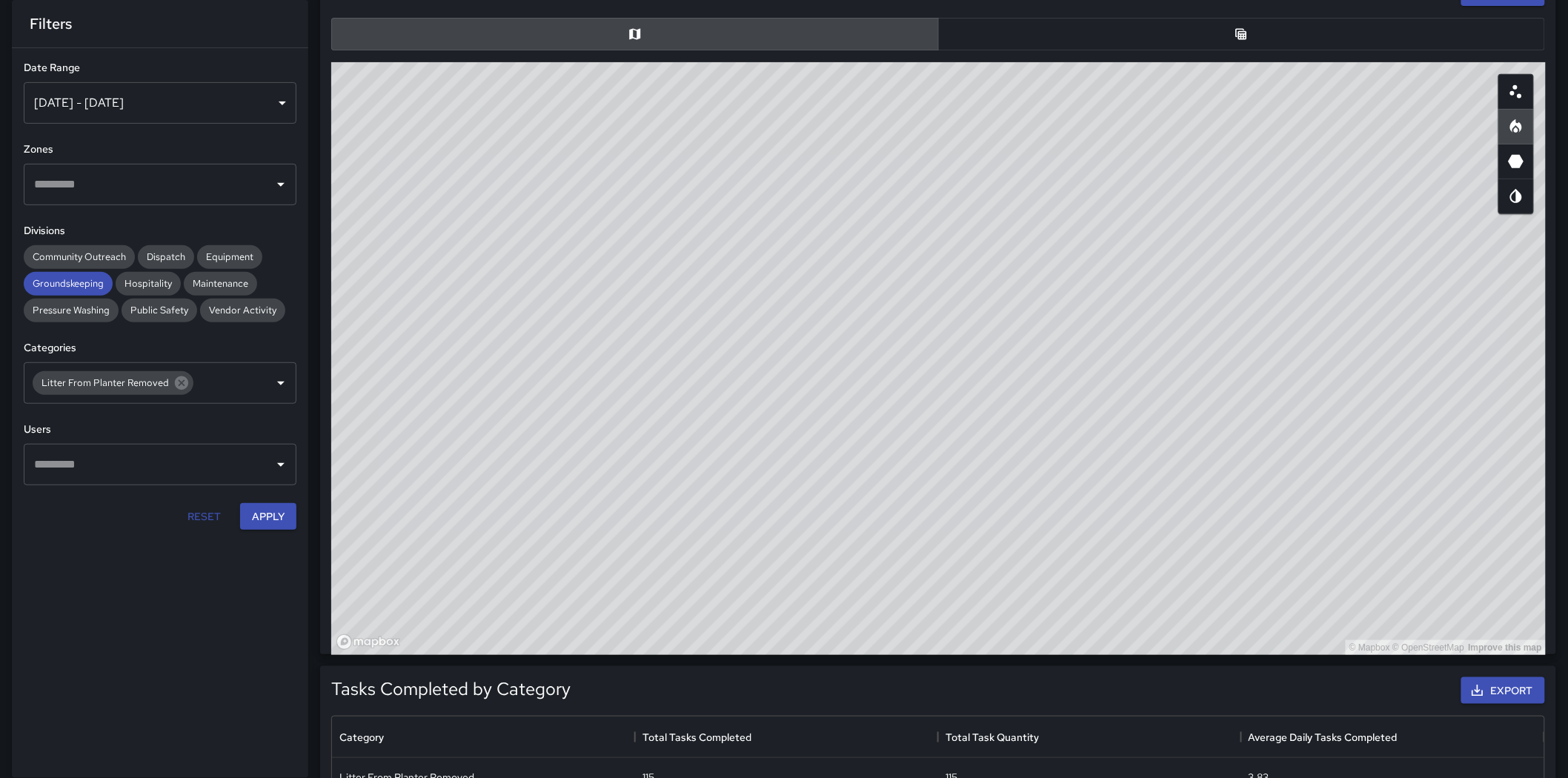 click 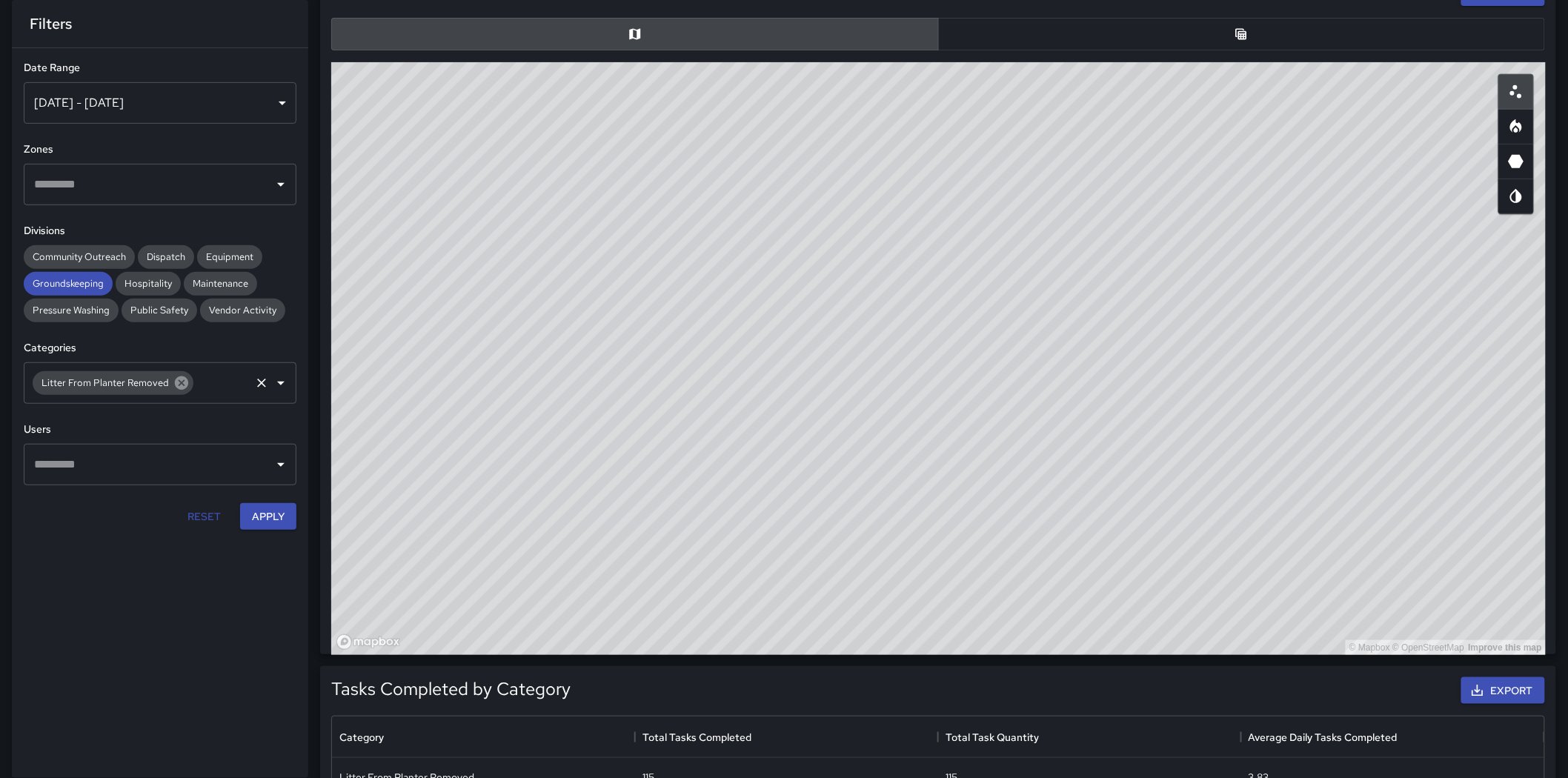 click on "Litter From Planter Removed" at bounding box center (113, 383) 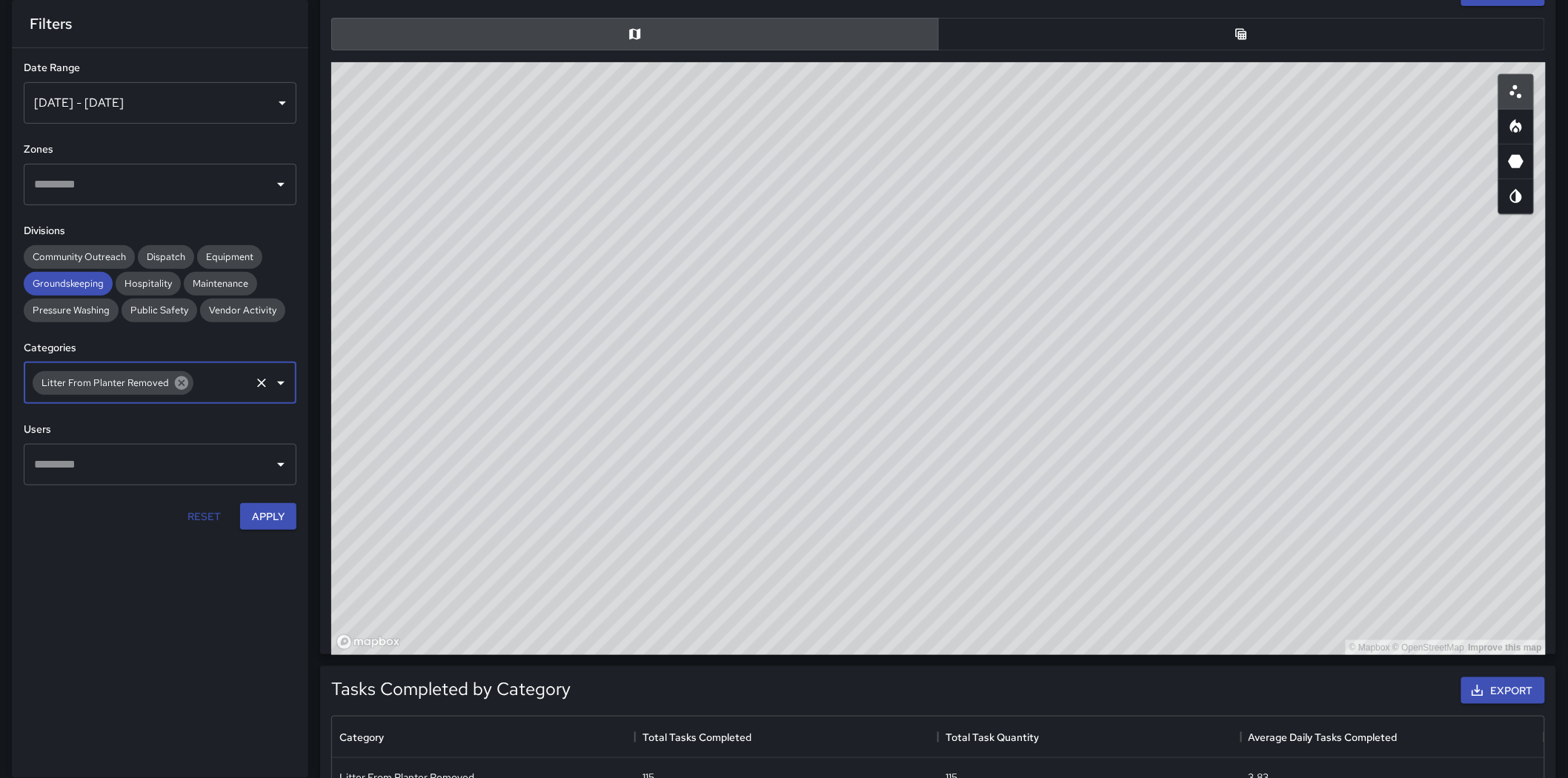 click 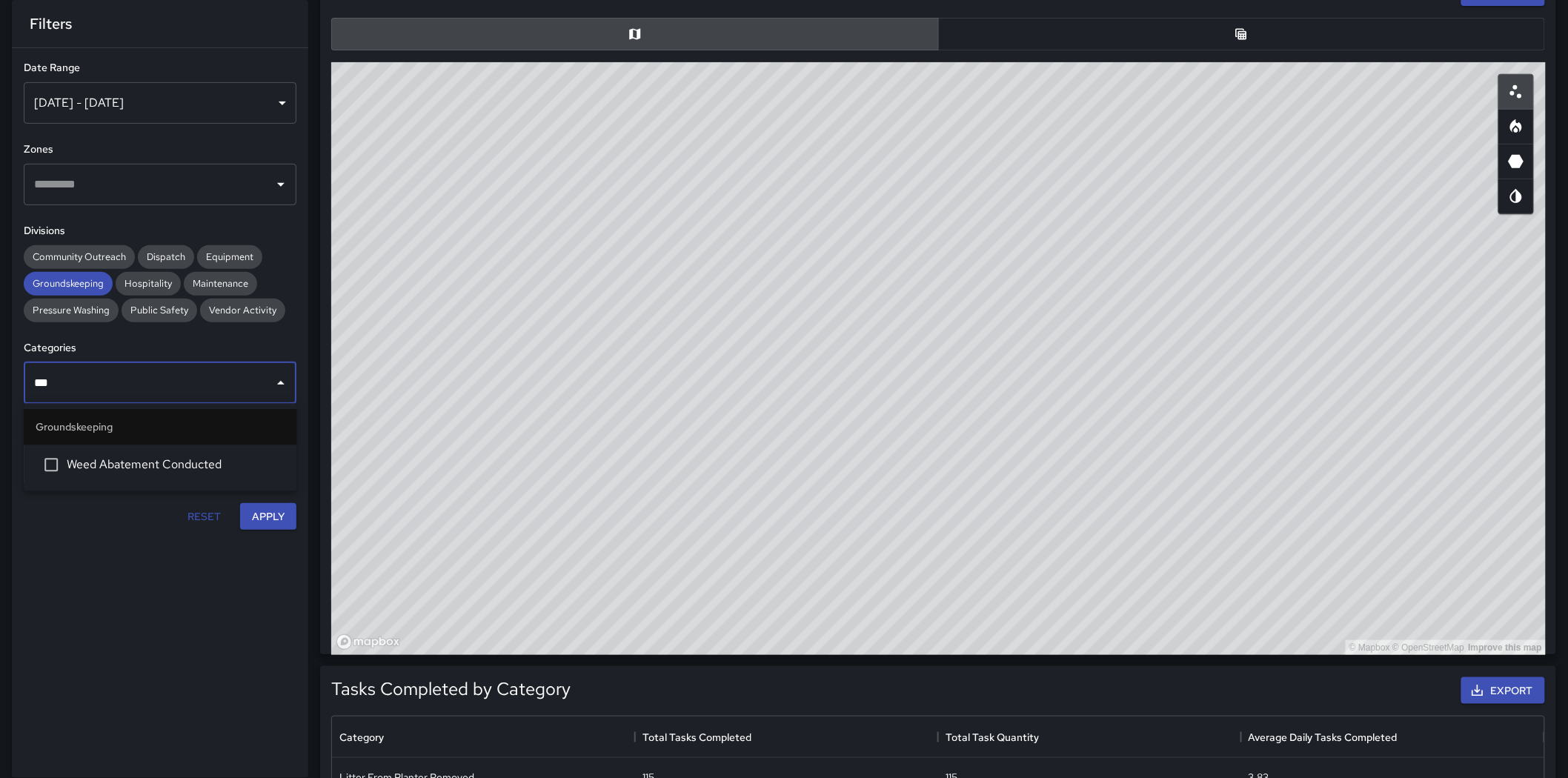 type on "****" 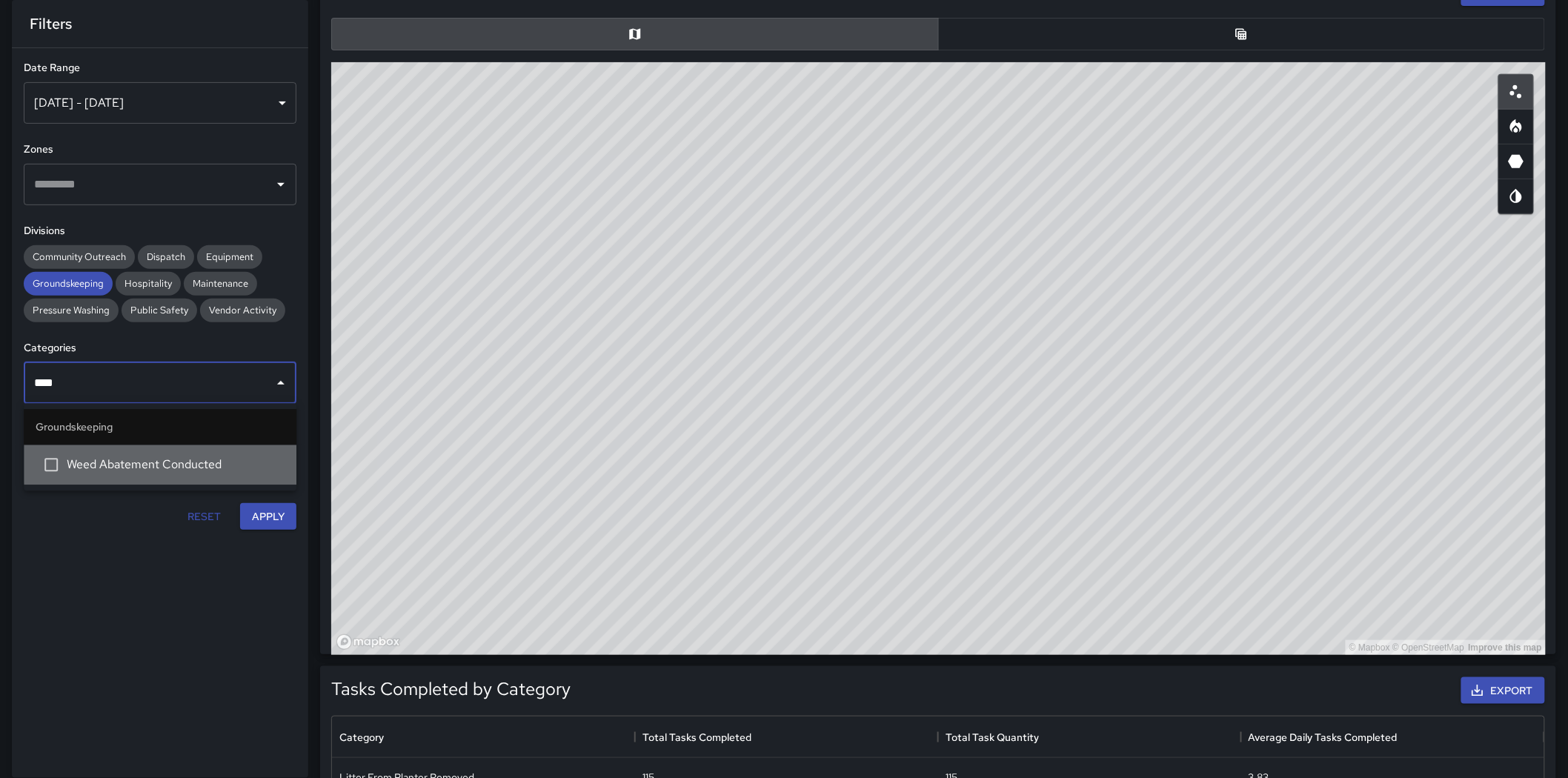 click on "Weed Abatement Conducted" at bounding box center [160, 465] 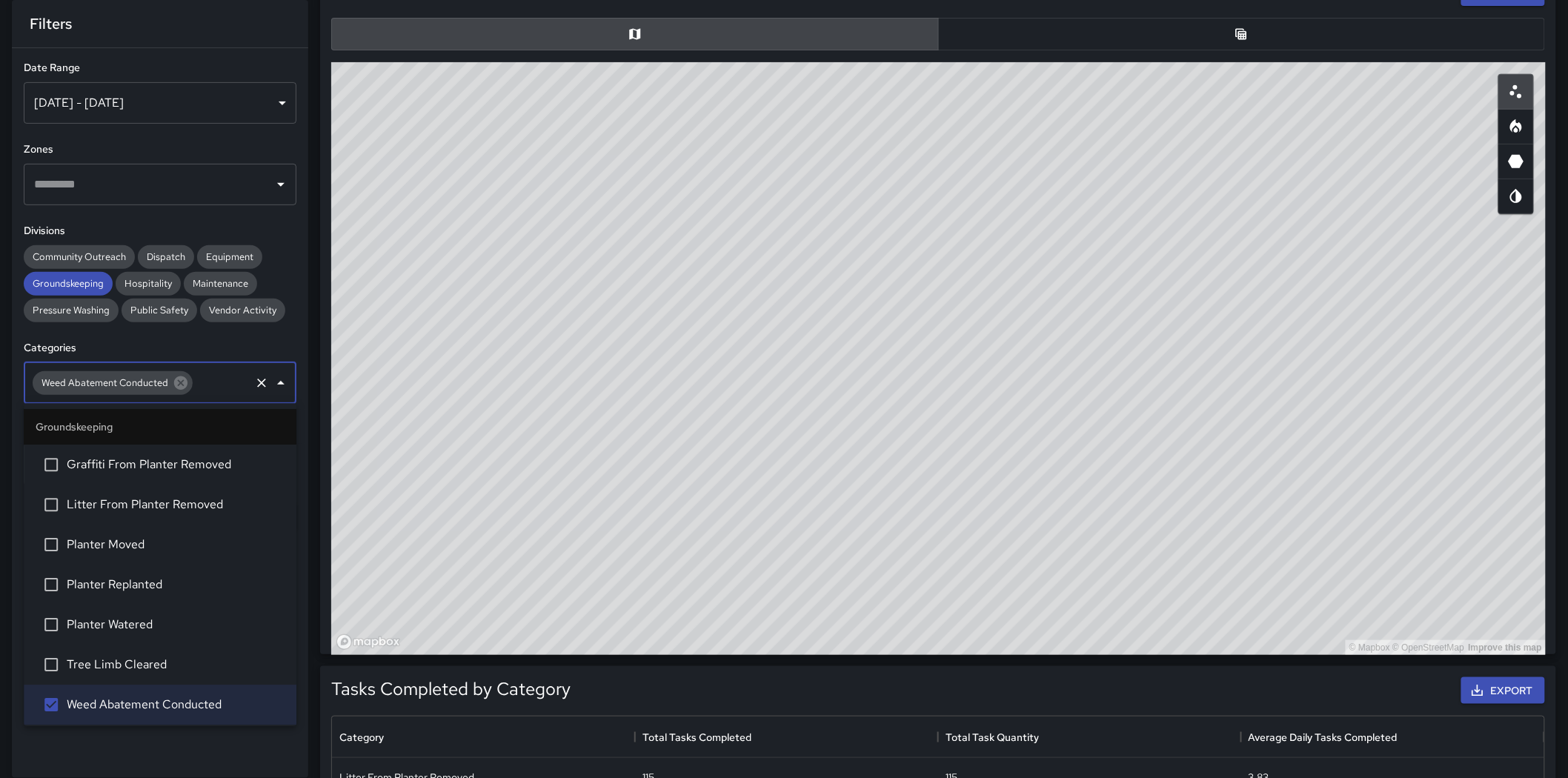 click on "**********" at bounding box center (160, 295) 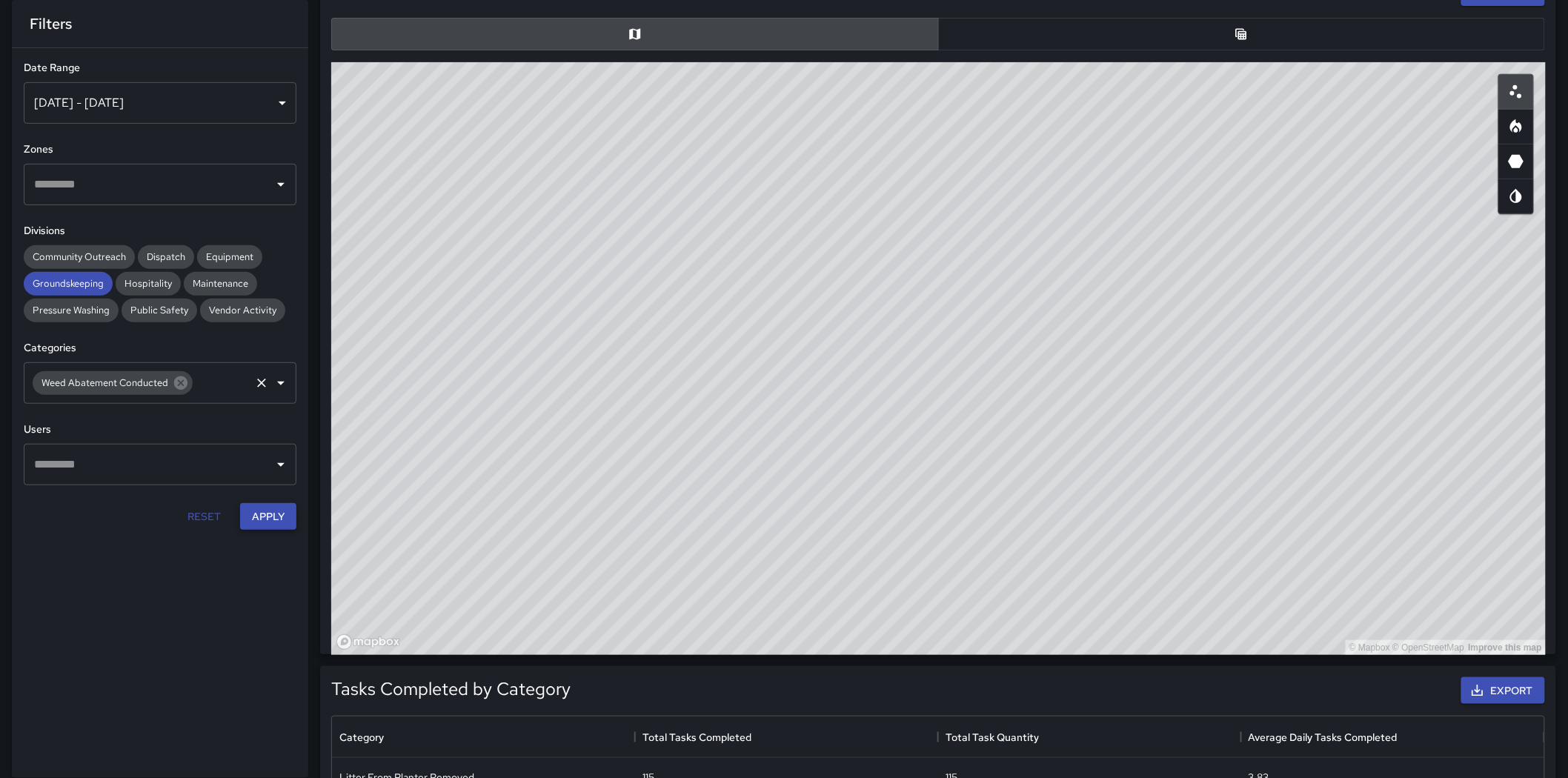 click on "Apply" at bounding box center [268, 516] 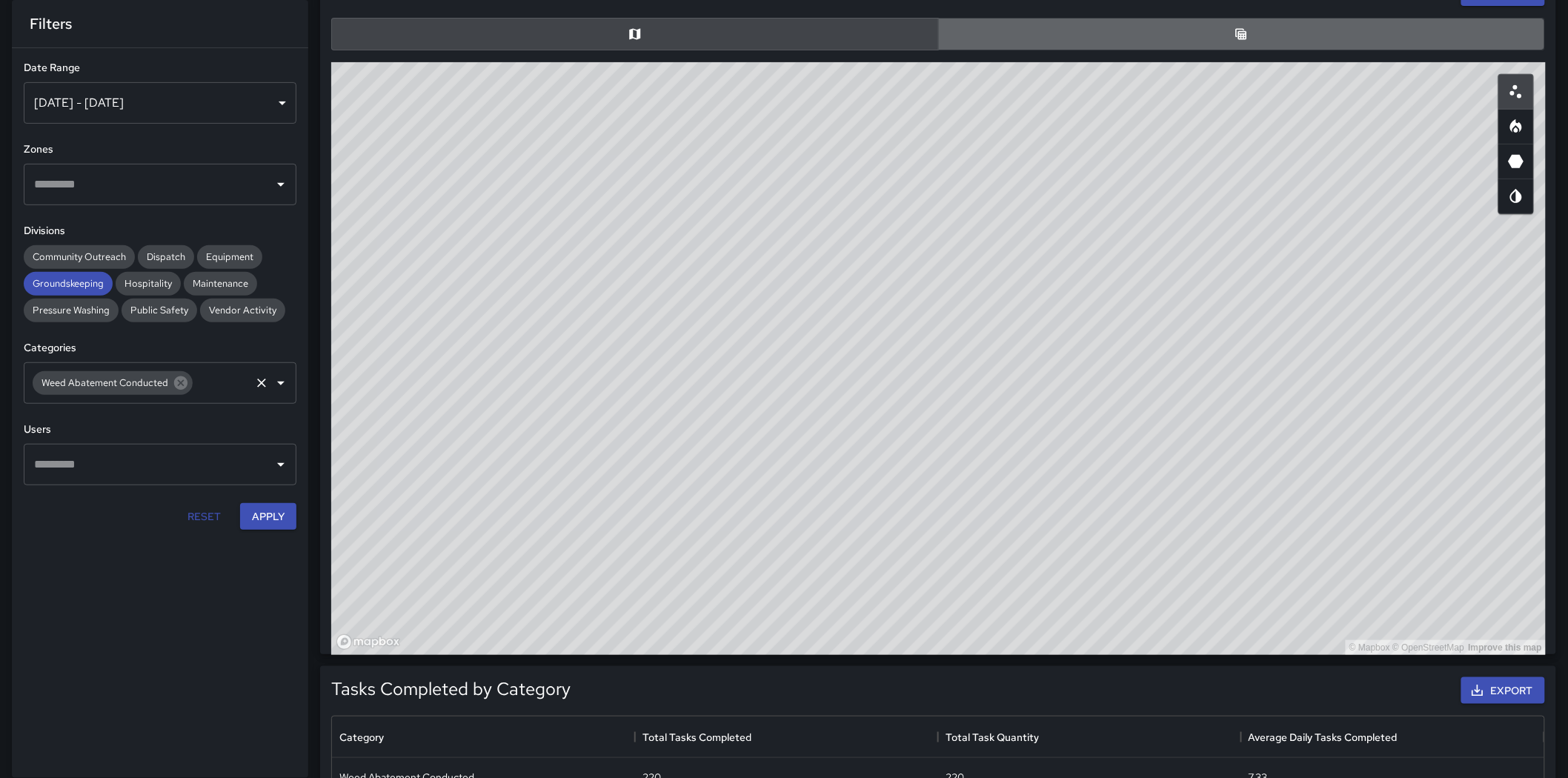 click at bounding box center (1242, 34) 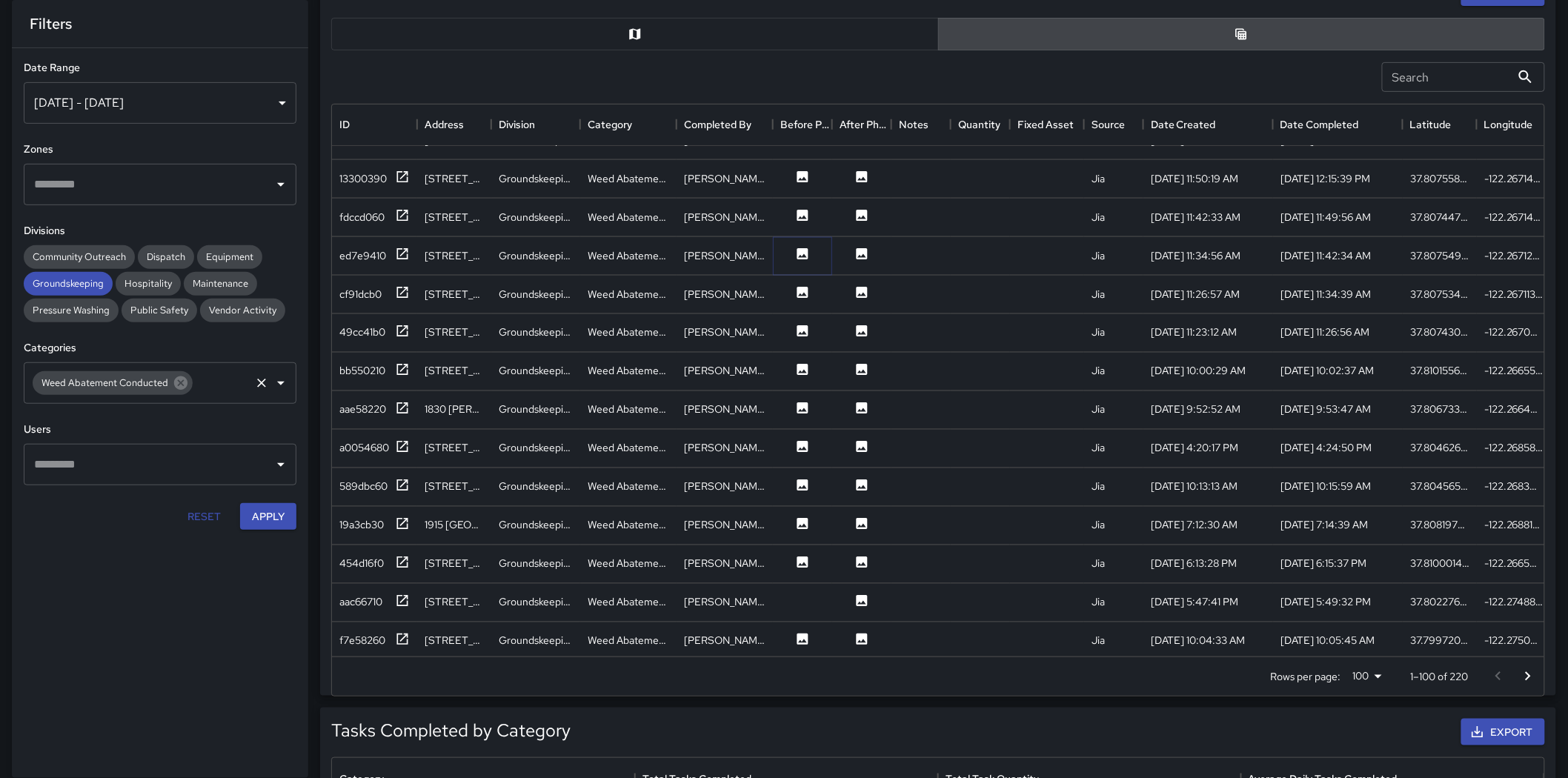 click 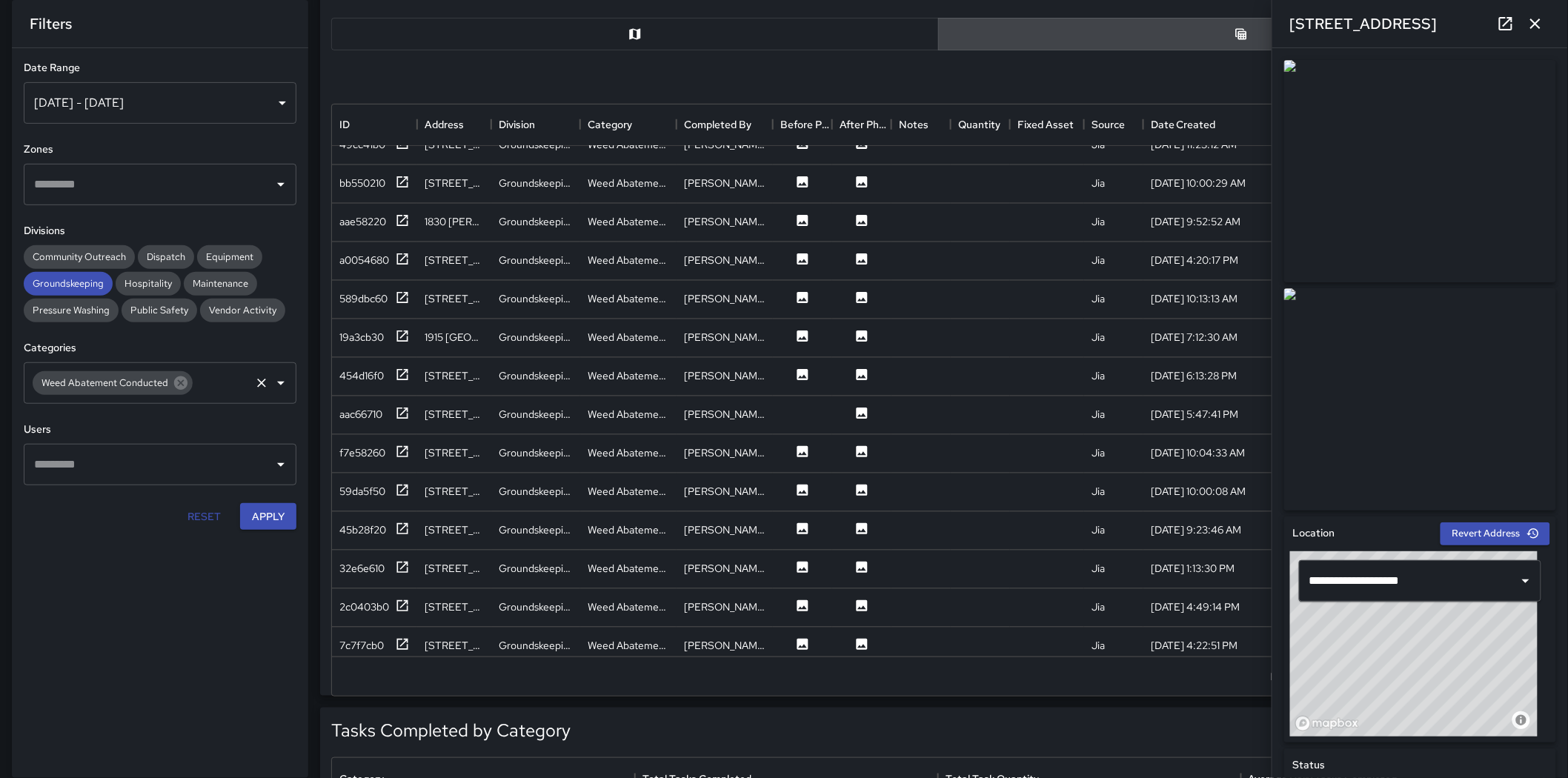 scroll, scrollTop: 1196, scrollLeft: 0, axis: vertical 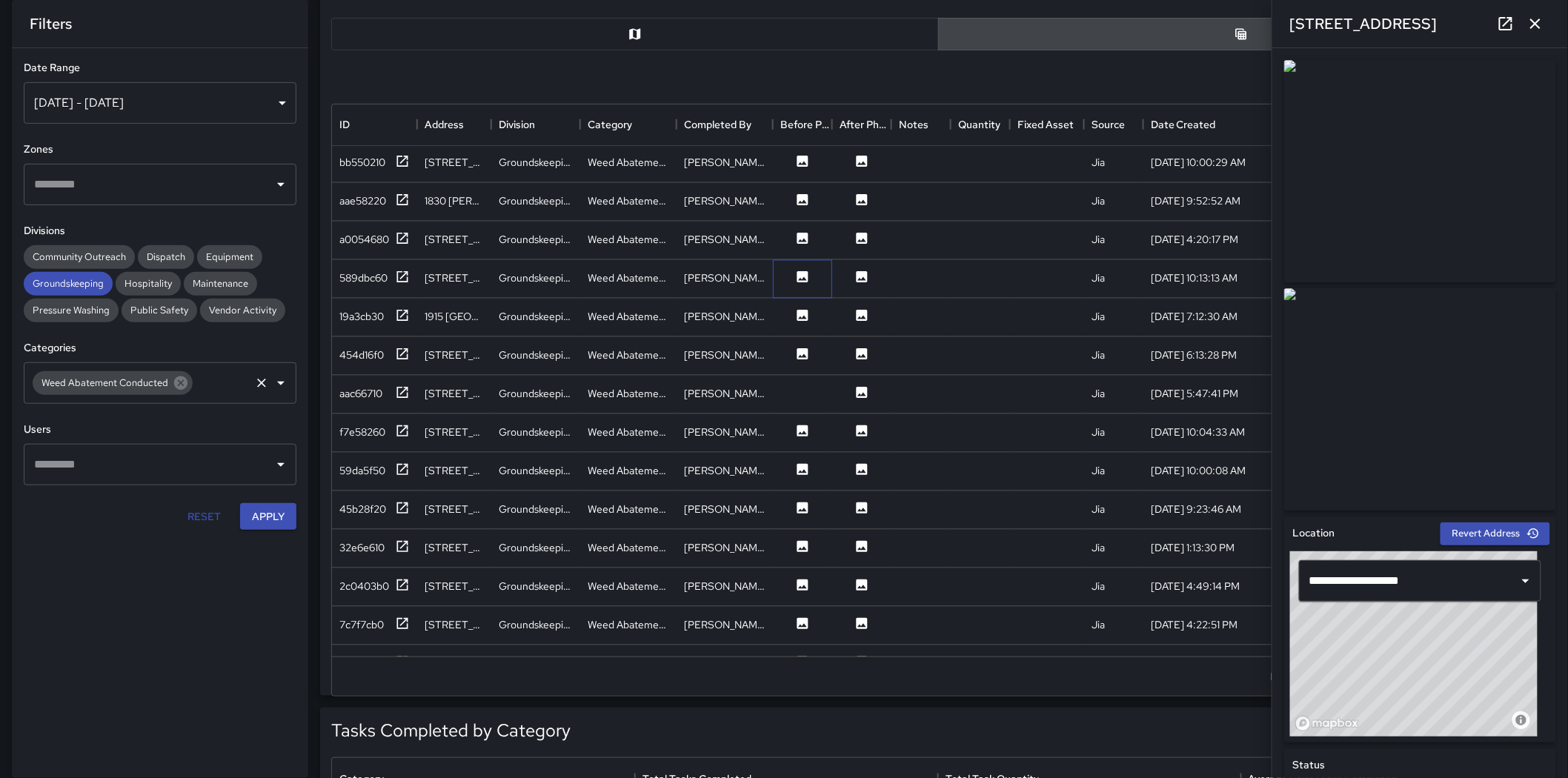 click at bounding box center (803, 279) 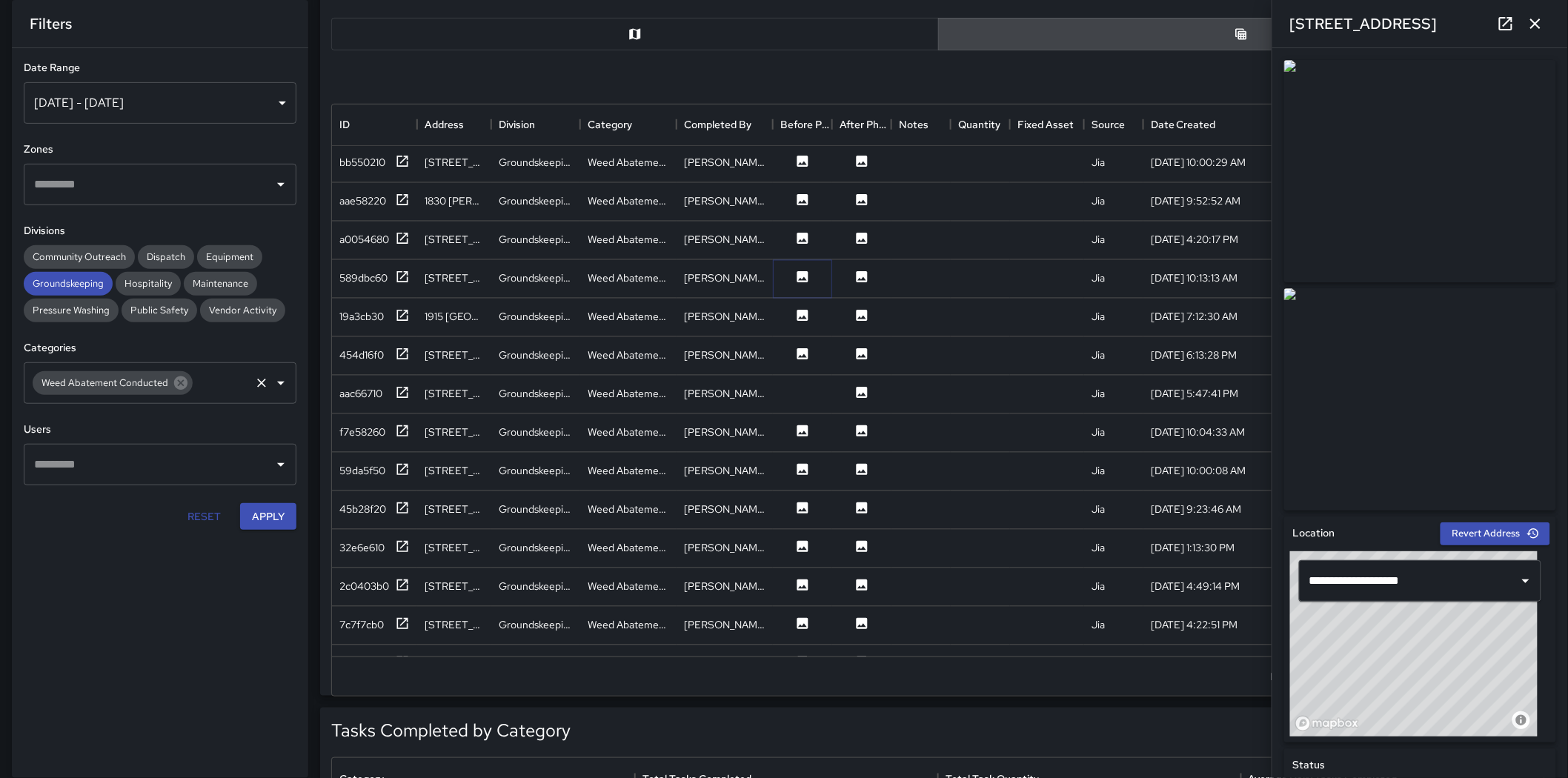 click 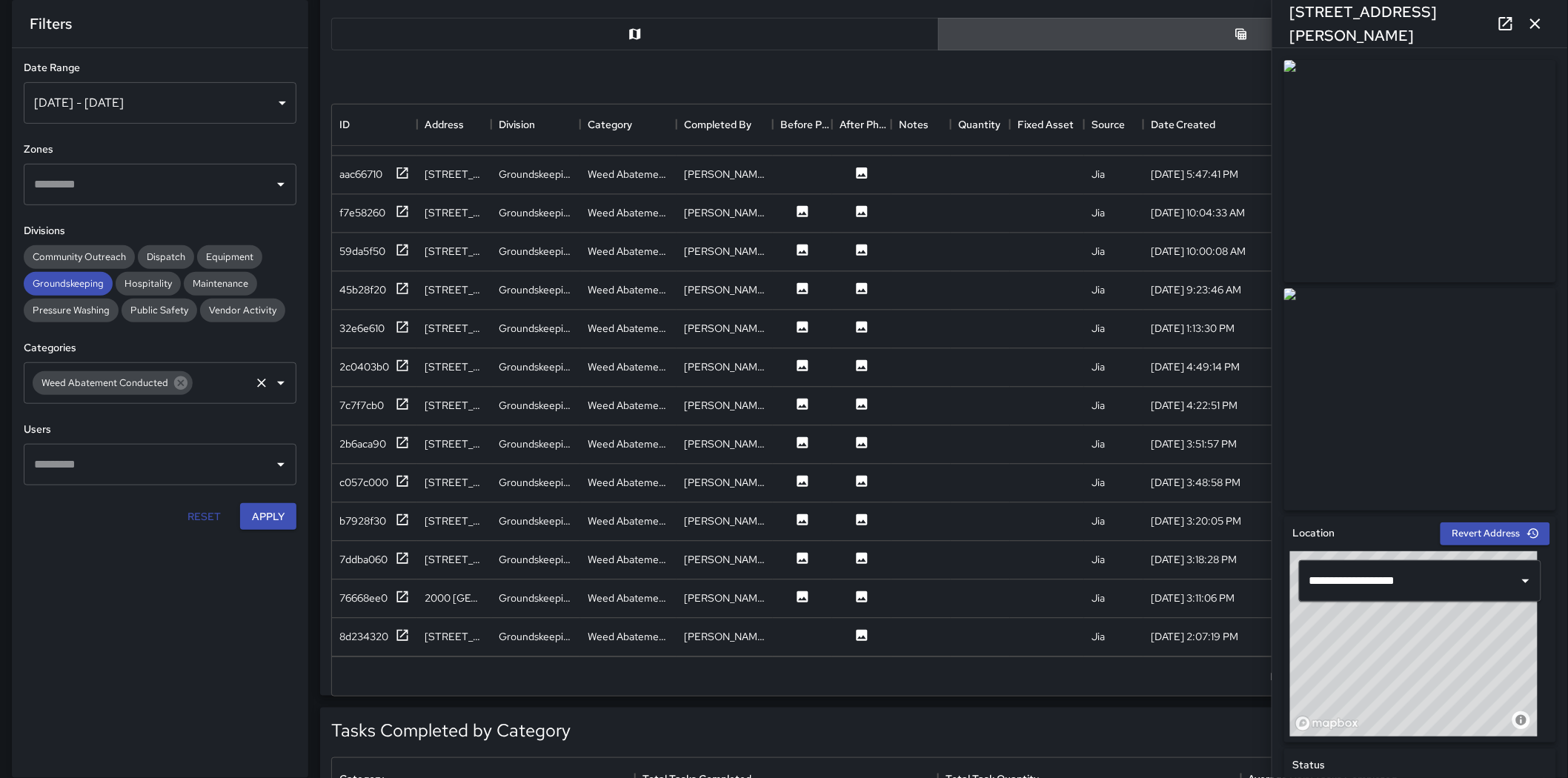 scroll, scrollTop: 1443, scrollLeft: 0, axis: vertical 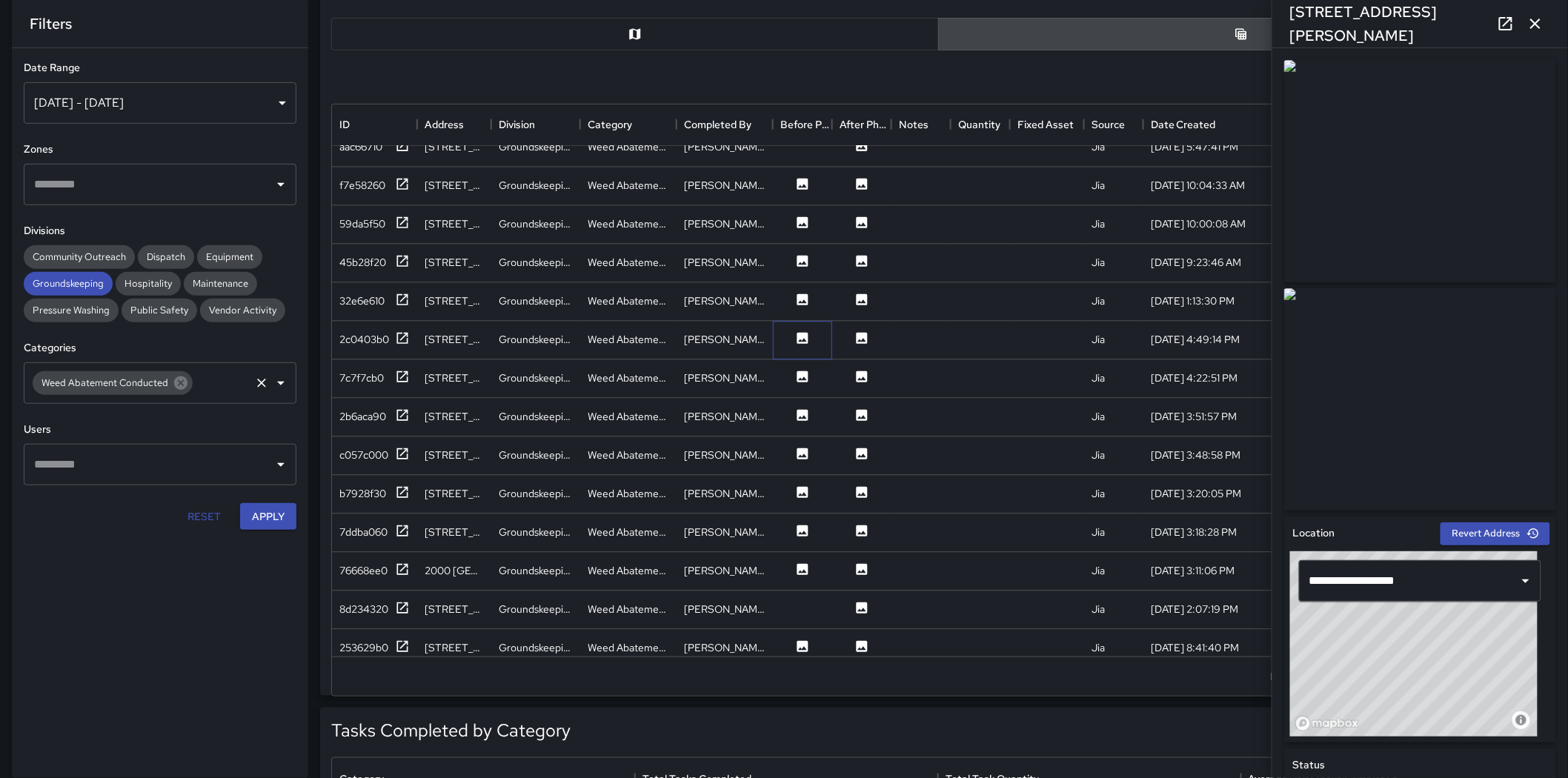 click at bounding box center [803, 341] 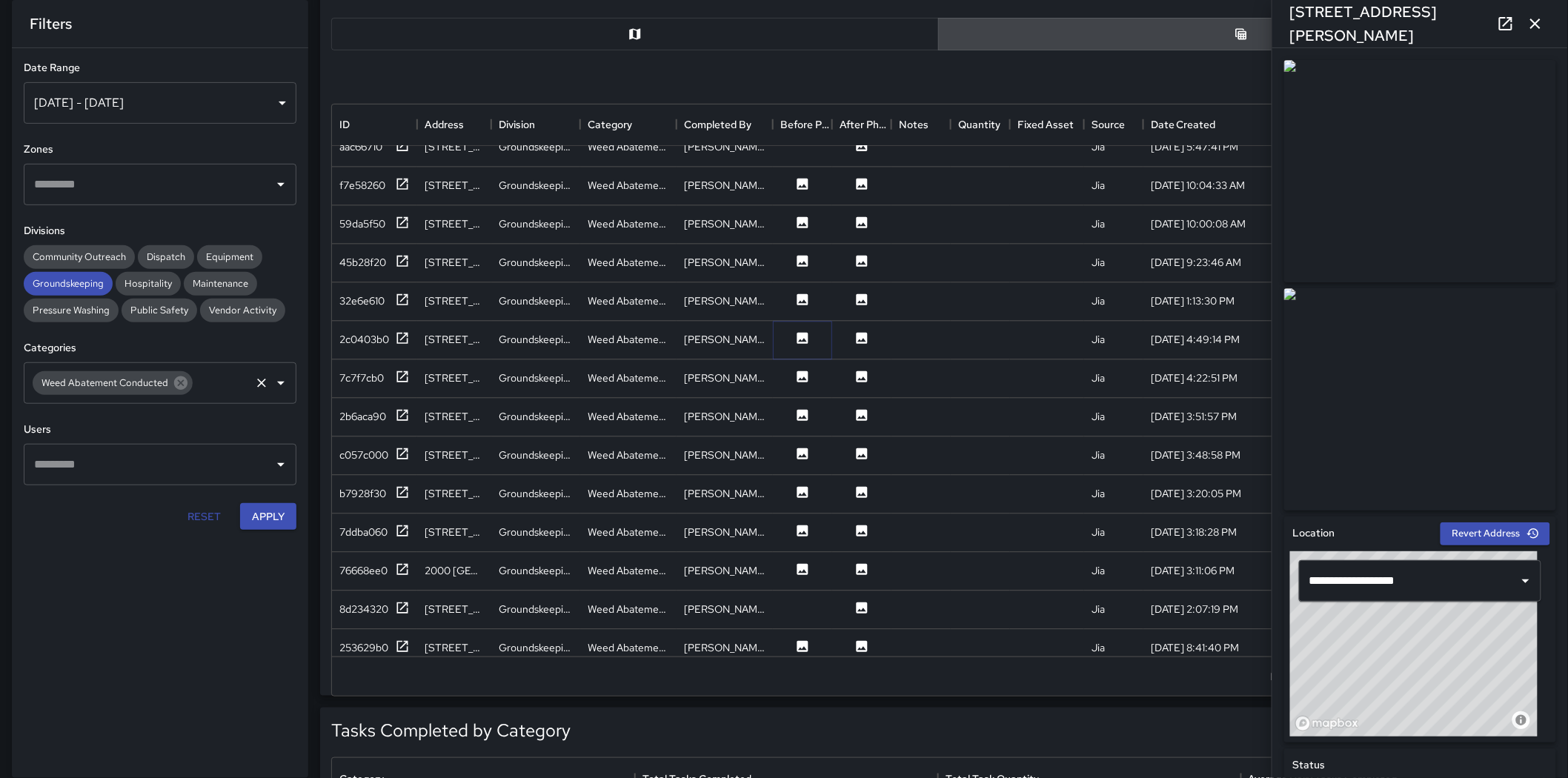click 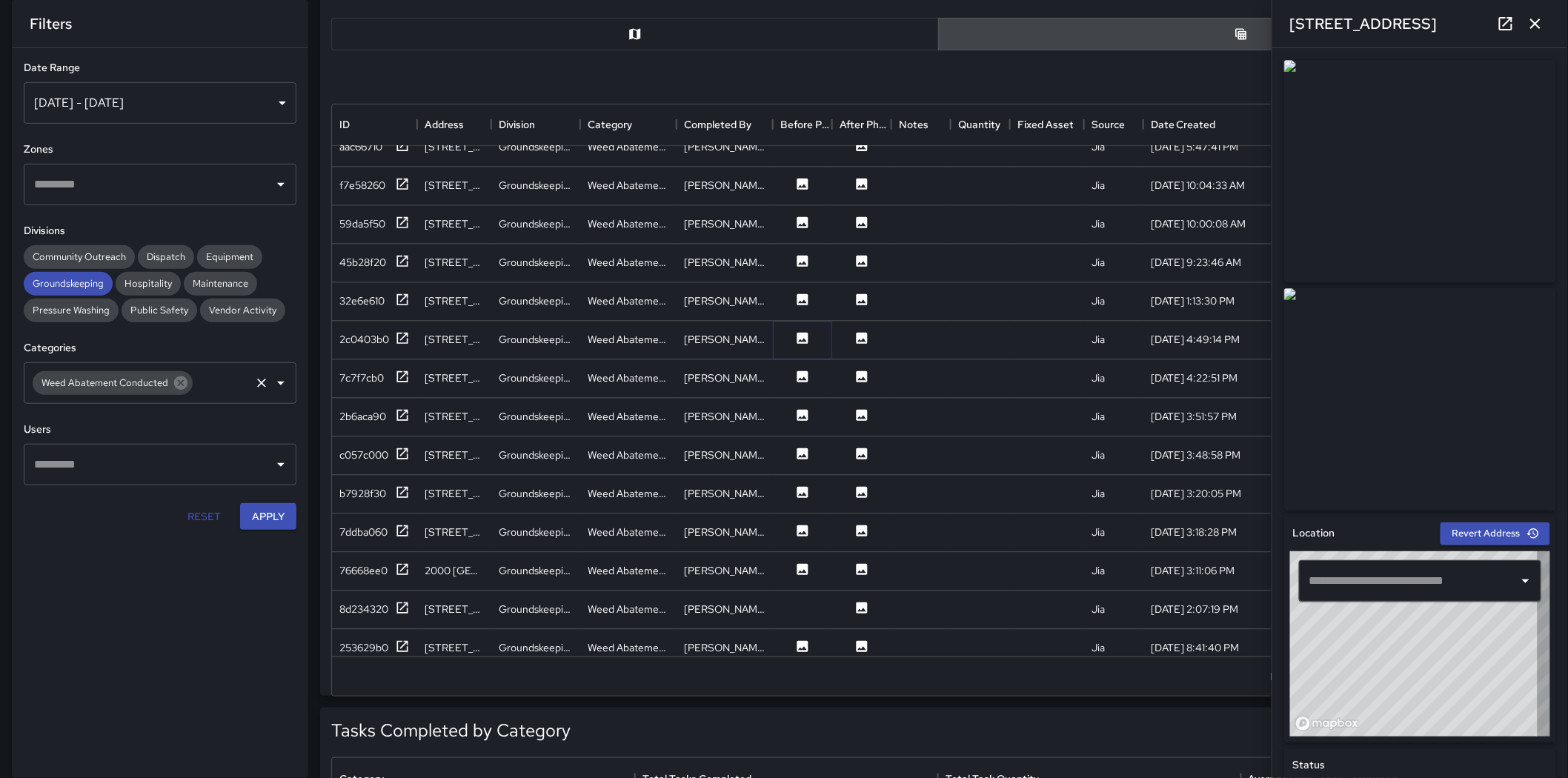 type on "**********" 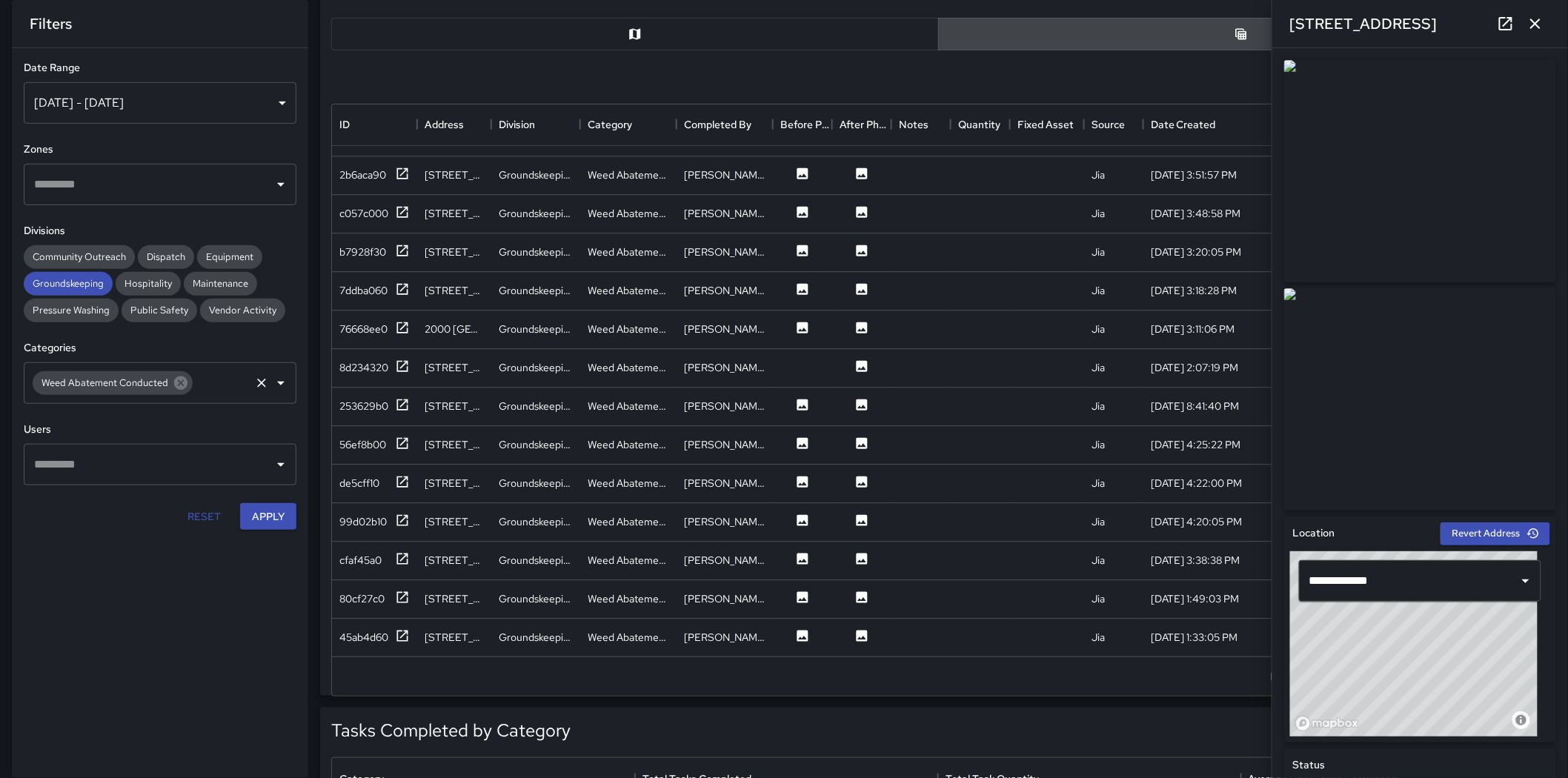 scroll, scrollTop: 1772, scrollLeft: 0, axis: vertical 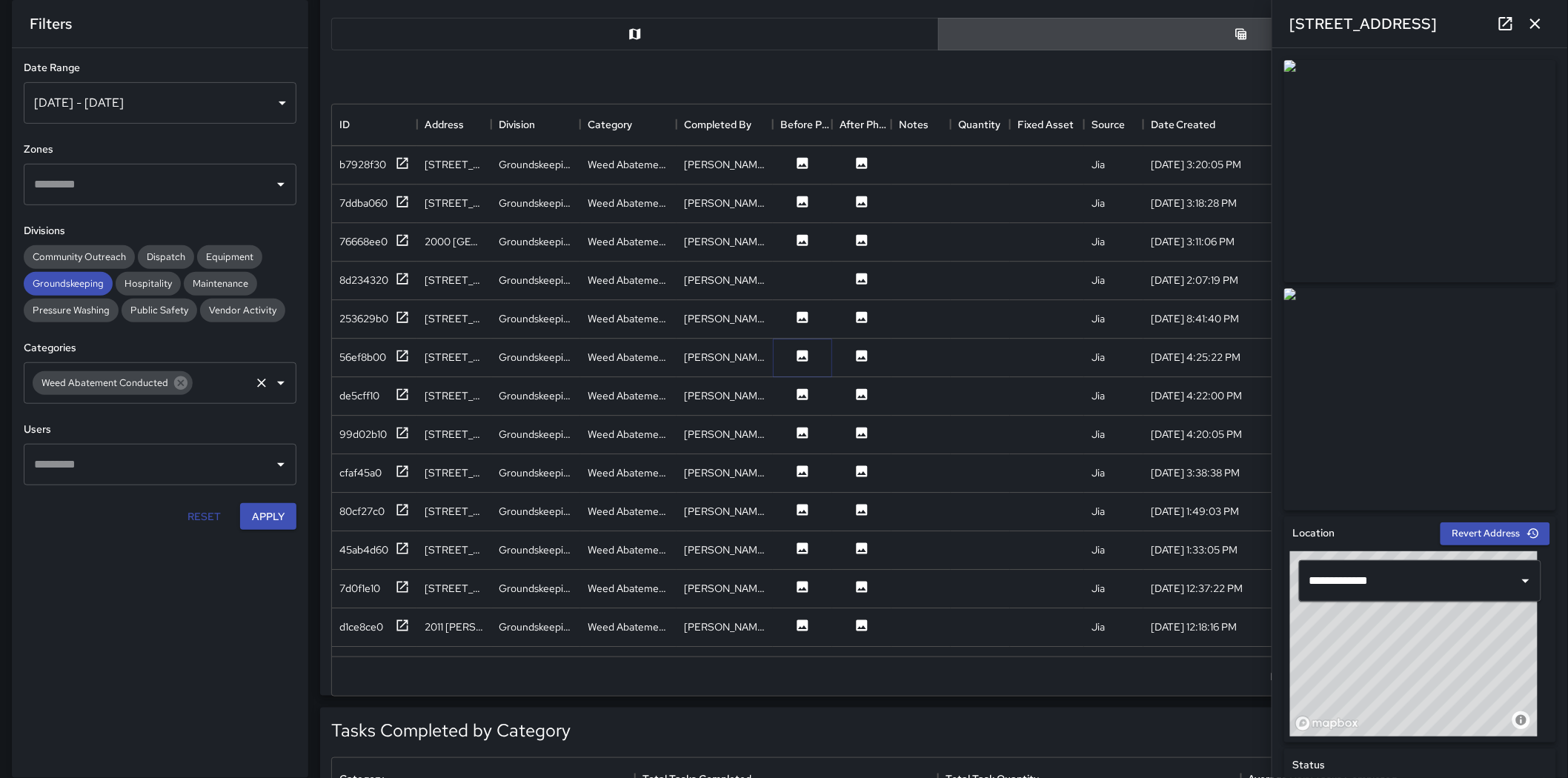 click 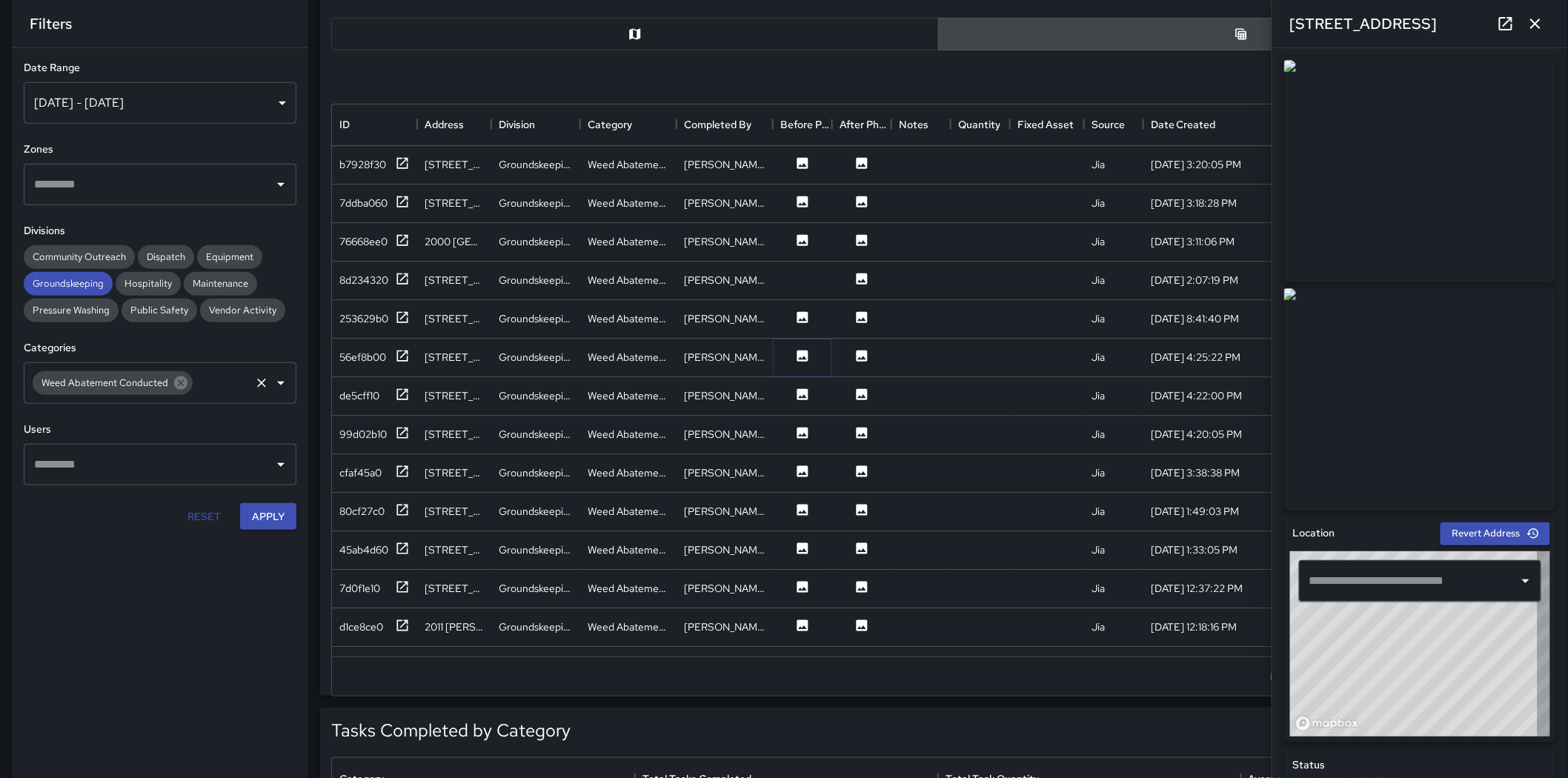 type on "**********" 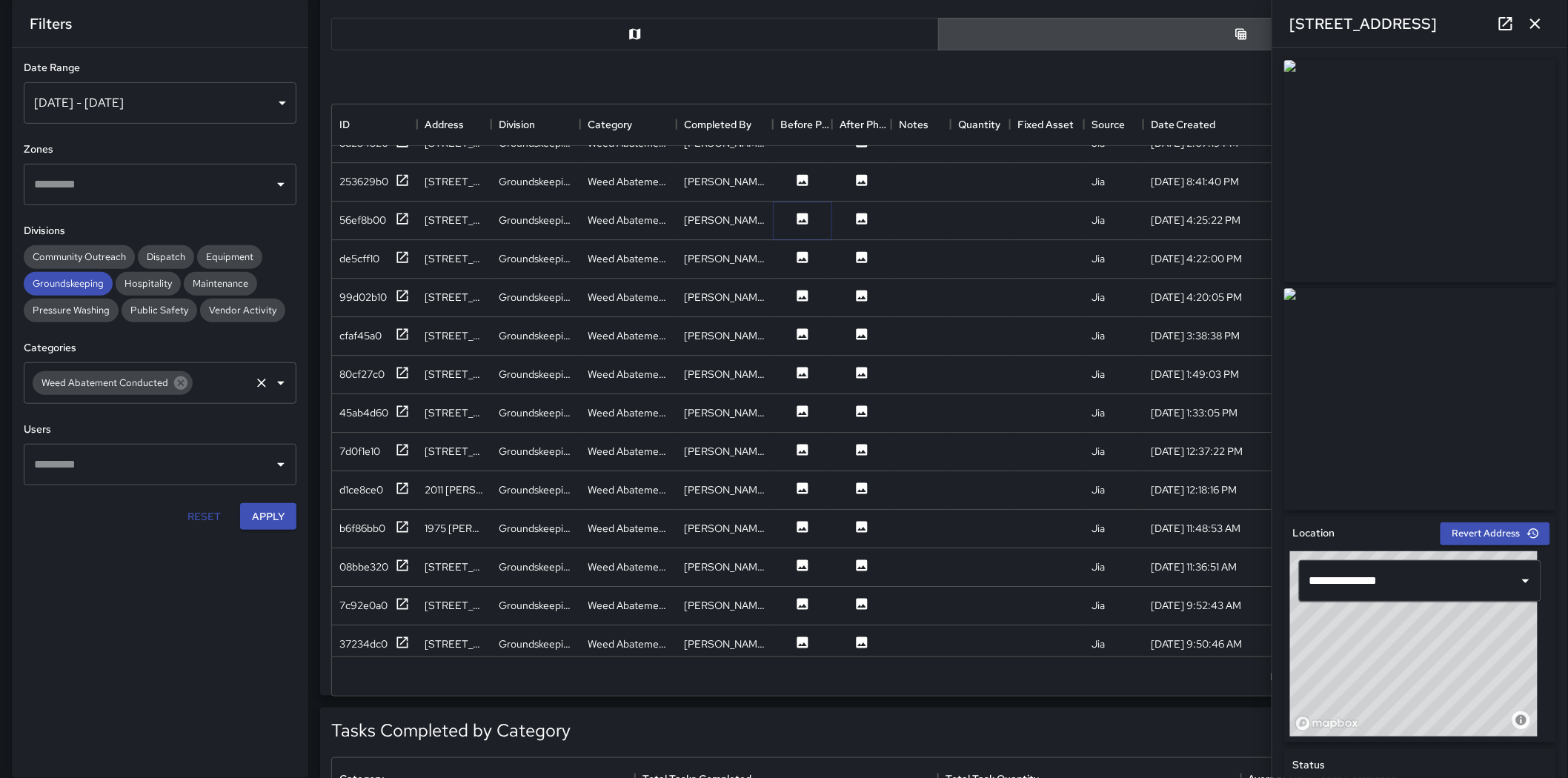 scroll, scrollTop: 1937, scrollLeft: 0, axis: vertical 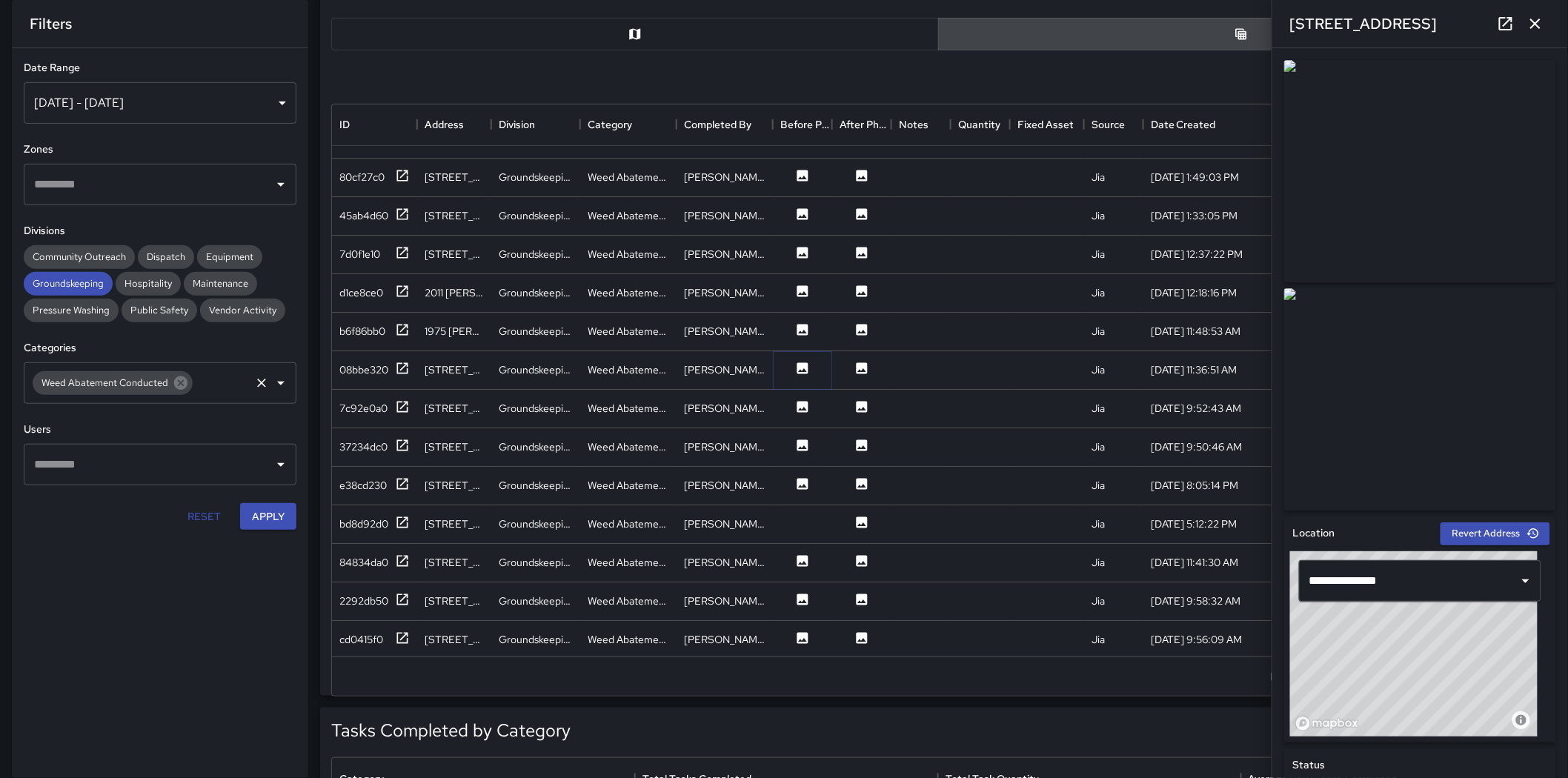 click 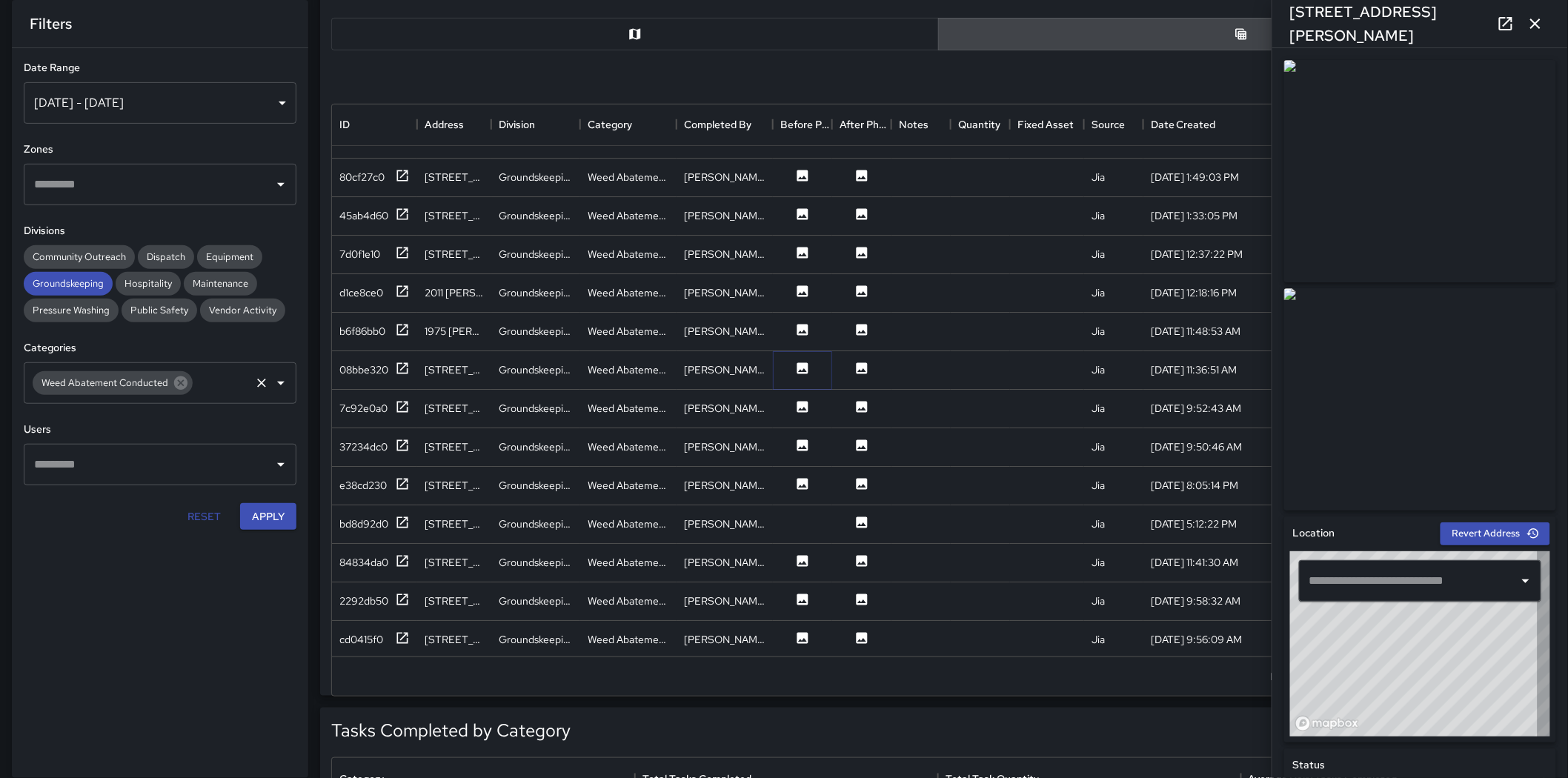 type on "**********" 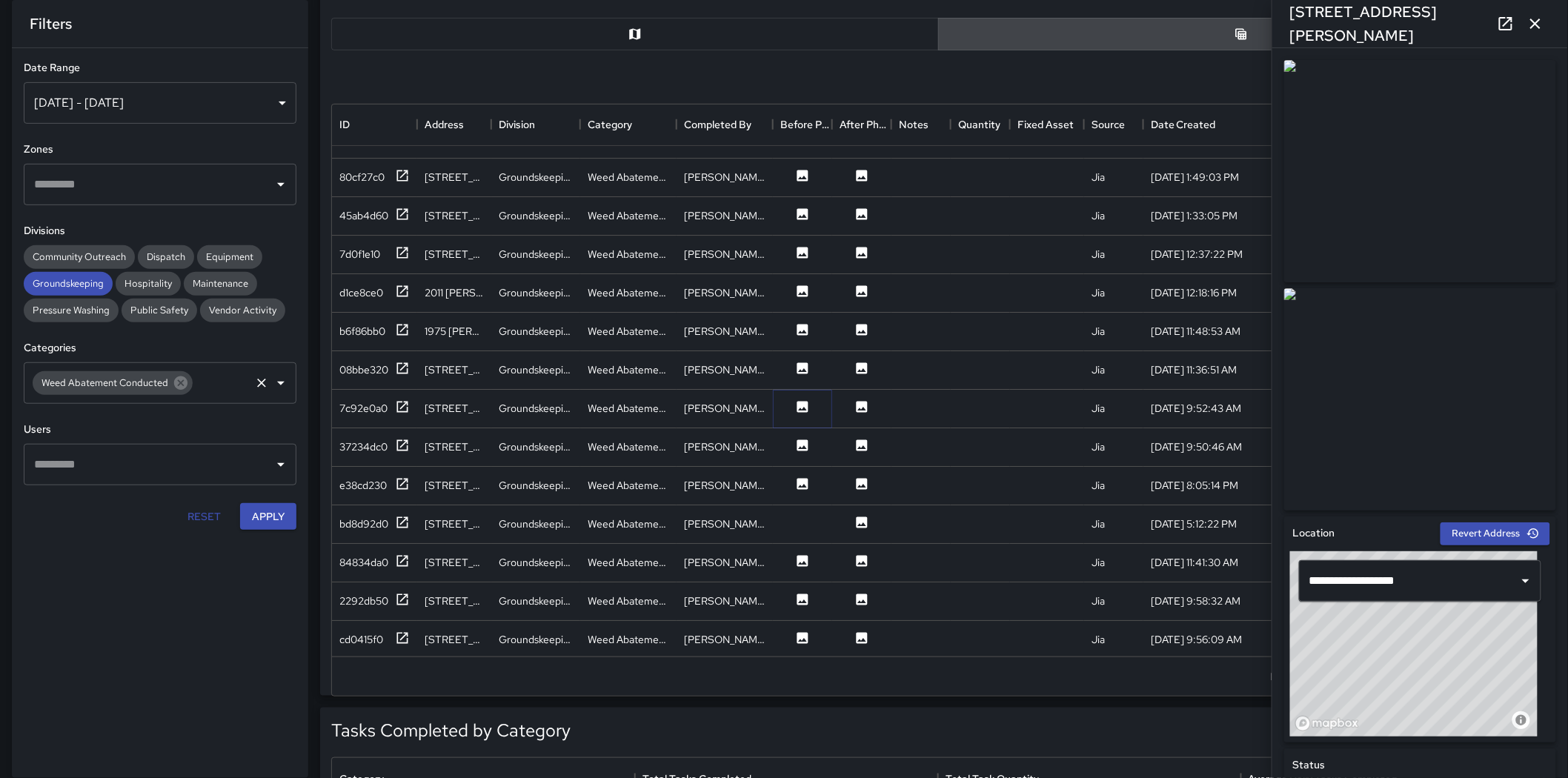 click 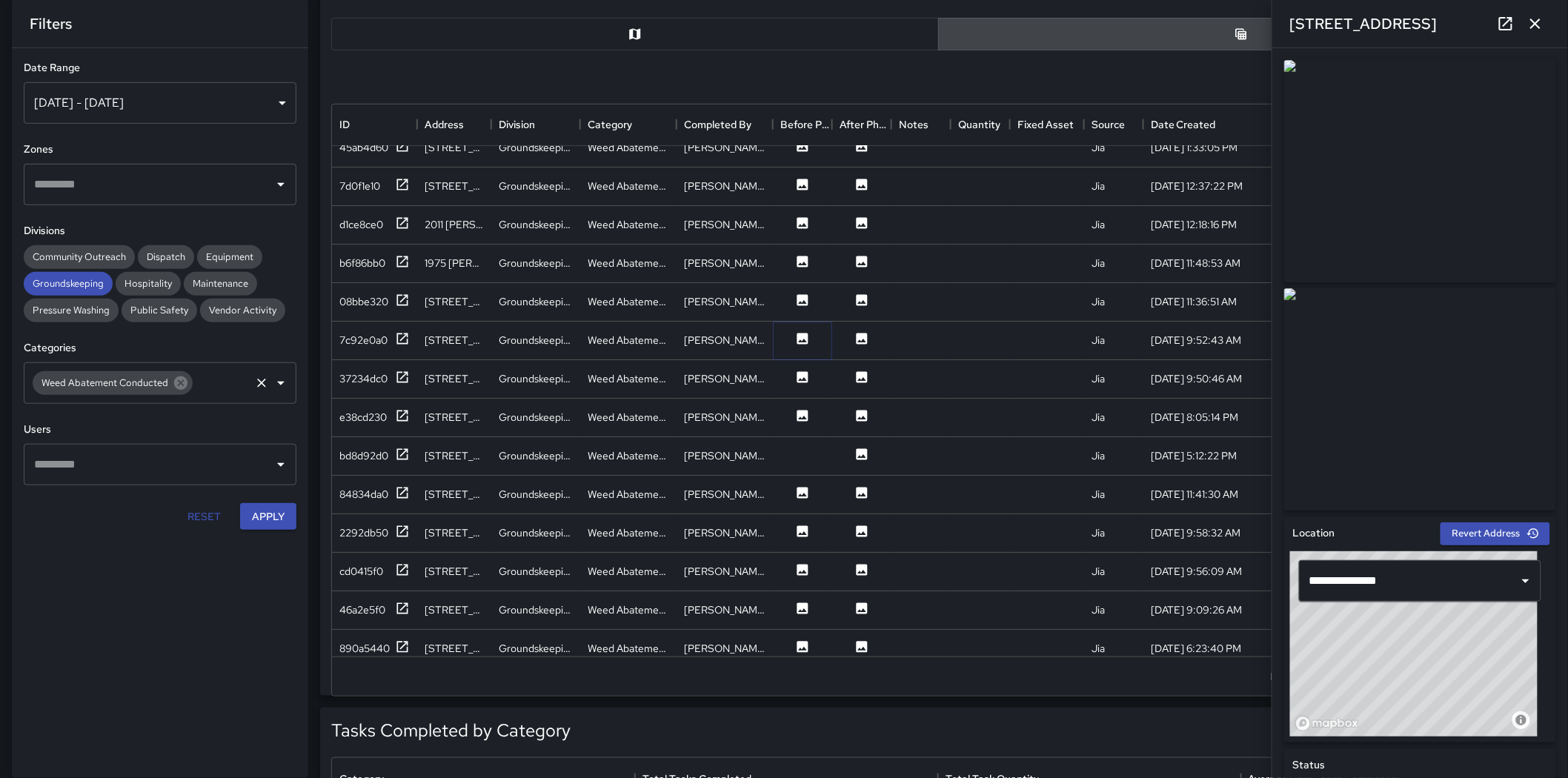 scroll, scrollTop: 2271, scrollLeft: 0, axis: vertical 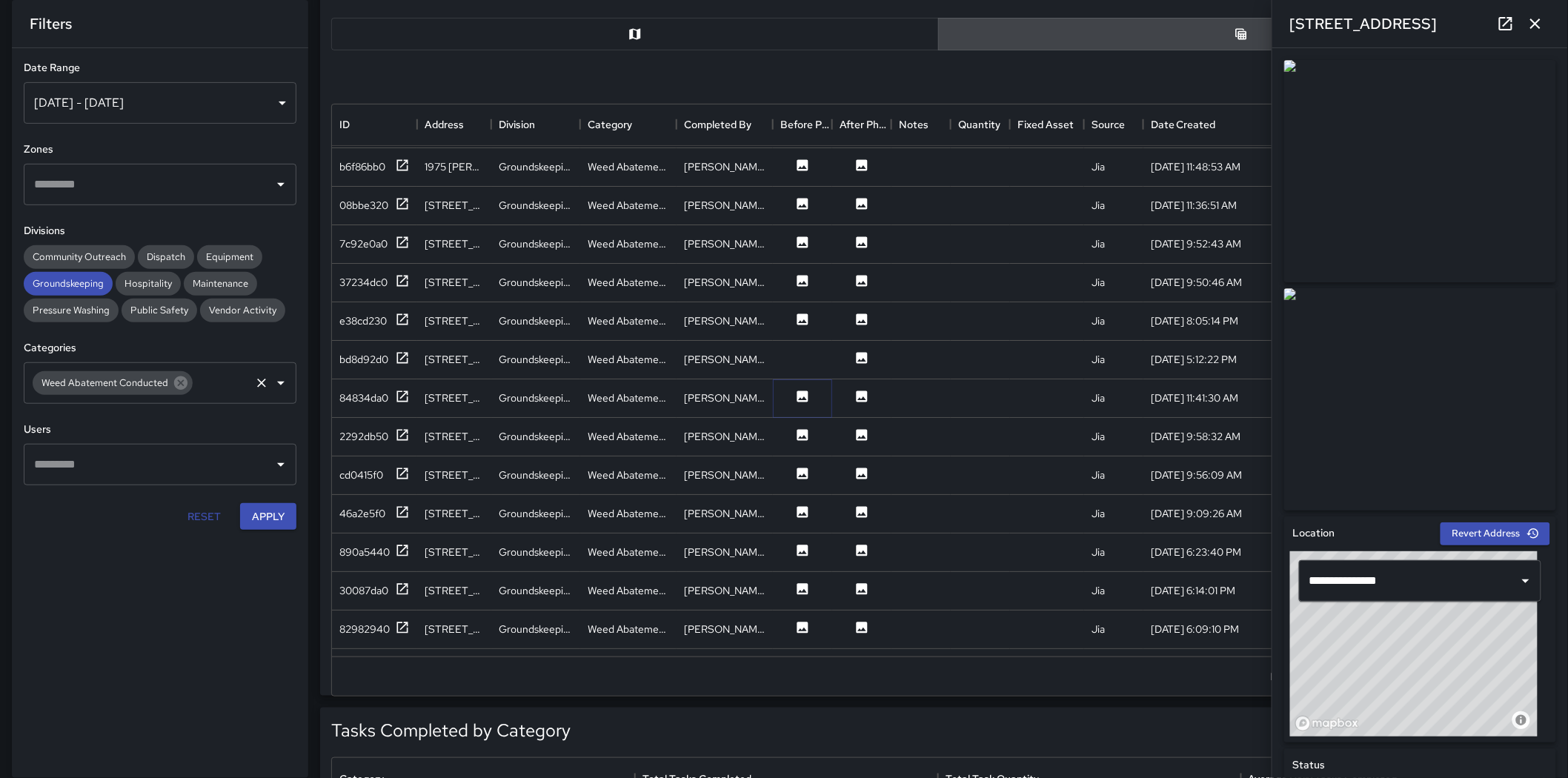click at bounding box center [803, 398] 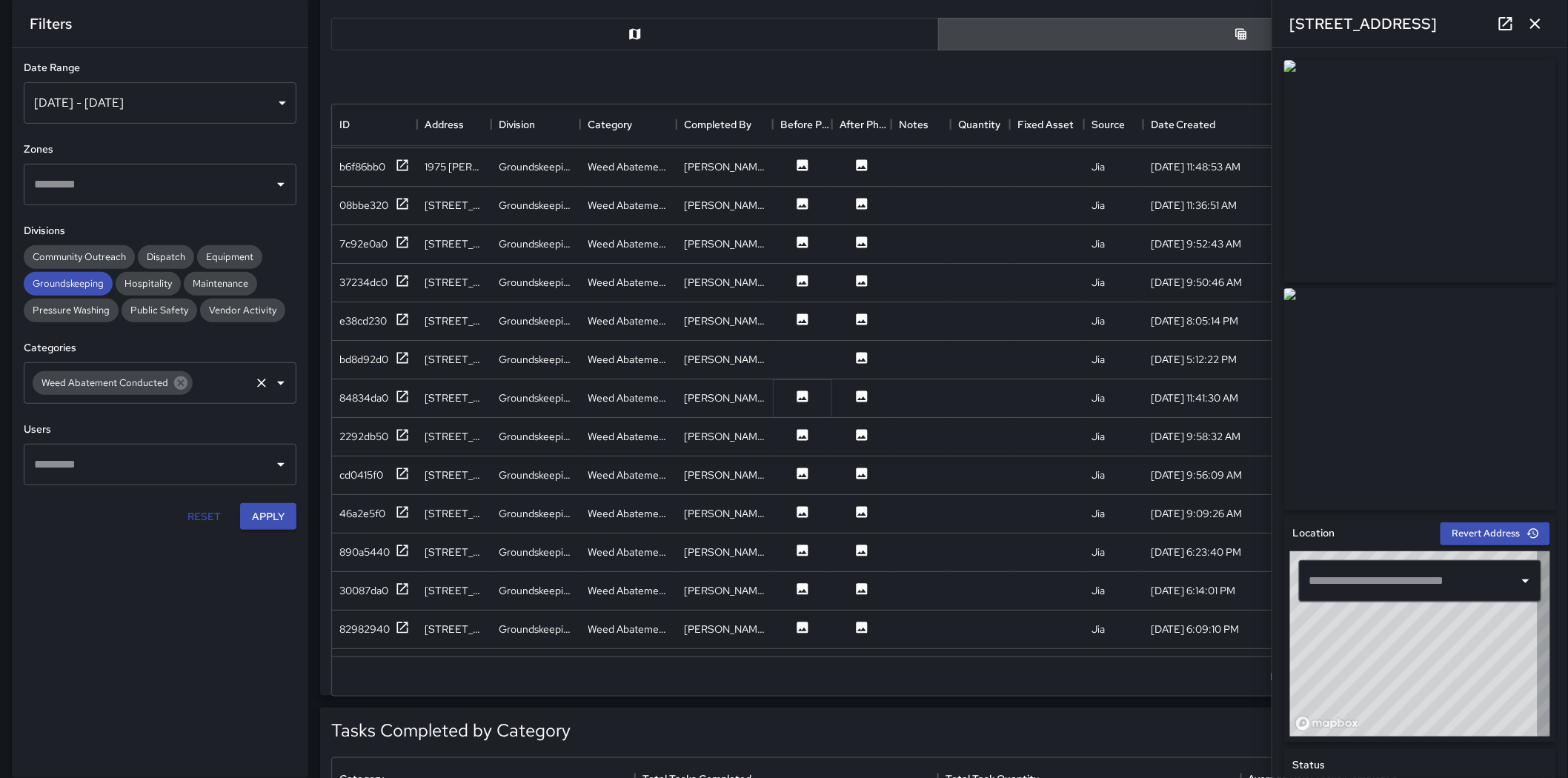 type on "**********" 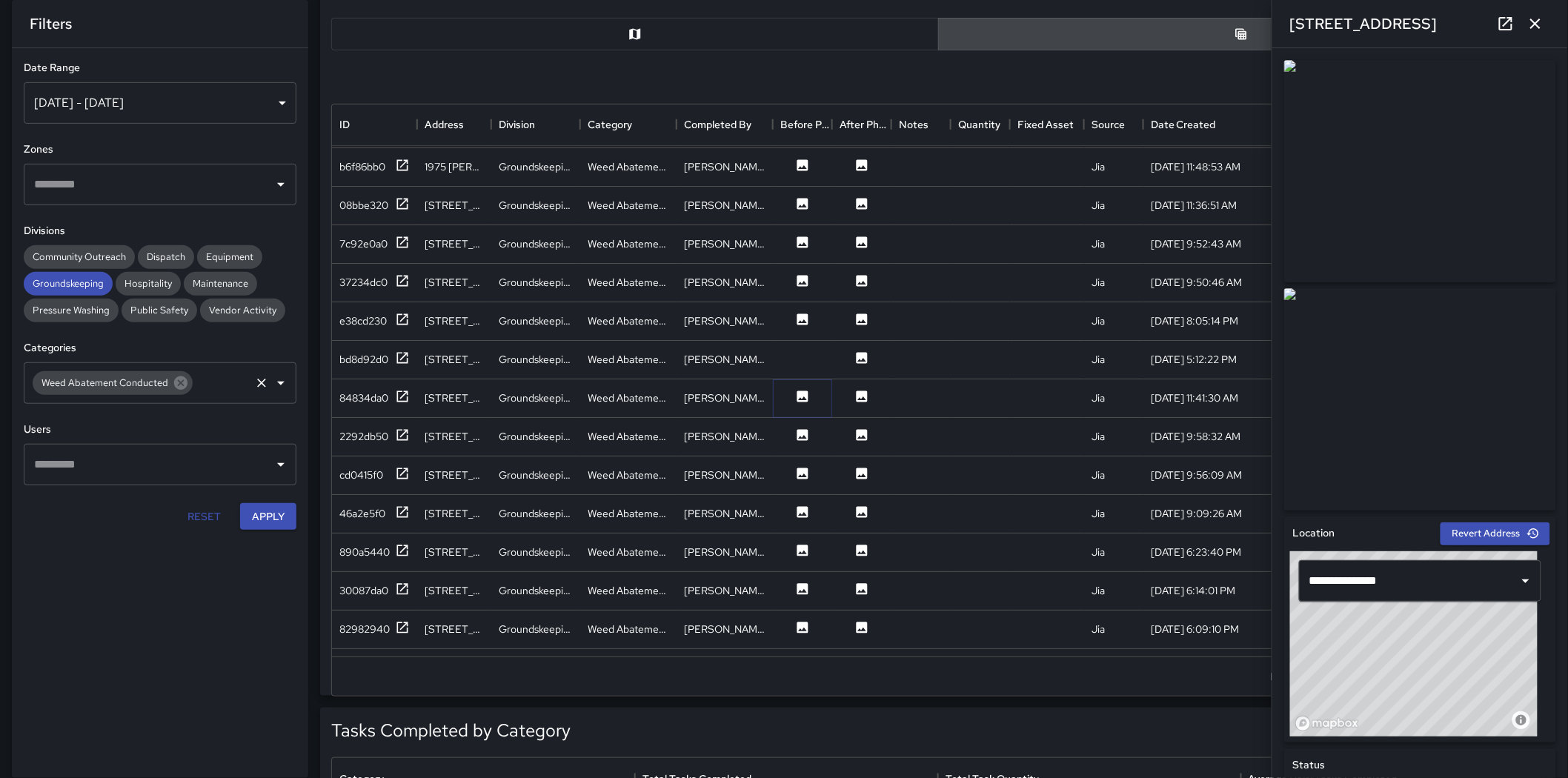 scroll, scrollTop: 2436, scrollLeft: 0, axis: vertical 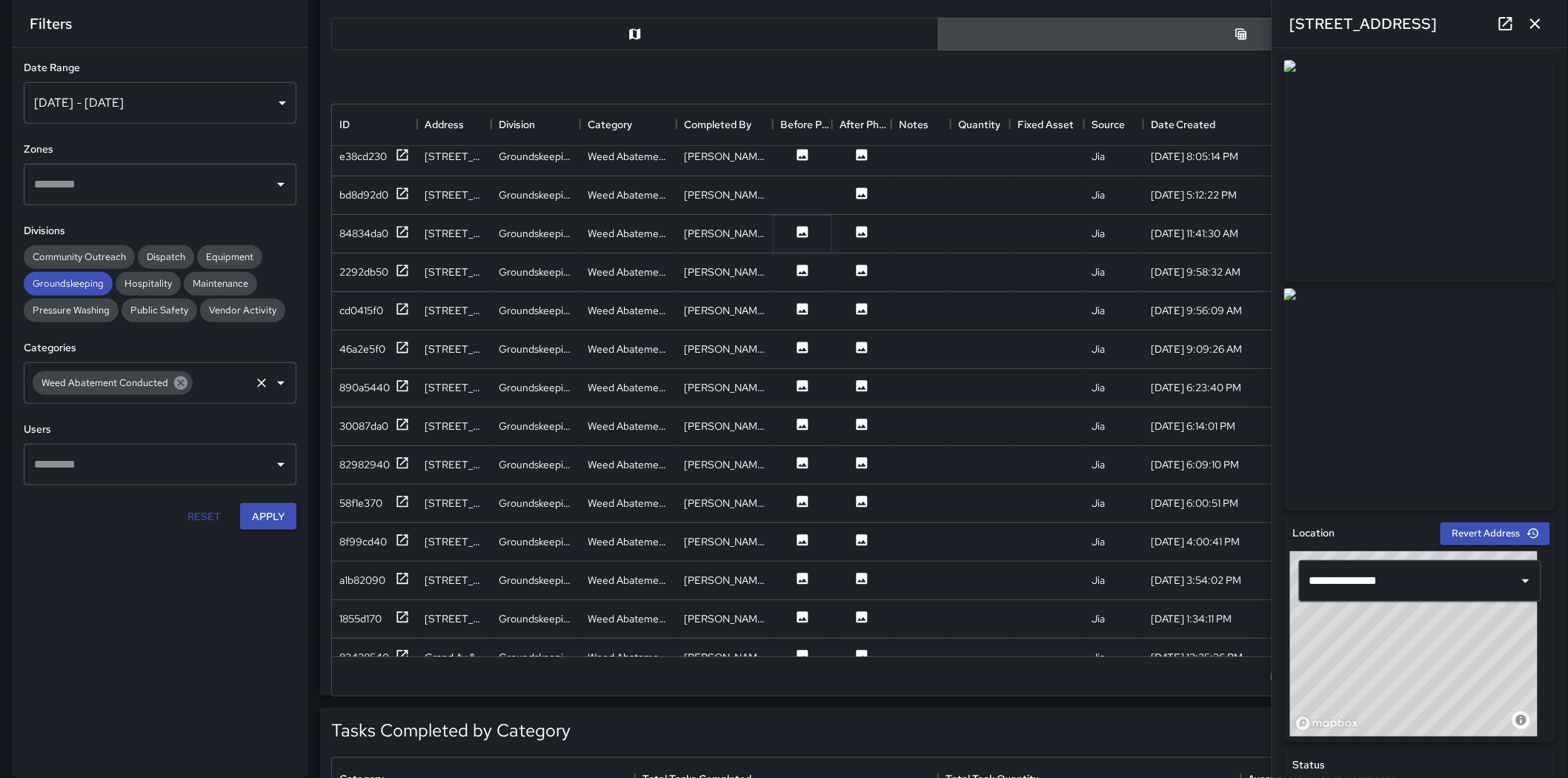 click 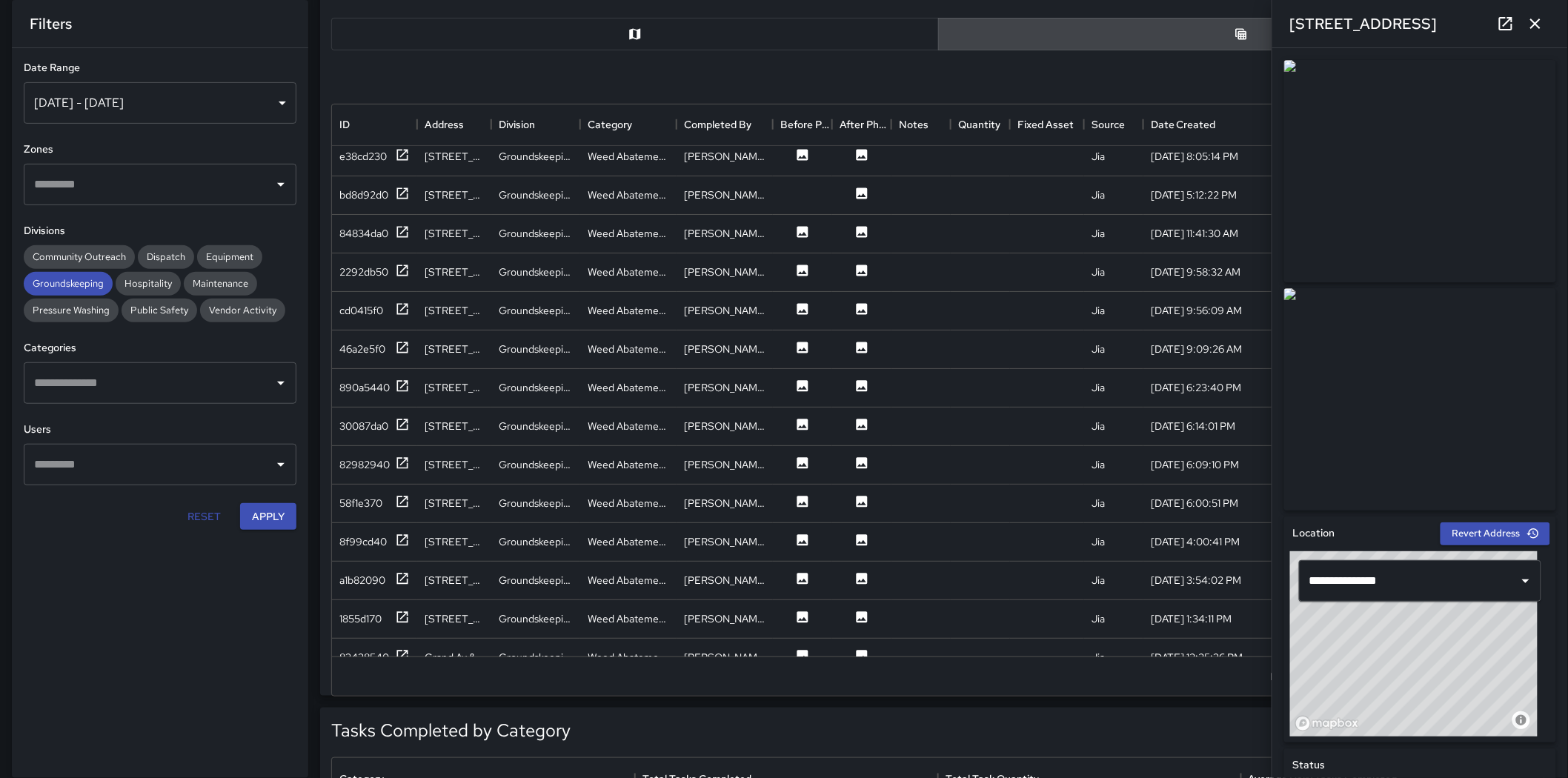click at bounding box center (149, 383) 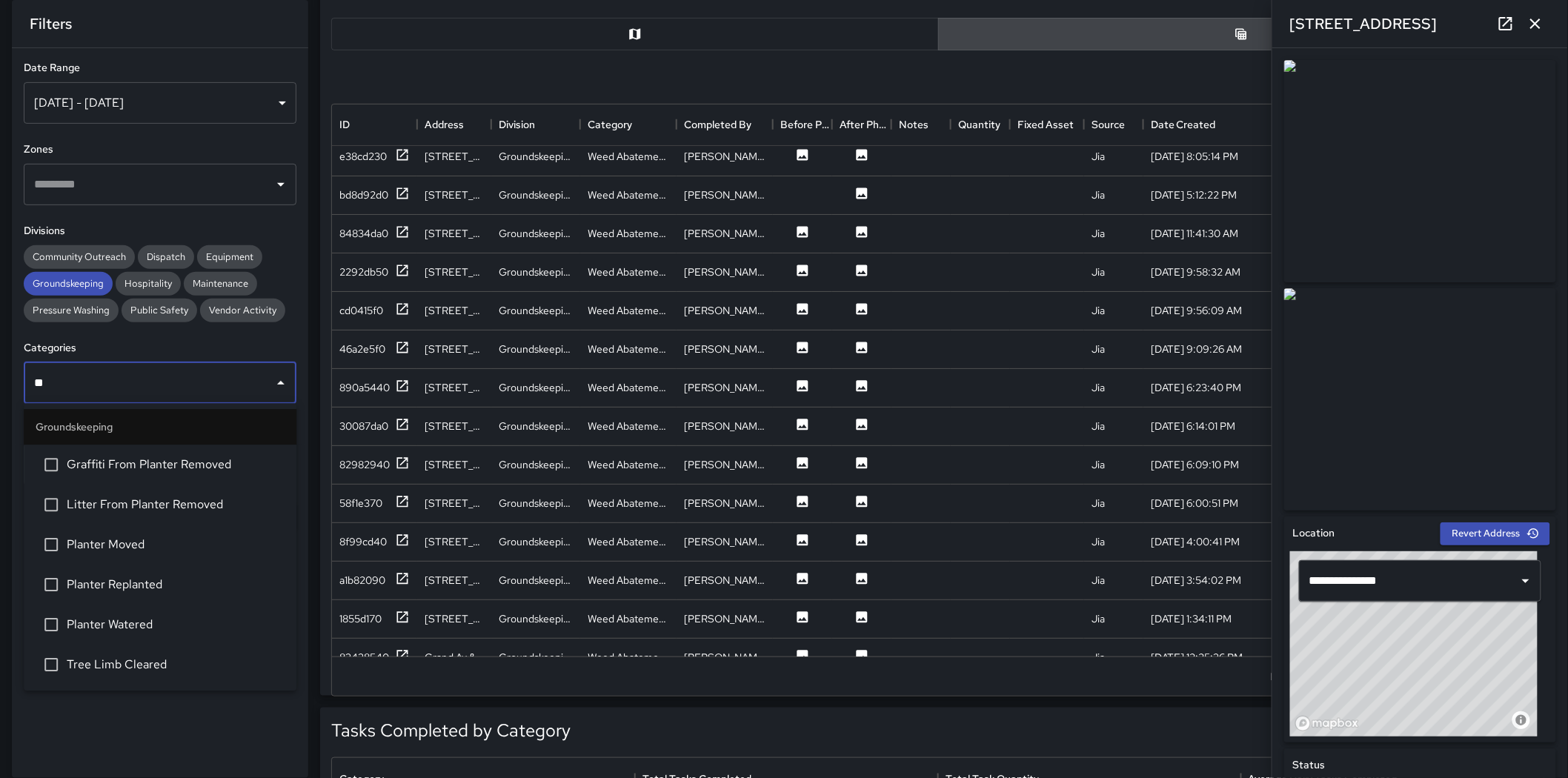 type on "***" 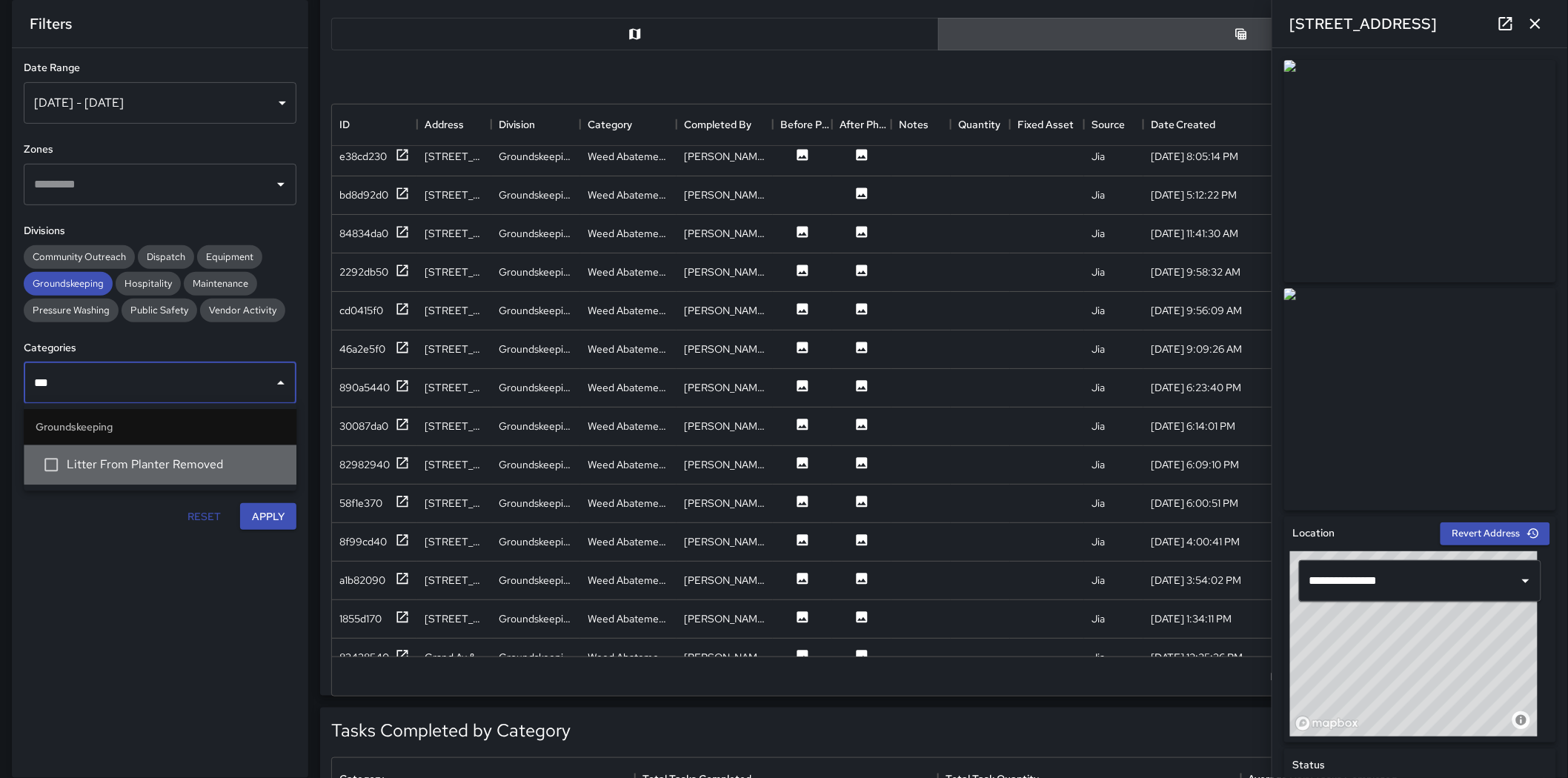click on "Litter From Planter Removed" at bounding box center (160, 465) 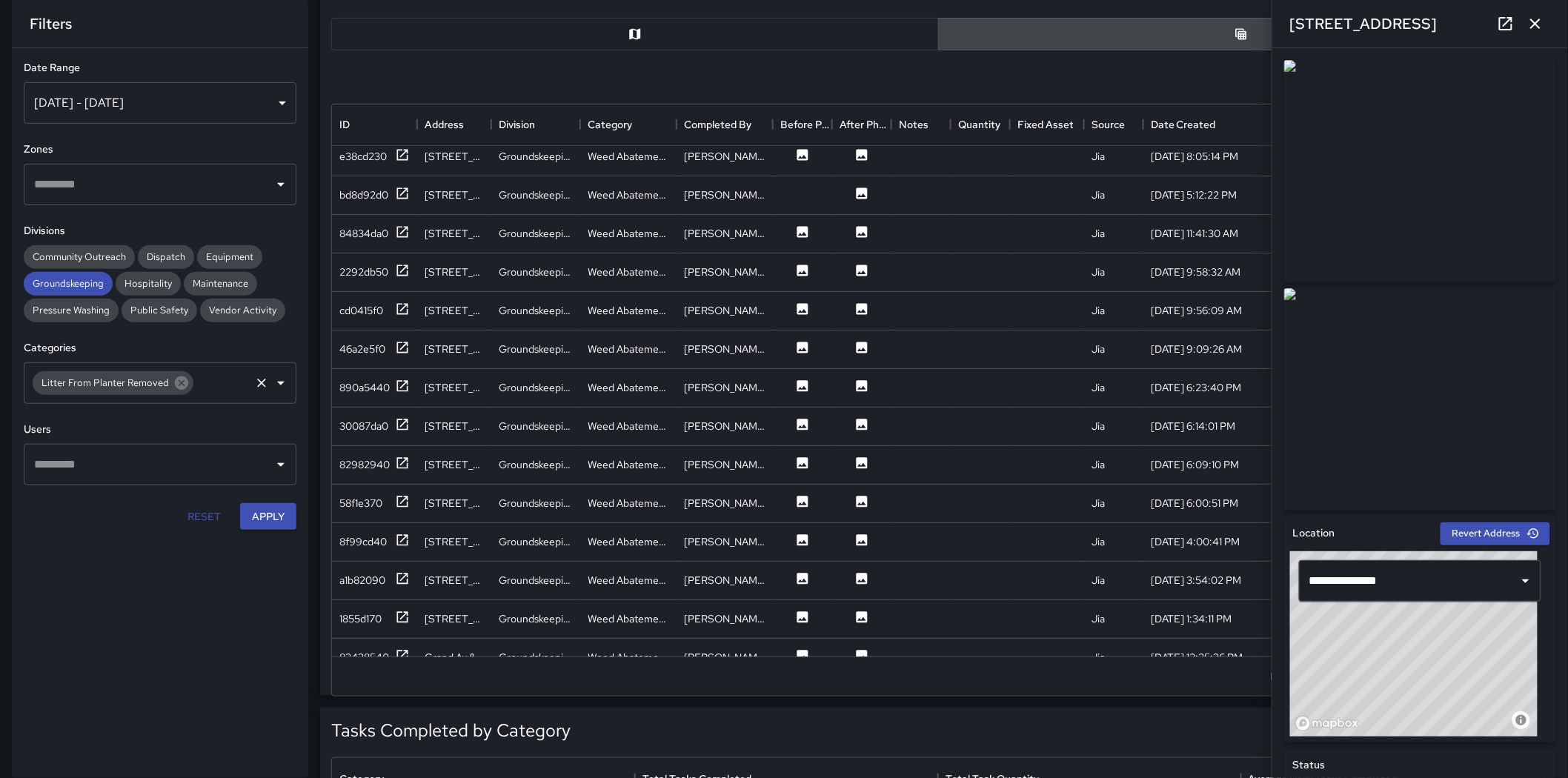 click on "Completed Tasks Export Search Search  ID Address Division Category Completed By Before Photo After Photo Notes Quantity Fixed Asset Source Date Created Date Completed Latitude Longitude 08bbe320 [STREET_ADDRESS][PERSON_NAME] Groundskeeping Weed Abatement Conducted [PERSON_NAME] 1  Jia [DATE] 11:36:51 AM [DATE] 11:48:11 AM 37.807998906 -122.266126953 7c92e0a0 [STREET_ADDRESS][GEOGRAPHIC_DATA] Weed Abatement Conducted [PERSON_NAME] 1  Jia [DATE] 9:52:43 AM [DATE] 9:54:00 AM 37.811290696 -122.265501144 37234dc0 2430 Broadway Groundskeeping Weed Abatement Conducted [PERSON_NAME] 2 Jia [DATE] 9:50:46 AM [DATE] 9:53:52 AM 37.813964844 -122.265028767 e38cd230 [GEOGRAPHIC_DATA][PERSON_NAME] Groundskeeping Weed Abatement Conducted [PERSON_NAME] 11 Jia [DATE] 8:05:14 PM [DATE] 8:08:29 PM 37.811828613 -122.264148303 bd8d92d0 [GEOGRAPHIC_DATA] Weed Abatement Conducted [PERSON_NAME] 11 Jia [DATE] 5:12:22 PM [DATE] 5:19:32 PM 37.810943604 -122.261772138 84834da0 [STREET_ADDRESS][GEOGRAPHIC_DATA] Weed Abatement Conducted [PERSON_NAME] 4 Jia 2292db50" at bounding box center (932, 325) 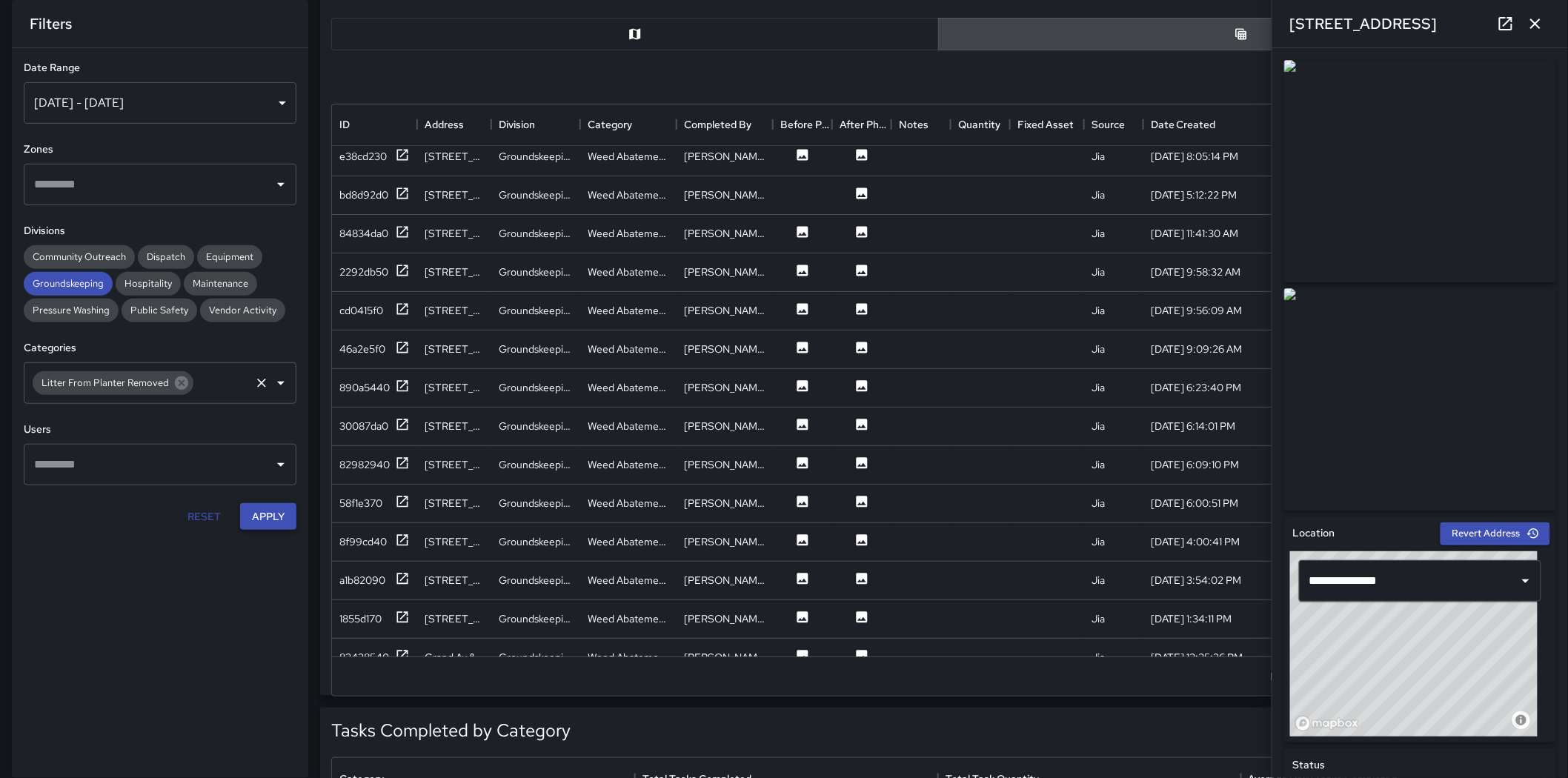 click on "Apply" at bounding box center [268, 516] 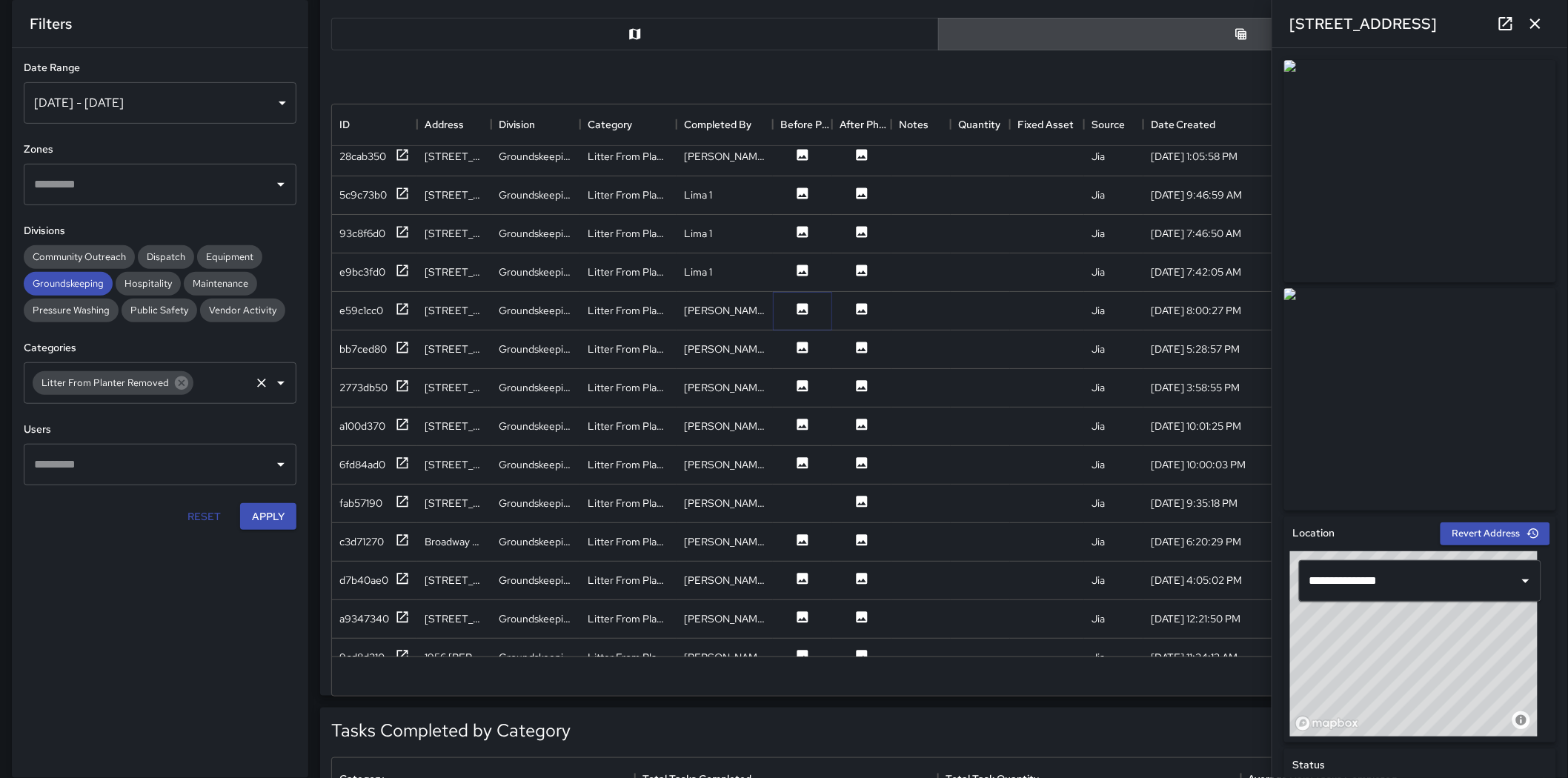 click 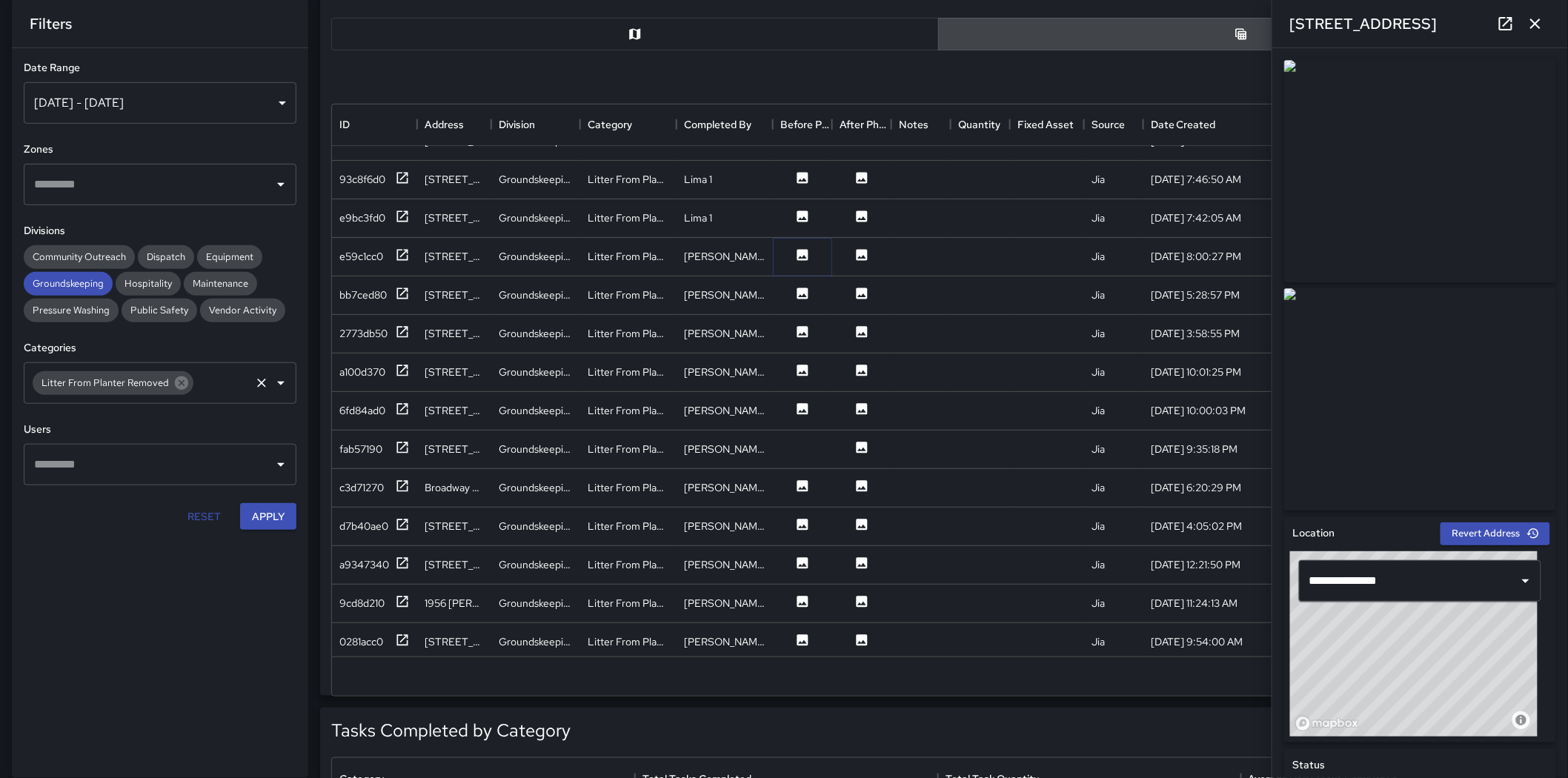 scroll, scrollTop: 2518, scrollLeft: 0, axis: vertical 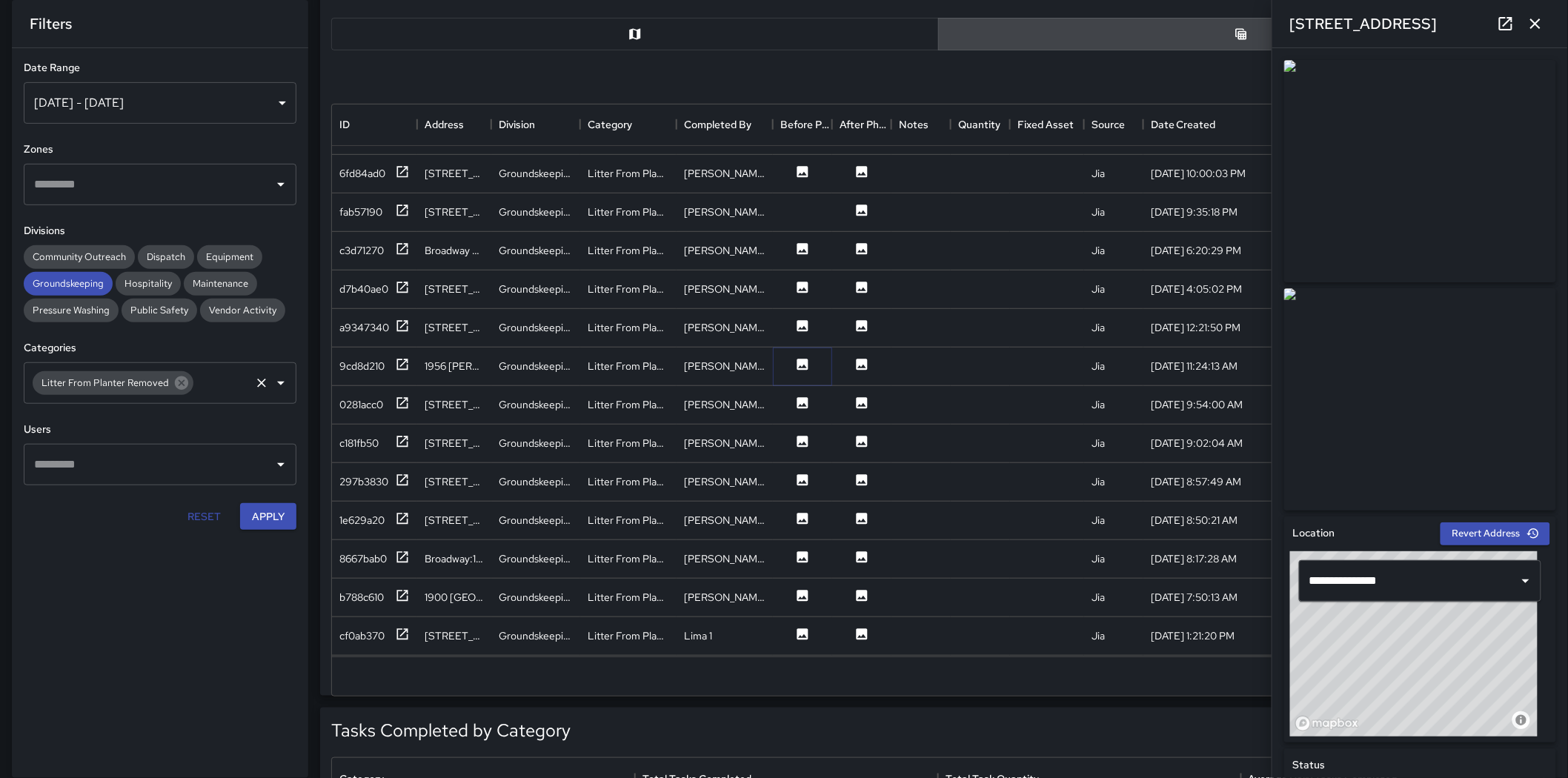 click at bounding box center [803, 366] 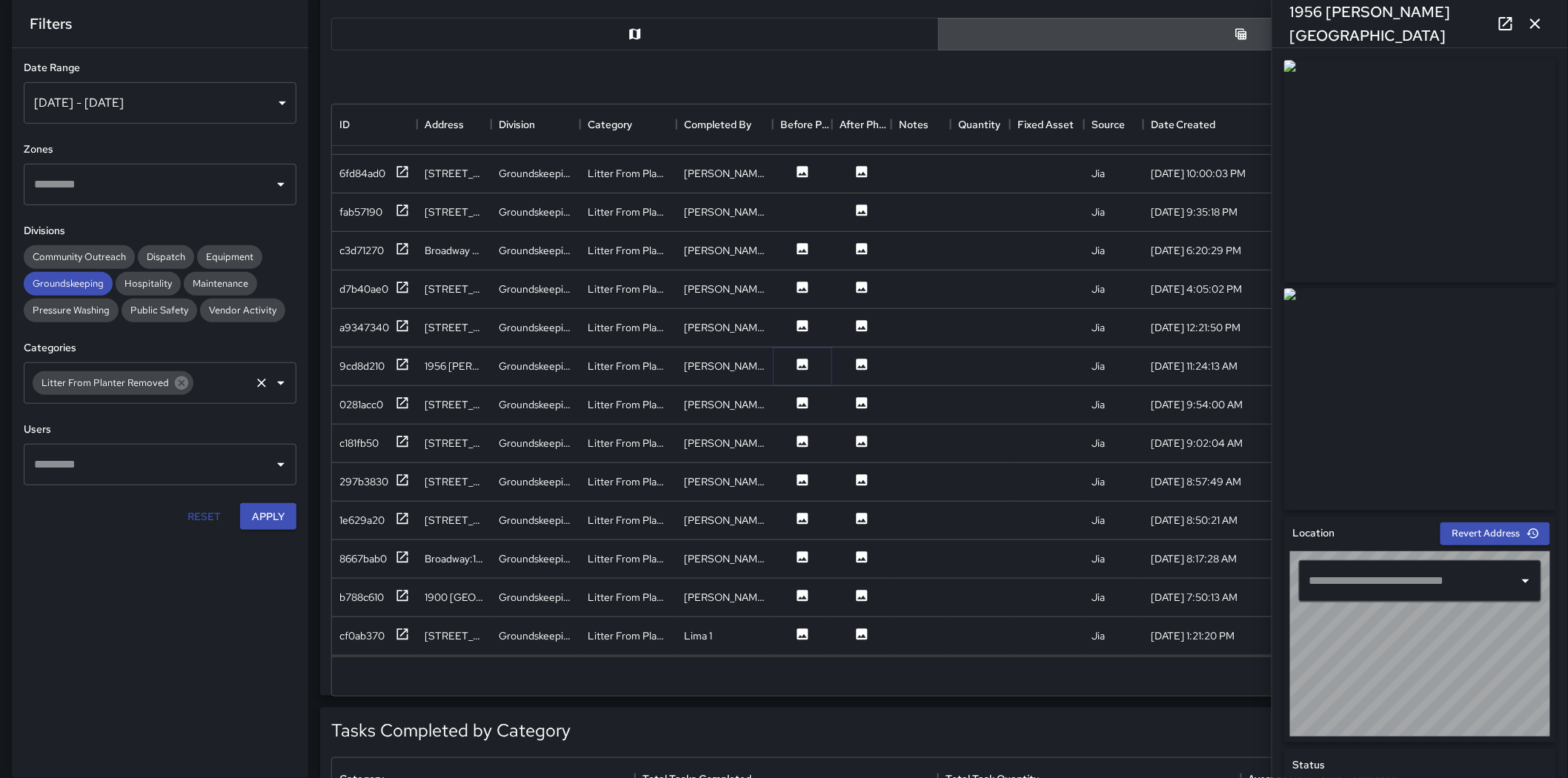 type on "**********" 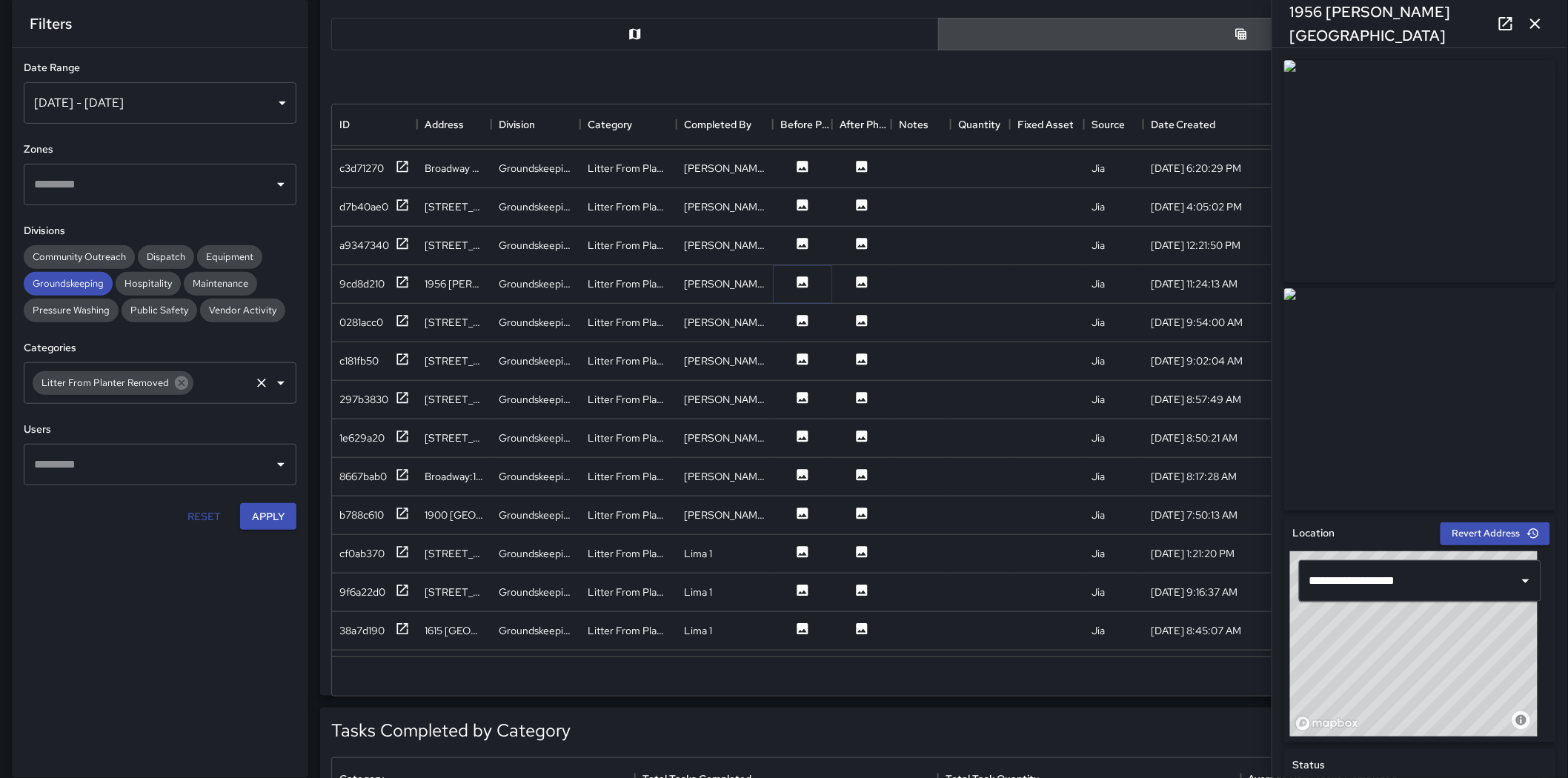 scroll, scrollTop: 2891, scrollLeft: 0, axis: vertical 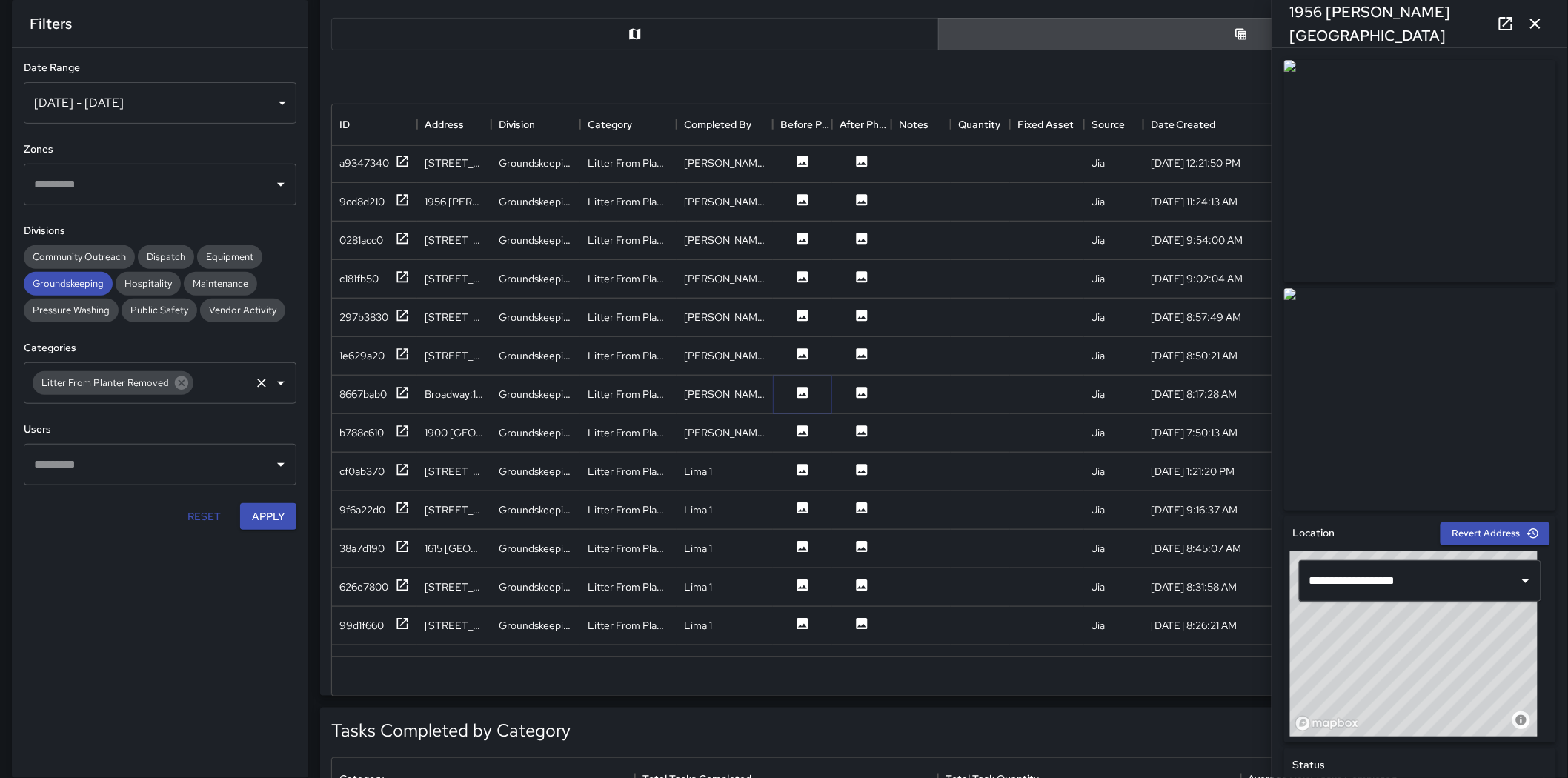 click 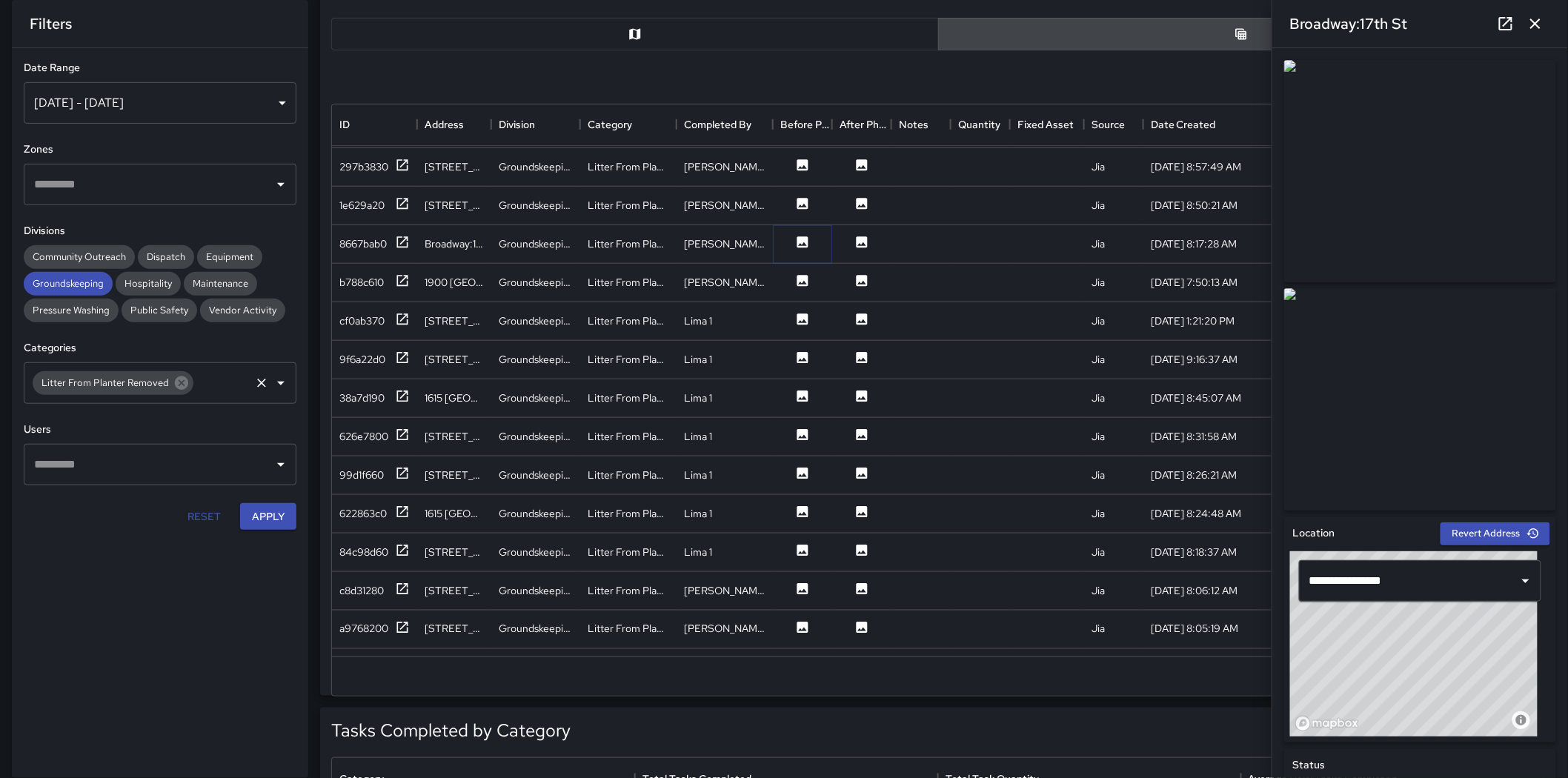 scroll, scrollTop: 3056, scrollLeft: 0, axis: vertical 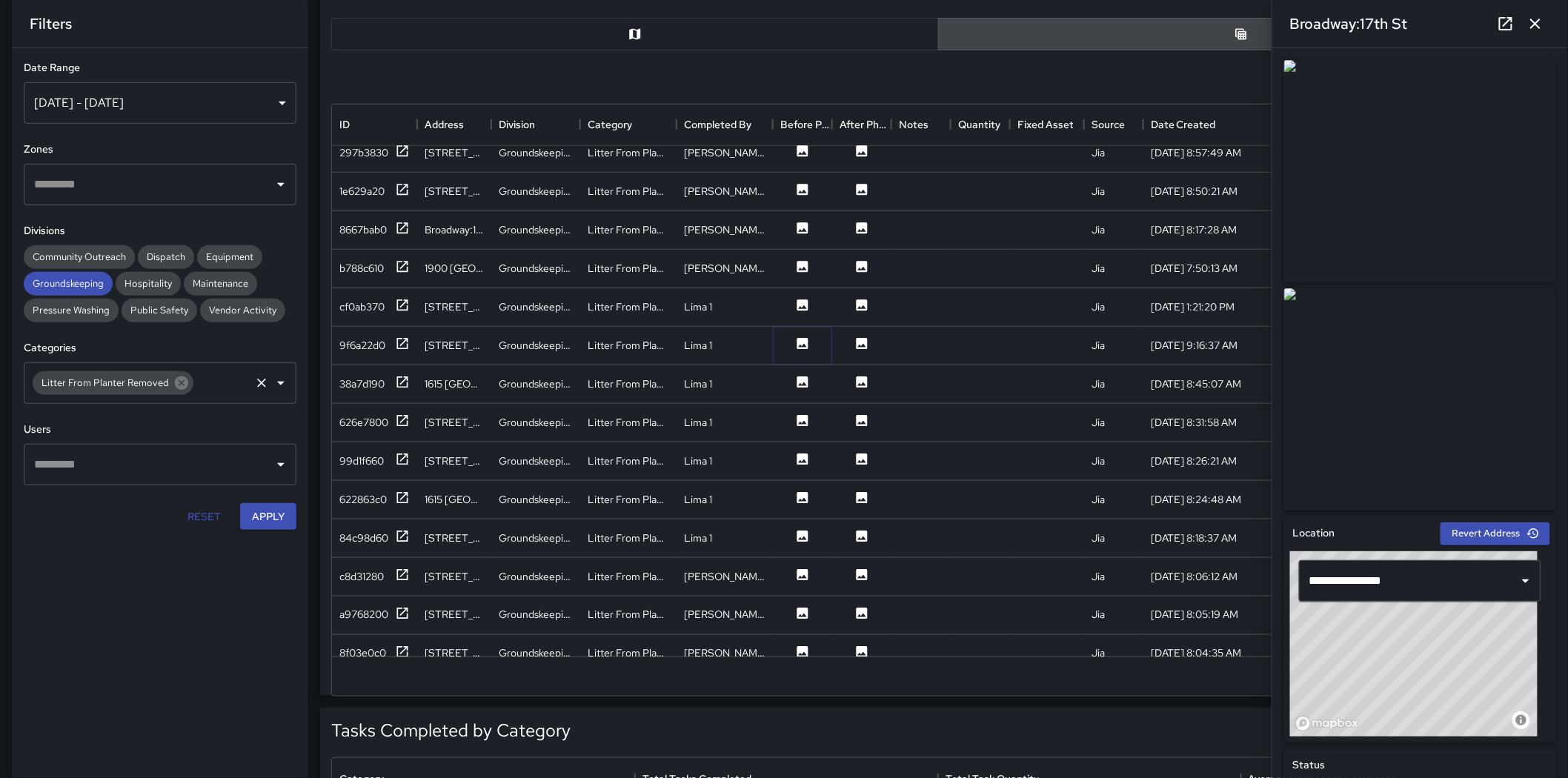 click at bounding box center (803, 345) 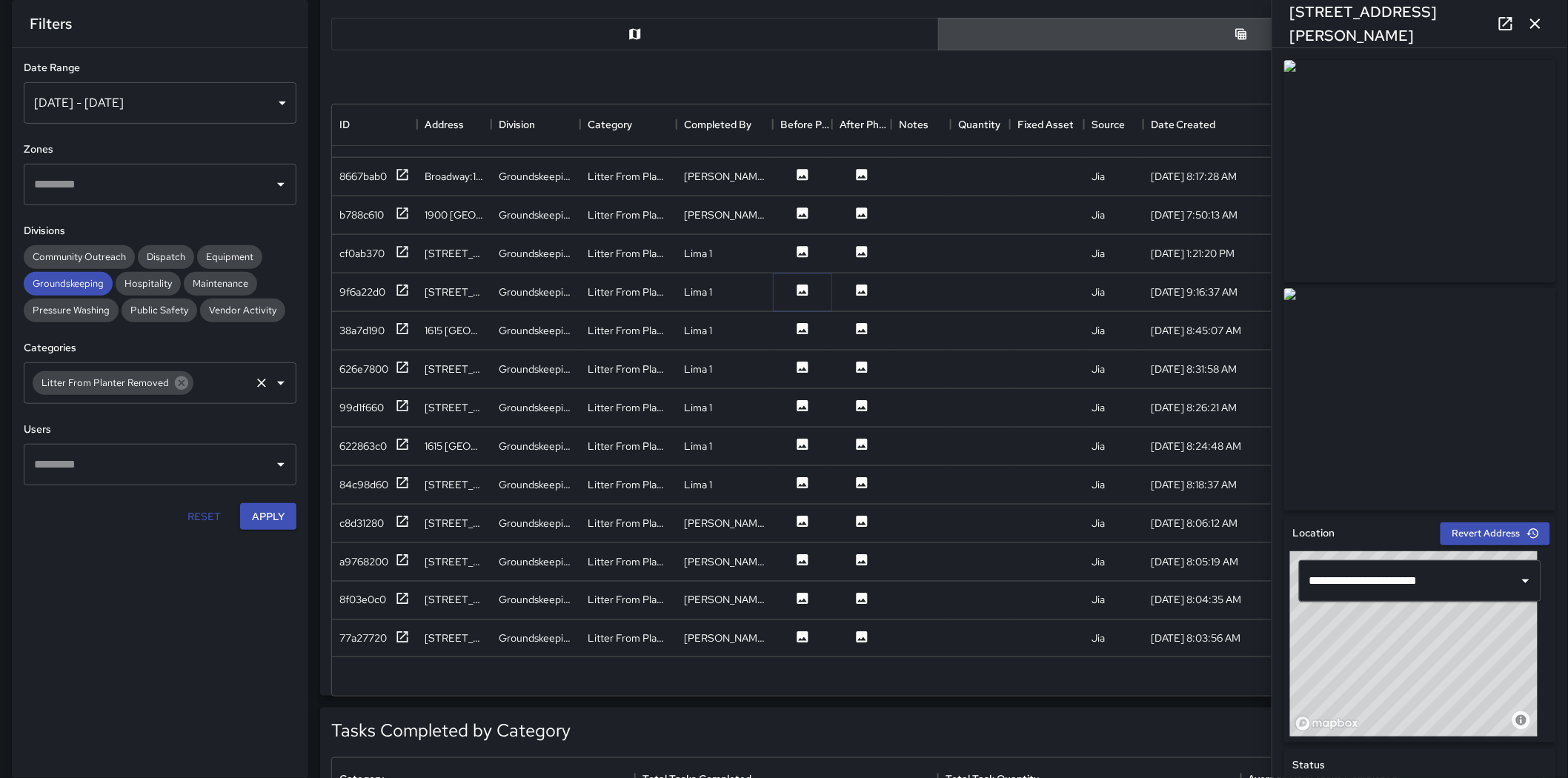 scroll, scrollTop: 3138, scrollLeft: 0, axis: vertical 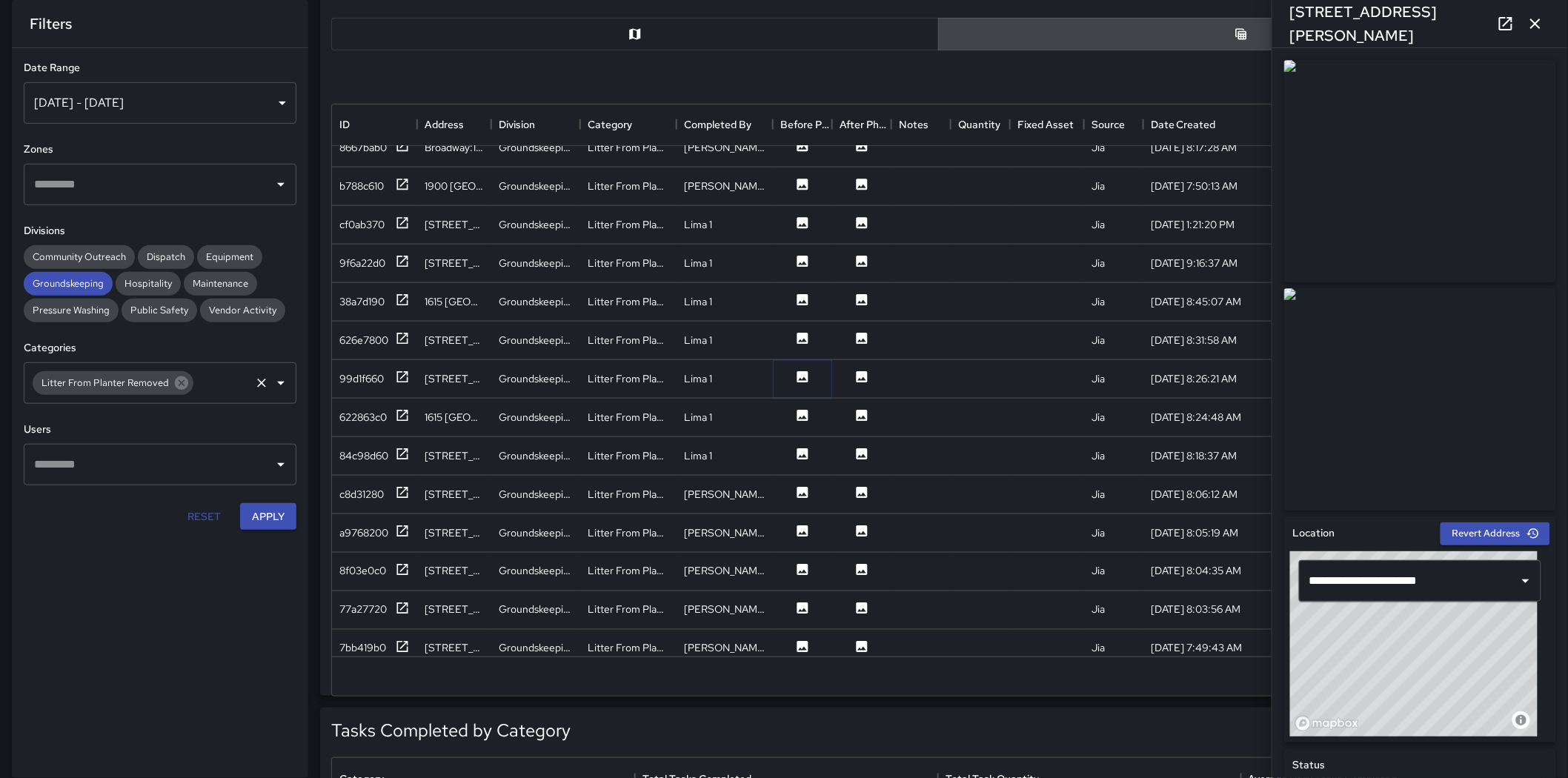 click 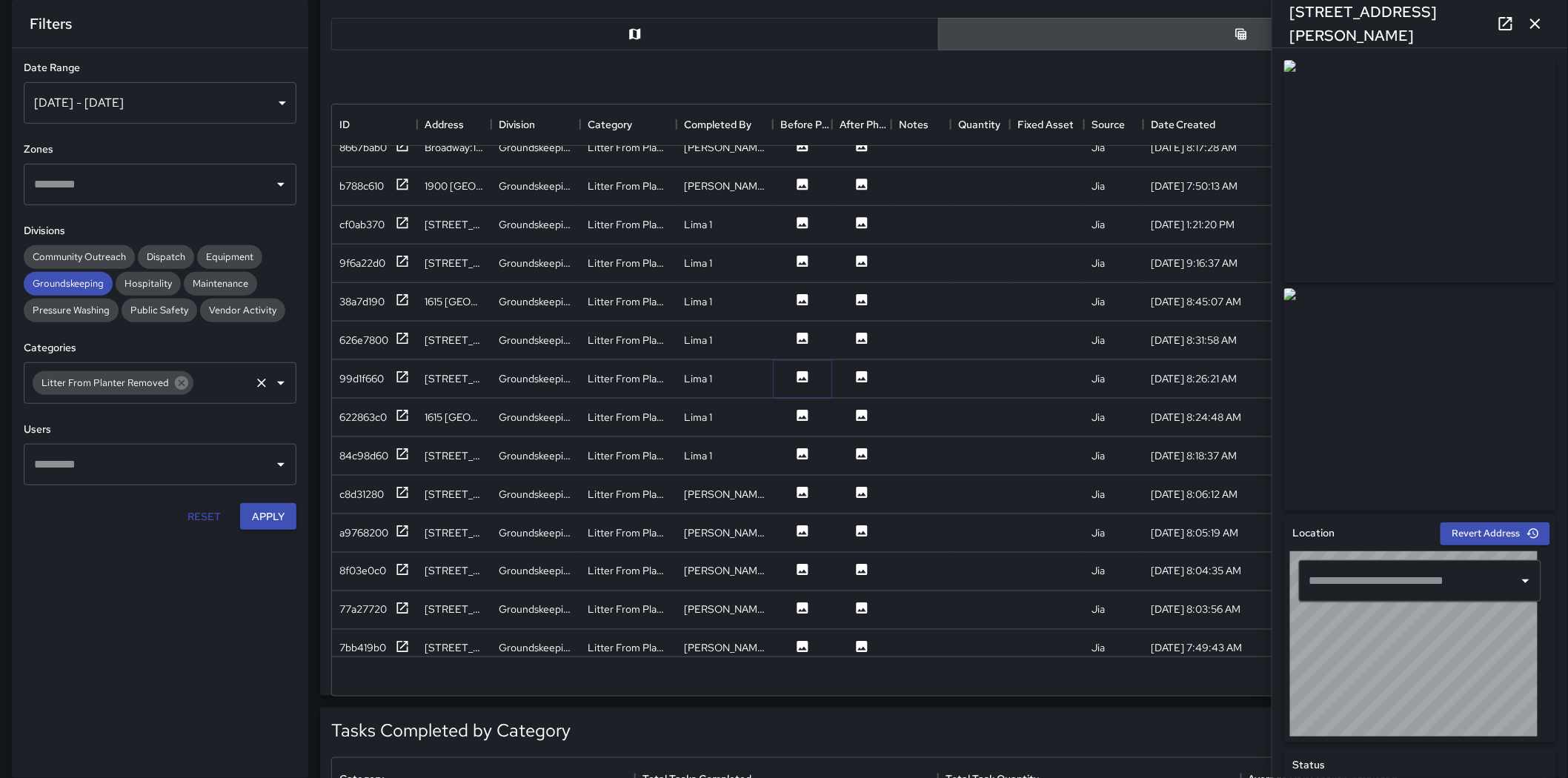 type on "**********" 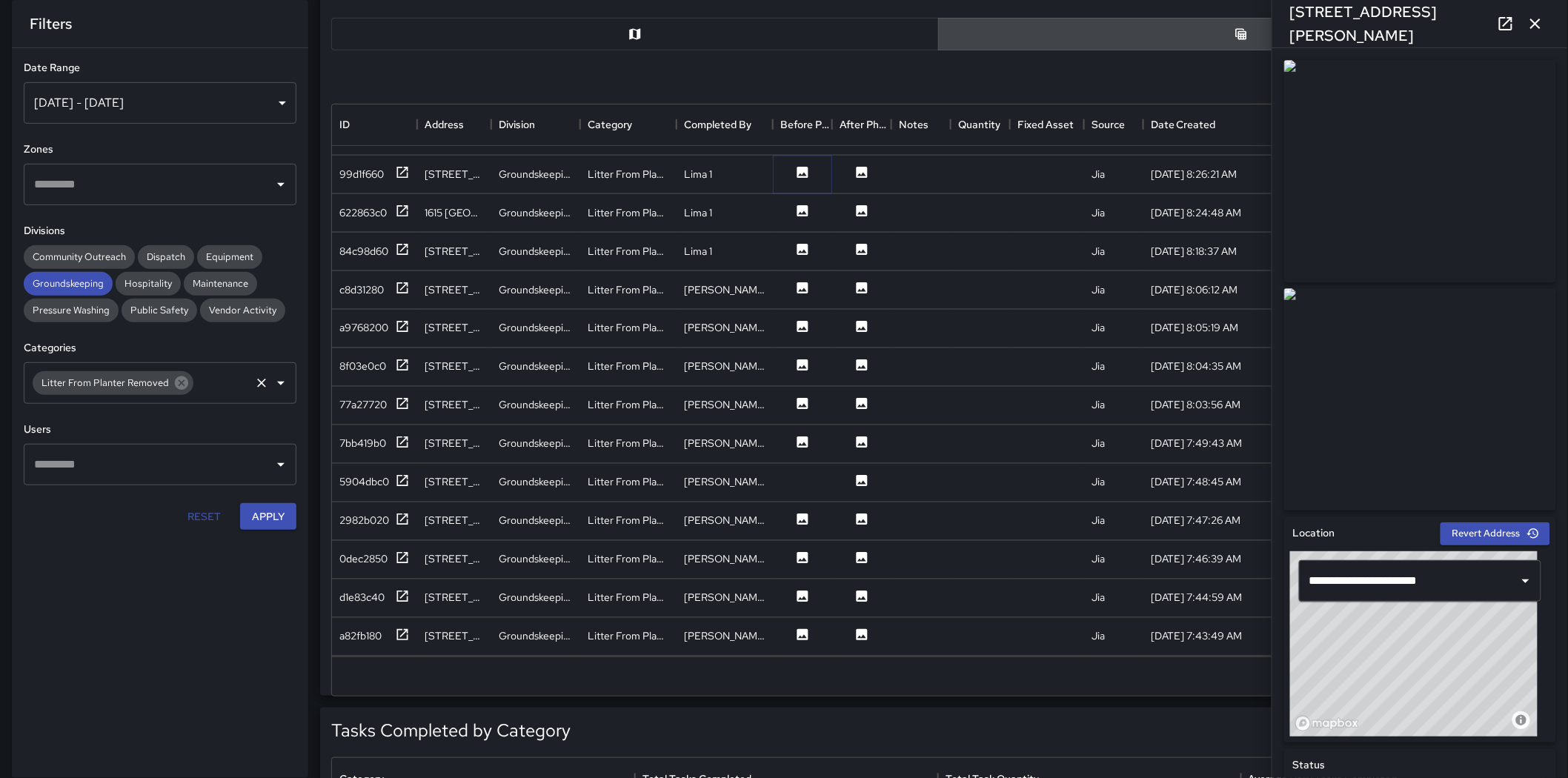 scroll, scrollTop: 3354, scrollLeft: 0, axis: vertical 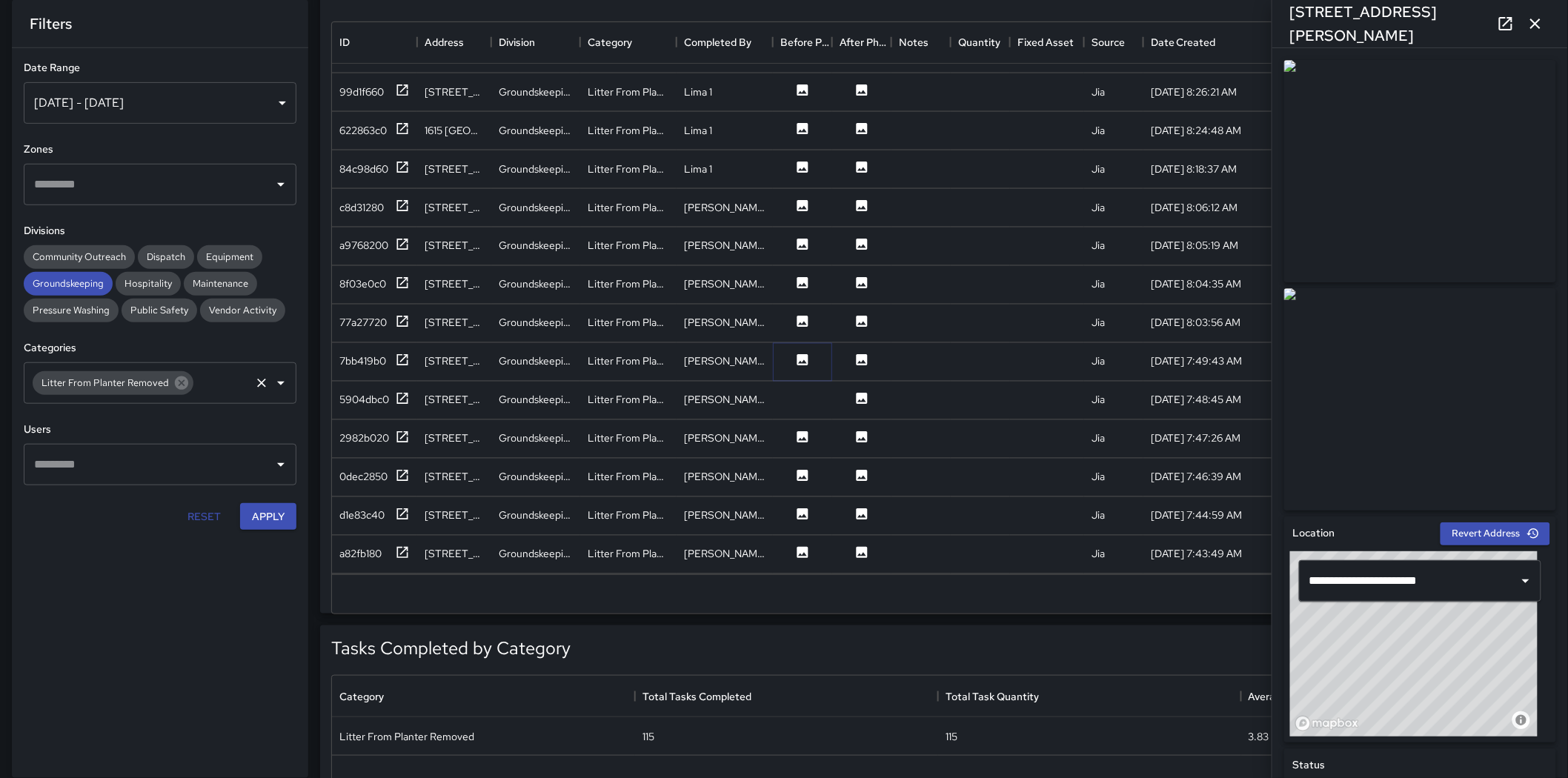 click 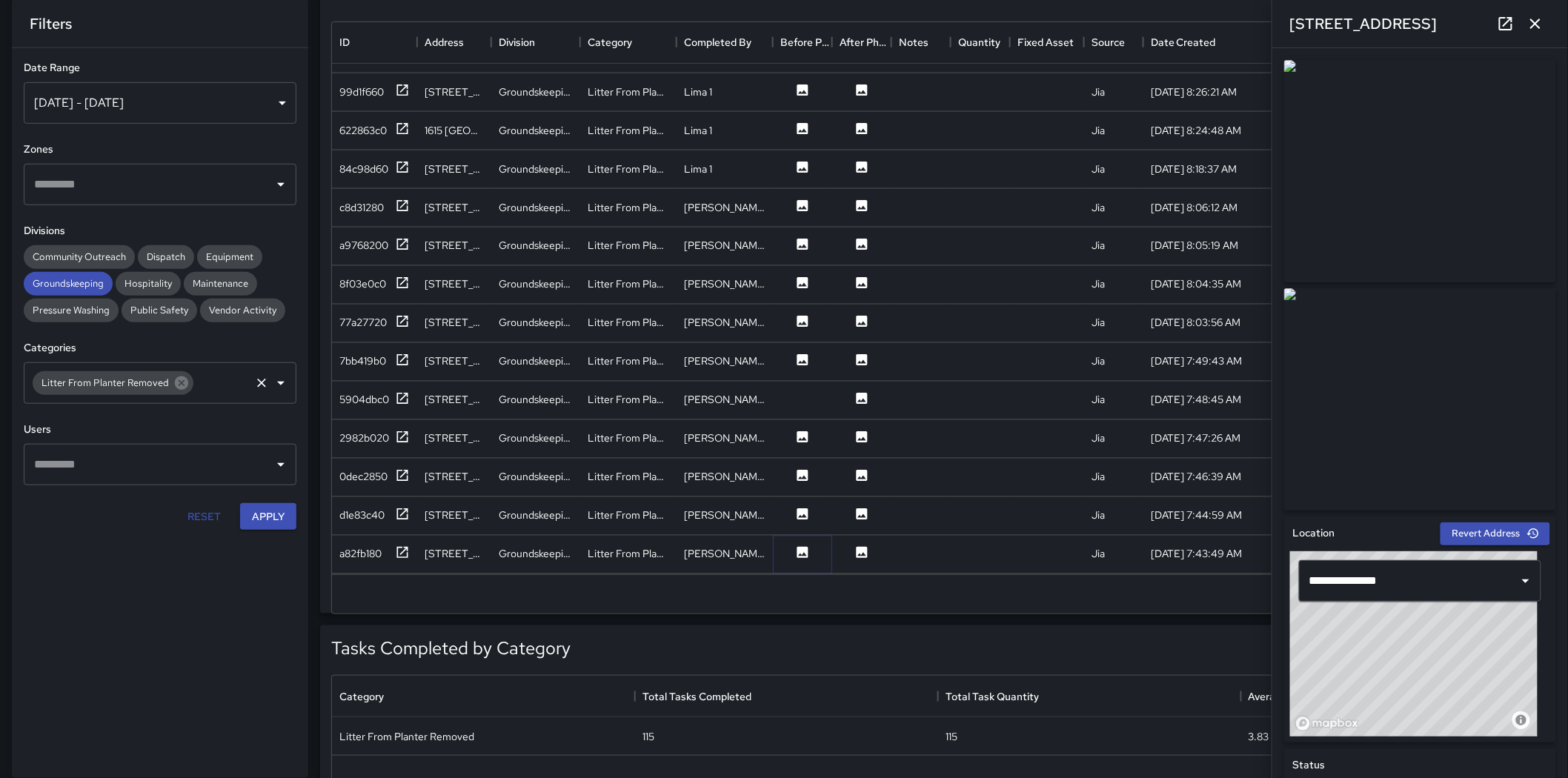 click 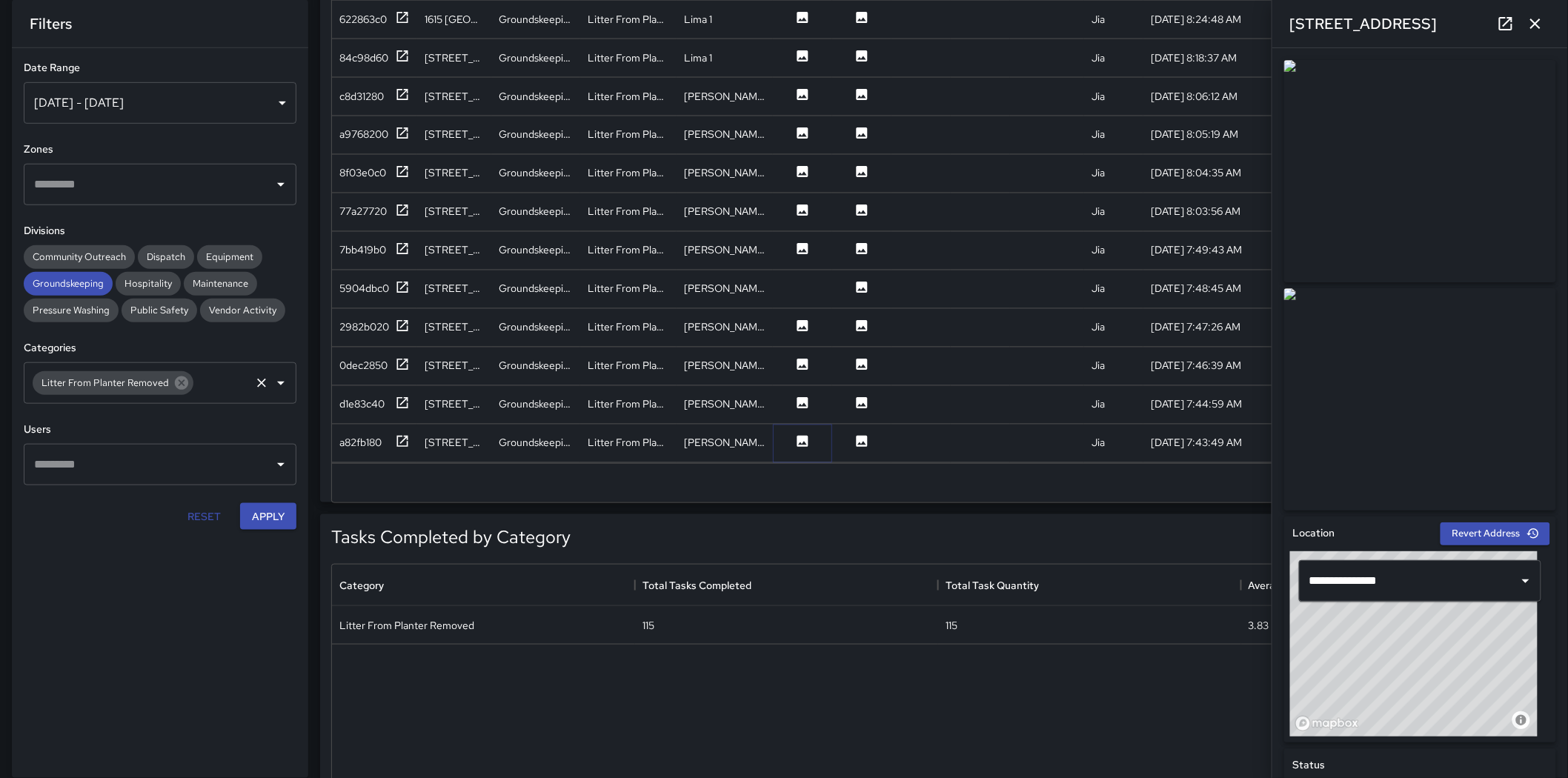 scroll, scrollTop: 305, scrollLeft: 0, axis: vertical 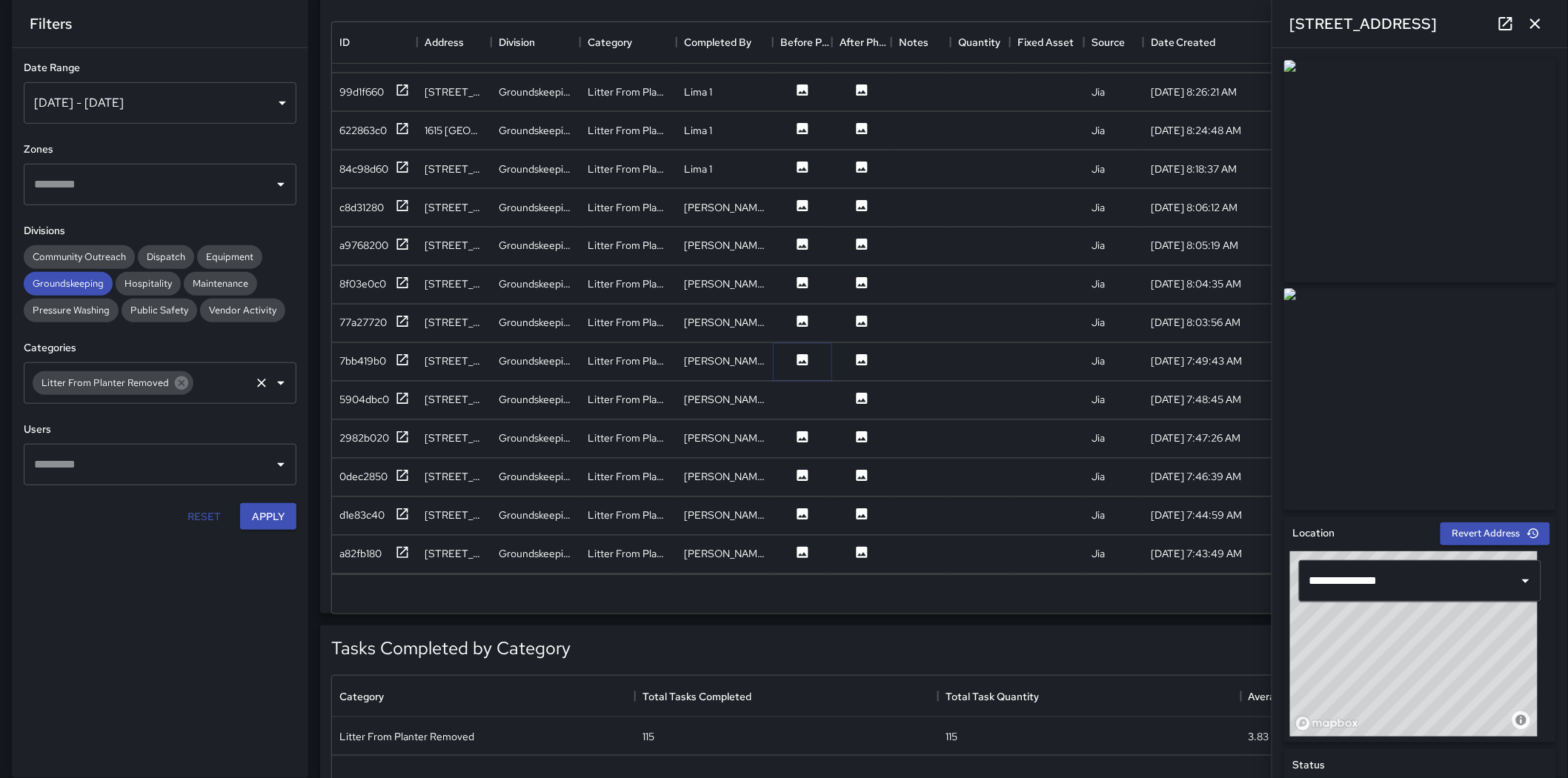 click 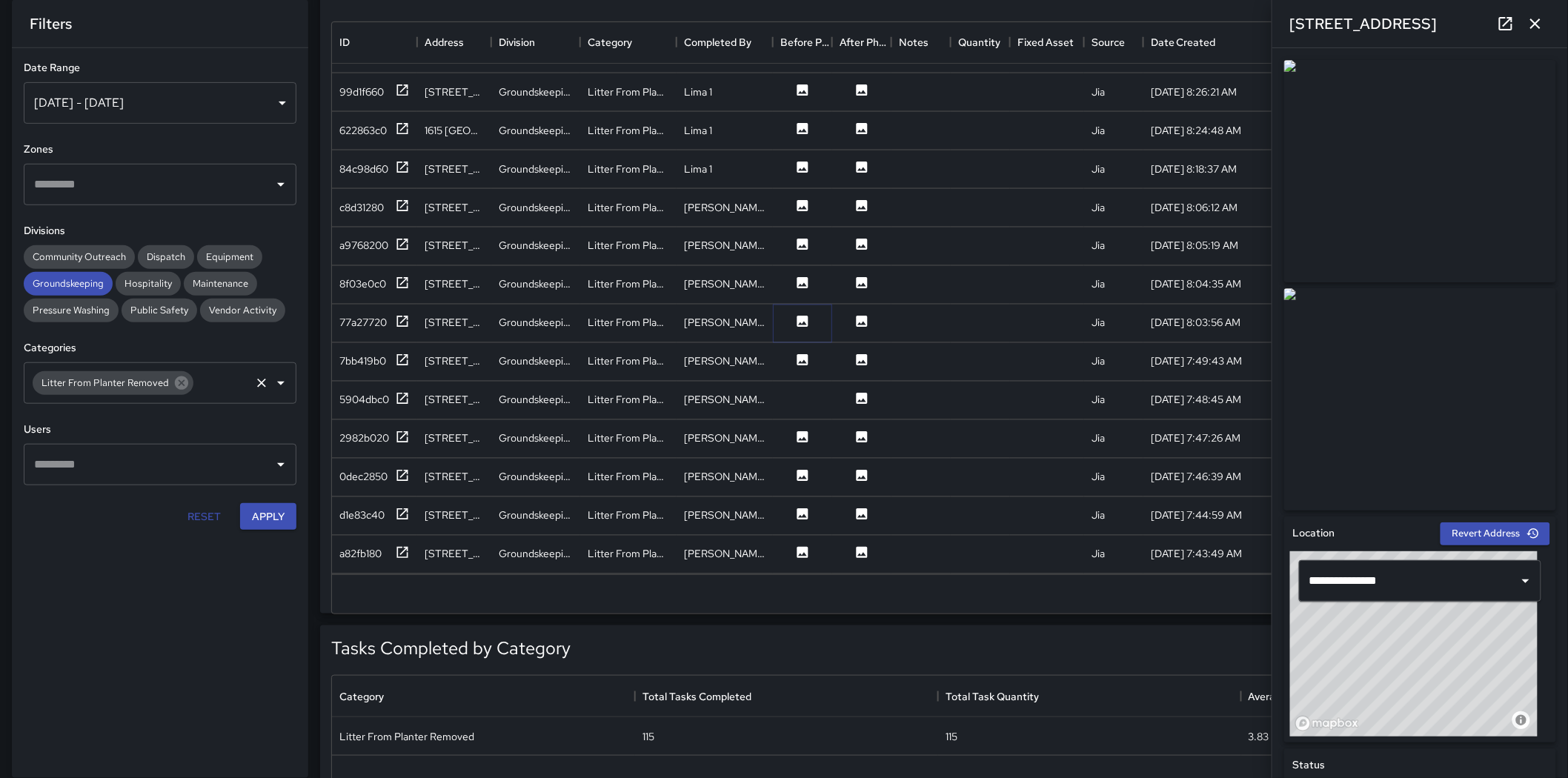 click 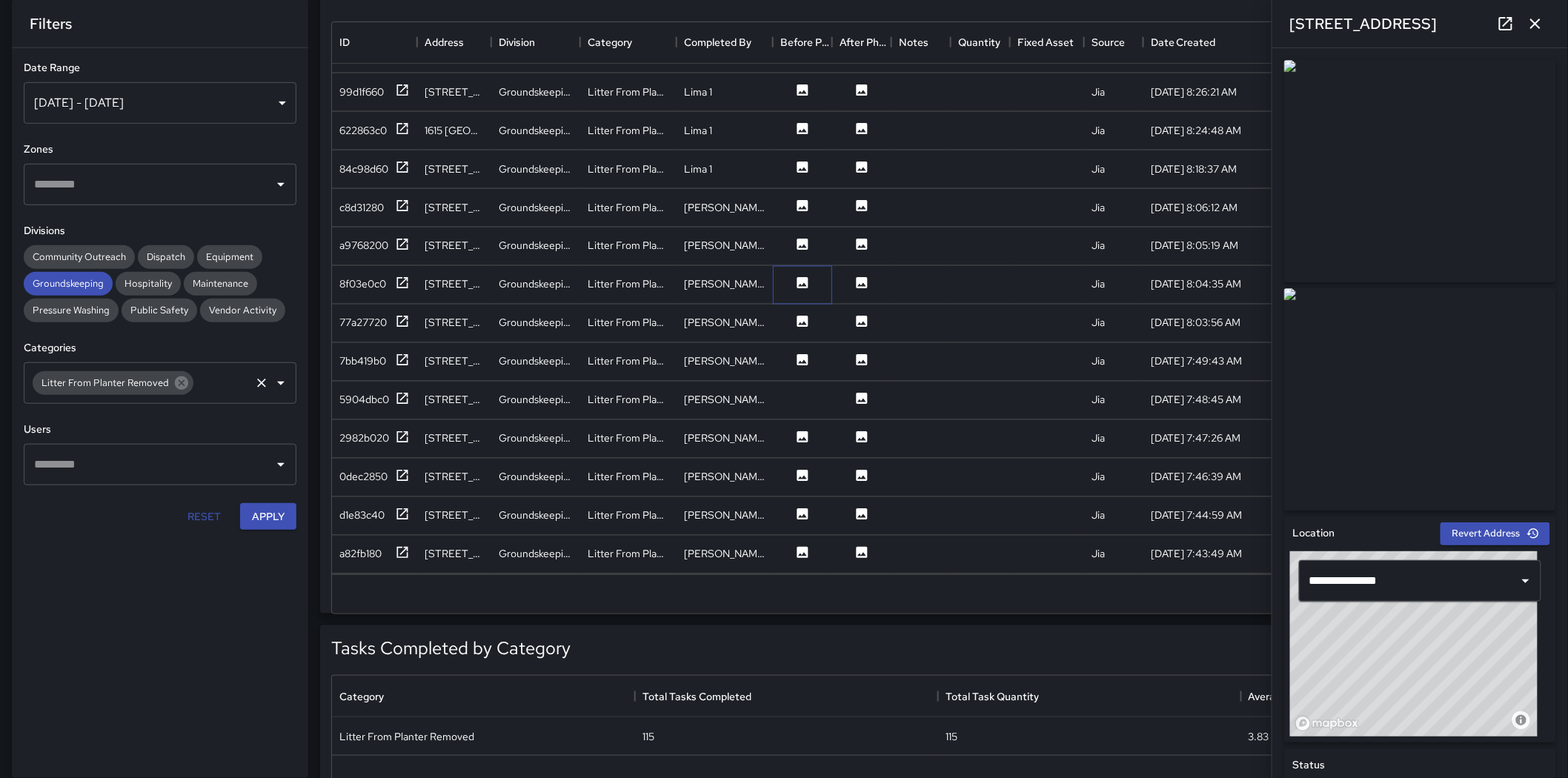 click at bounding box center [803, 285] 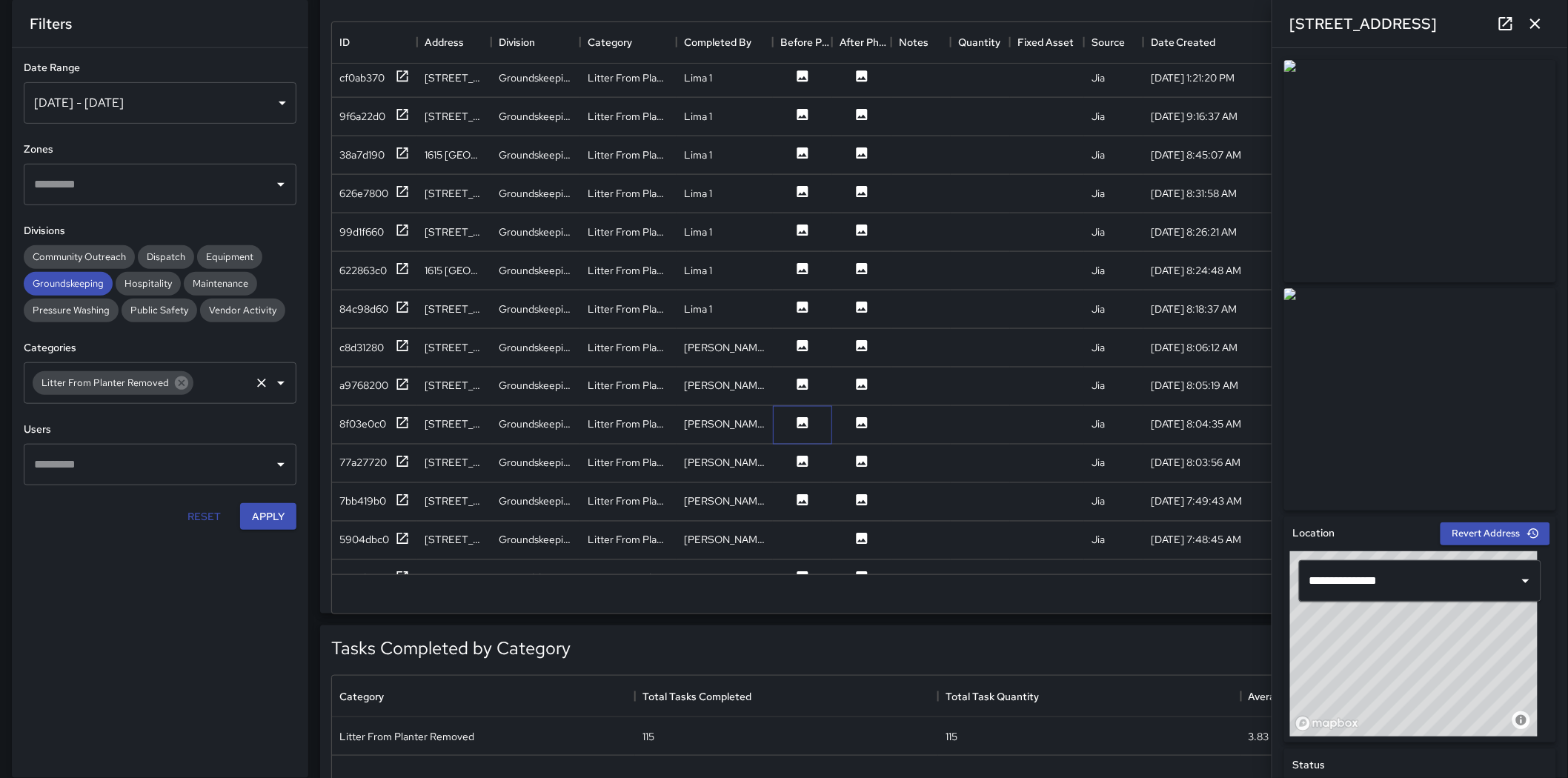scroll, scrollTop: 3190, scrollLeft: 0, axis: vertical 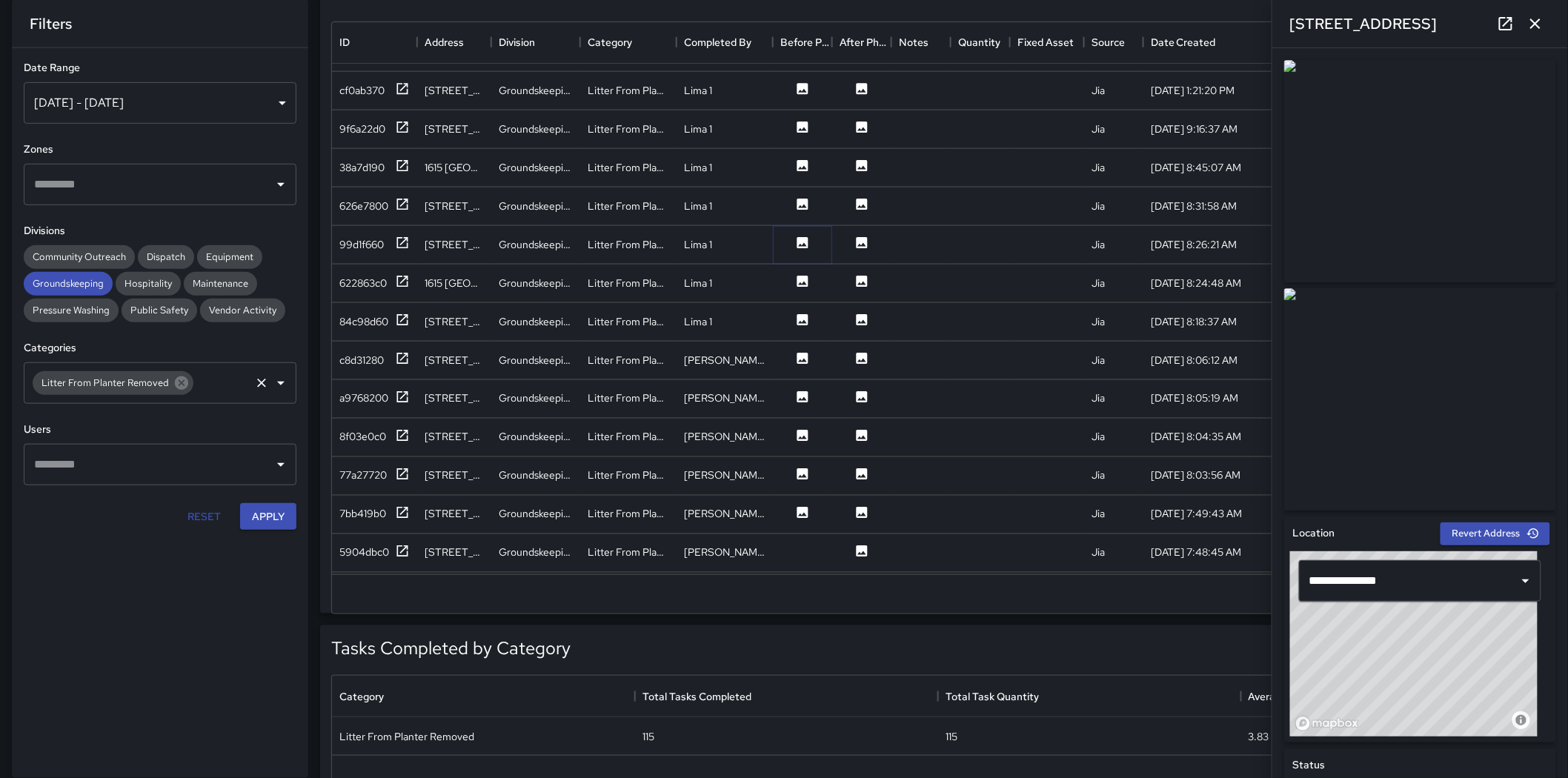 click 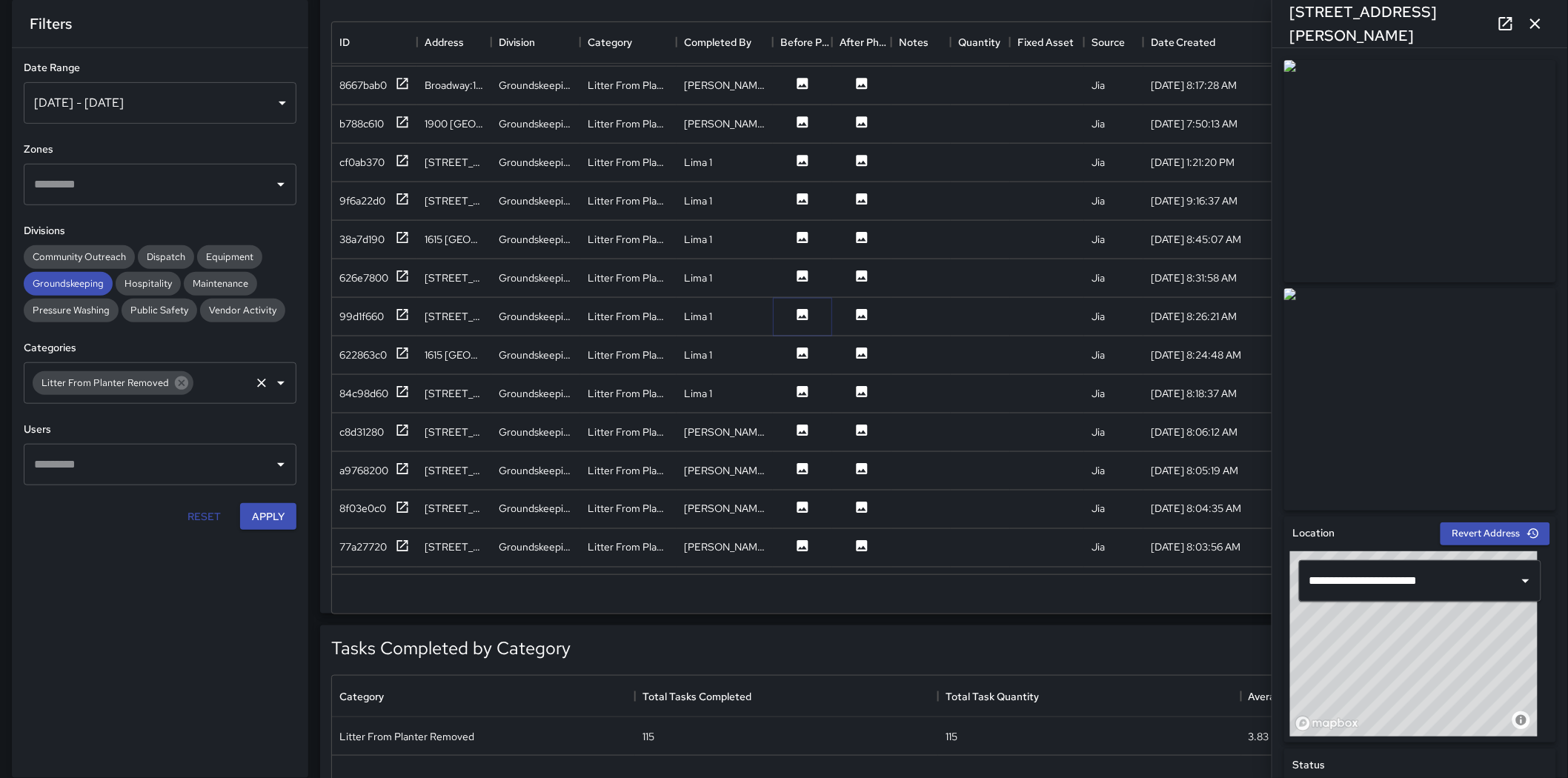 scroll, scrollTop: 3108, scrollLeft: 0, axis: vertical 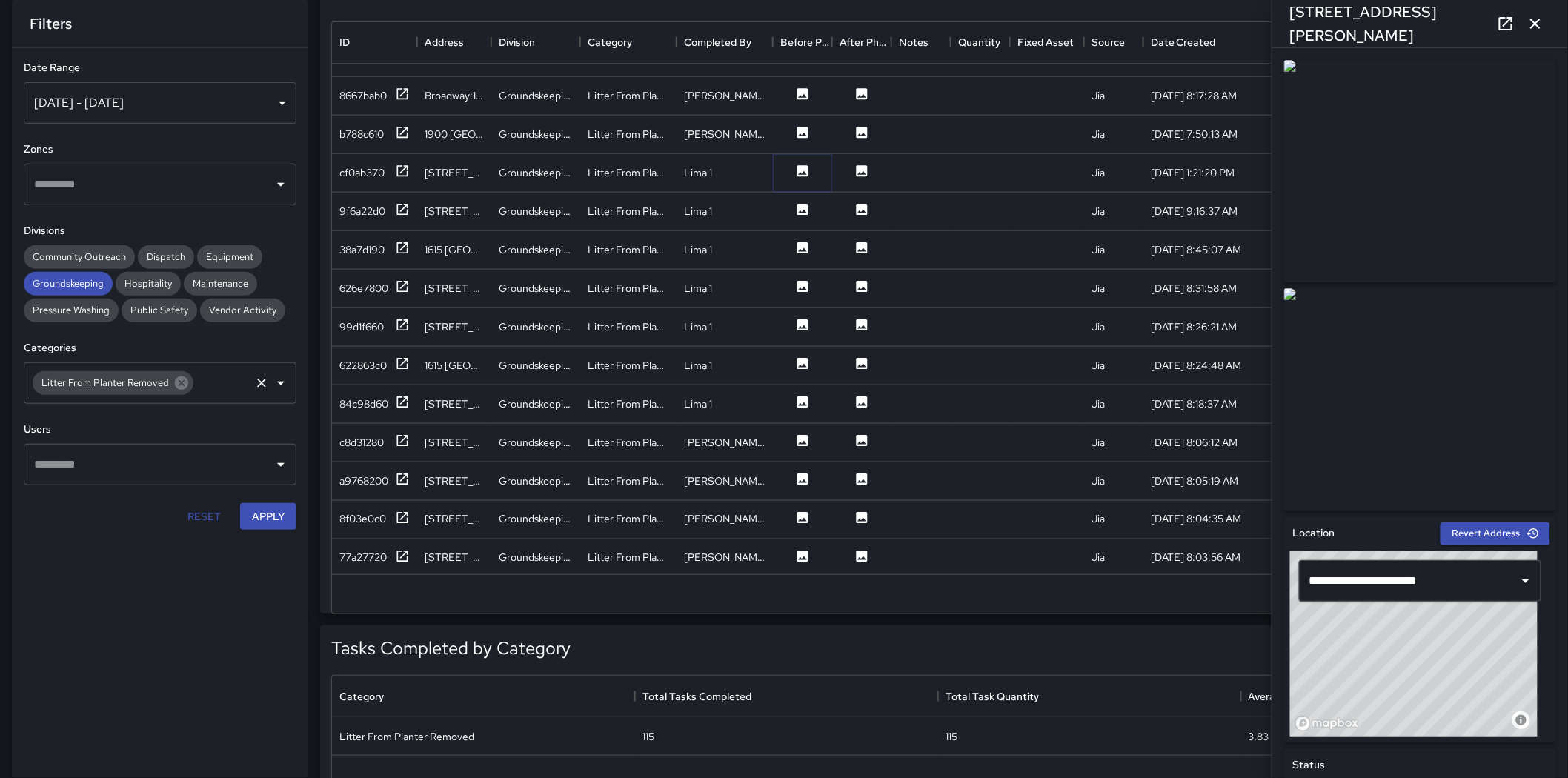 click 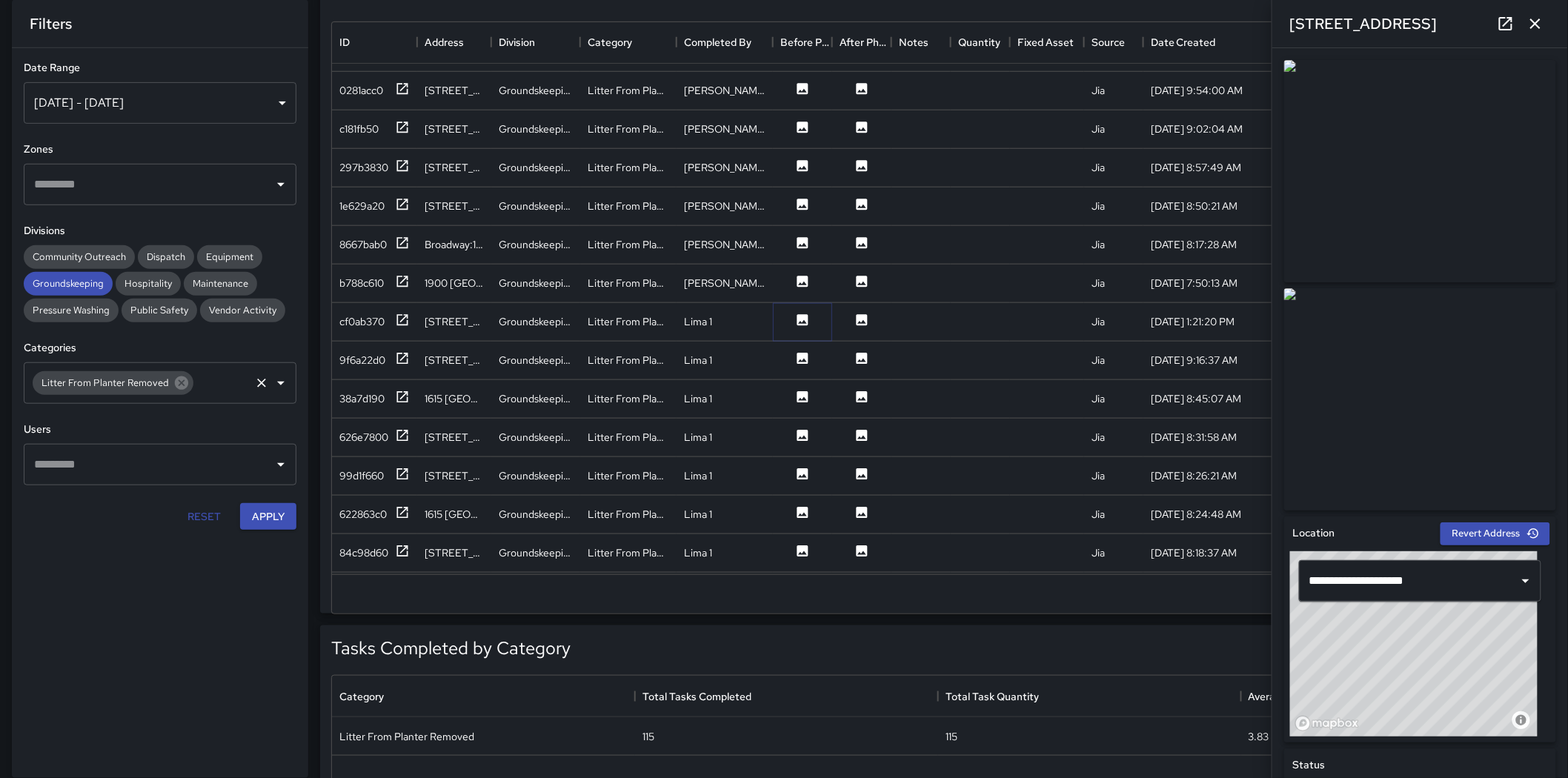 scroll, scrollTop: 2943, scrollLeft: 0, axis: vertical 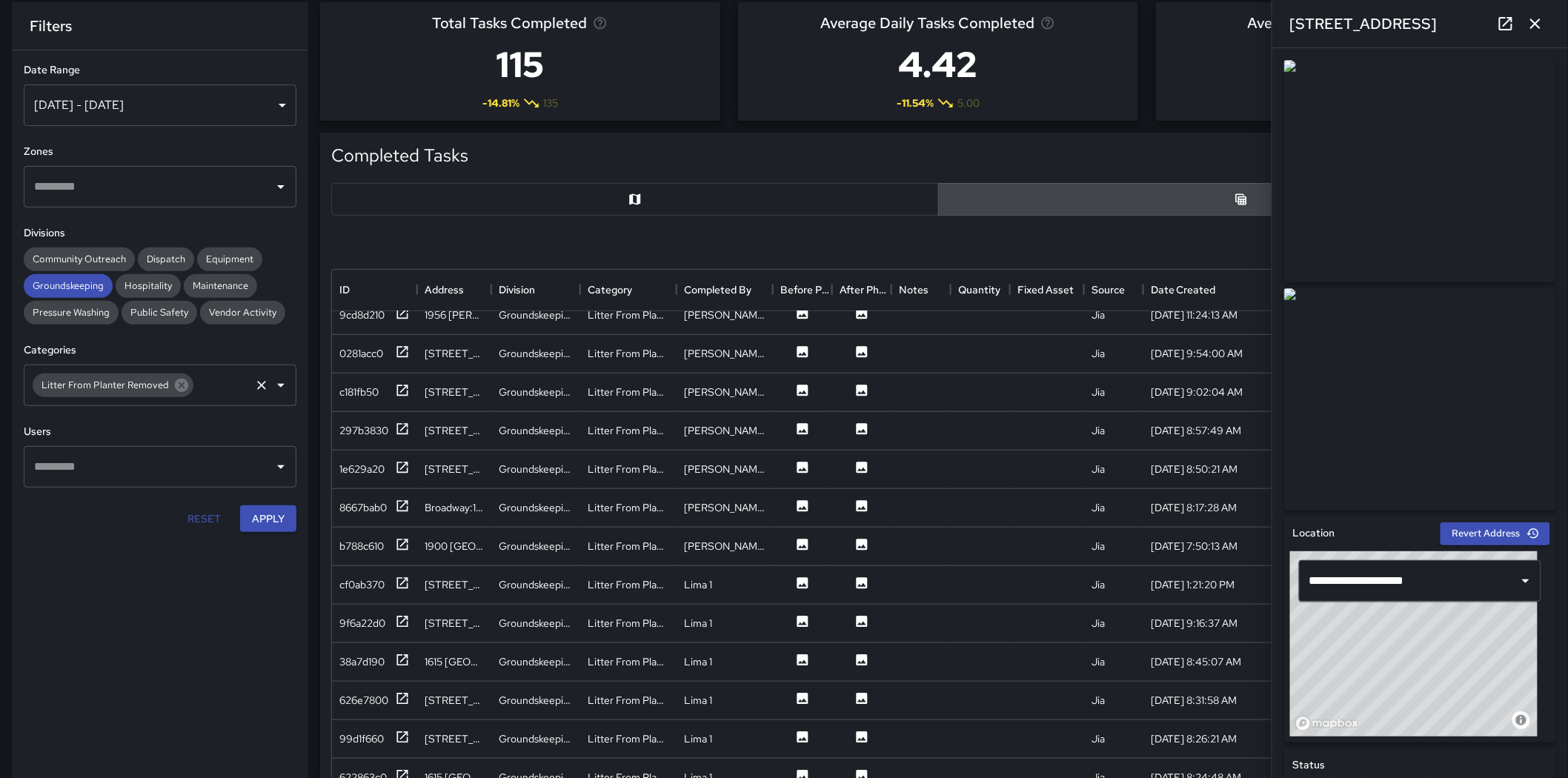 click at bounding box center (635, 199) 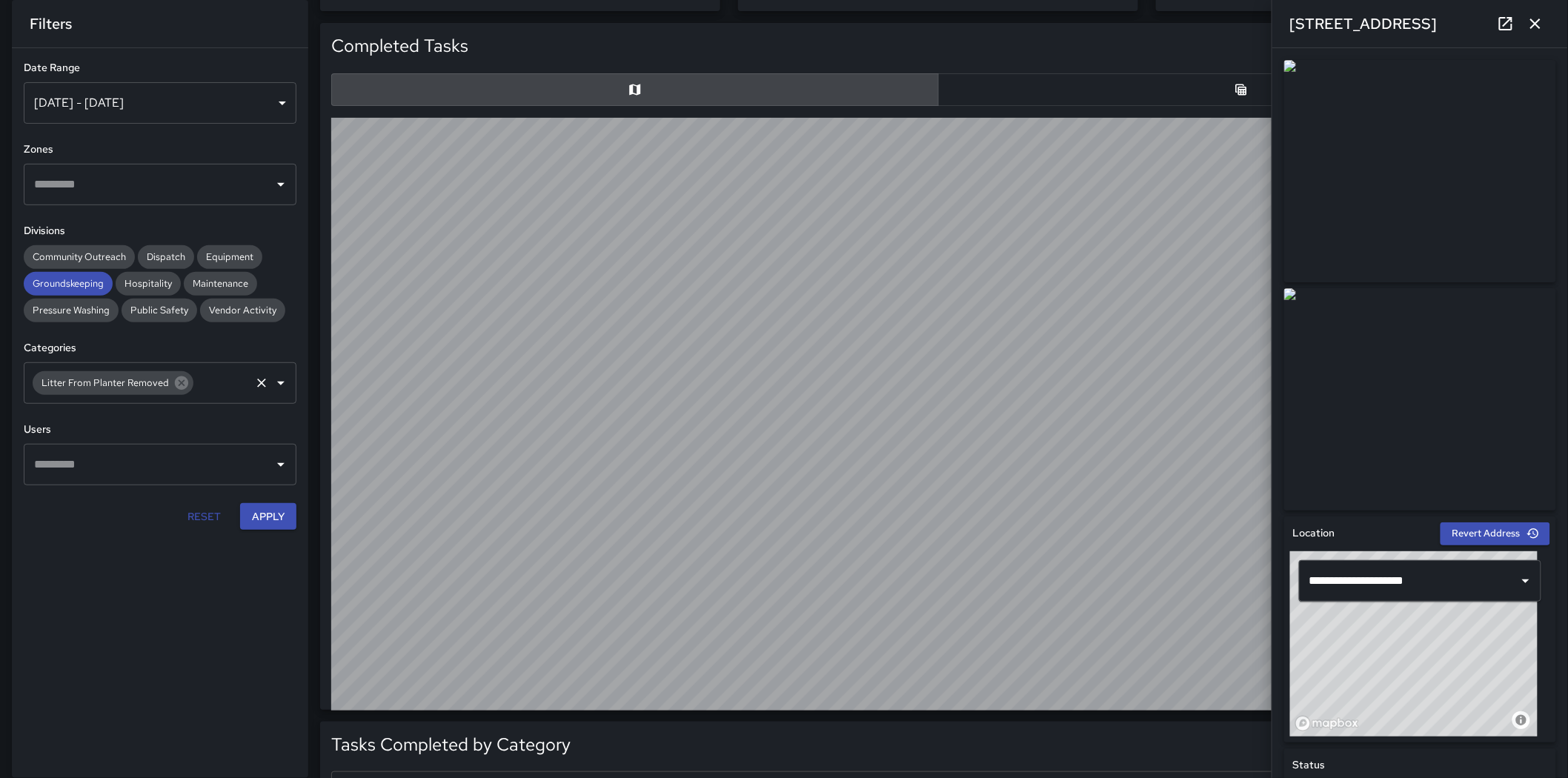 scroll, scrollTop: 57, scrollLeft: 0, axis: vertical 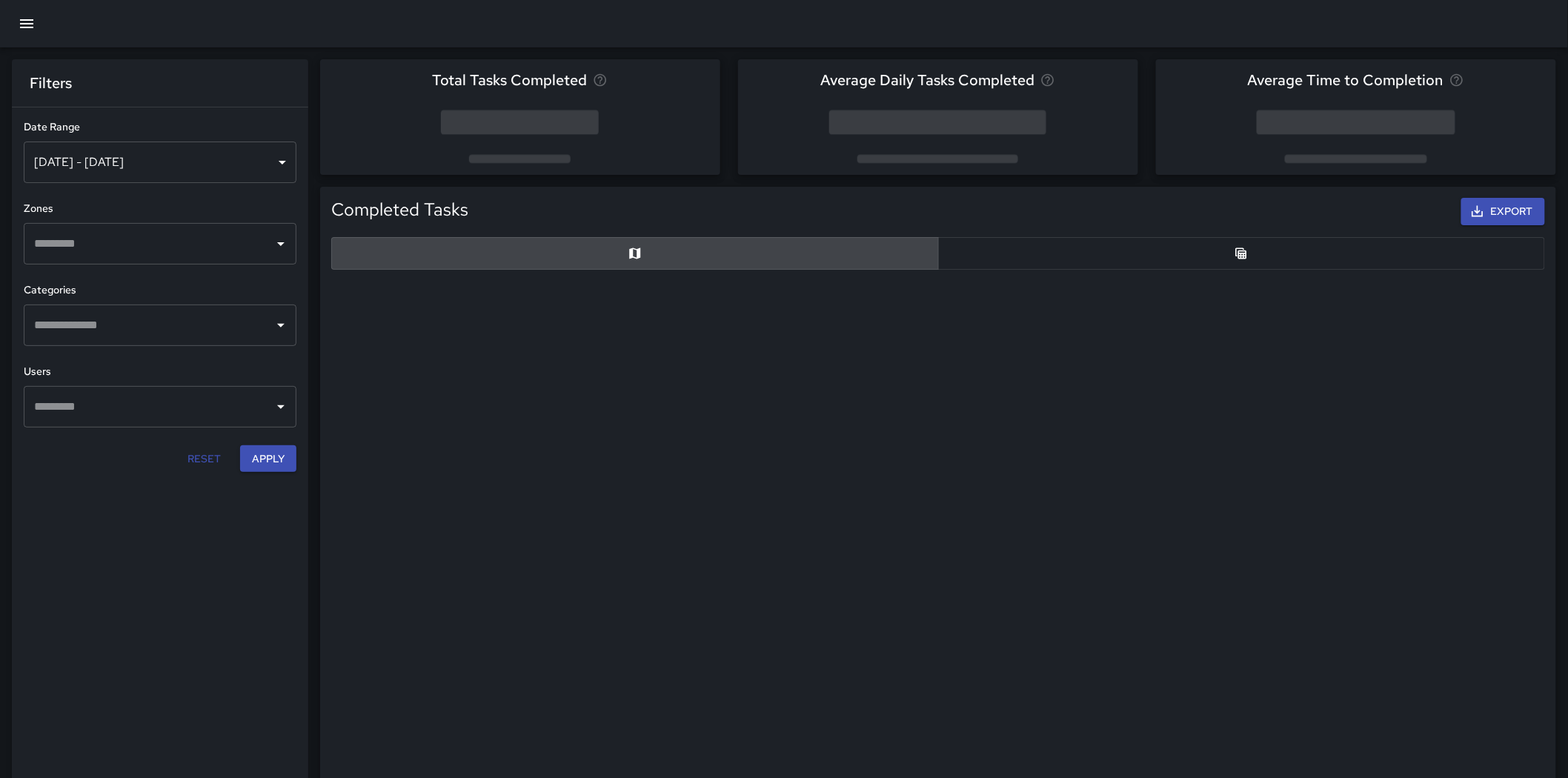 click on "[DATE] - [DATE]" at bounding box center [160, 162] 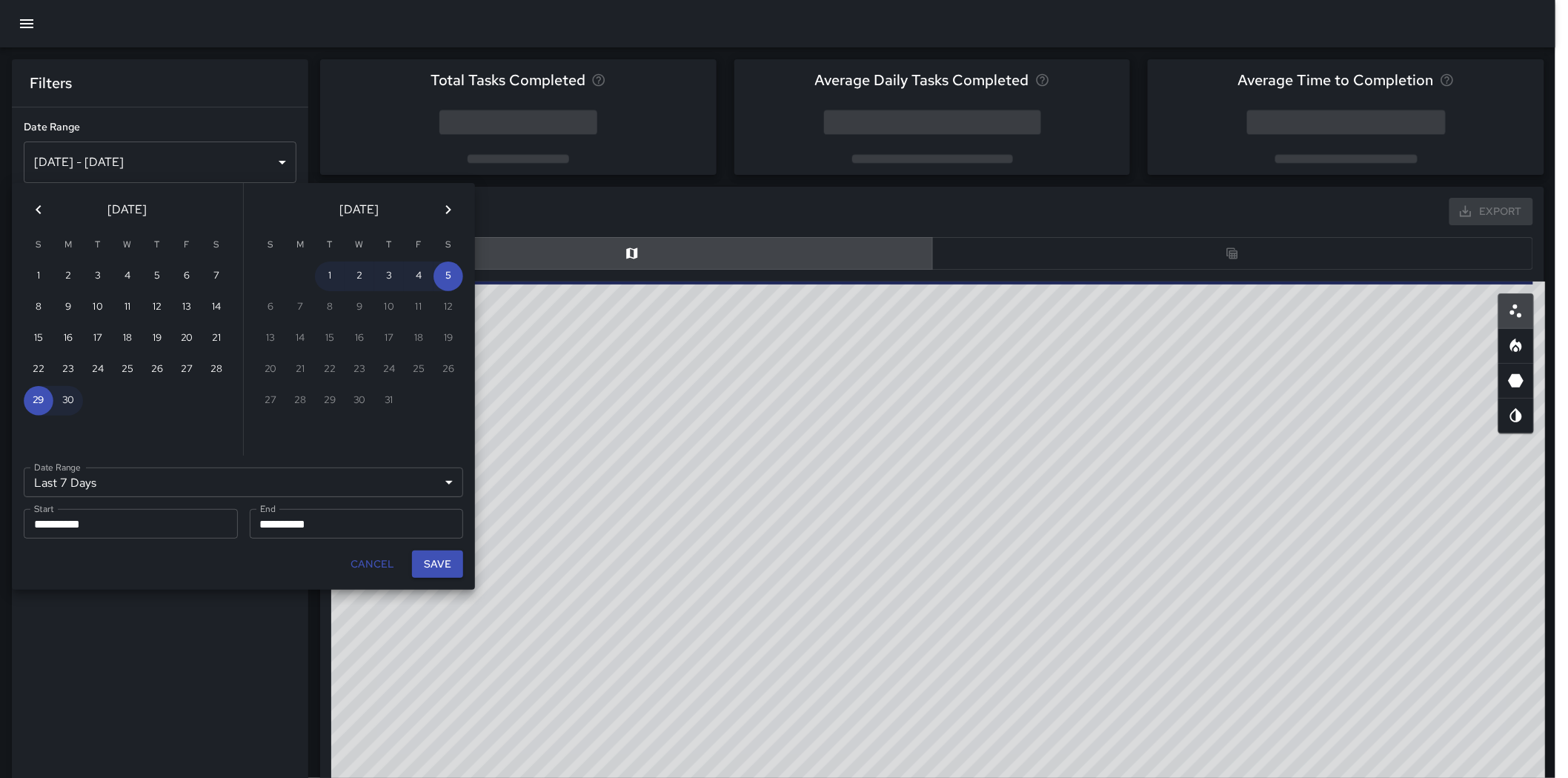 scroll, scrollTop: 13, scrollLeft: 12, axis: both 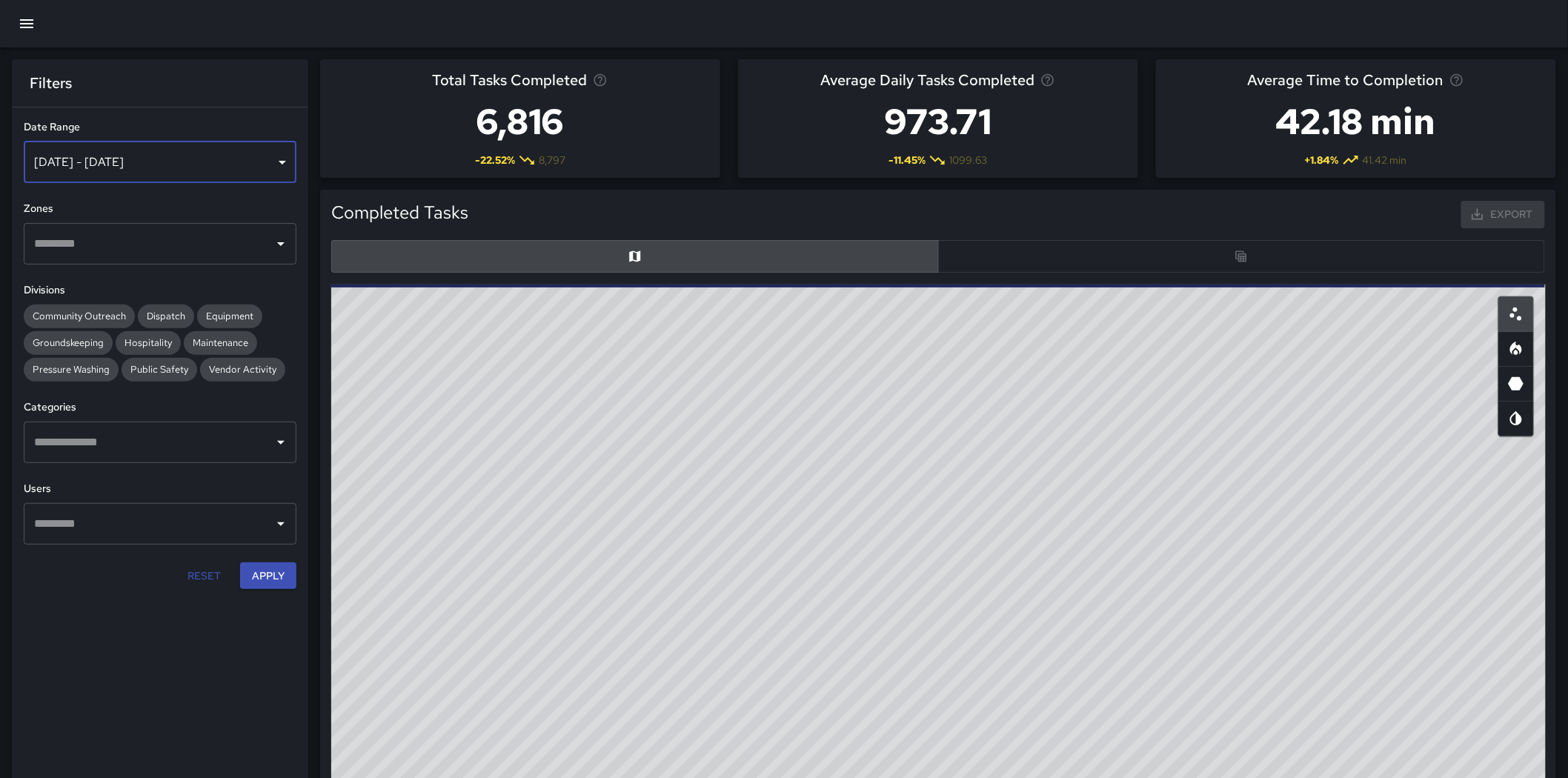 click on "[DATE] - [DATE]" at bounding box center [160, 162] 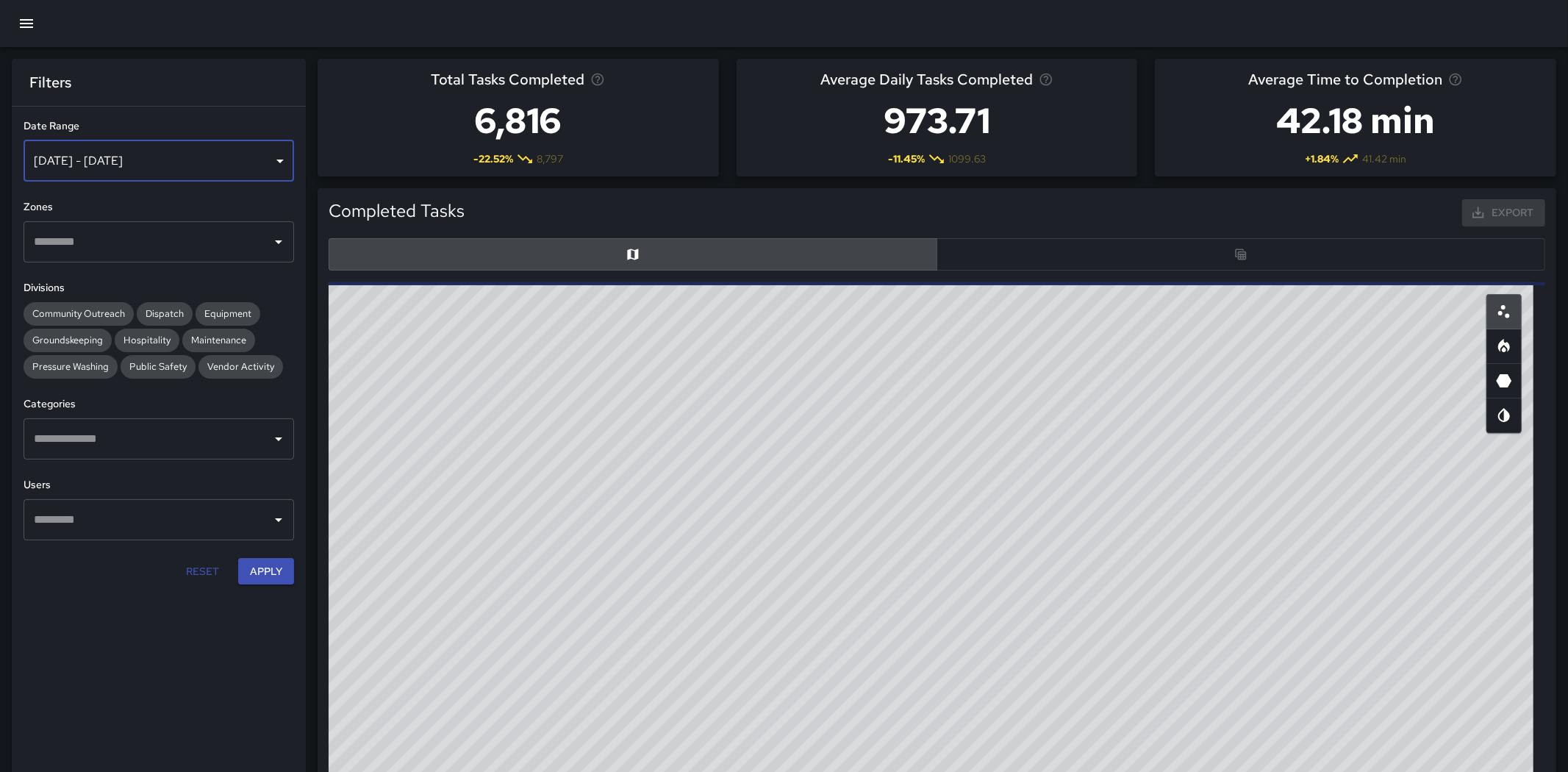 scroll, scrollTop: 427, scrollLeft: 1189, axis: both 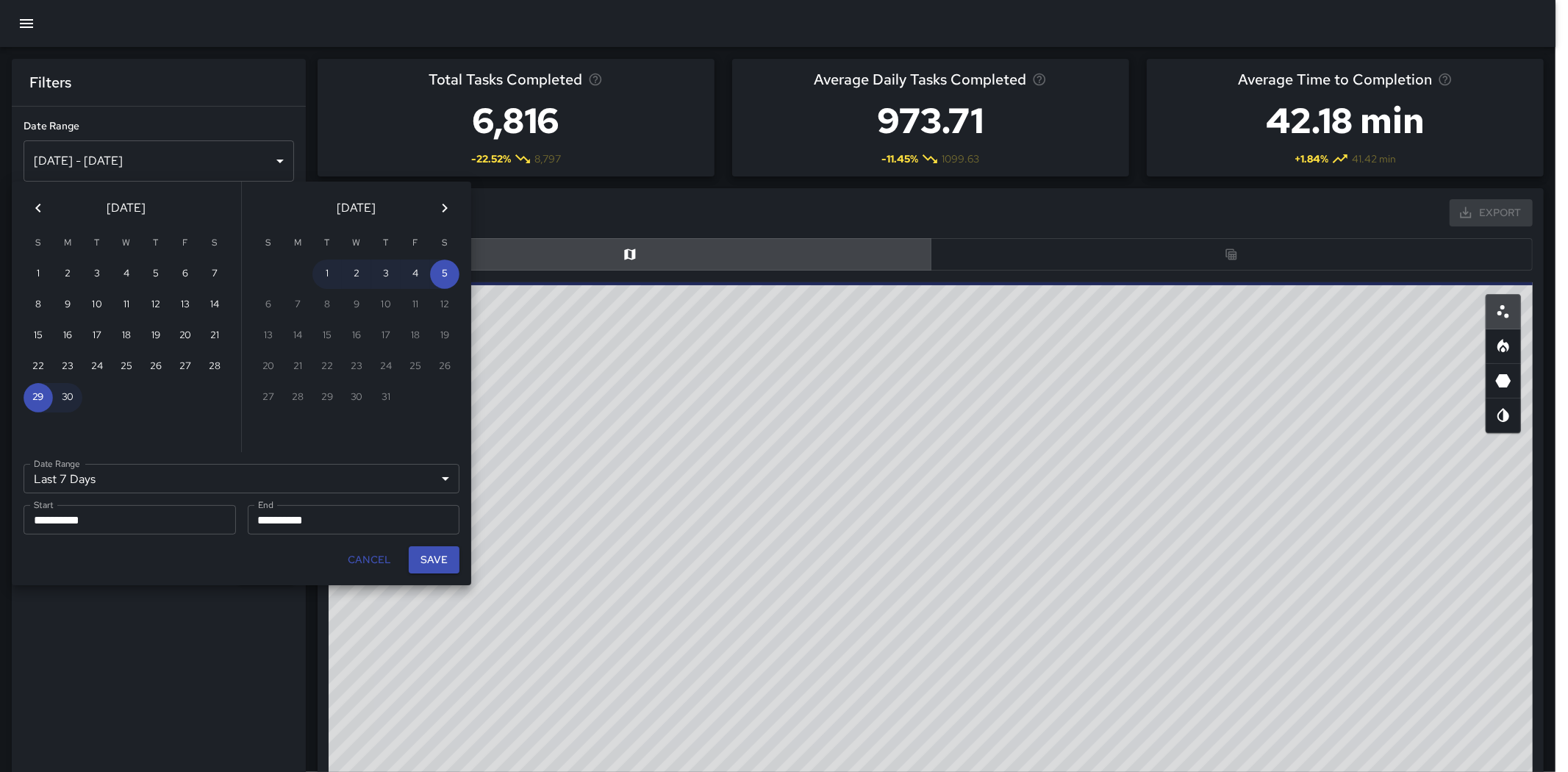 click on "Last 7 Days ****** Date Range" at bounding box center [241, 479] 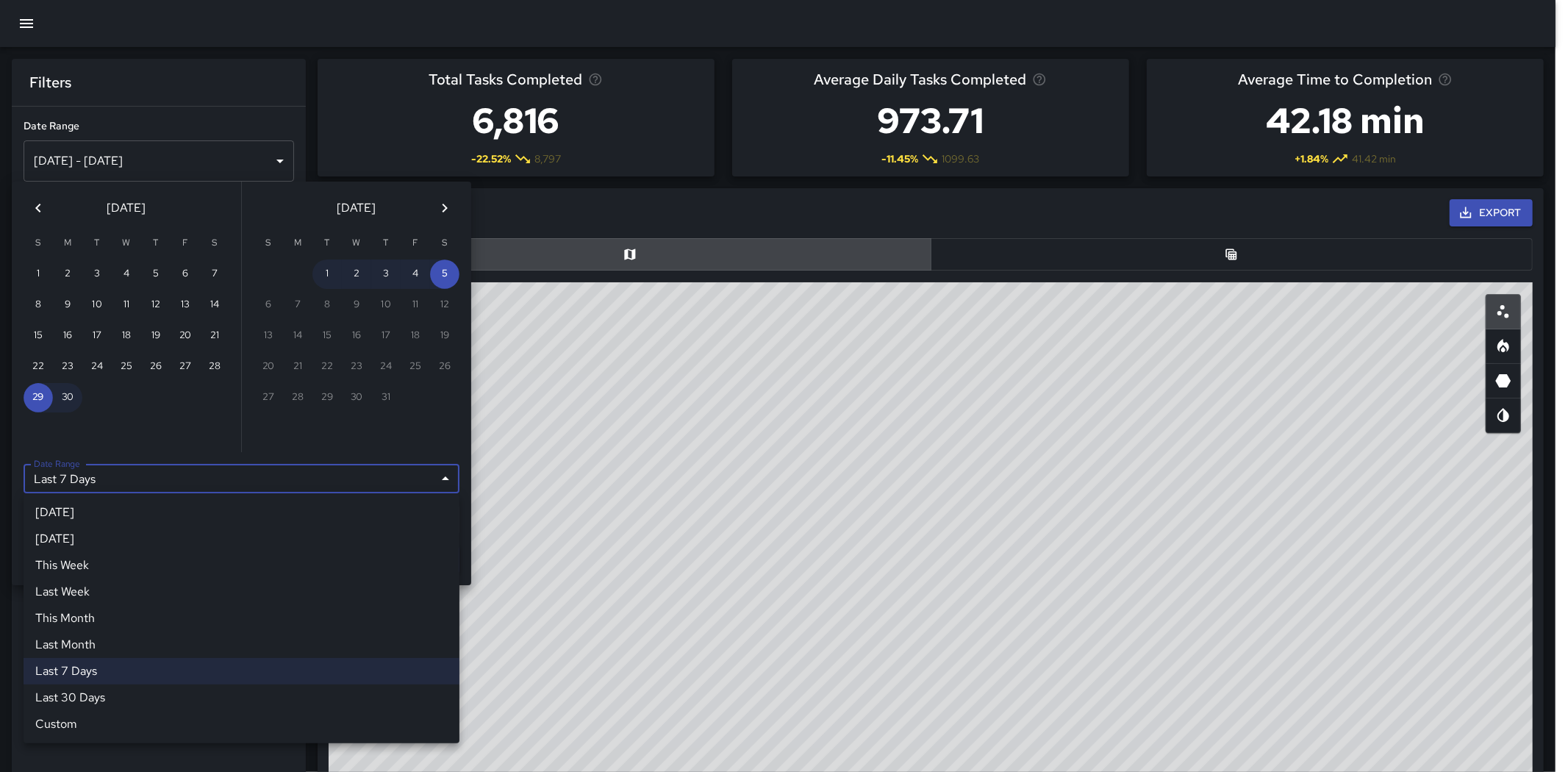 click on "Last Month" at bounding box center (241, 645) 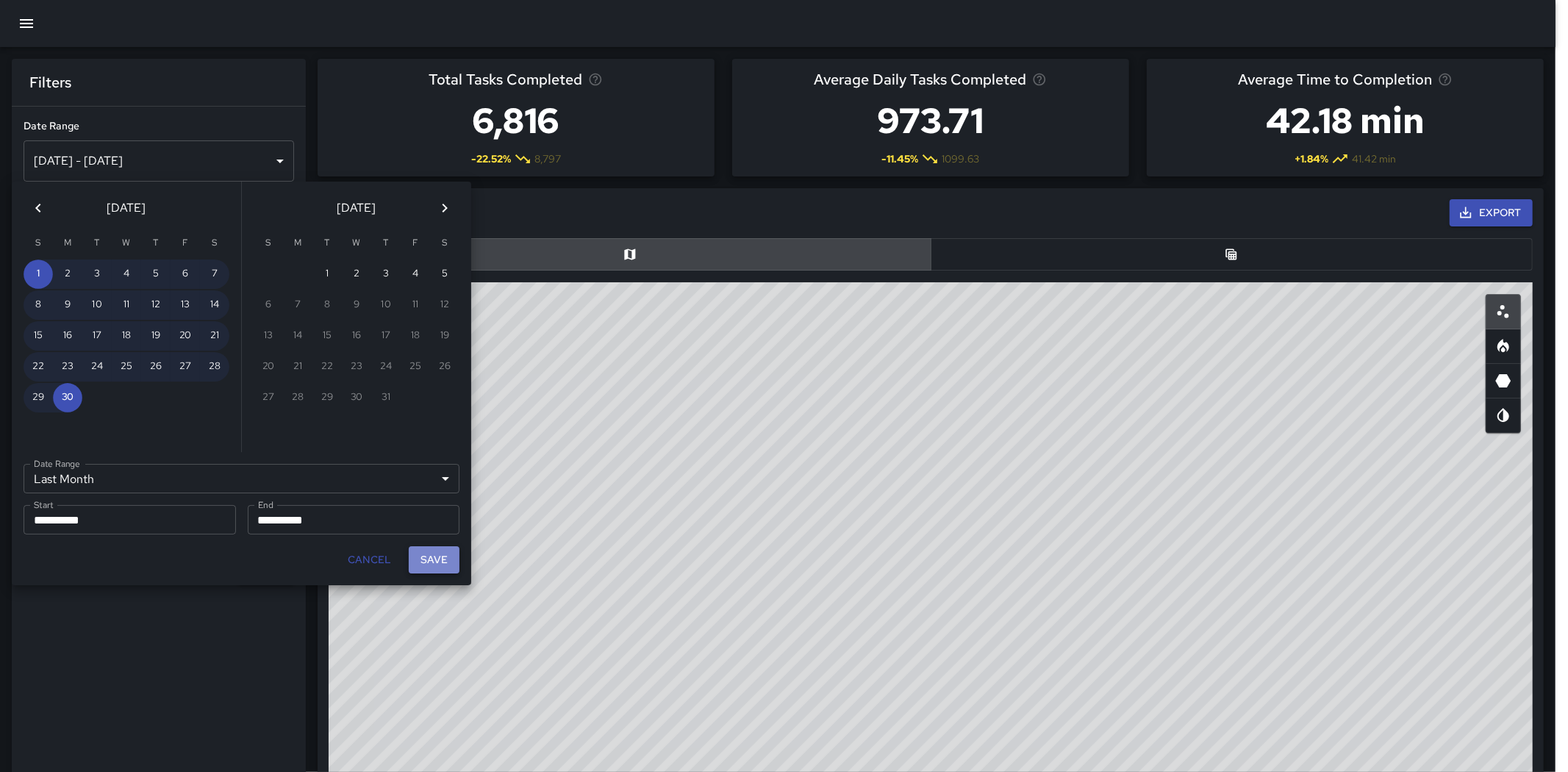 click on "Save" at bounding box center (434, 560) 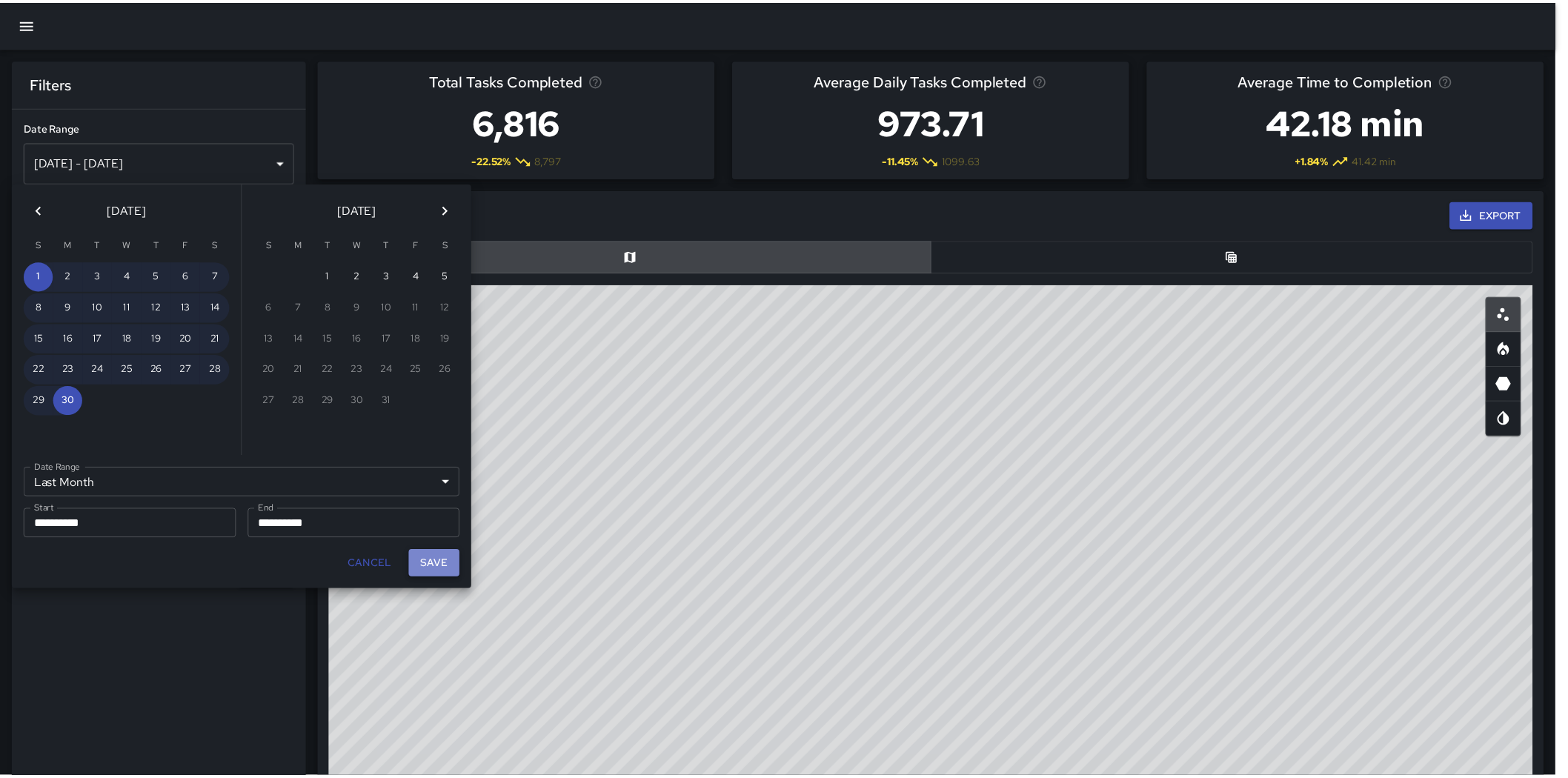 scroll, scrollTop: 1, scrollLeft: 12, axis: both 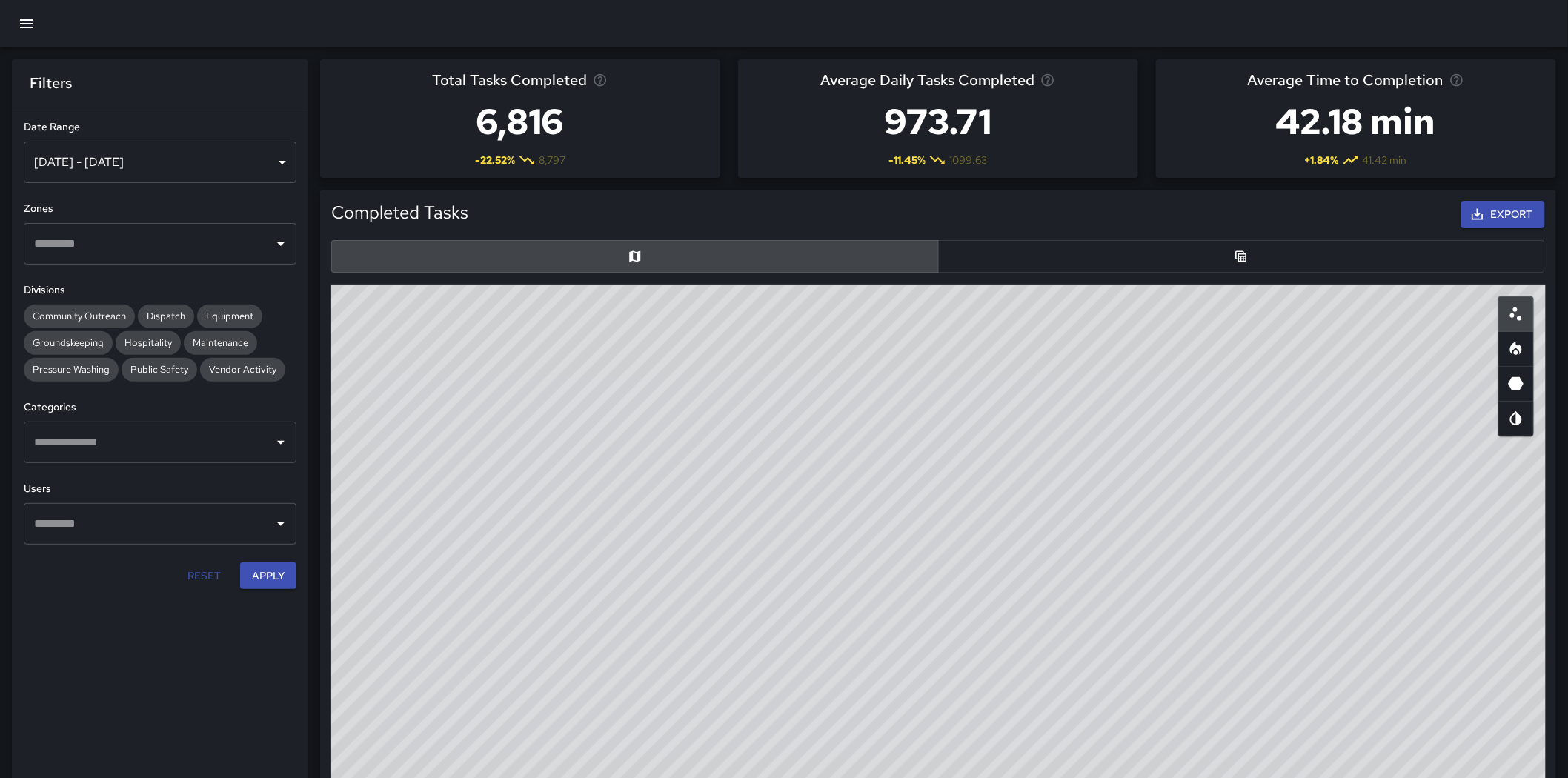 drag, startPoint x: 1088, startPoint y: 476, endPoint x: 402, endPoint y: 575, distance: 693.10677 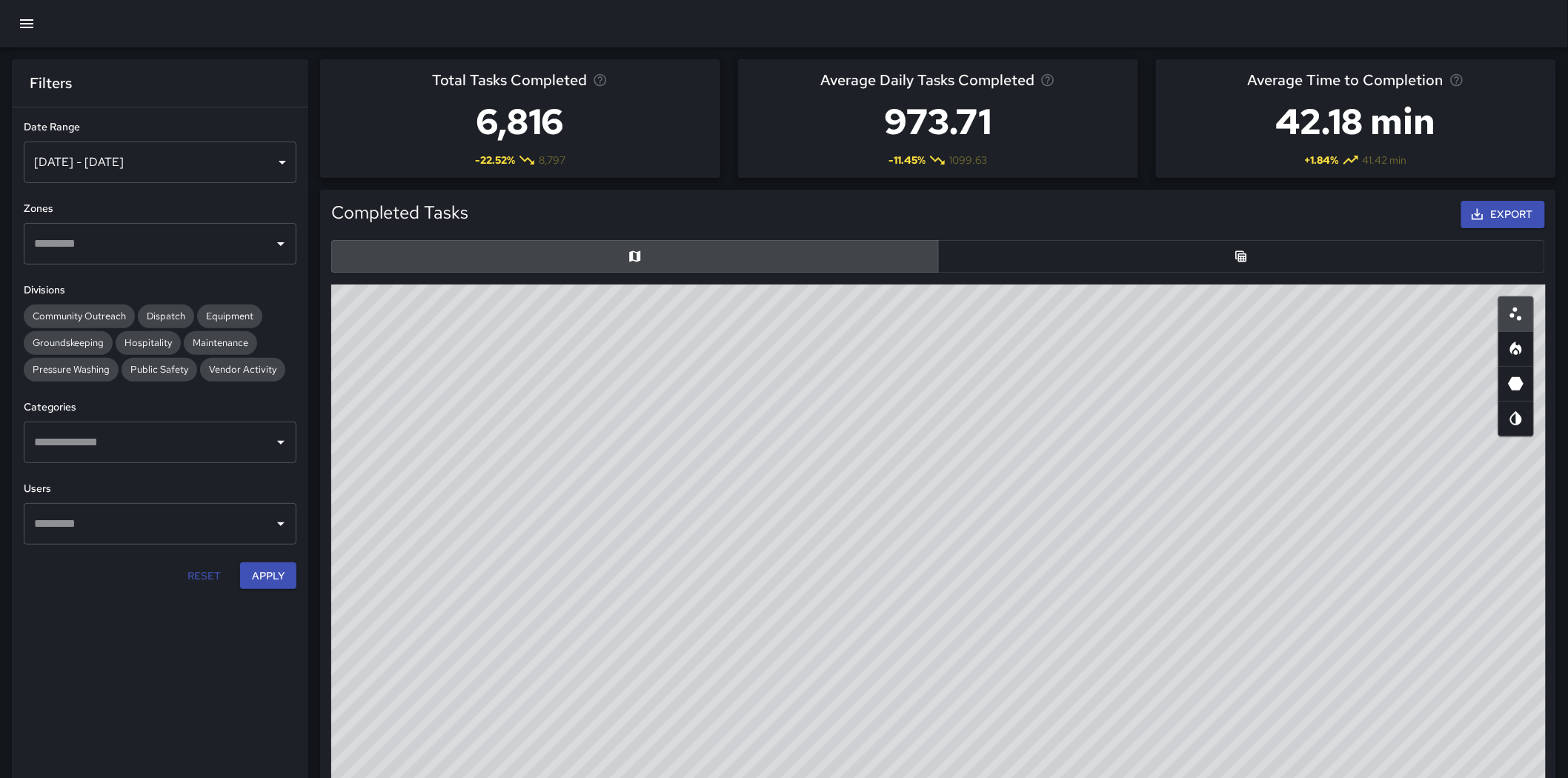 drag, startPoint x: 402, startPoint y: 575, endPoint x: 674, endPoint y: 780, distance: 340.6009 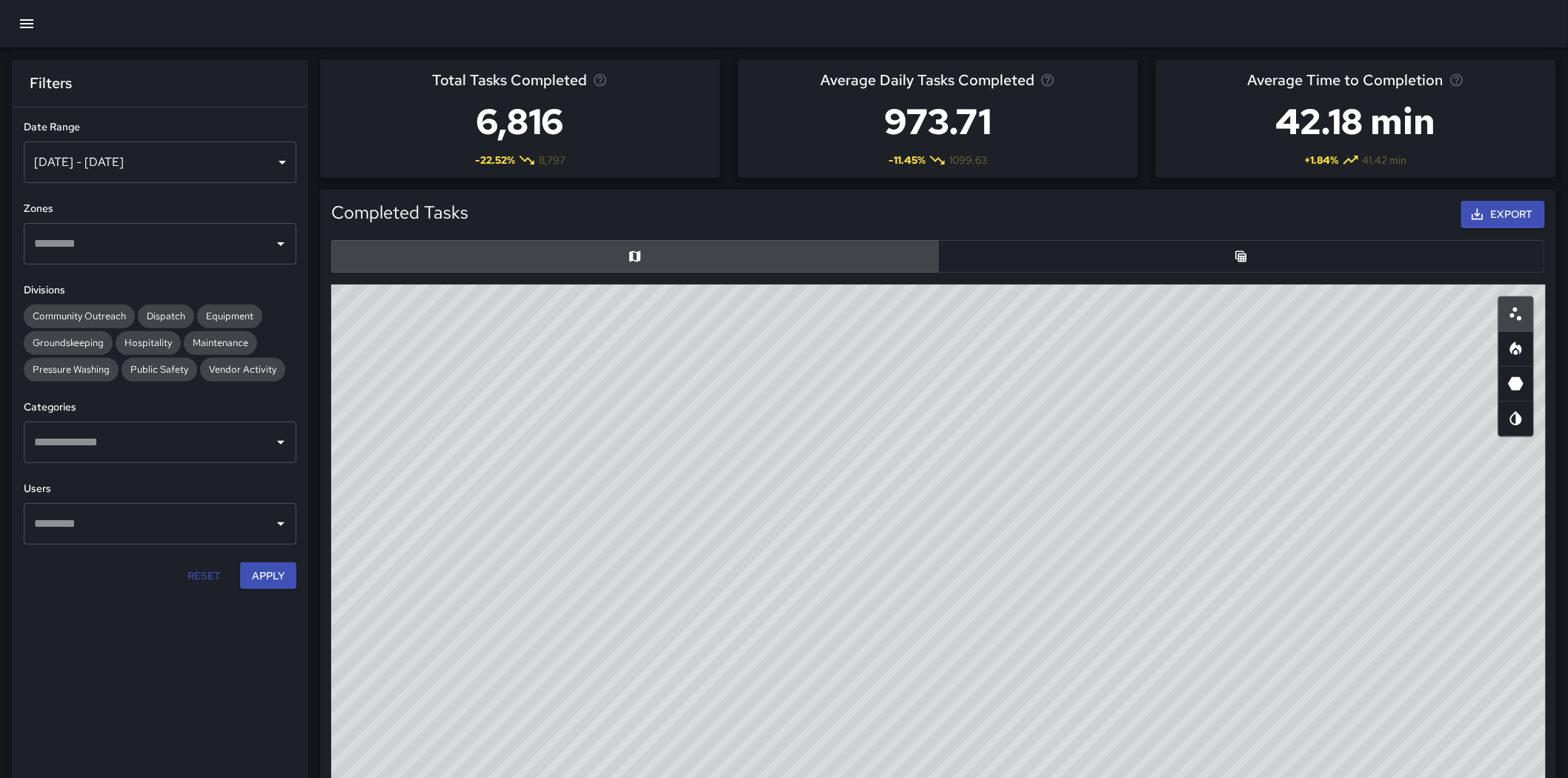 drag, startPoint x: 674, startPoint y: 780, endPoint x: 1147, endPoint y: 508, distance: 545.6308 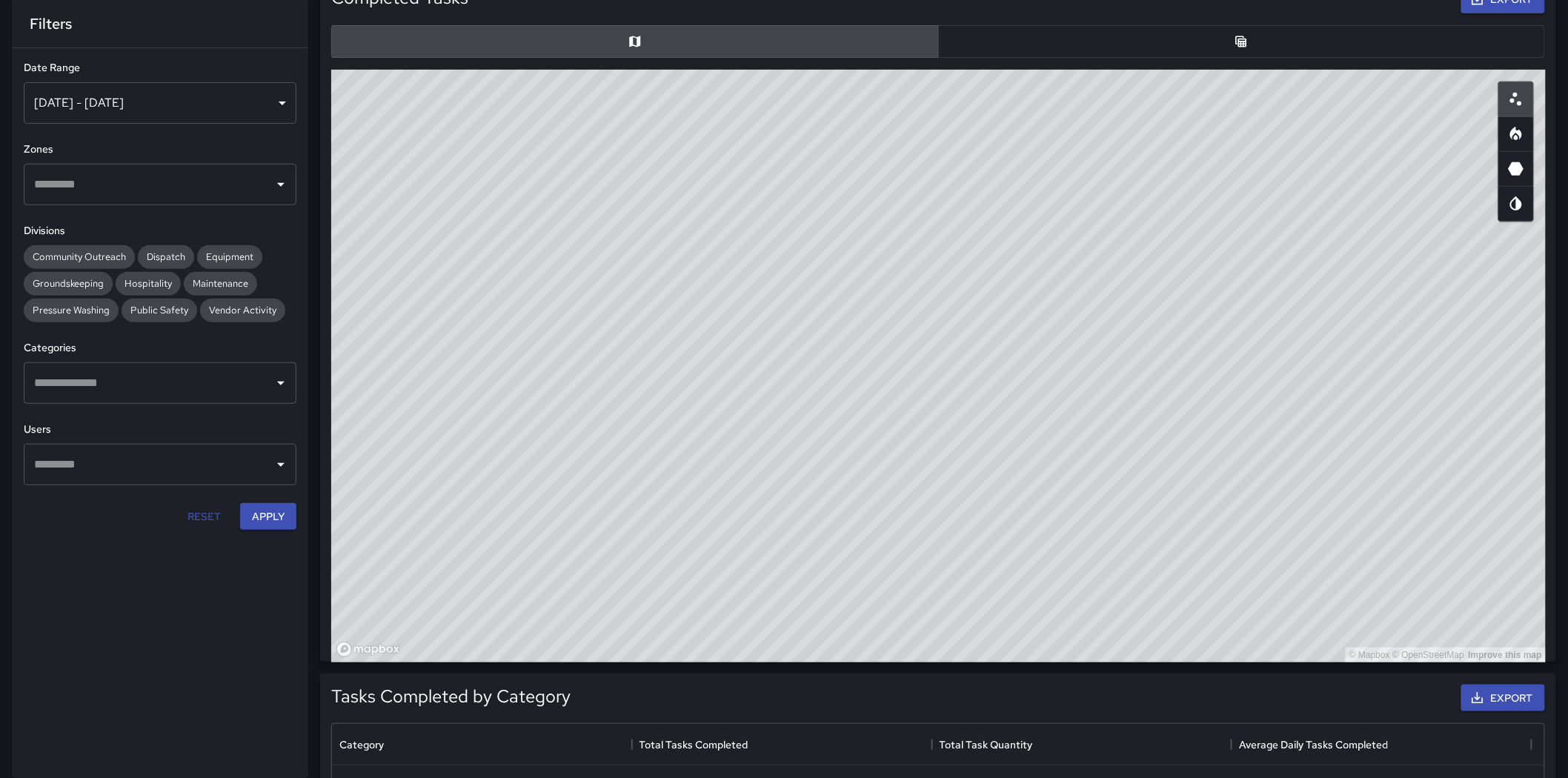 scroll, scrollTop: 212, scrollLeft: 0, axis: vertical 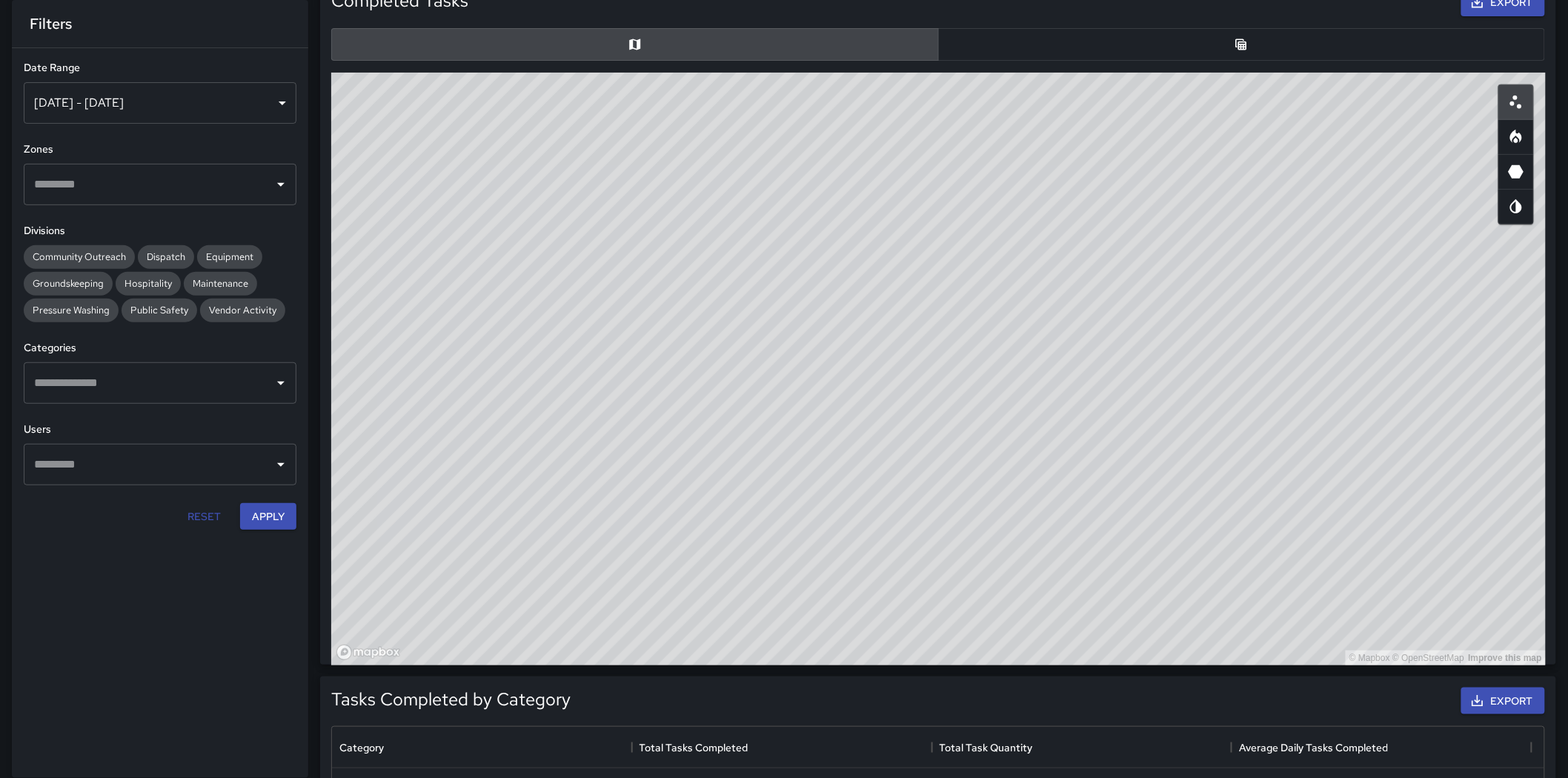 drag, startPoint x: 1054, startPoint y: 336, endPoint x: 1142, endPoint y: 269, distance: 110.60289 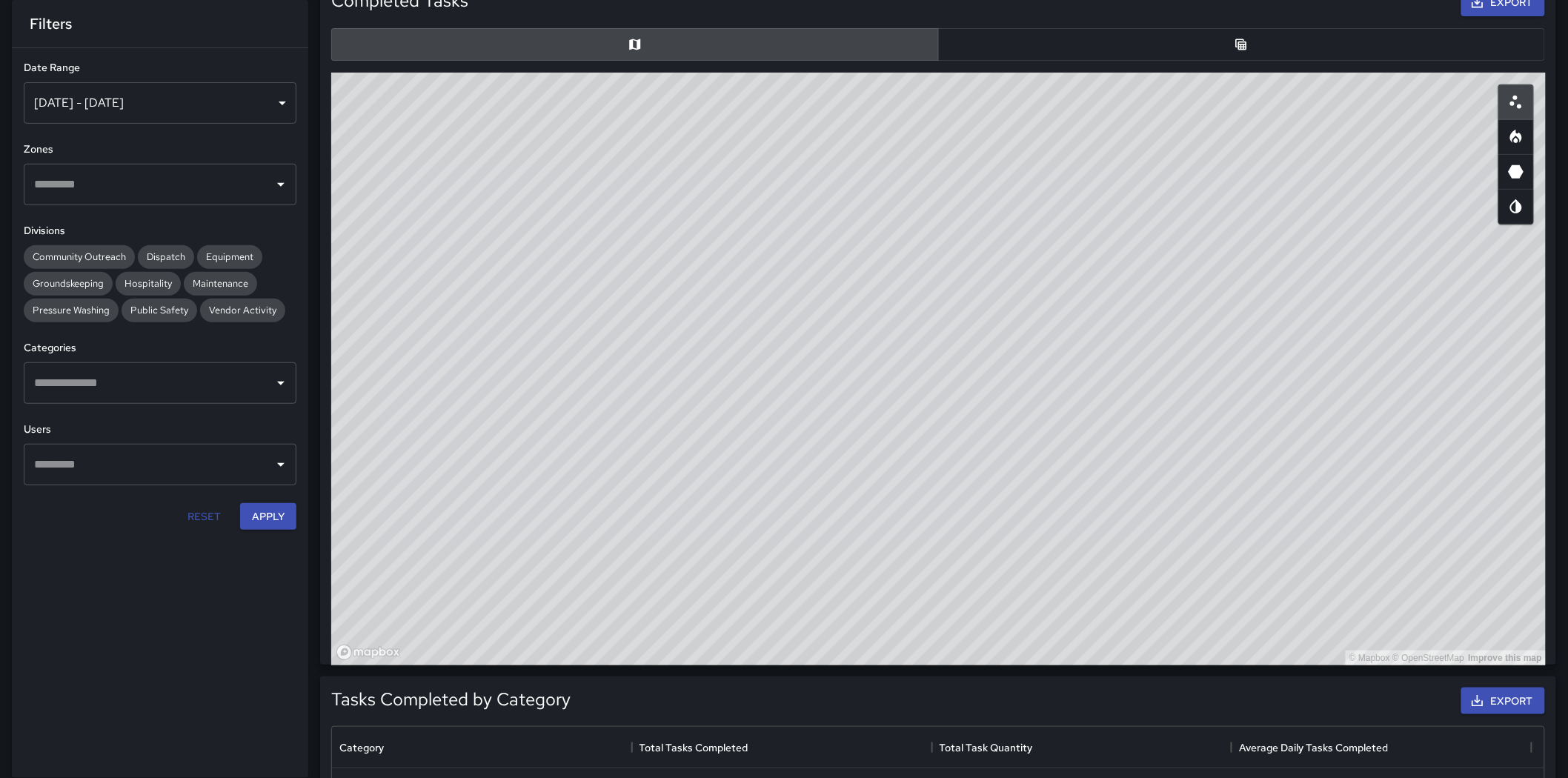 click on "© Mapbox   © OpenStreetMap   Improve this map" at bounding box center [938, 369] 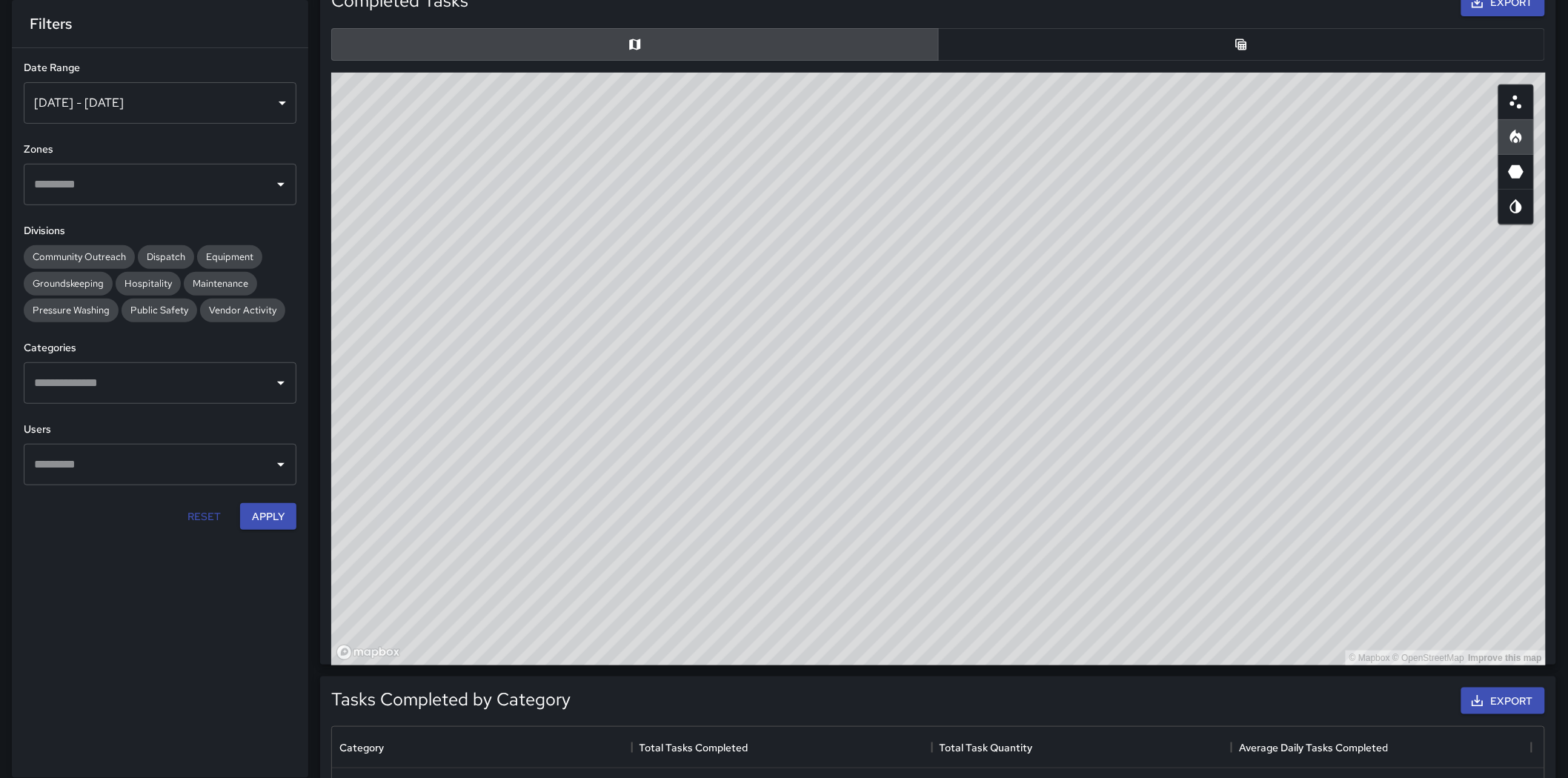 click at bounding box center [149, 383] 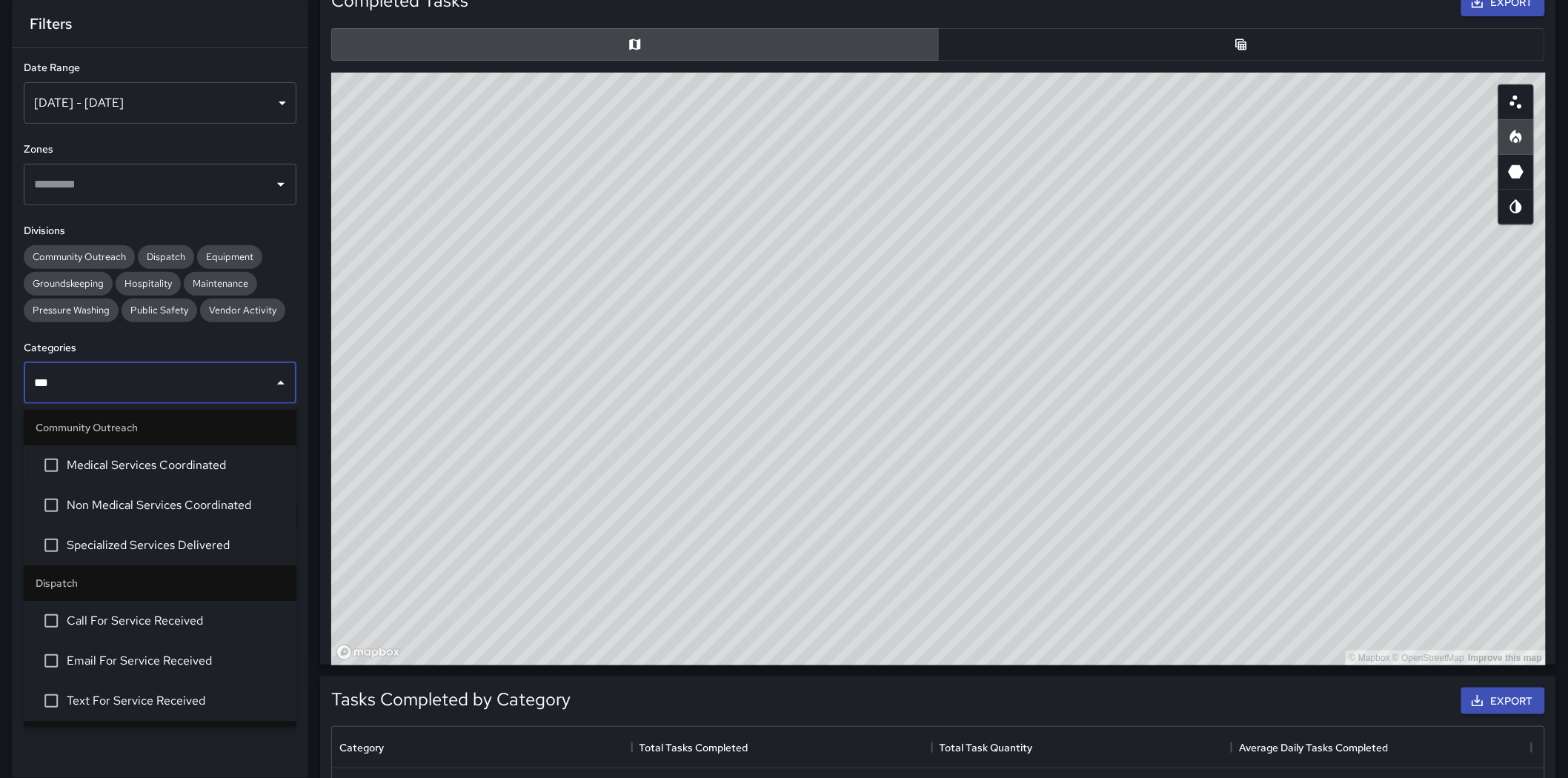 type on "****" 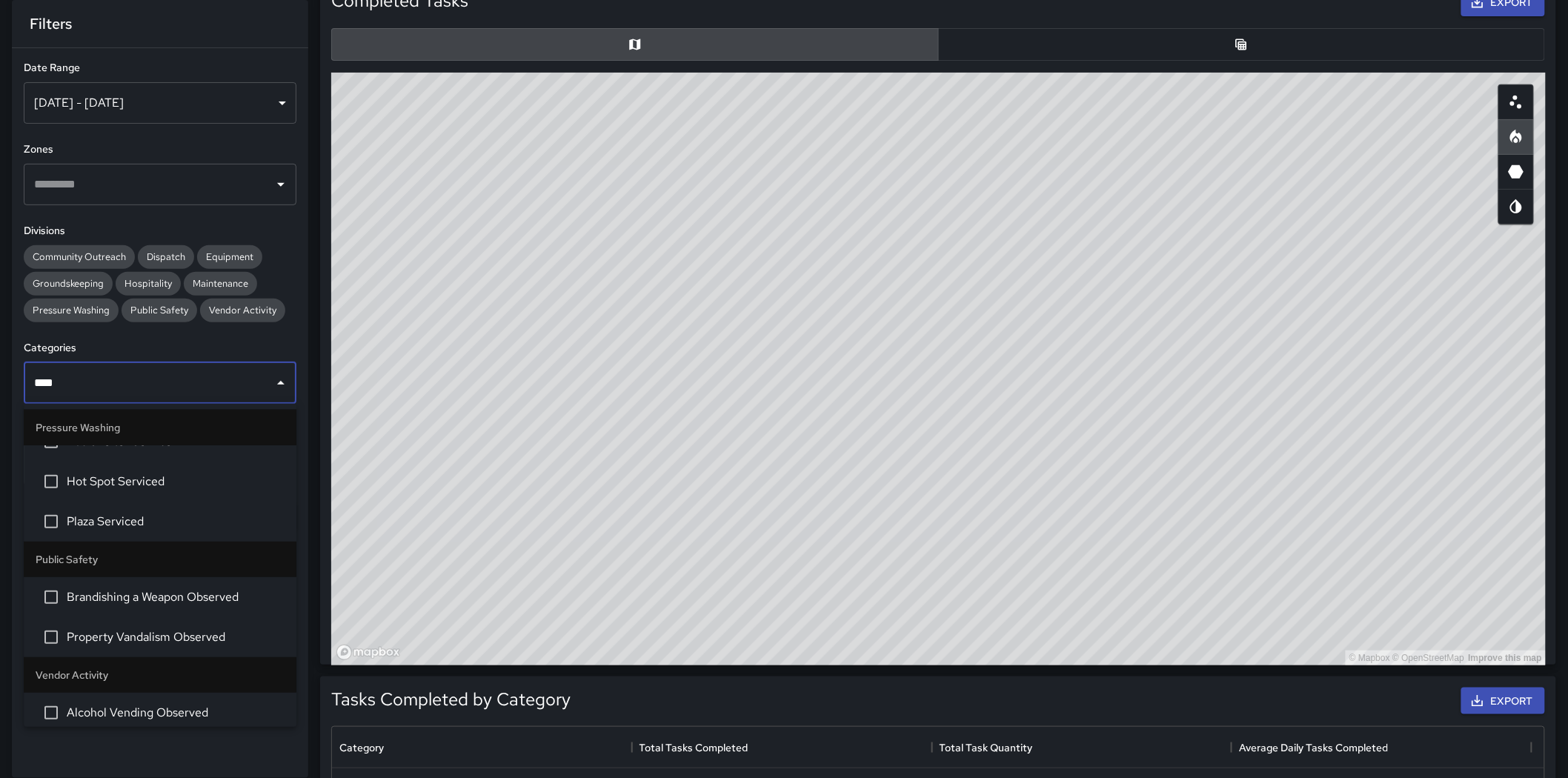 scroll, scrollTop: 411, scrollLeft: 0, axis: vertical 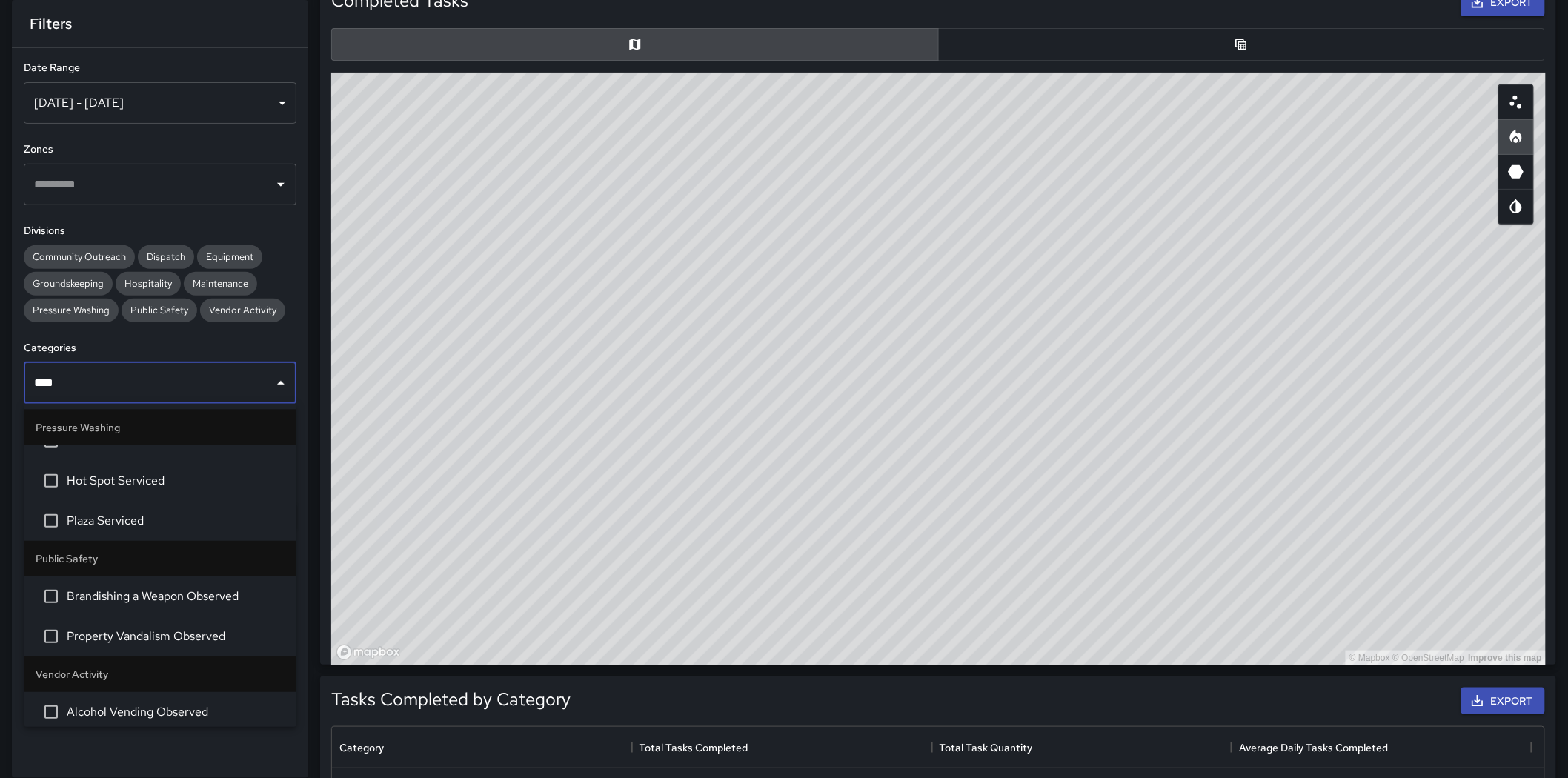 click on "Hot Spot Serviced" at bounding box center [176, 481] 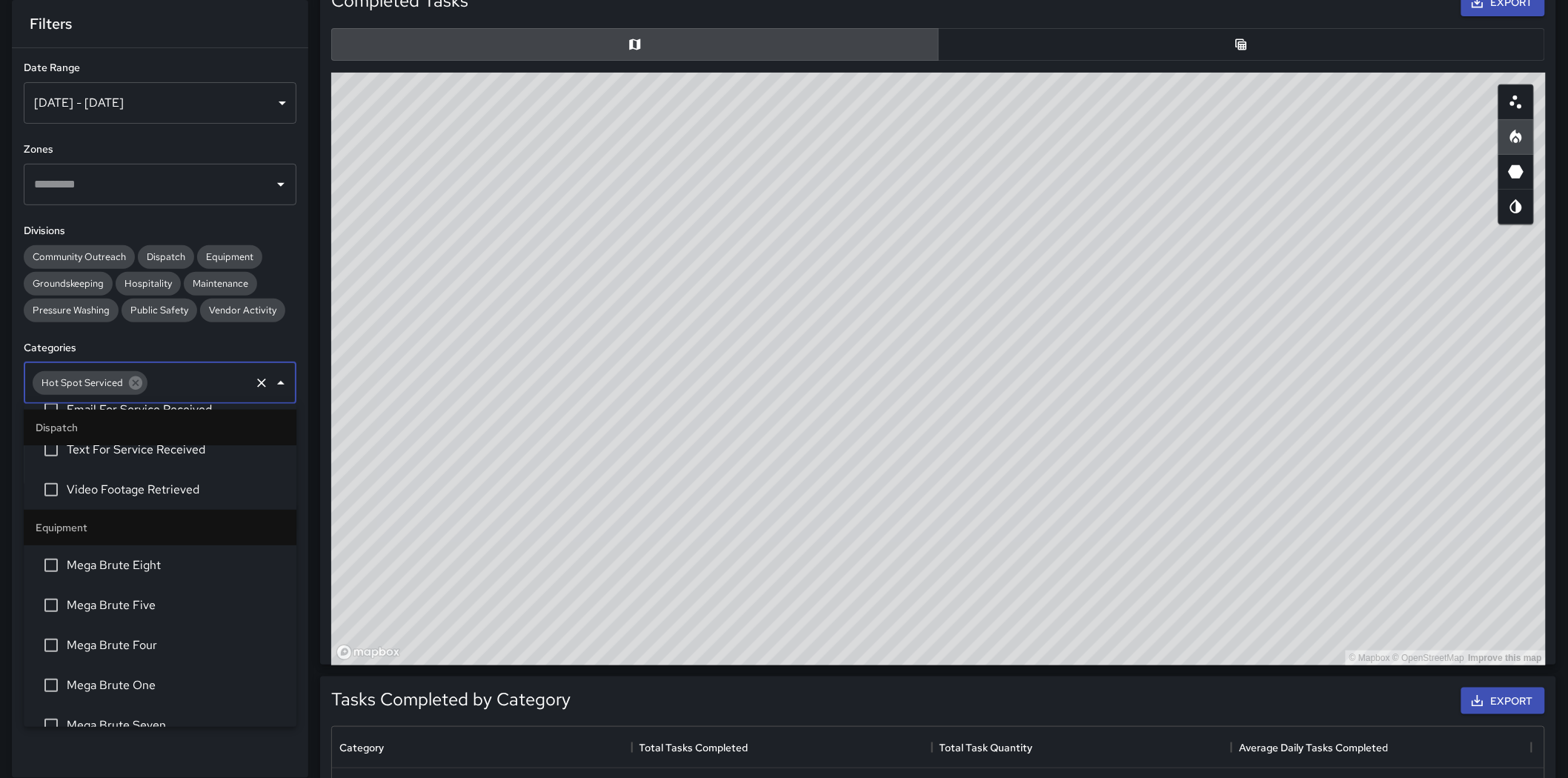 scroll, scrollTop: 1811, scrollLeft: 0, axis: vertical 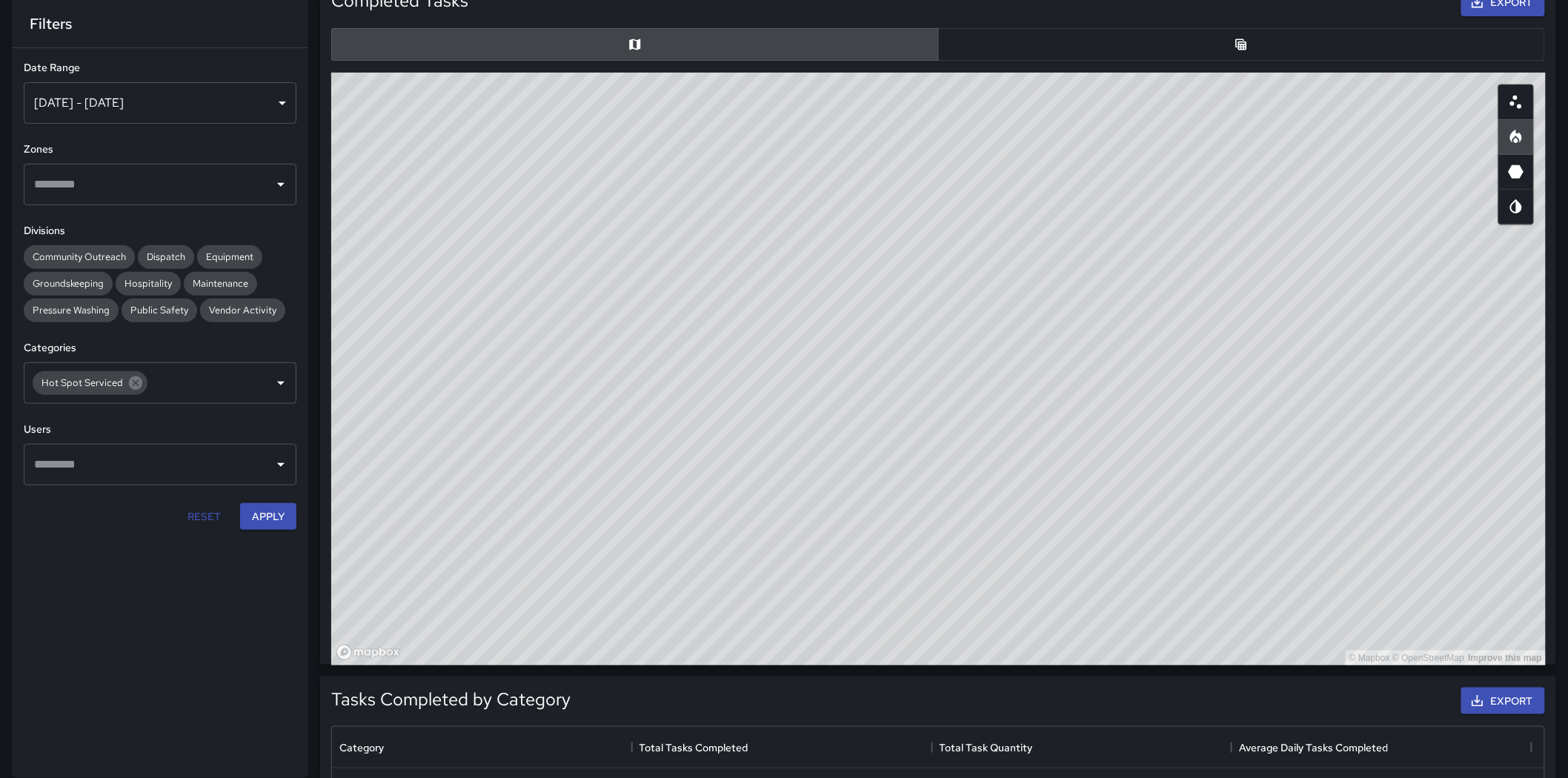 click on "**********" at bounding box center [160, 295] 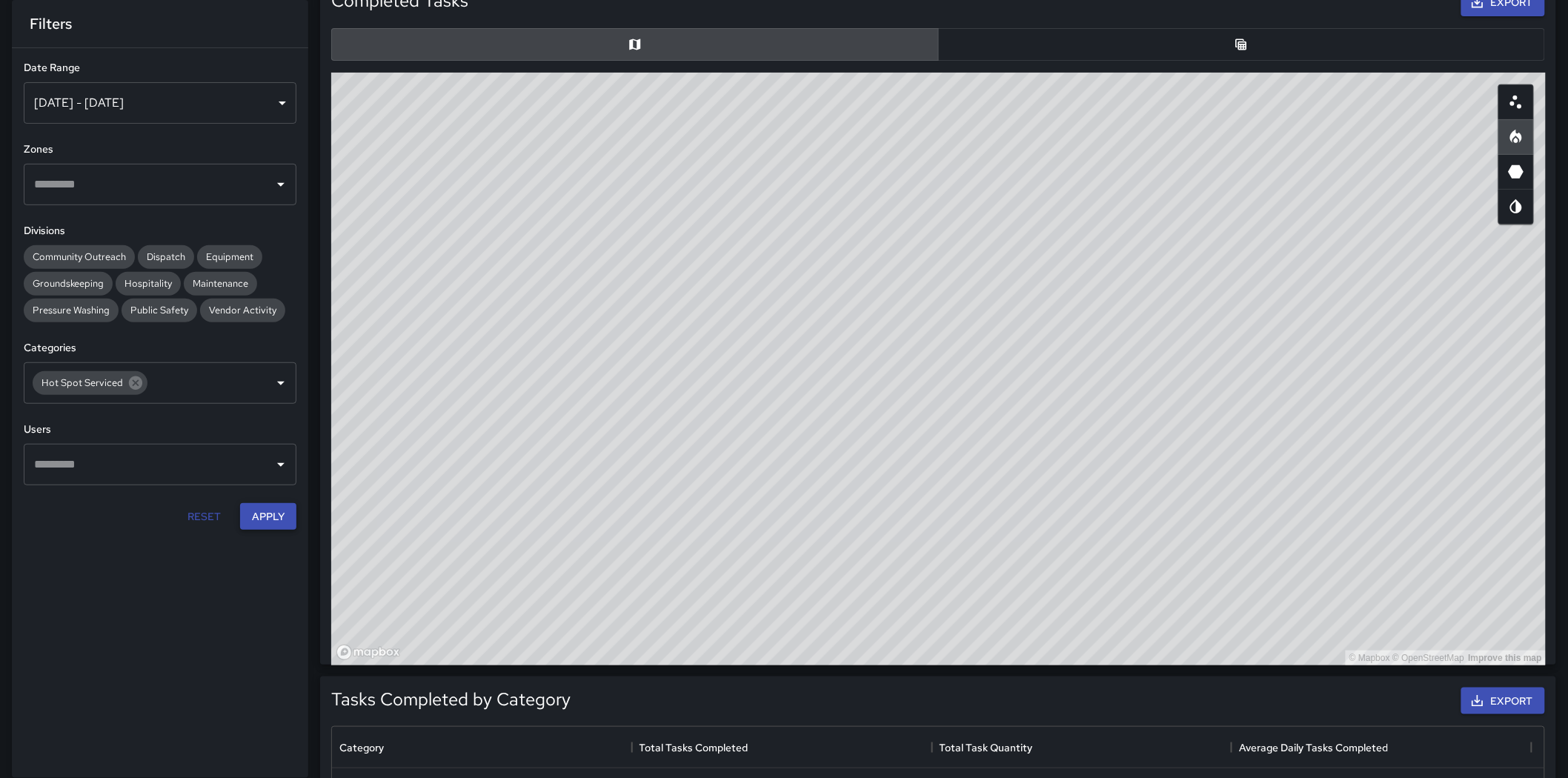 click on "Apply" at bounding box center (268, 516) 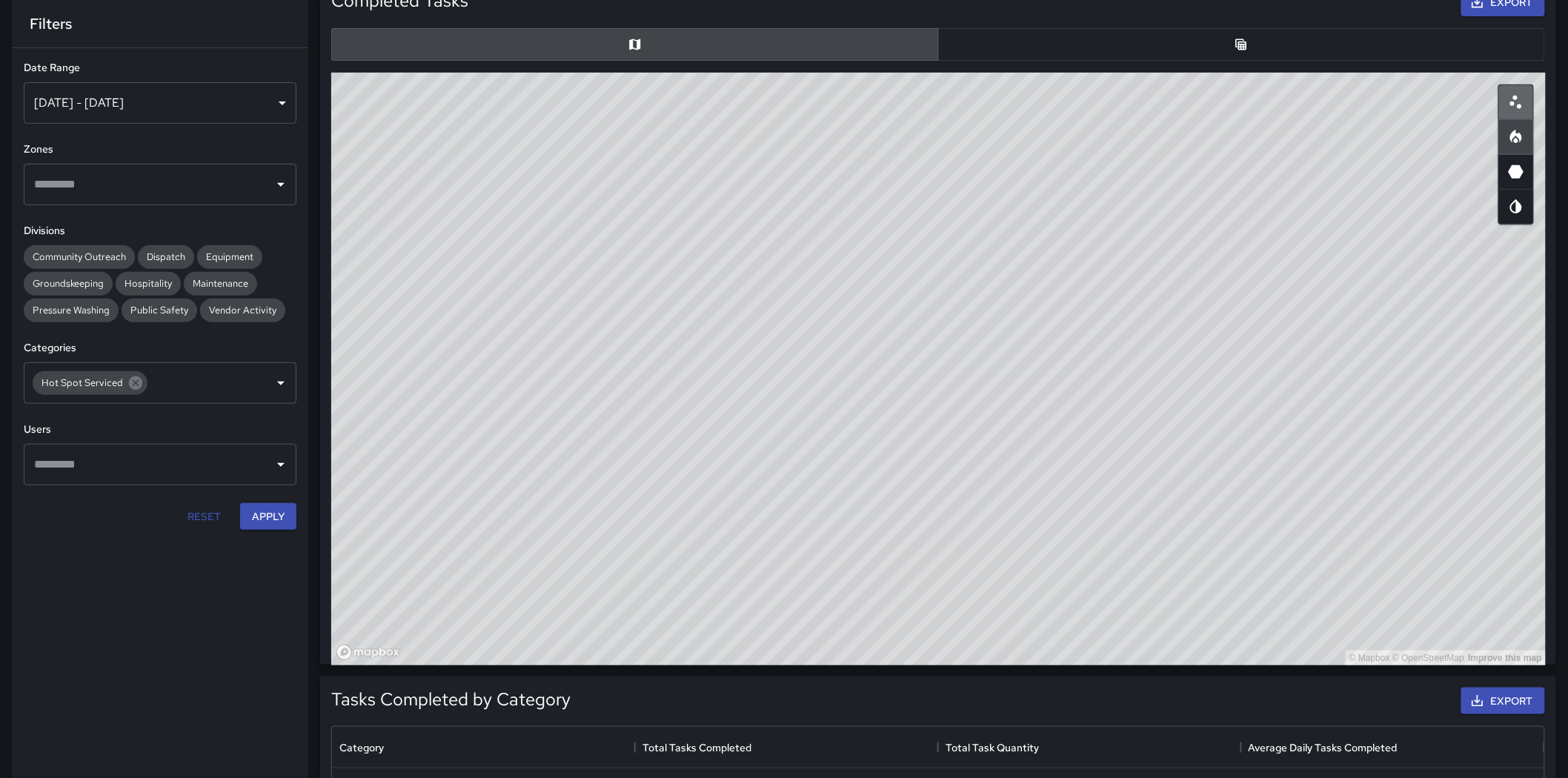 click at bounding box center [1516, 102] 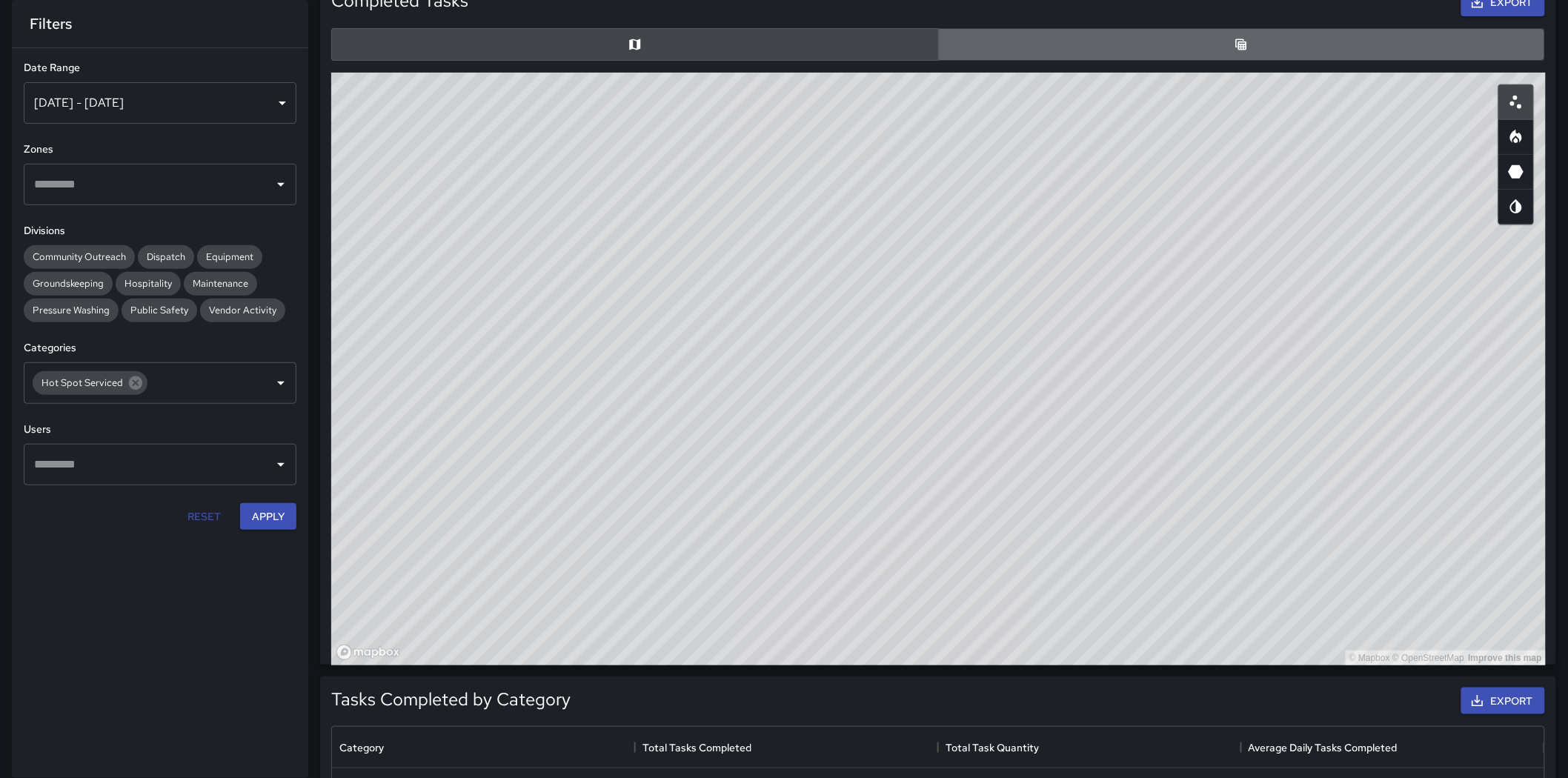 click at bounding box center [1242, 44] 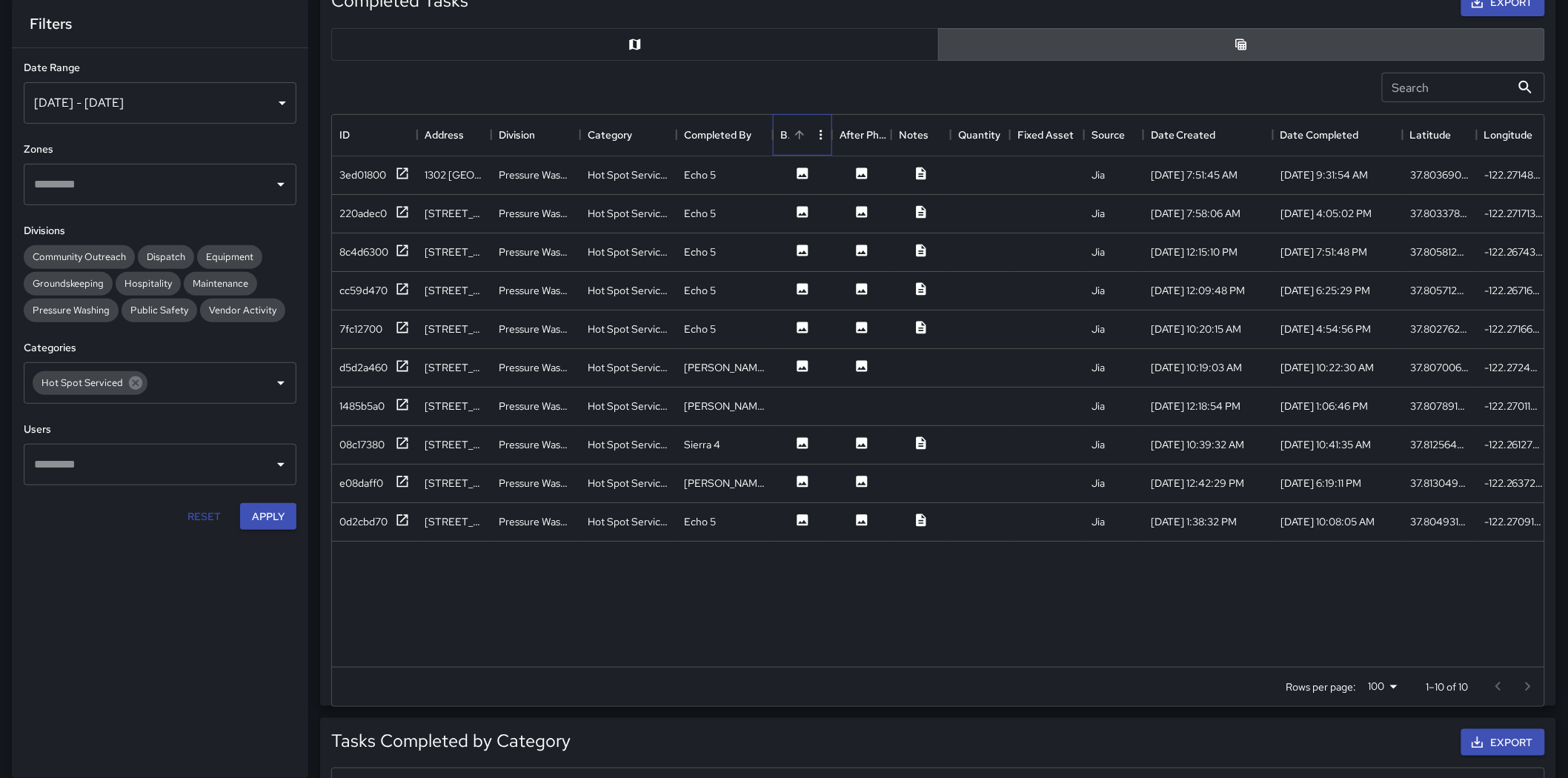 click on "Before Photo" at bounding box center [795, 135] 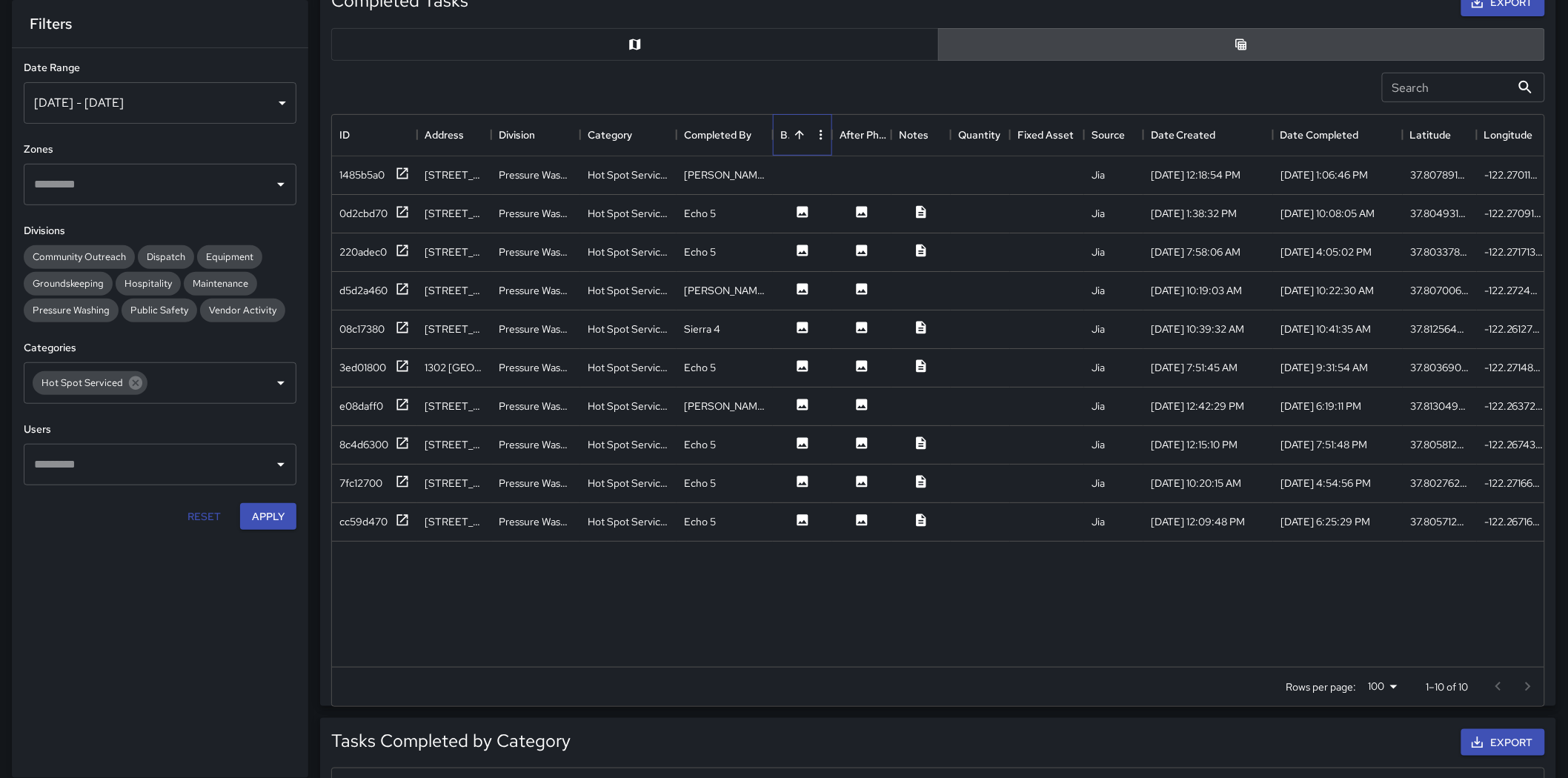 click on "Before Photo" at bounding box center [795, 135] 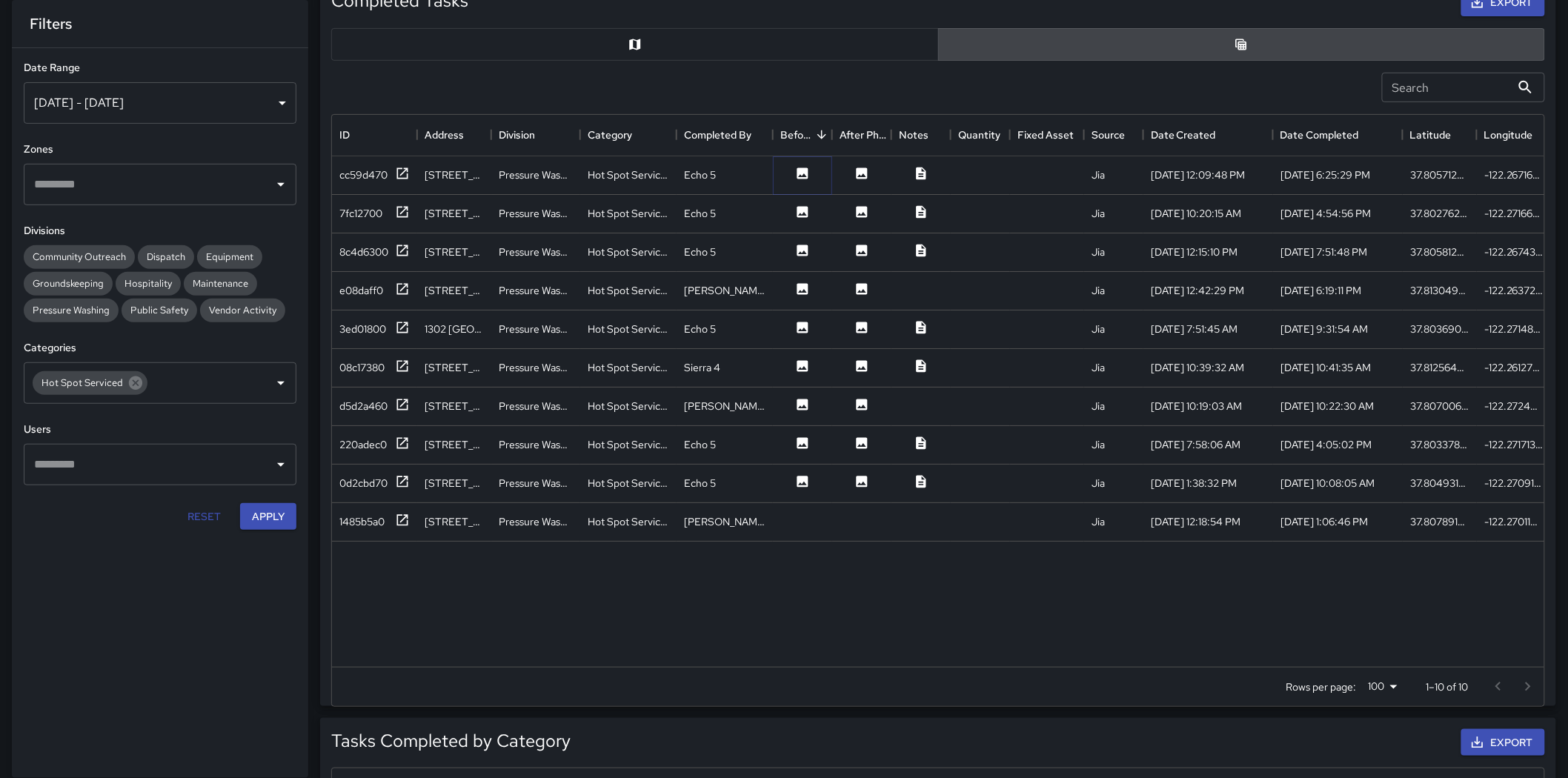 click 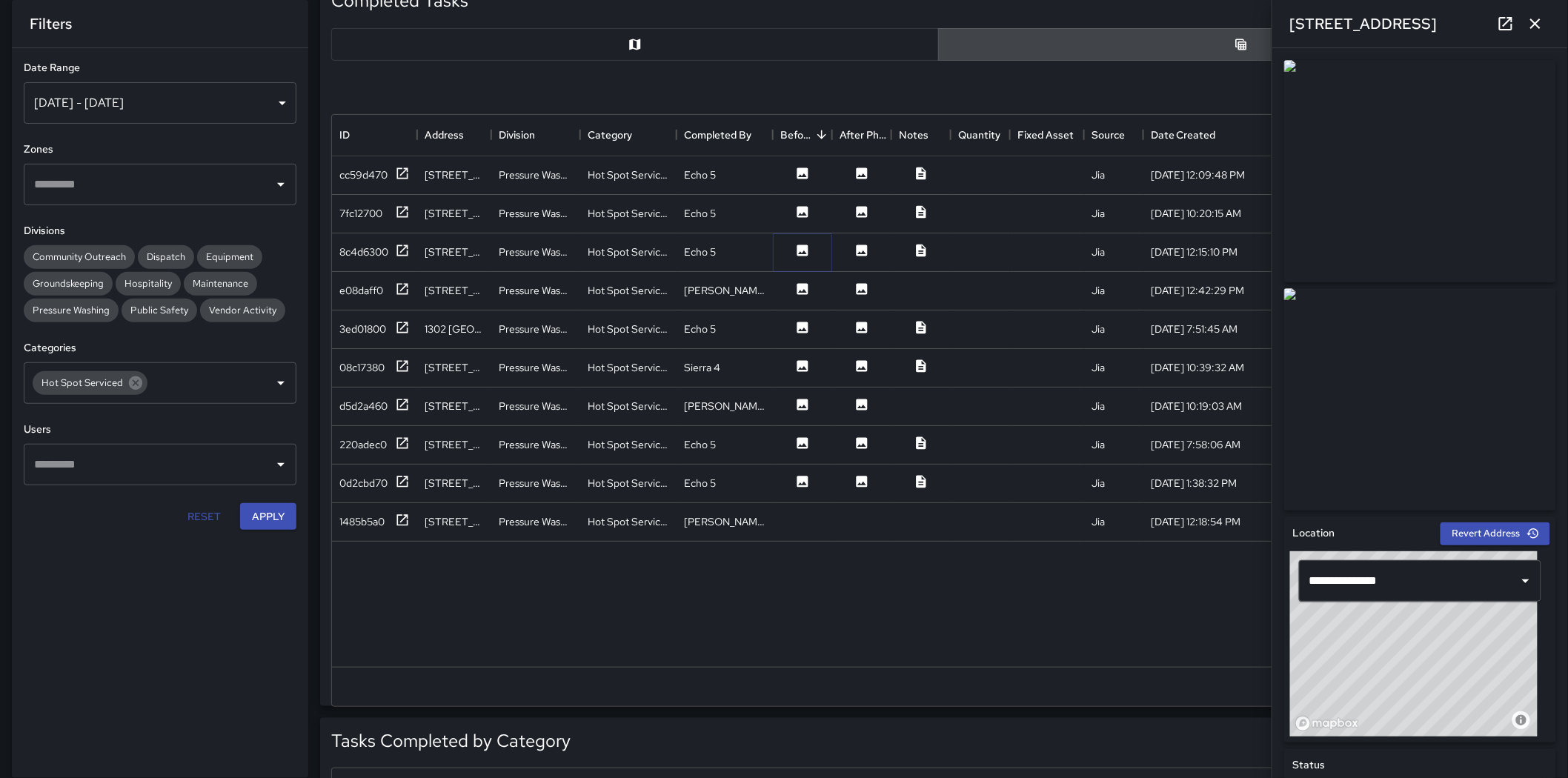 click 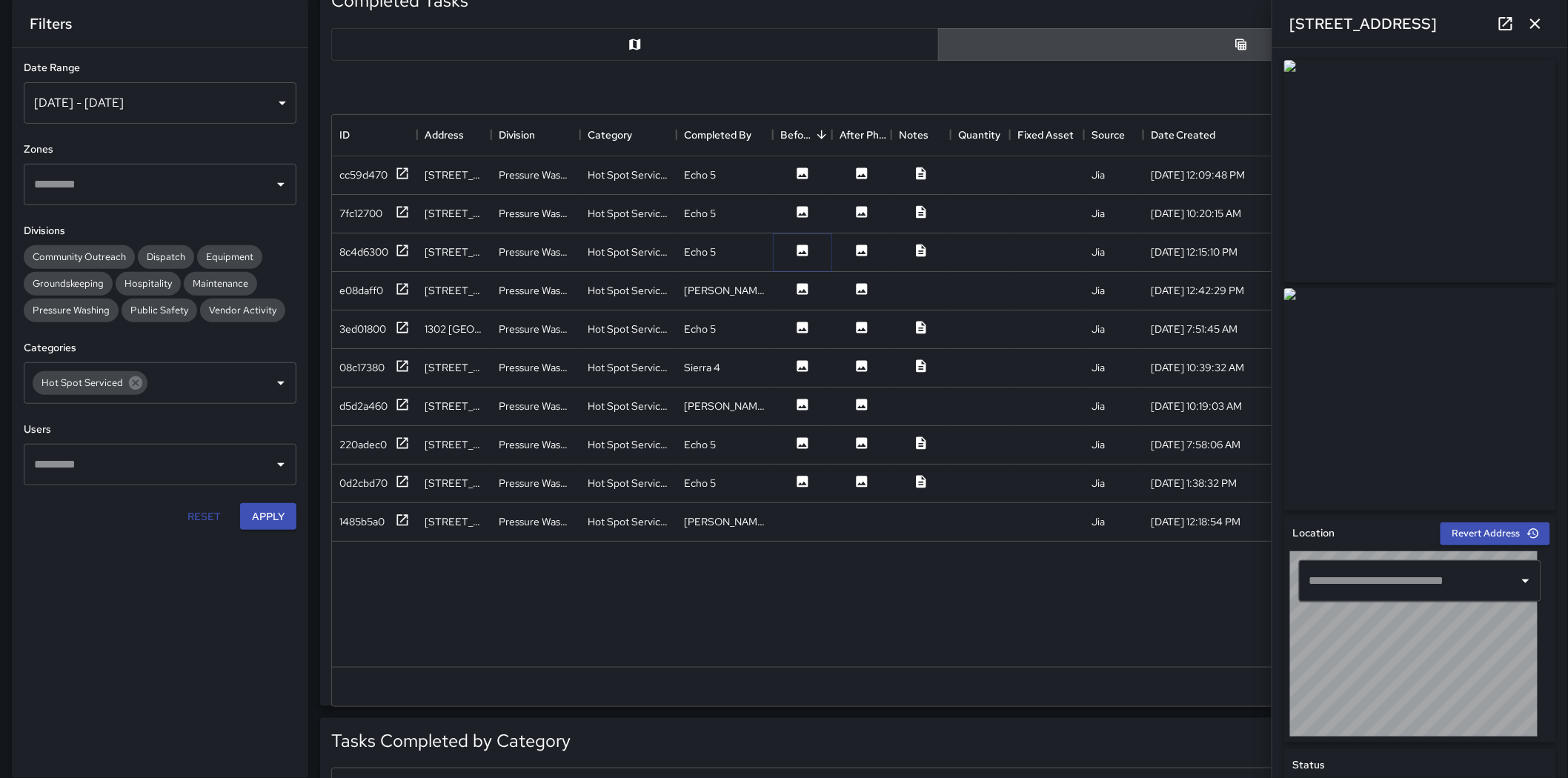 type on "**********" 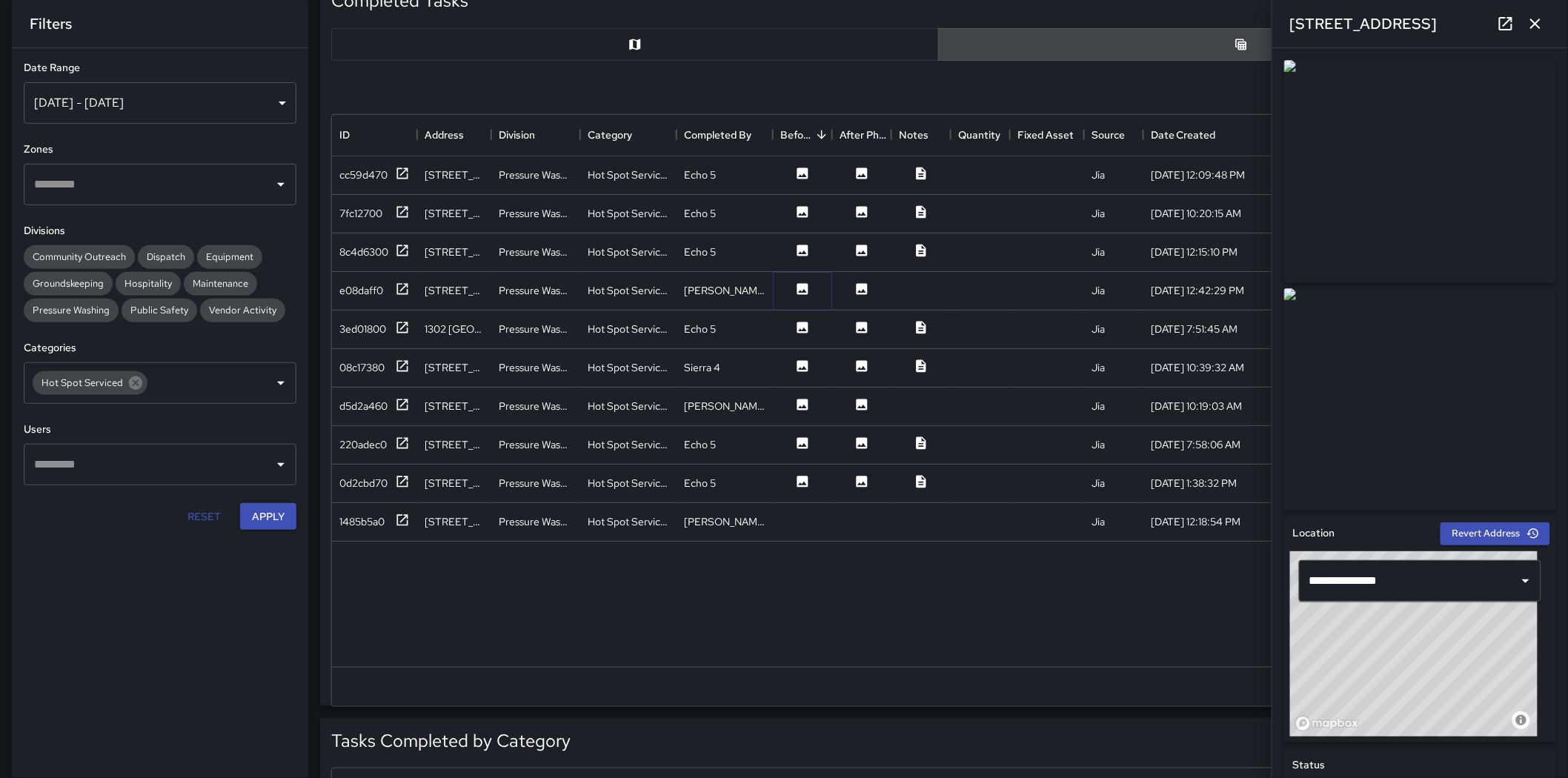 click 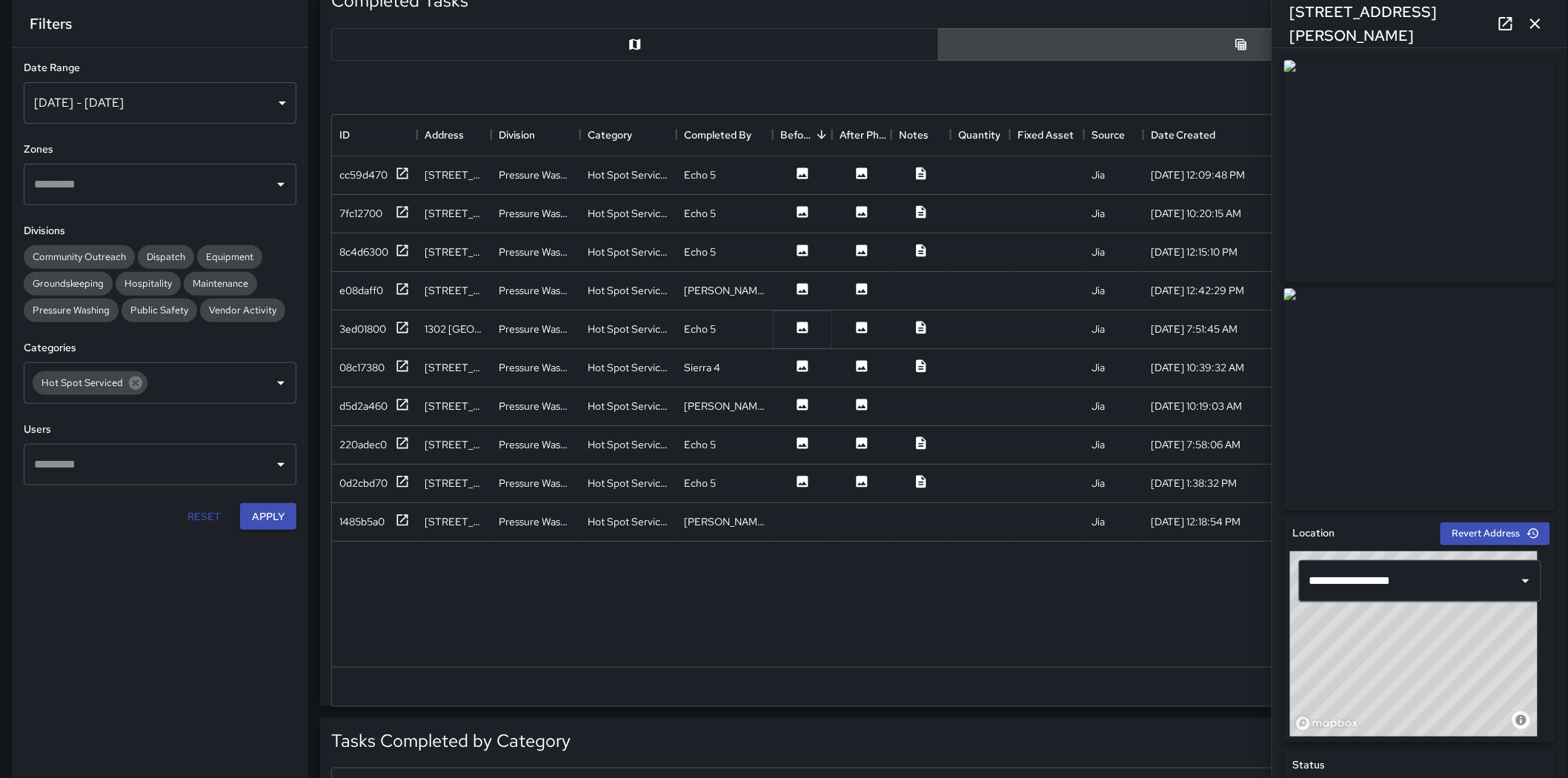 click 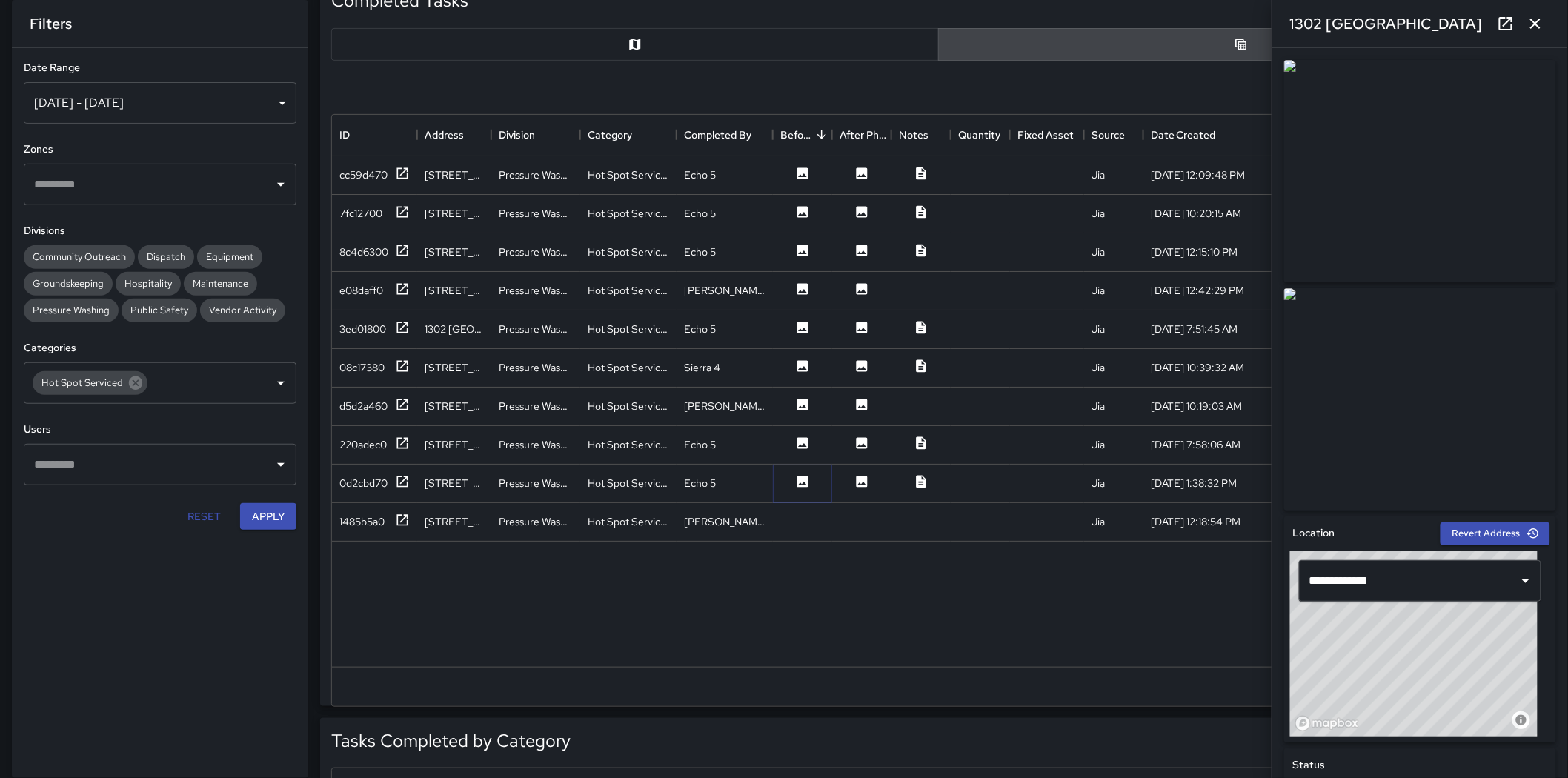 click 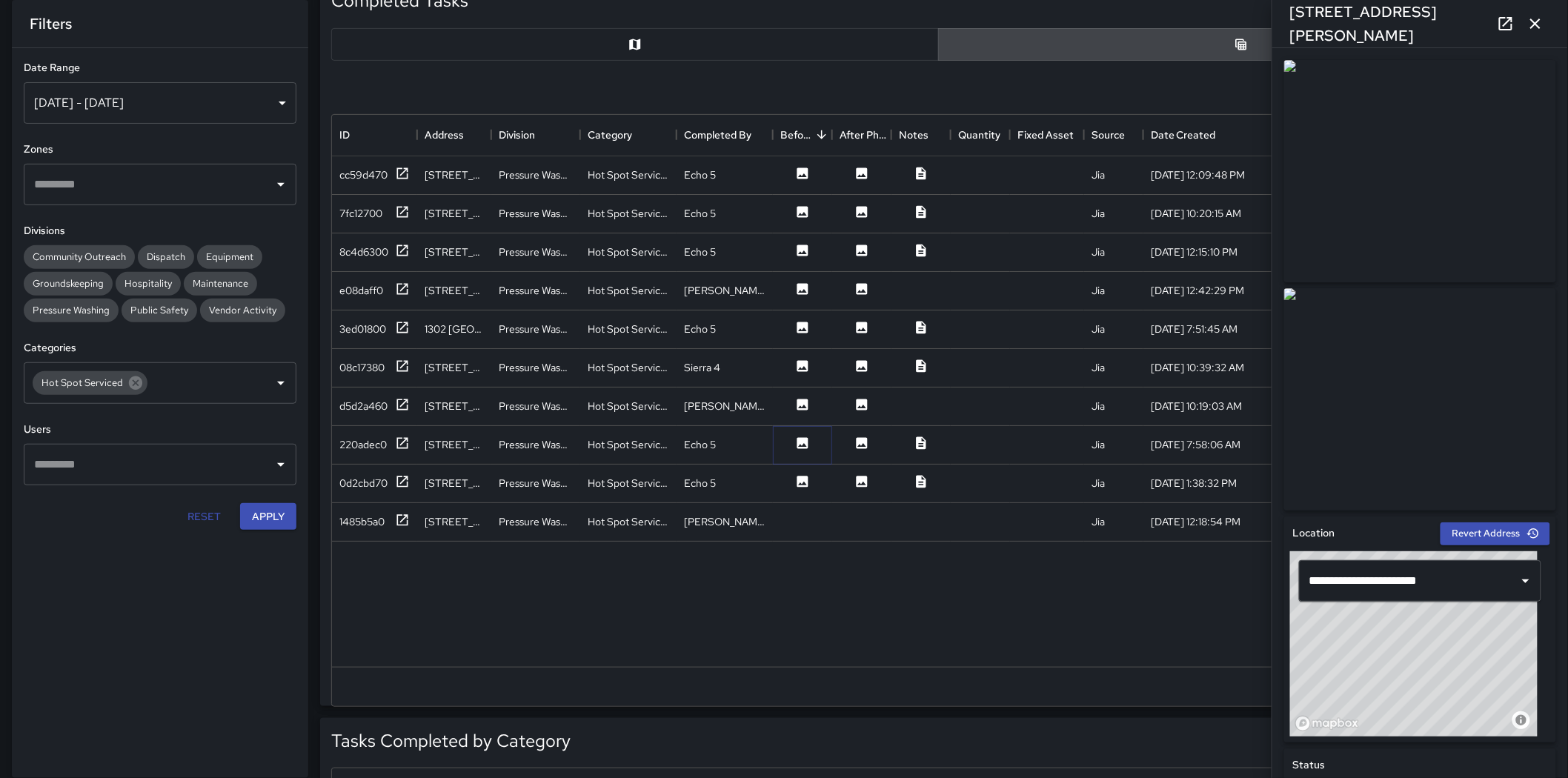 click 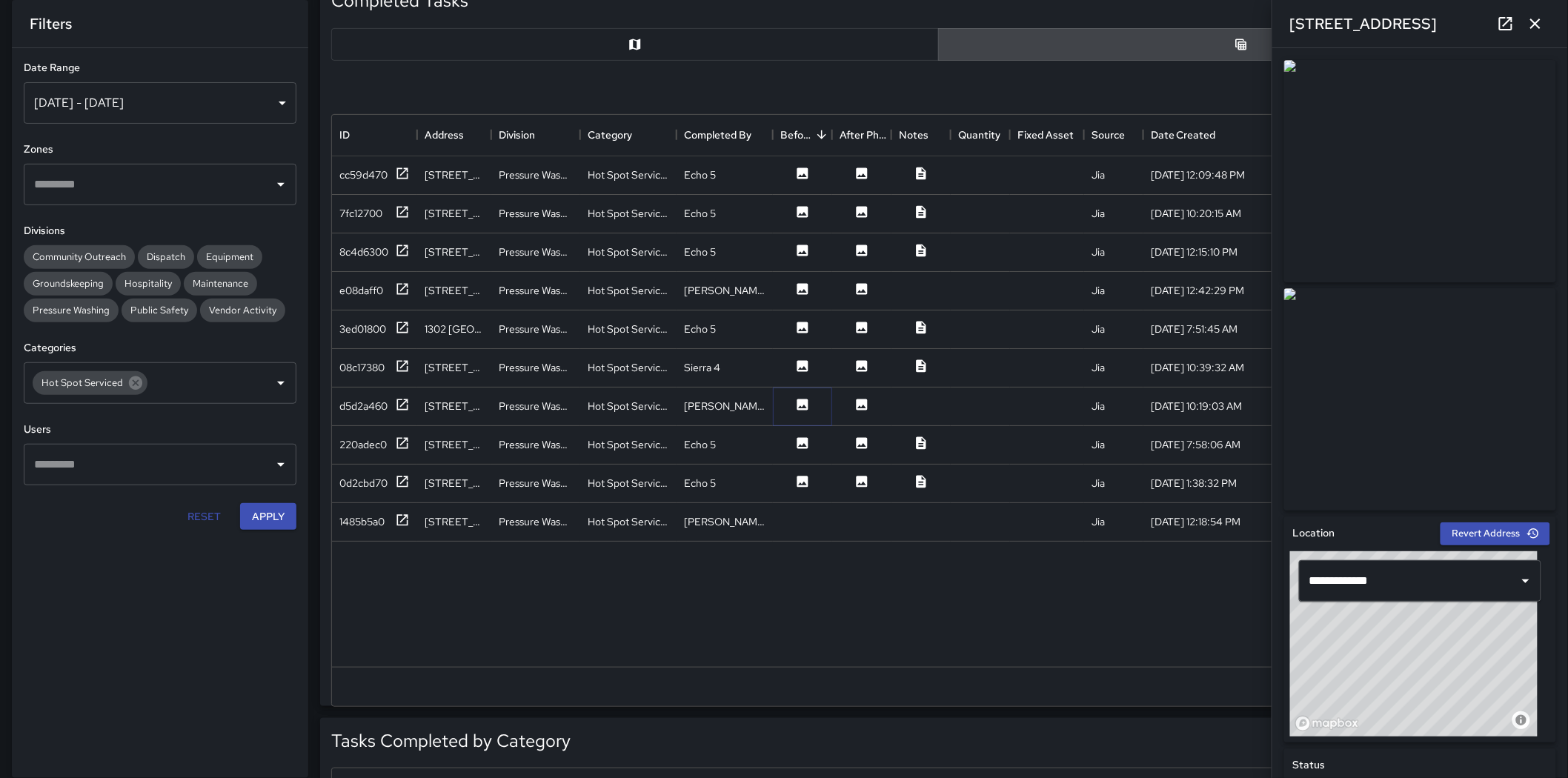 click 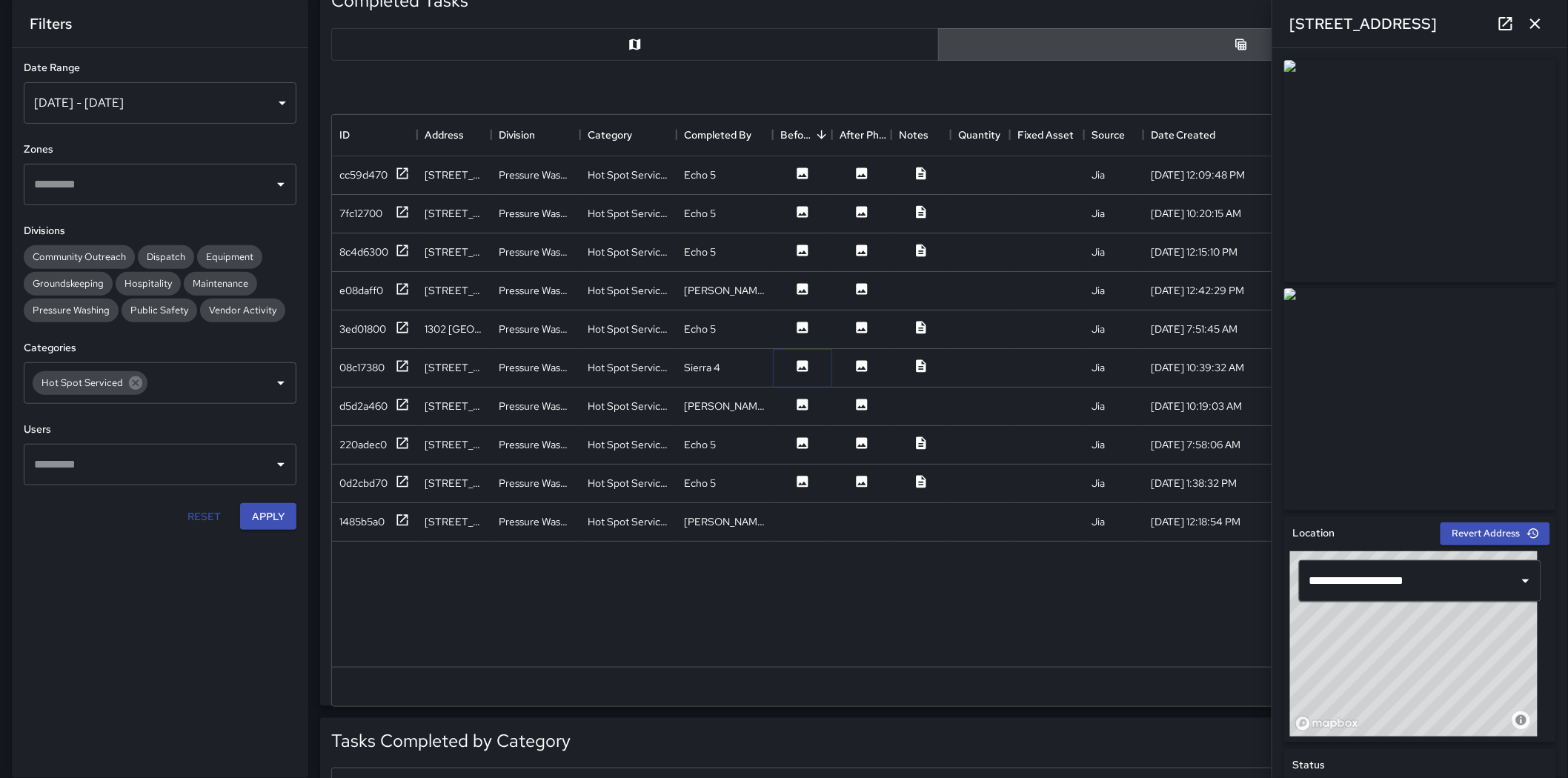 click 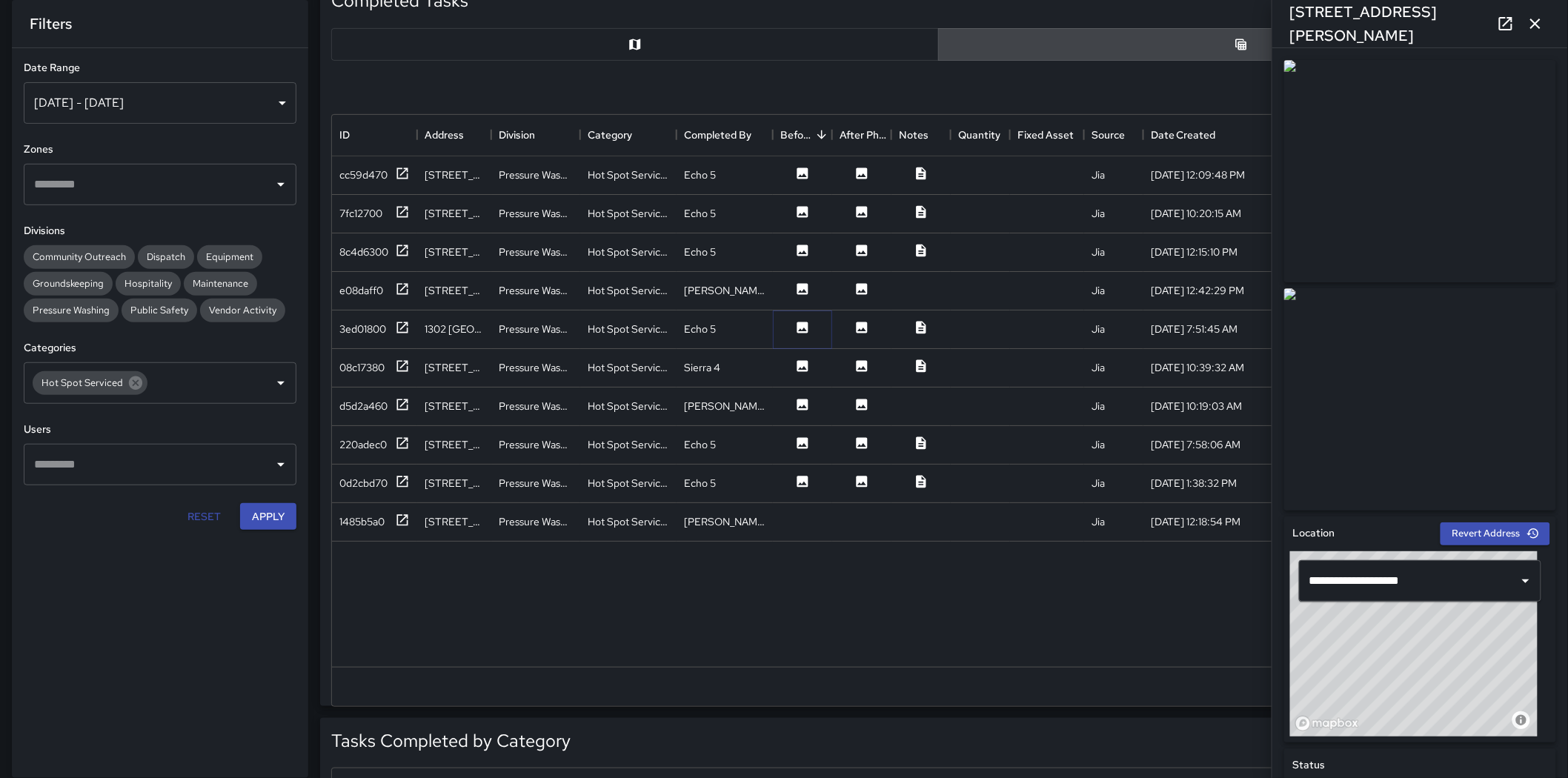 click 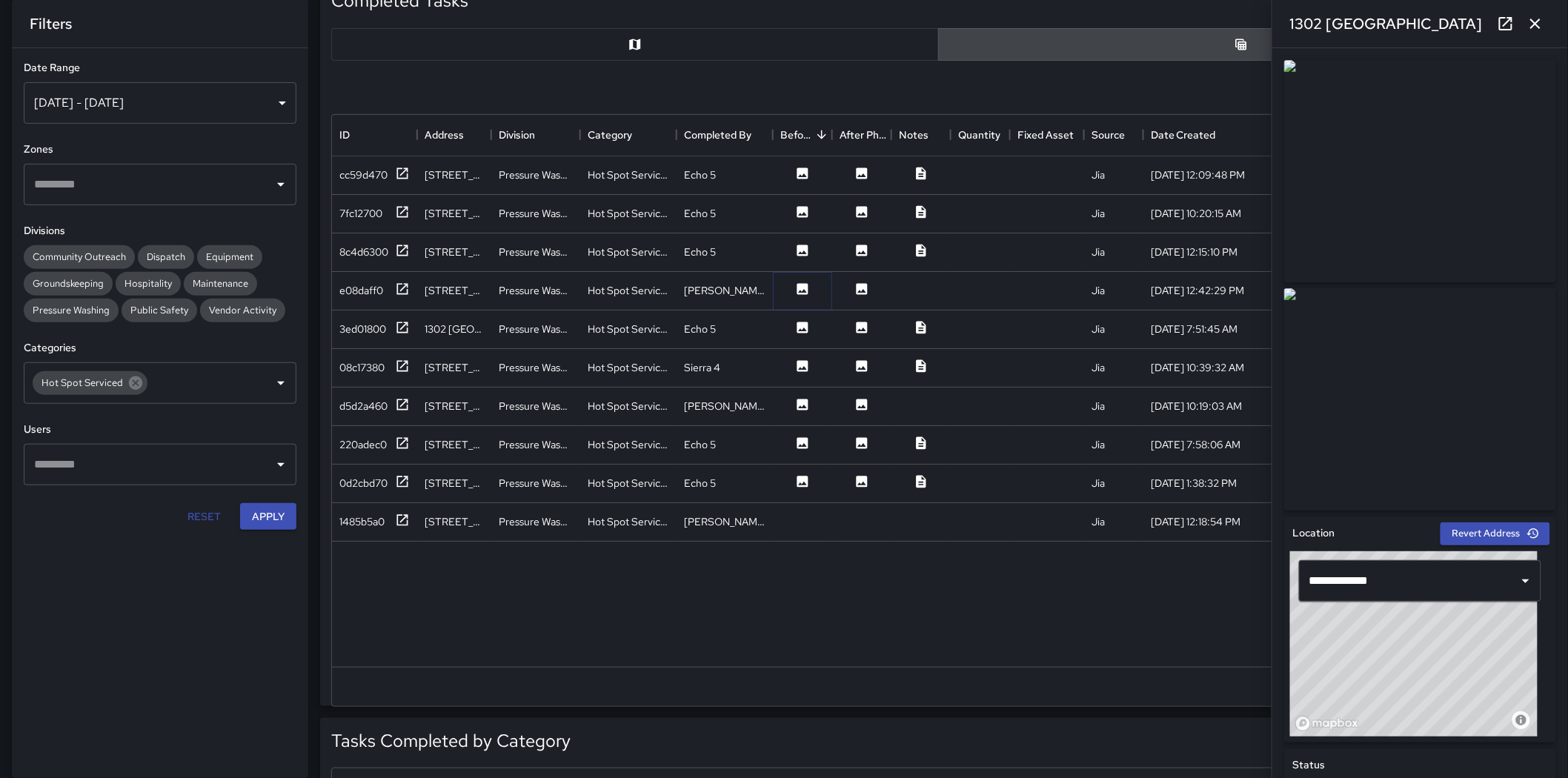 click 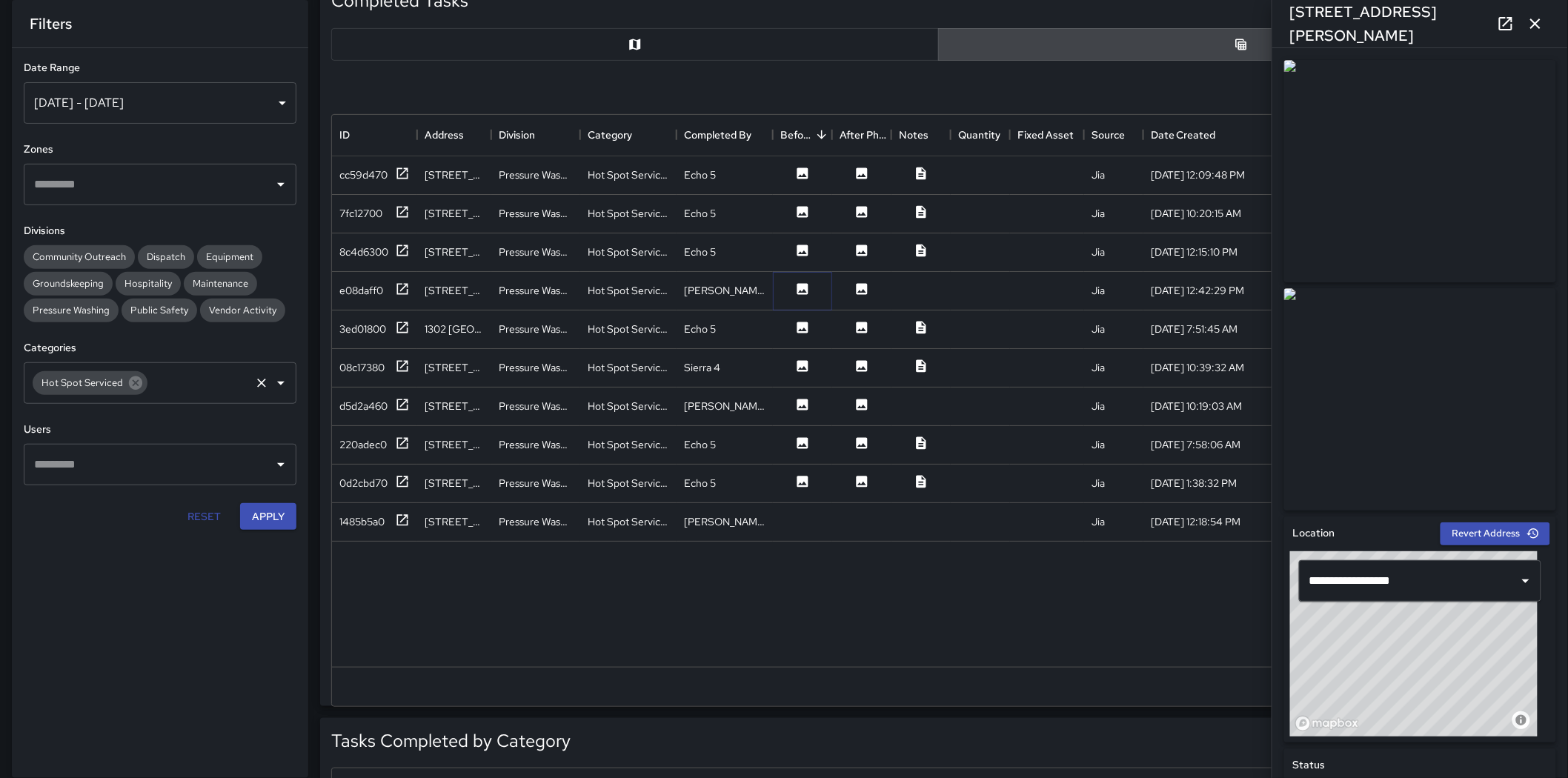 click 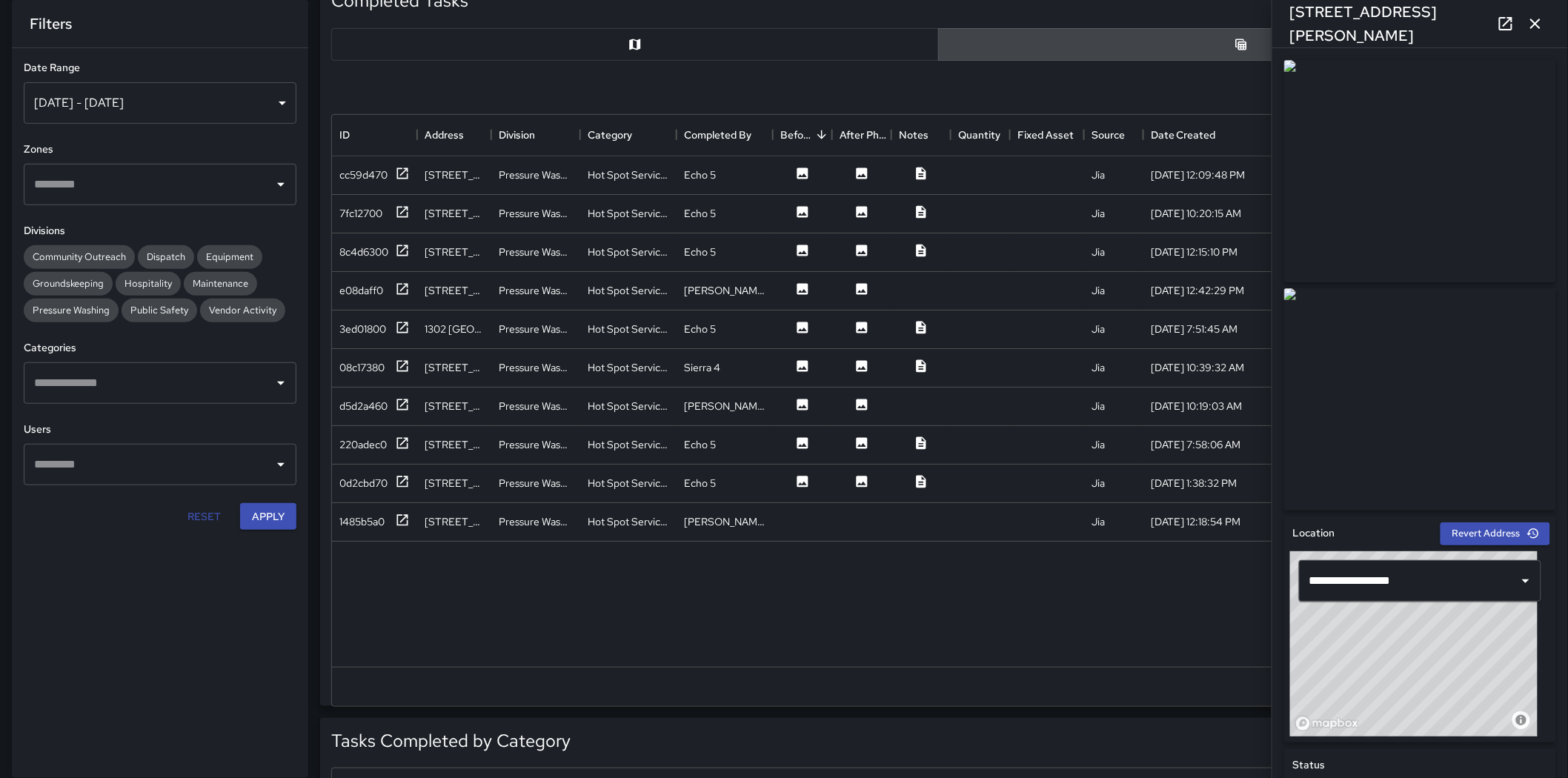 click at bounding box center [149, 383] 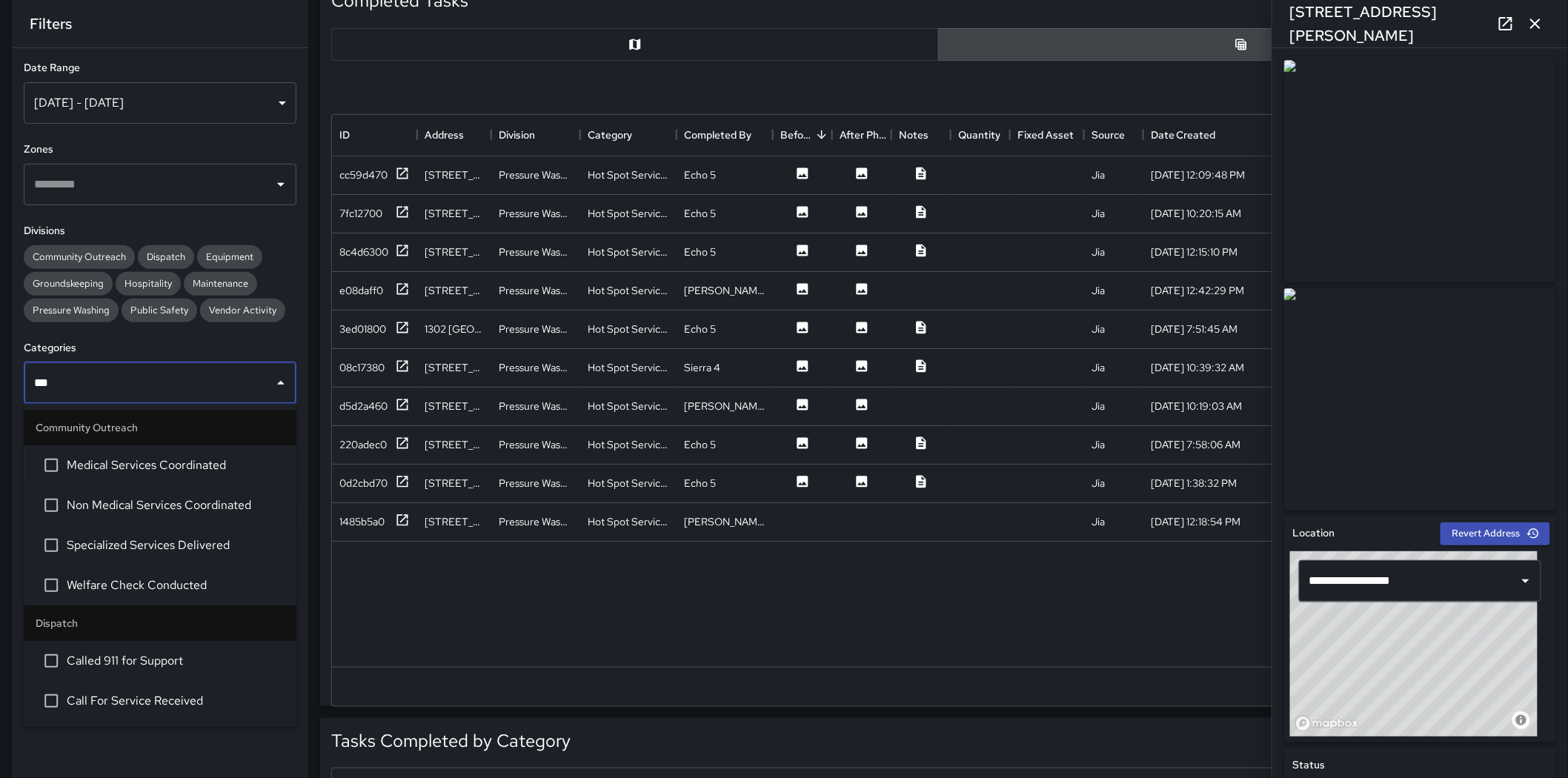 type on "****" 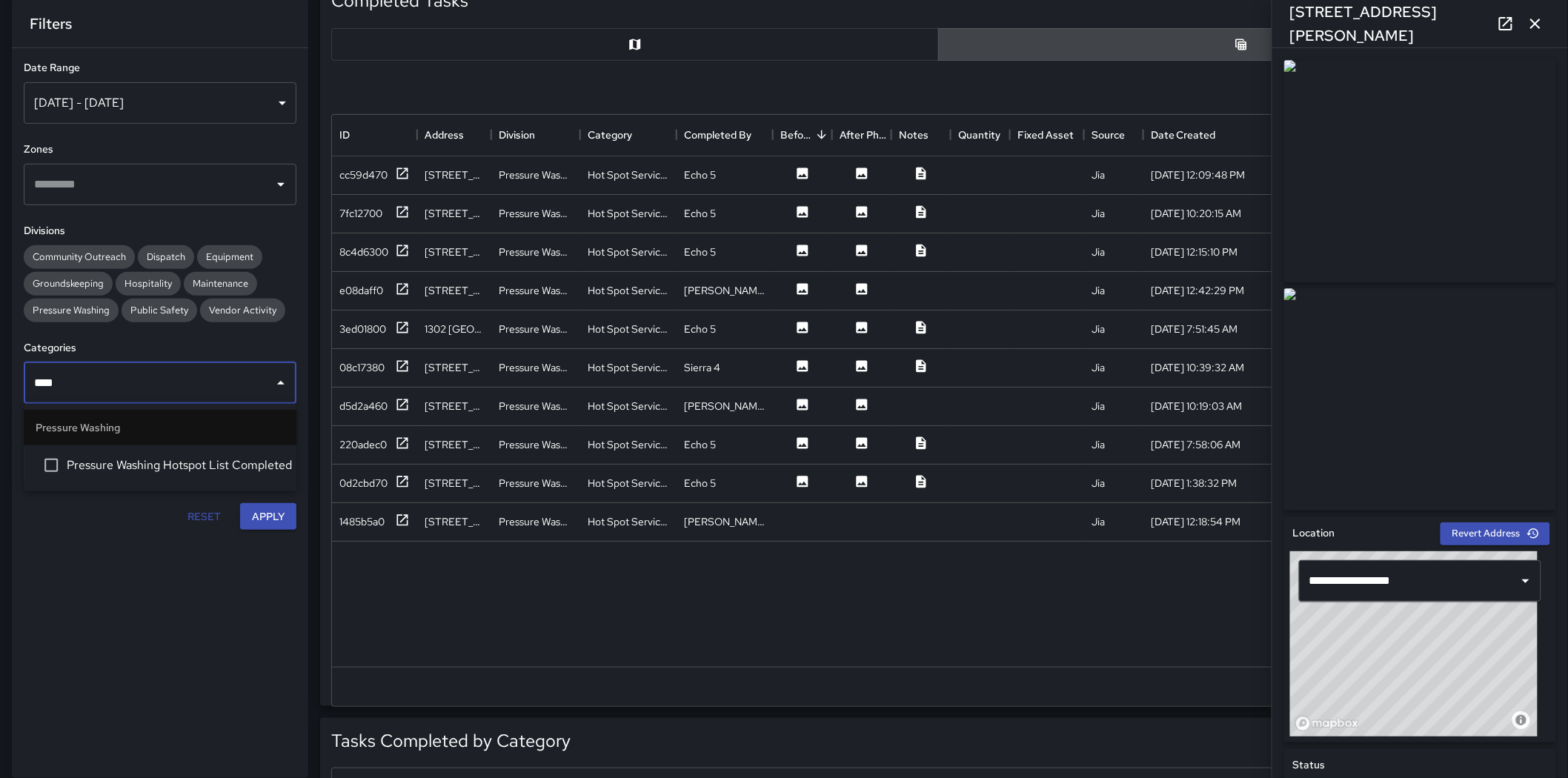 click on "Pressure Washing Hotspot List Completed" at bounding box center (160, 465) 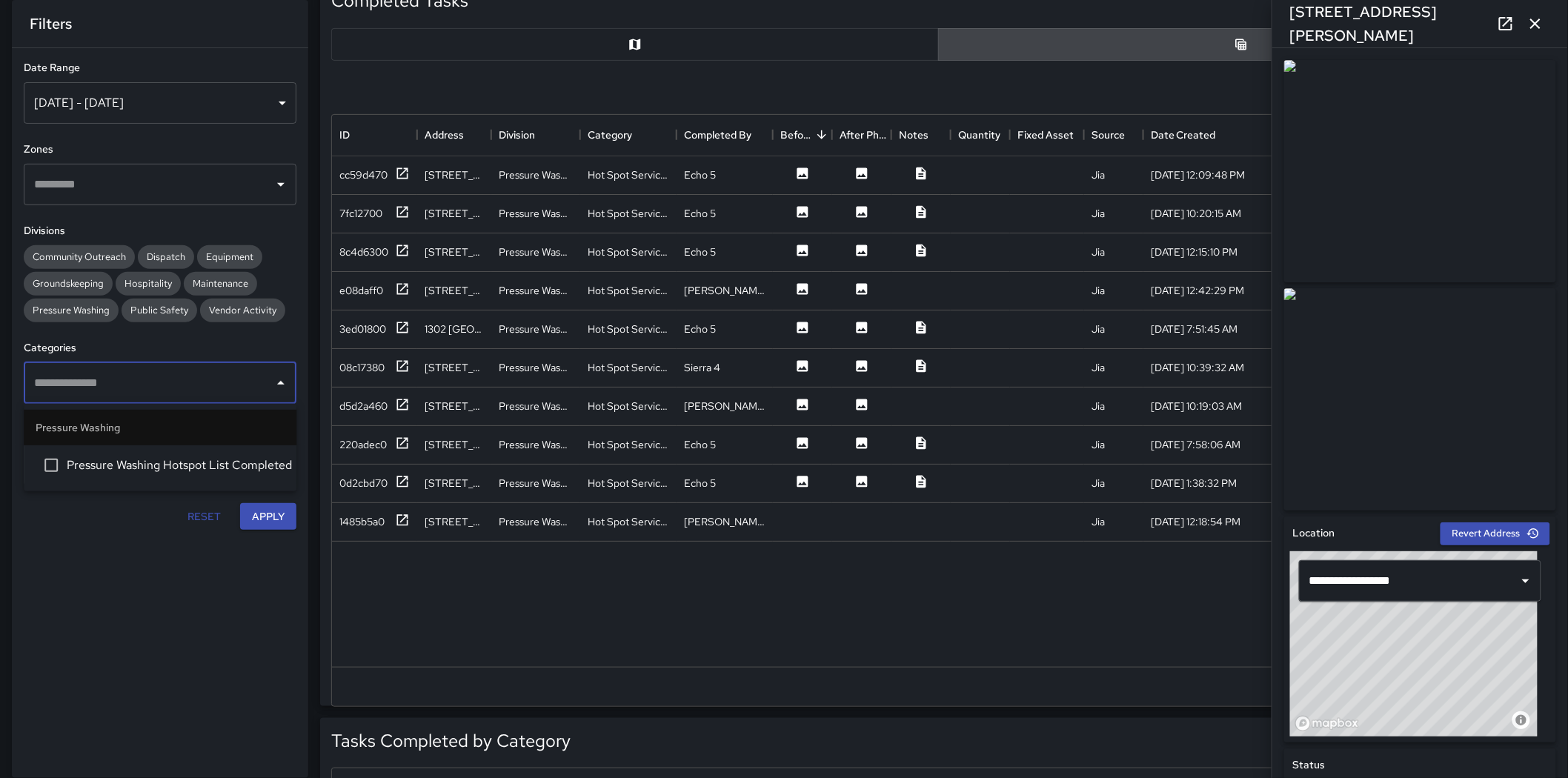 scroll, scrollTop: 1891, scrollLeft: 0, axis: vertical 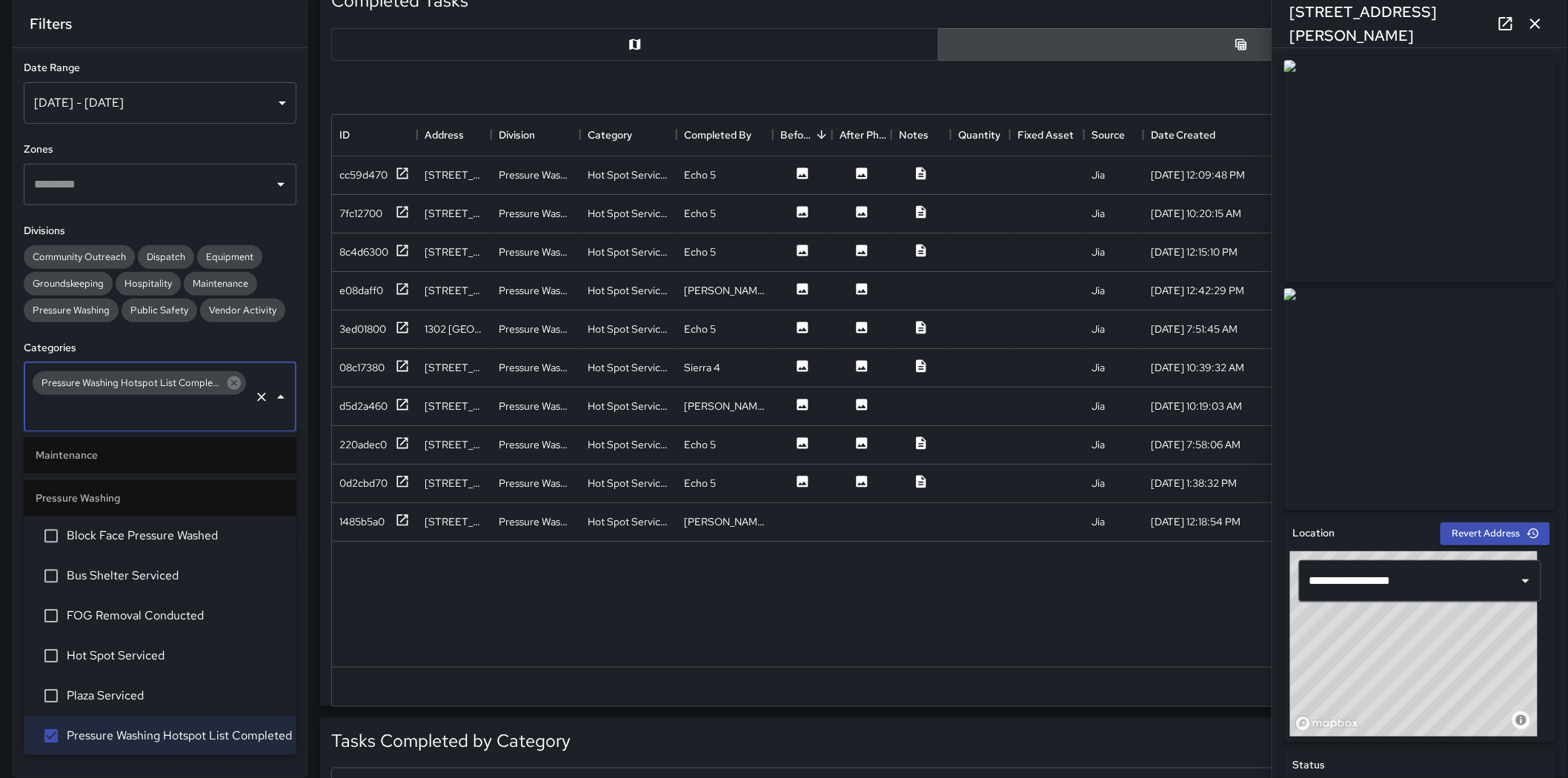 click on "Completed Tasks Export Search Search  ID Address Division Category Completed By Before Photo After Photo Notes Quantity Fixed Asset Source Date Created Date Completed Latitude Longitude cc59d470 330 17th Street Pressure Washing Hot Spot Serviced Echo 5 Jia 6/24/2025, 12:09:48 PM 6/24/2025, 6:25:29 PM 37.805712619 -122.267167736 7fc12700 1180 Broadway Pressure Washing Hot Spot Serviced Echo 5 Jia 6/18/2025, 10:20:15 AM 6/18/2025, 4:54:56 PM 37.802762429 -122.271667143 8c4d6300 351 17th Street Pressure Washing Hot Spot Serviced Echo 5 Jia 6/24/2025, 12:15:10 PM 6/24/2025, 7:51:48 PM 37.805812466 -122.267431095 e08daff0 2346 Valdez Street Pressure Washing Hot Spot Serviced Mike 11 Jia 6/9/2025, 12:42:29 PM 6/9/2025, 6:19:11 PM 37.813049316 -122.263727318 3ed01800 1302 Broadway Pressure Washing Hot Spot Serviced Echo 5 Jia 6/27/2025, 7:51:45 AM 6/28/2025, 9:31:54 AM 37.803690082 -122.271484602 08c17380 2350 Harrison Street Pressure Washing Hot Spot Serviced Sierra 4 Jia 6/11/2025, 10:39:32 AM 37.812564694 Mike 8" at bounding box center [932, 336] 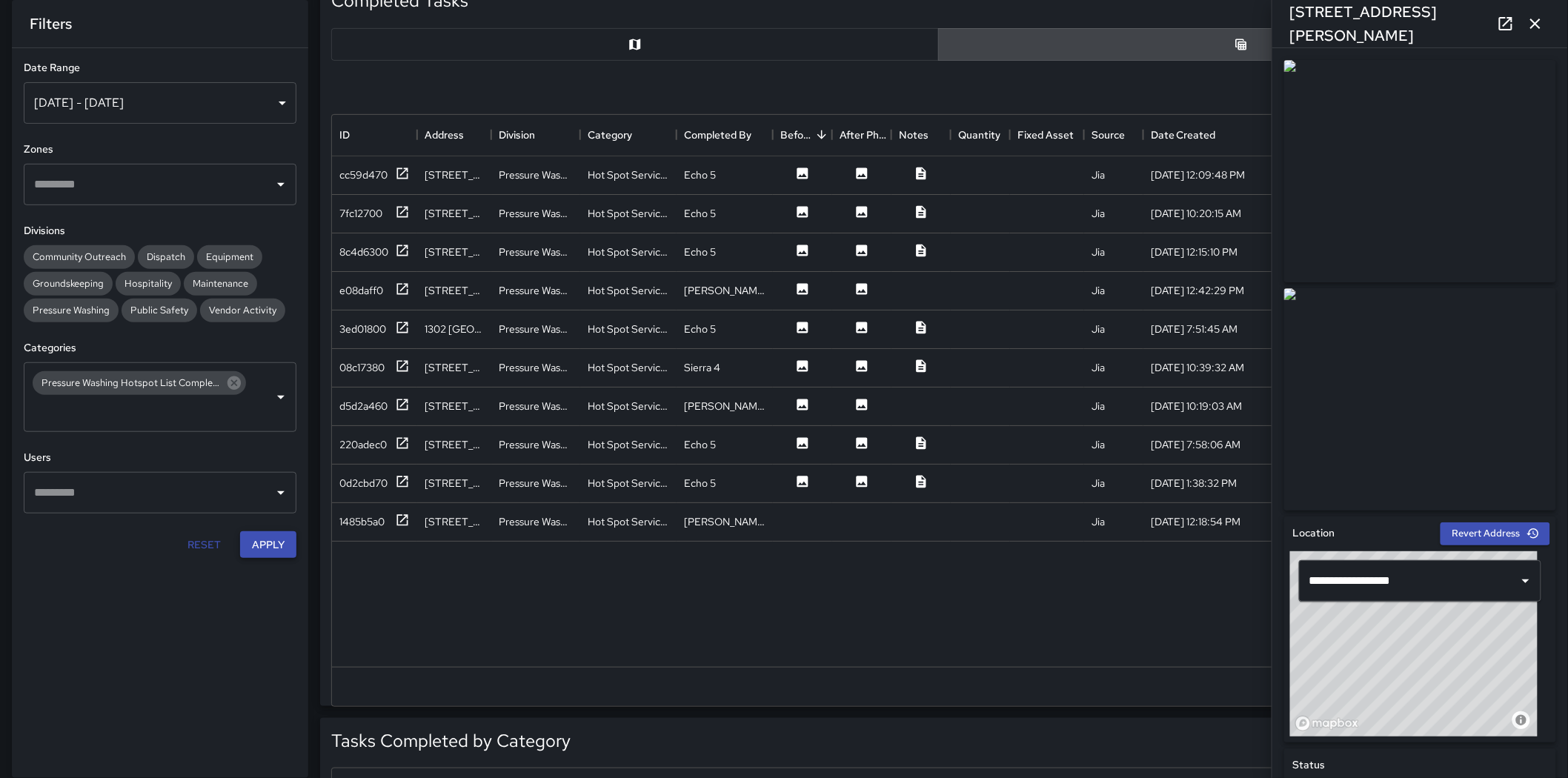 click on "Apply" at bounding box center [268, 545] 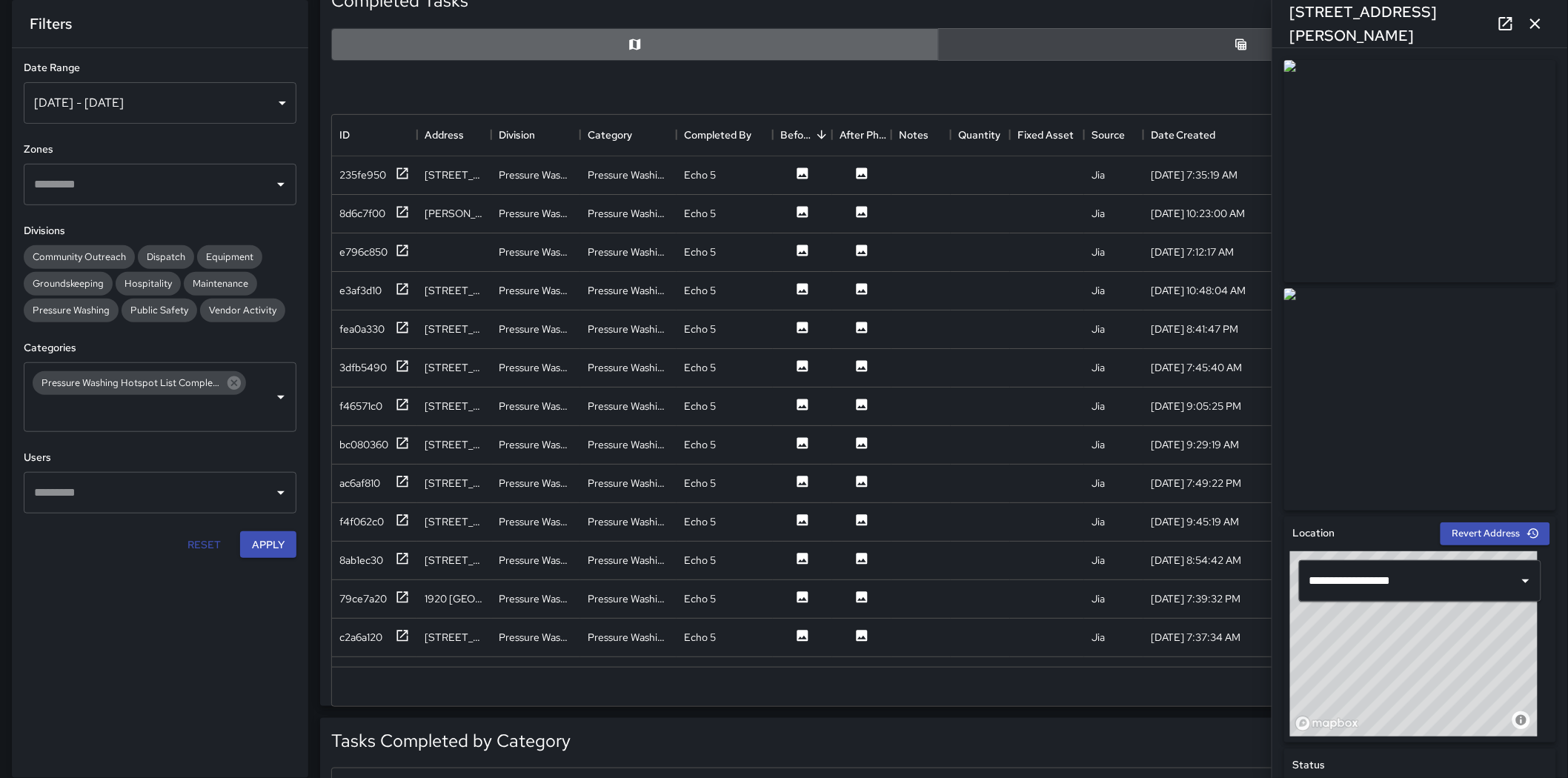 click at bounding box center (635, 44) 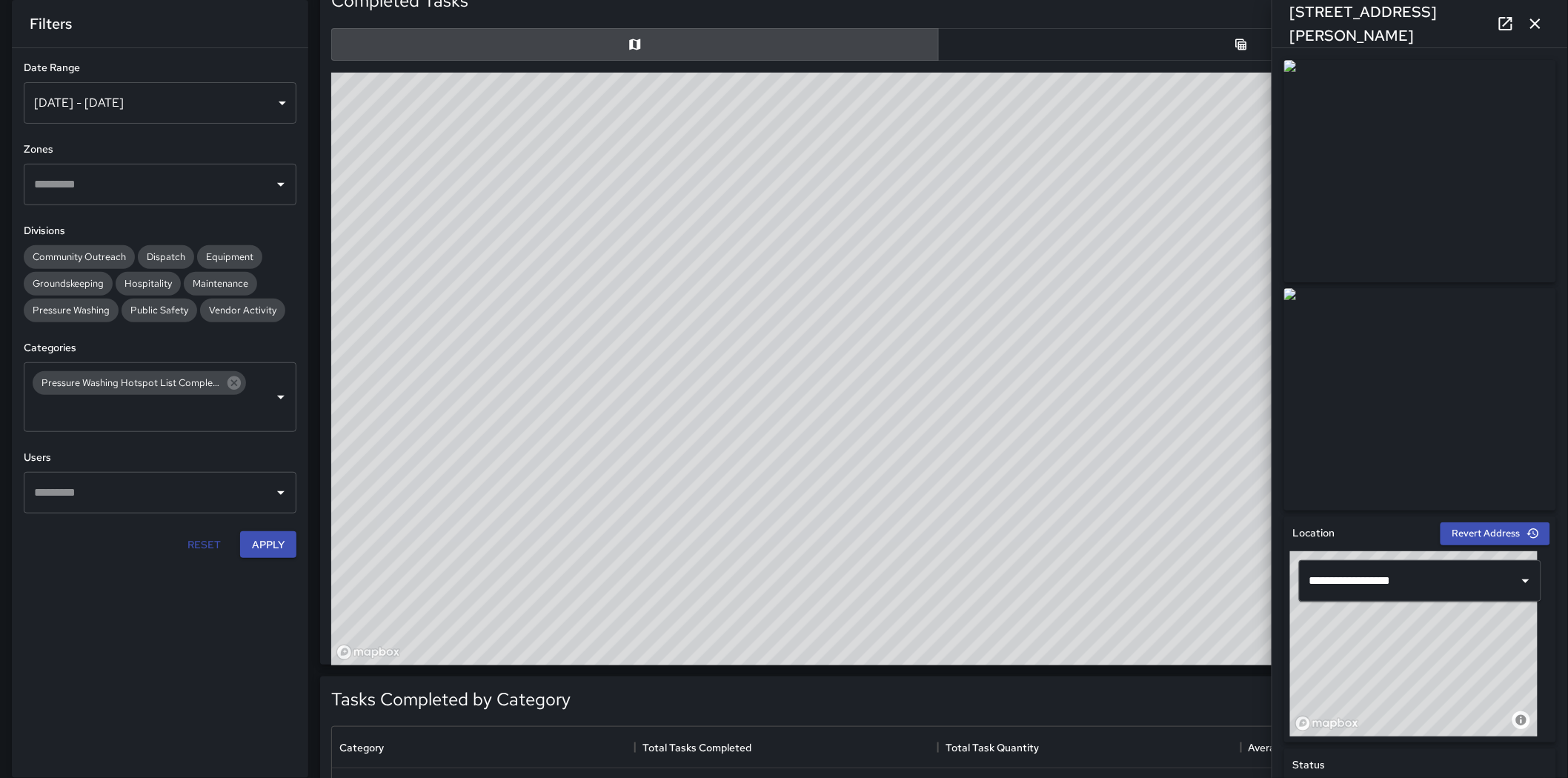 drag, startPoint x: 1102, startPoint y: 350, endPoint x: 1006, endPoint y: 358, distance: 96.33276 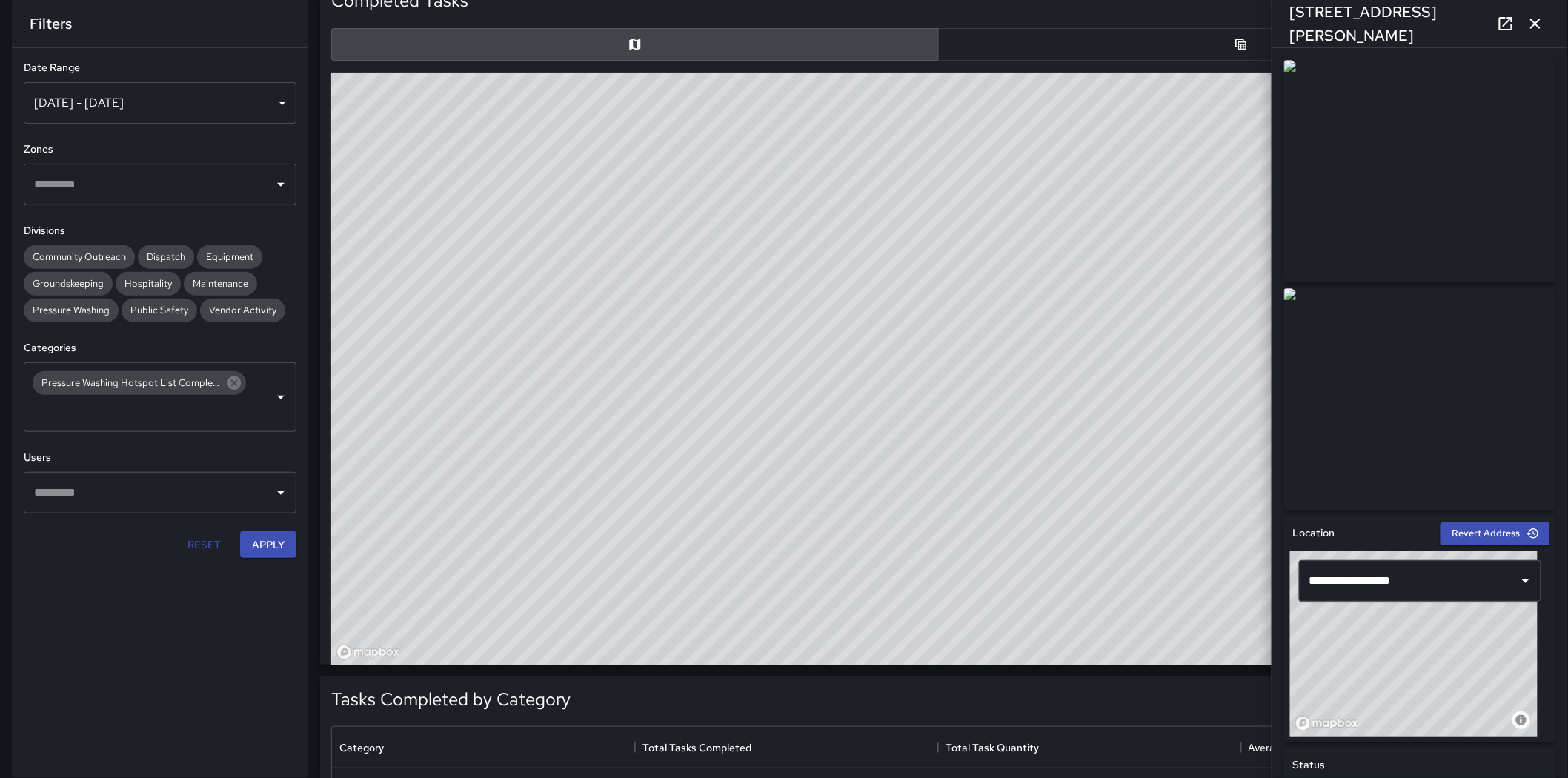 click on "[STREET_ADDRESS][PERSON_NAME]" at bounding box center (1420, 24) 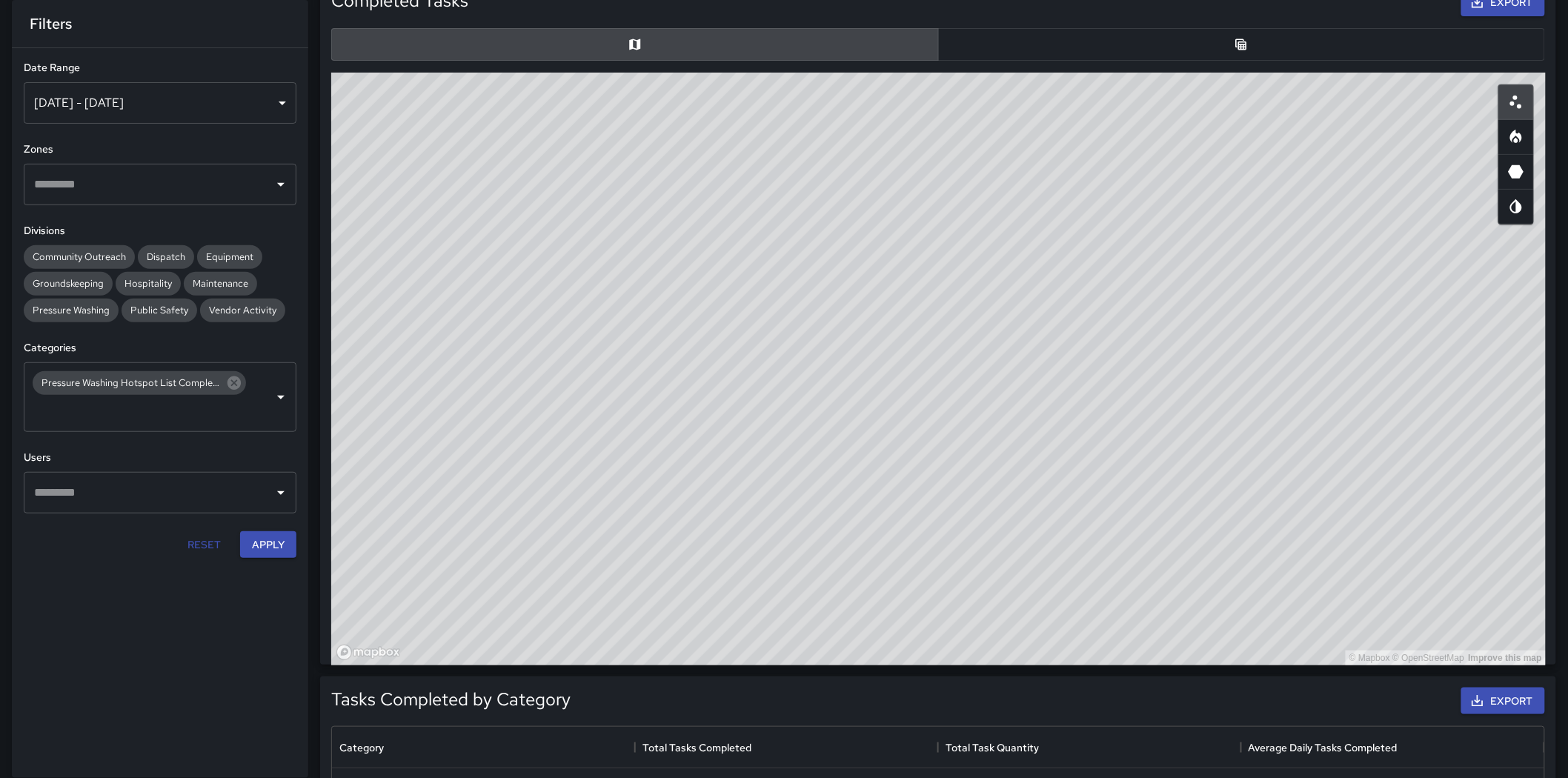 click at bounding box center (1516, 137) 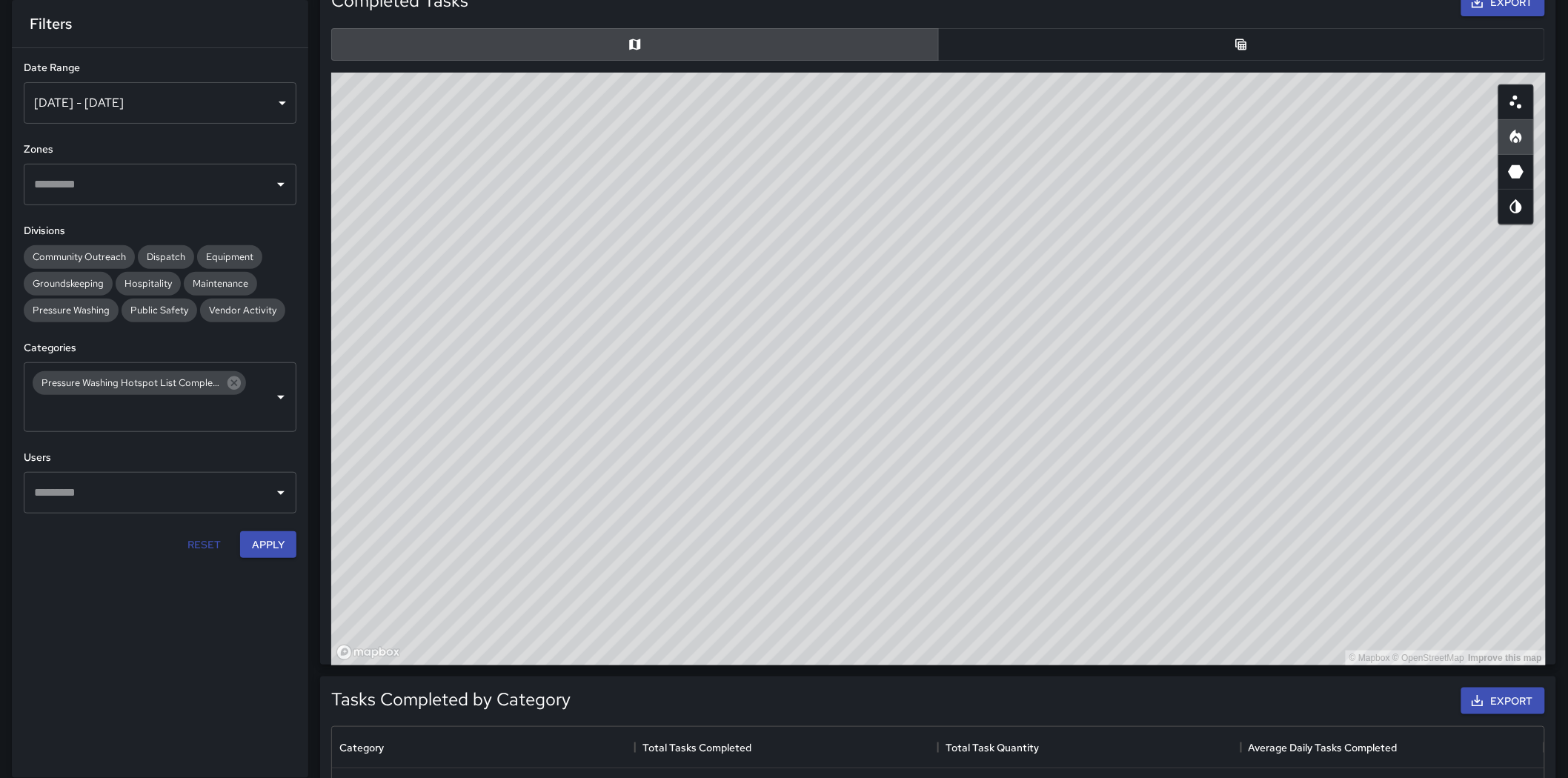 type on "heatmap" 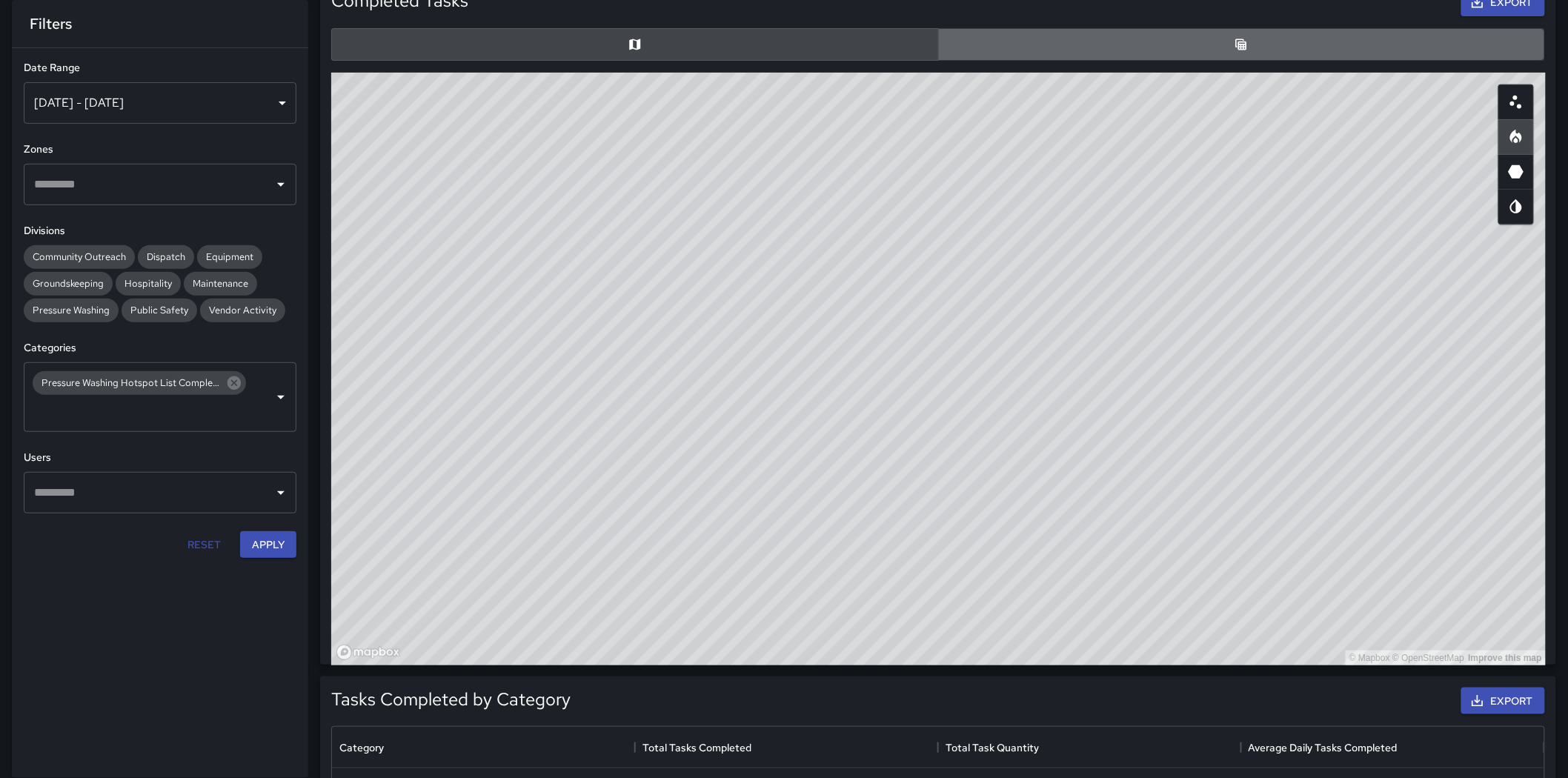 click at bounding box center [1242, 44] 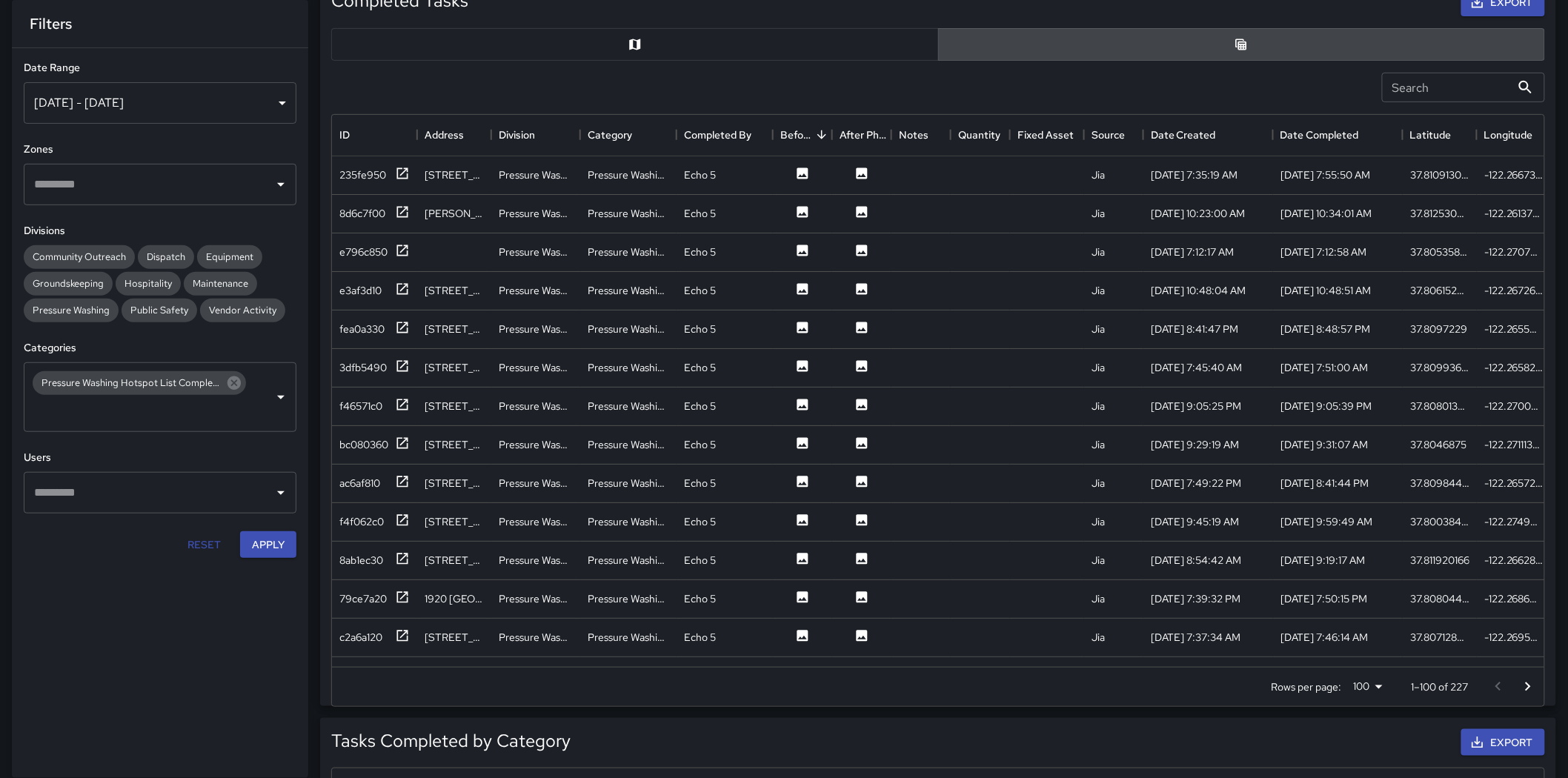 scroll, scrollTop: 82, scrollLeft: 0, axis: vertical 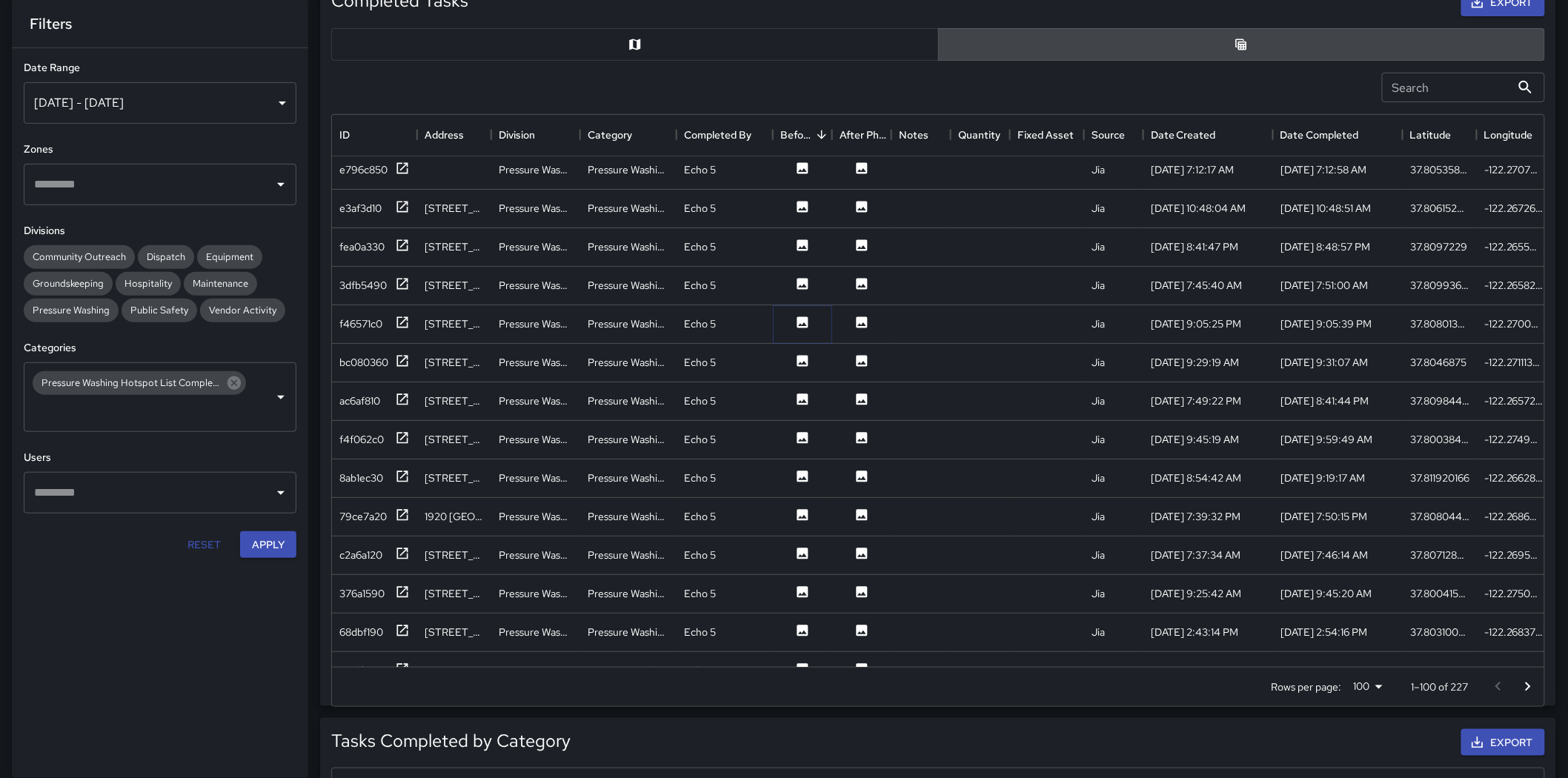 click 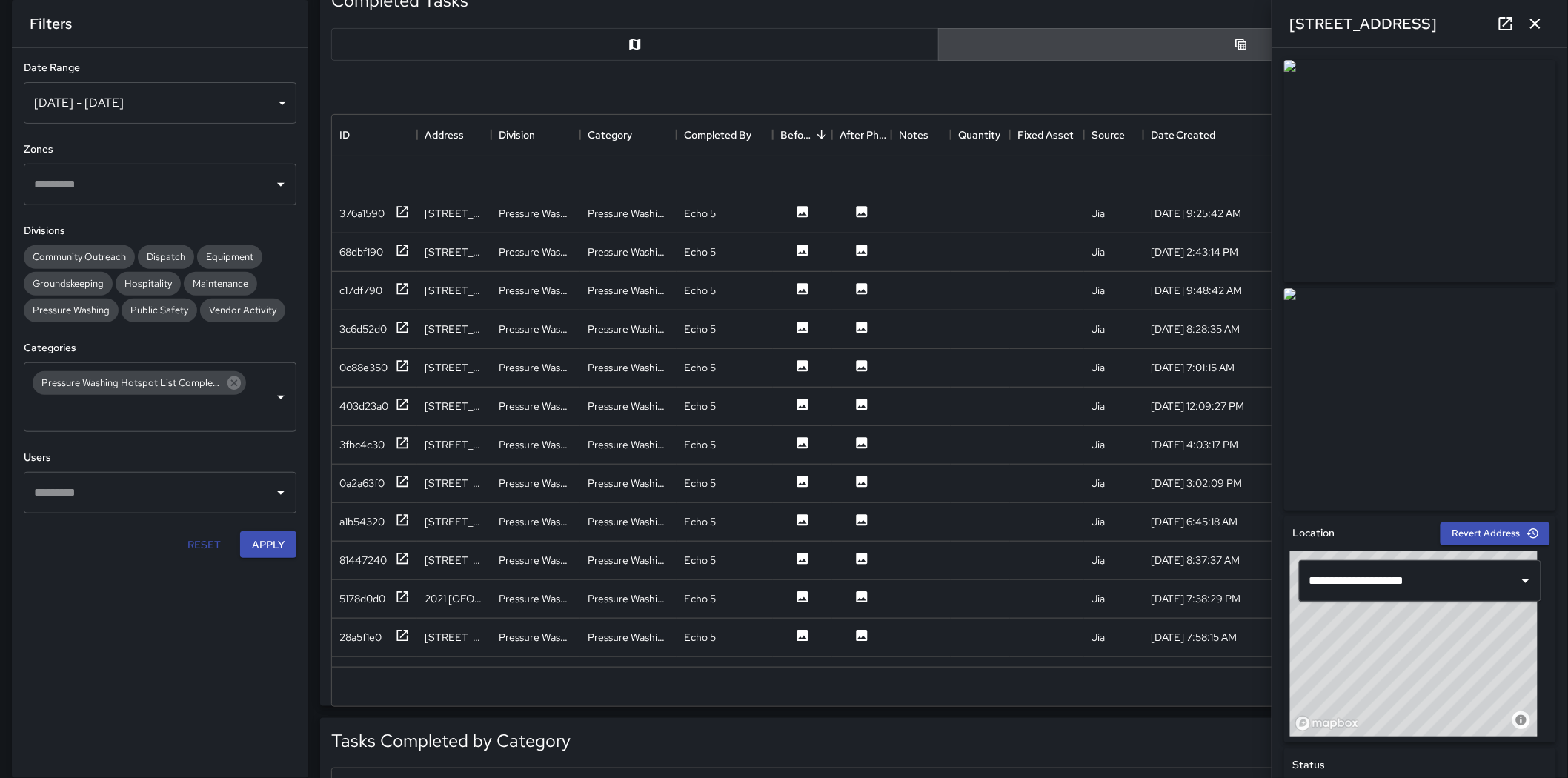 scroll, scrollTop: 658, scrollLeft: 0, axis: vertical 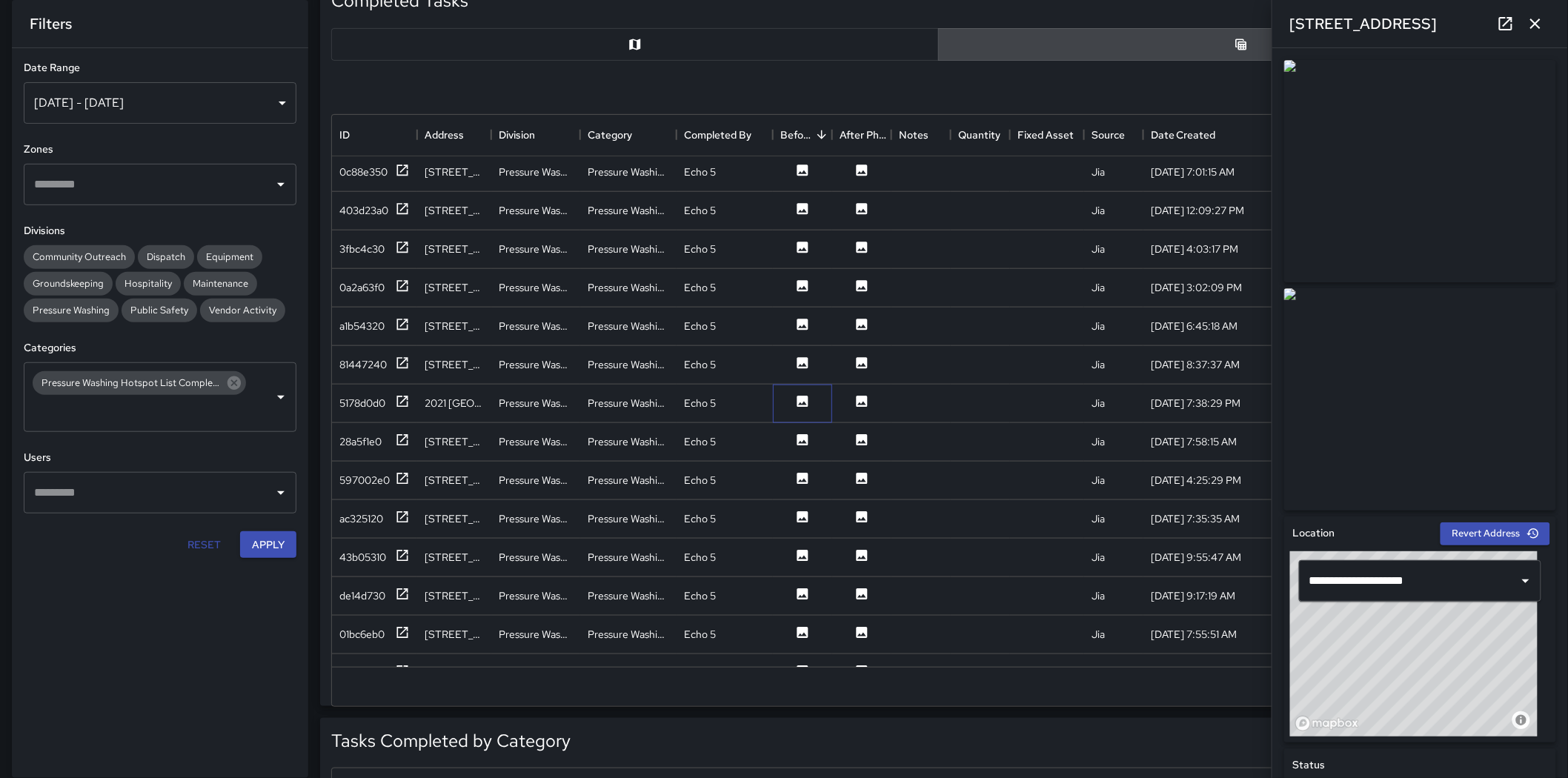 click at bounding box center [803, 404] 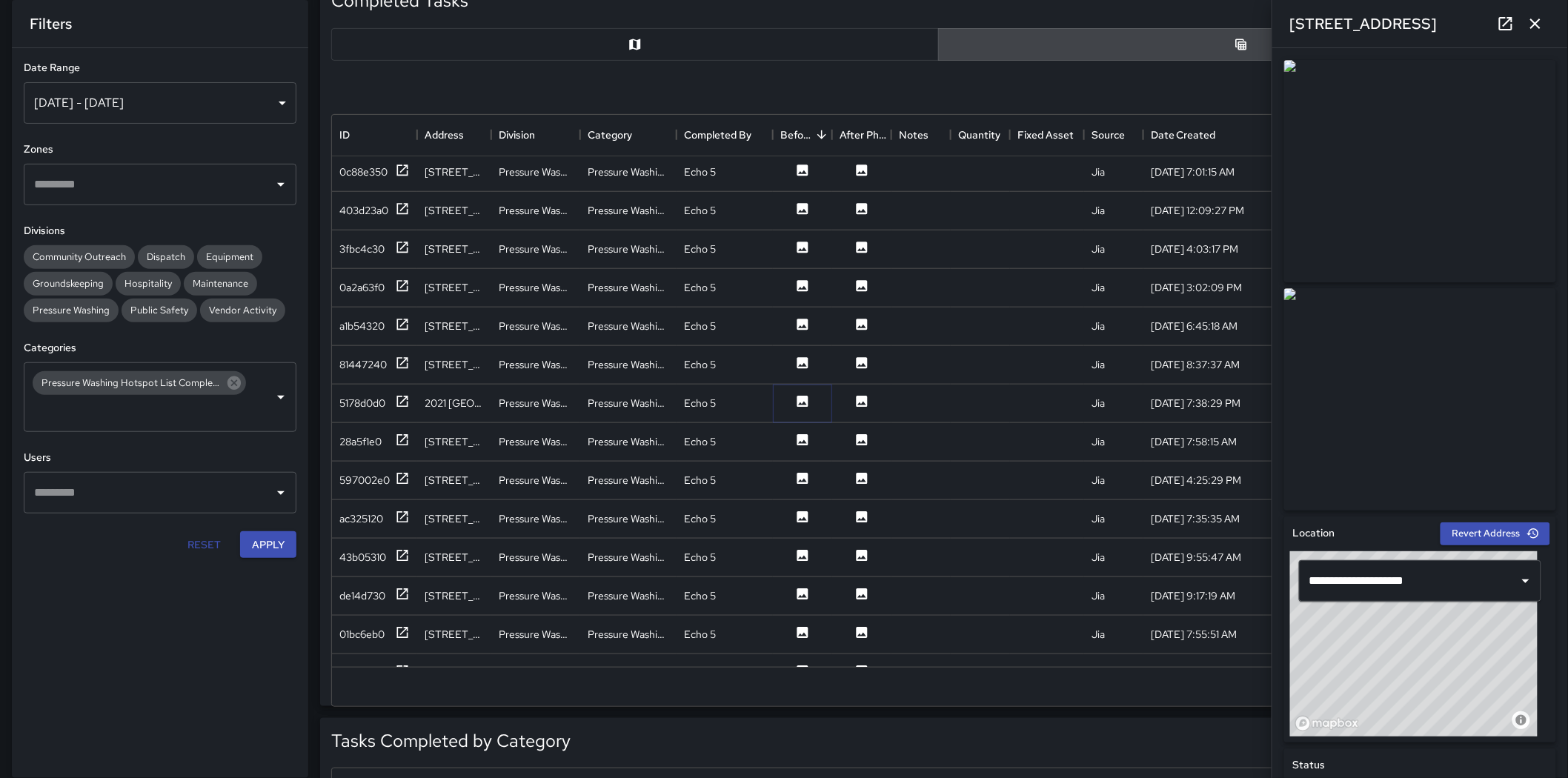 click 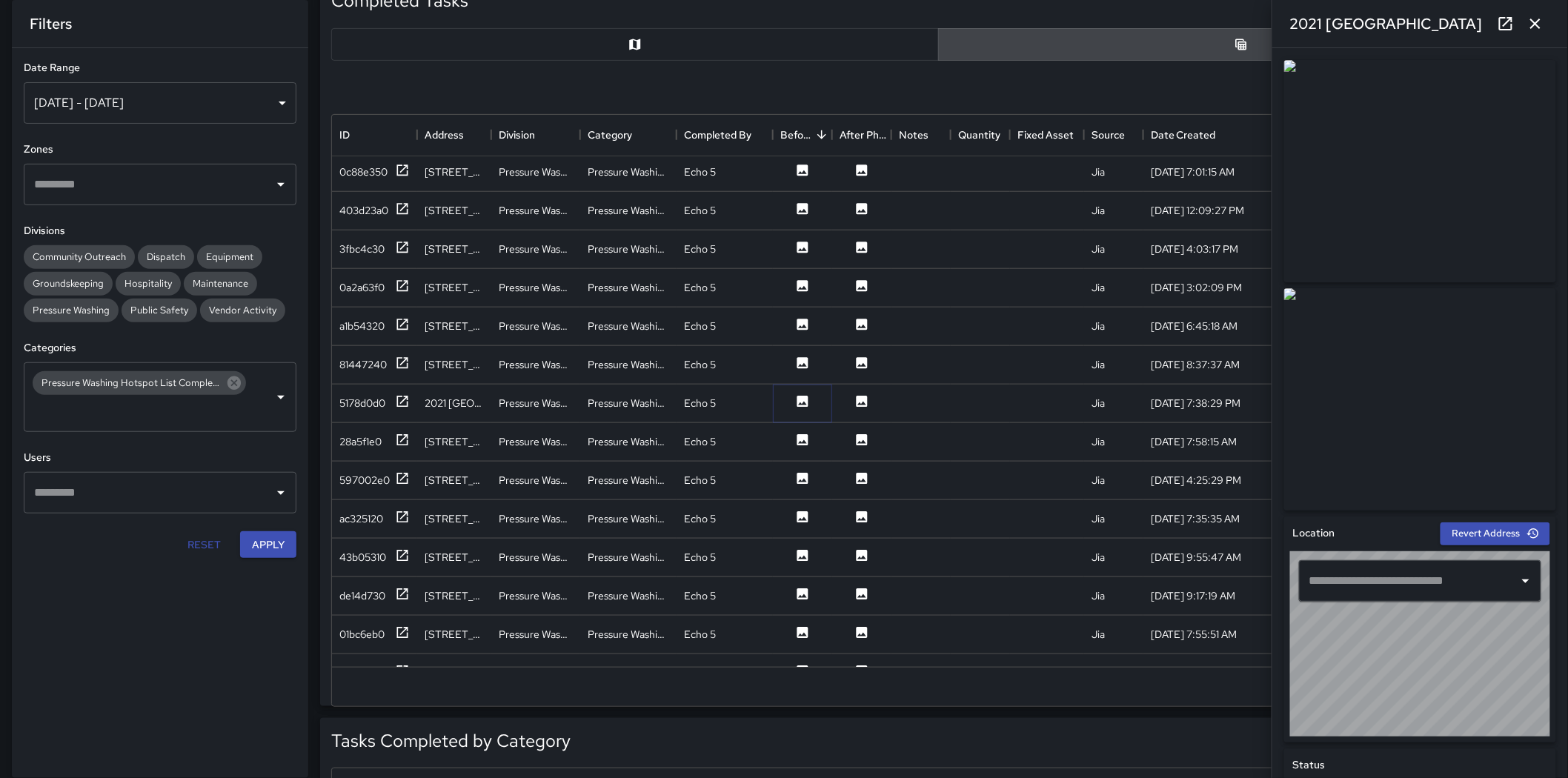 type on "**********" 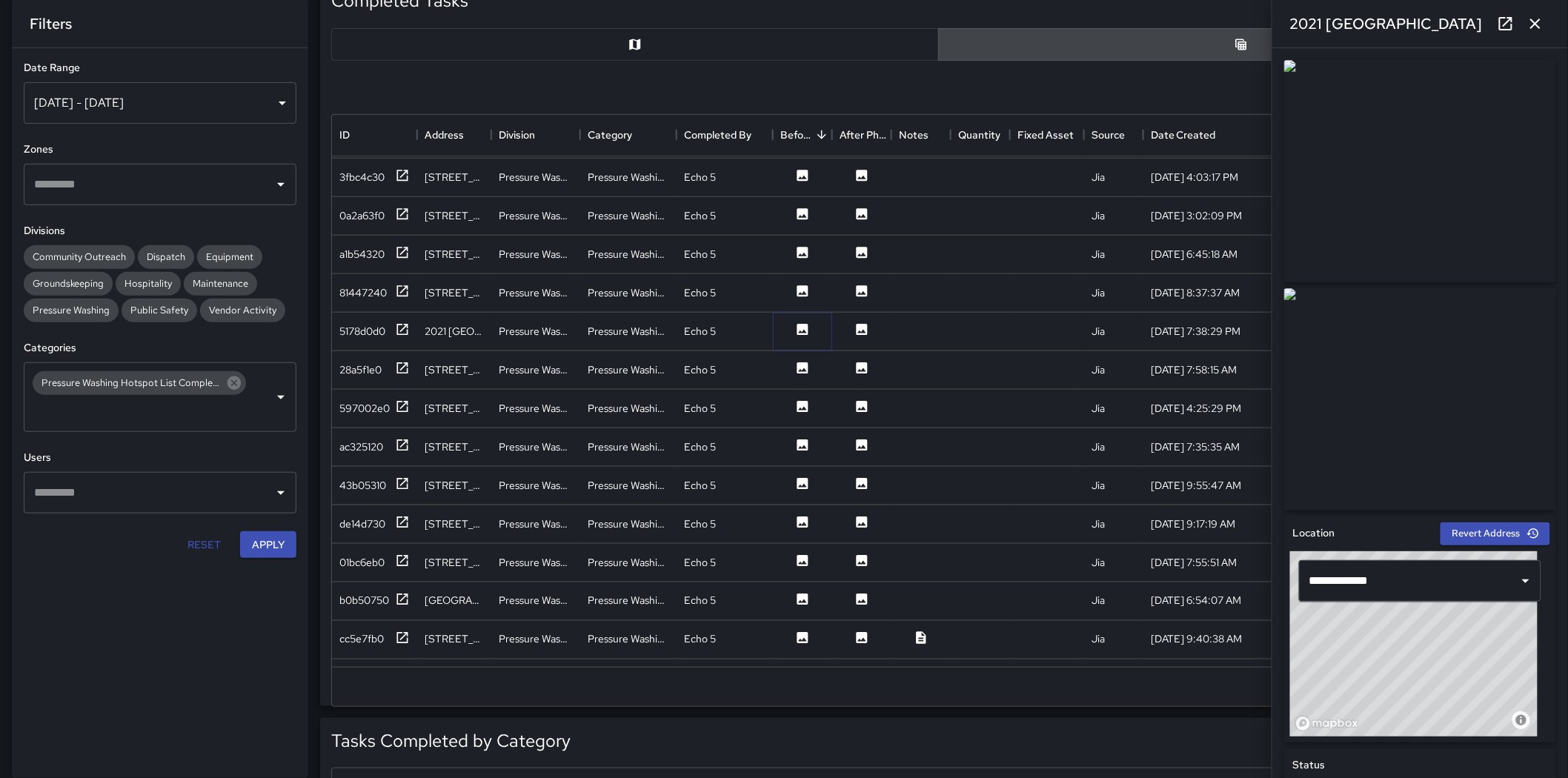 scroll, scrollTop: 741, scrollLeft: 0, axis: vertical 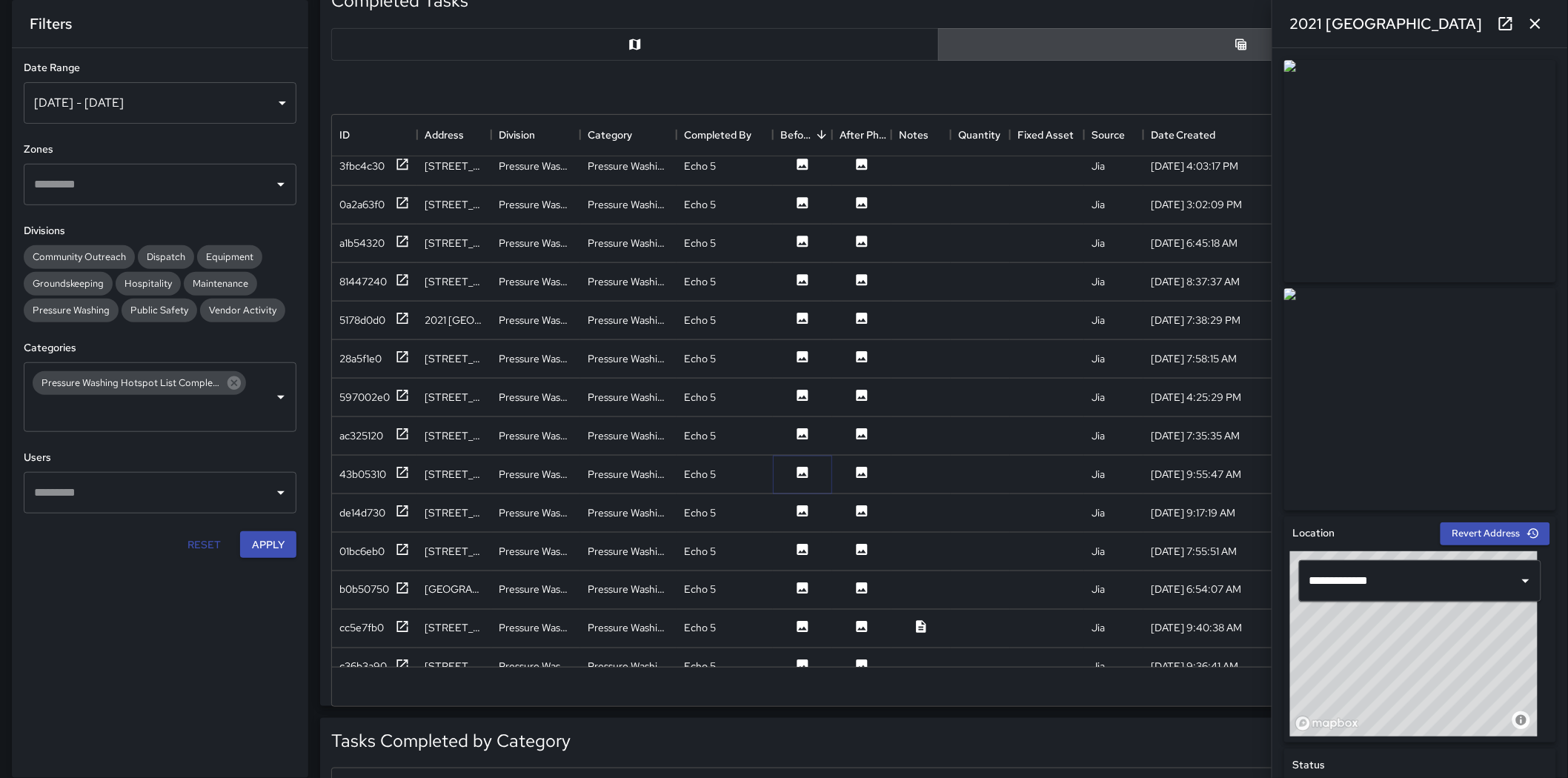 click at bounding box center (803, 474) 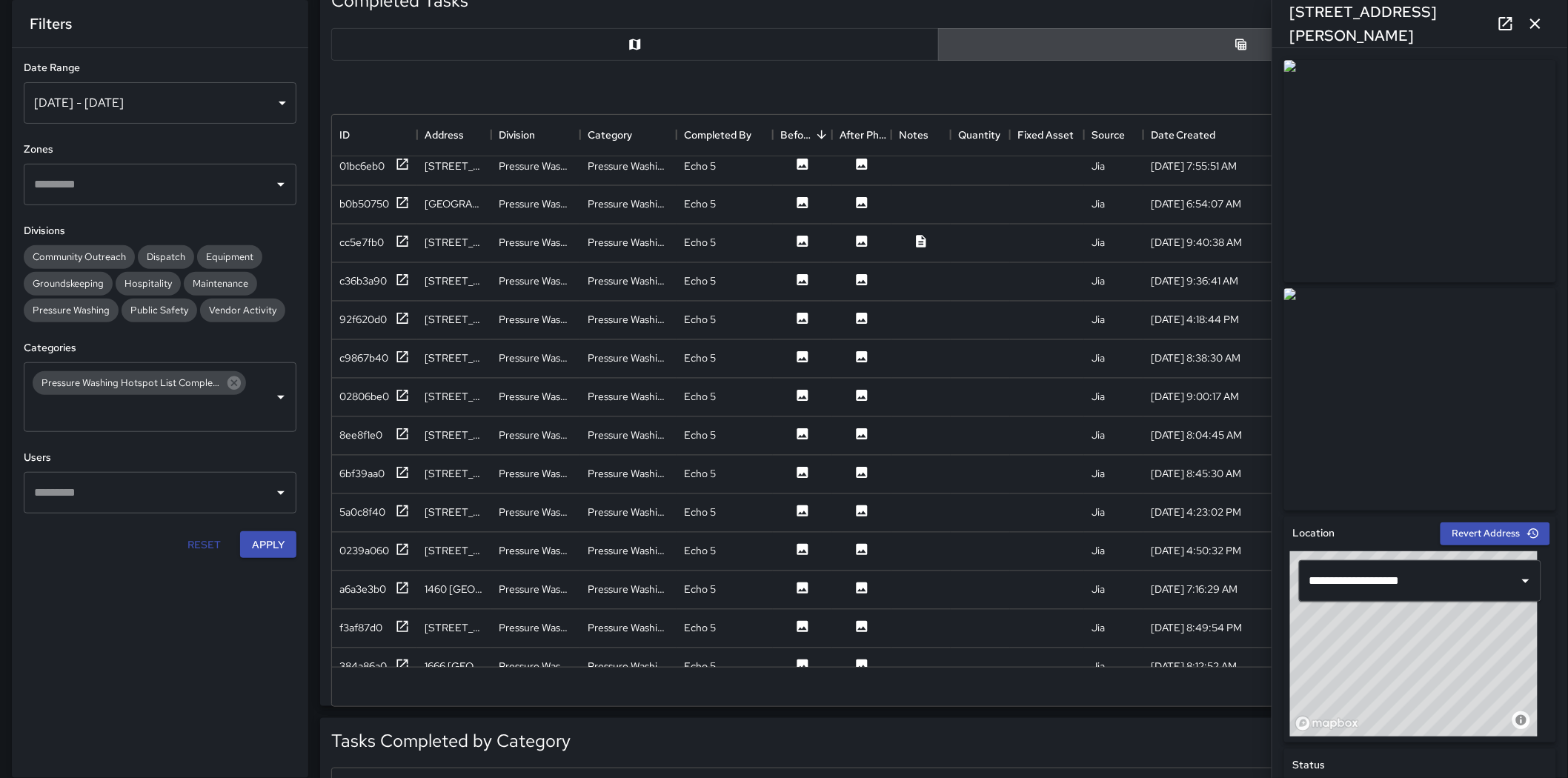 scroll, scrollTop: 1152, scrollLeft: 0, axis: vertical 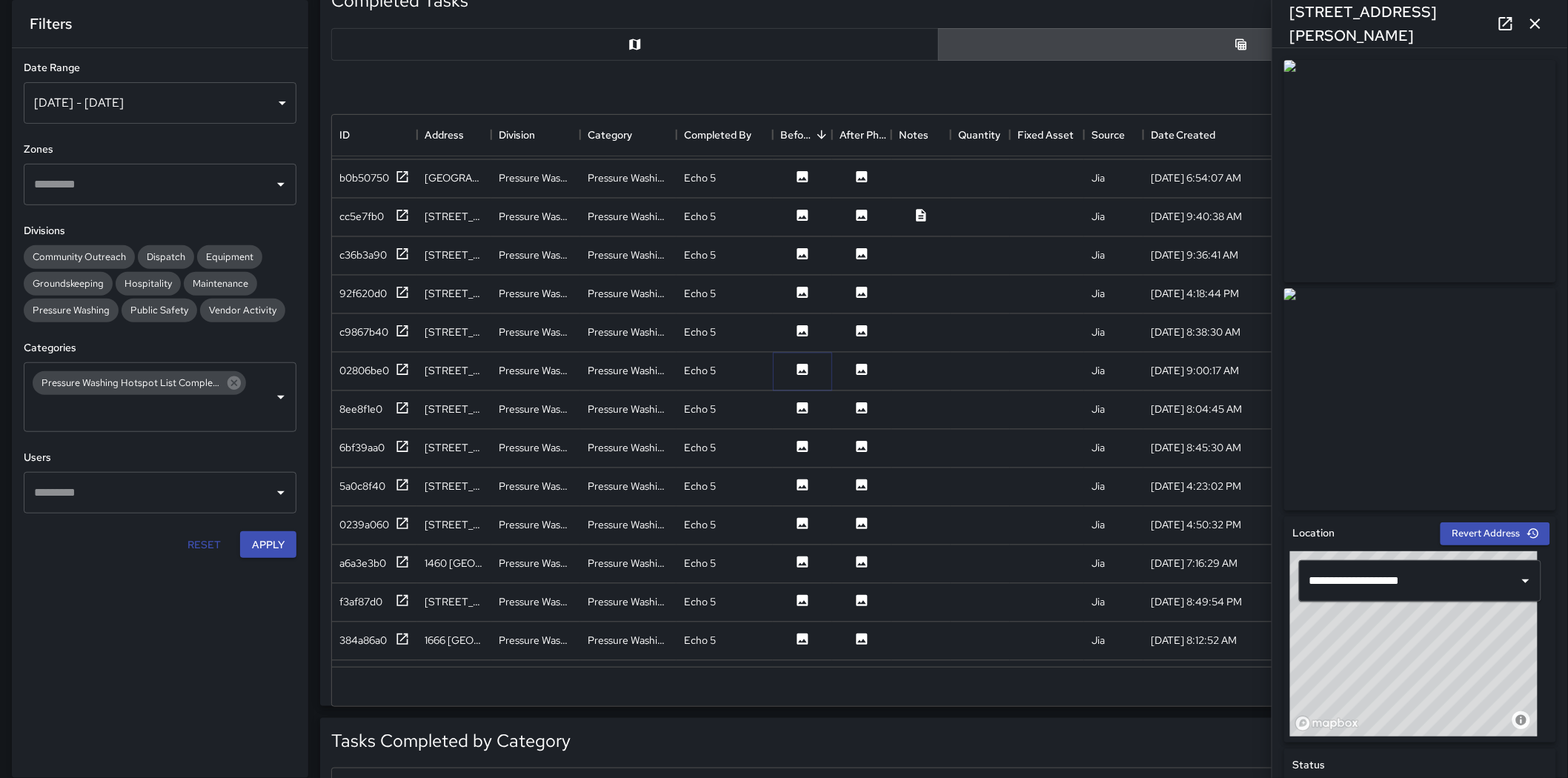 click 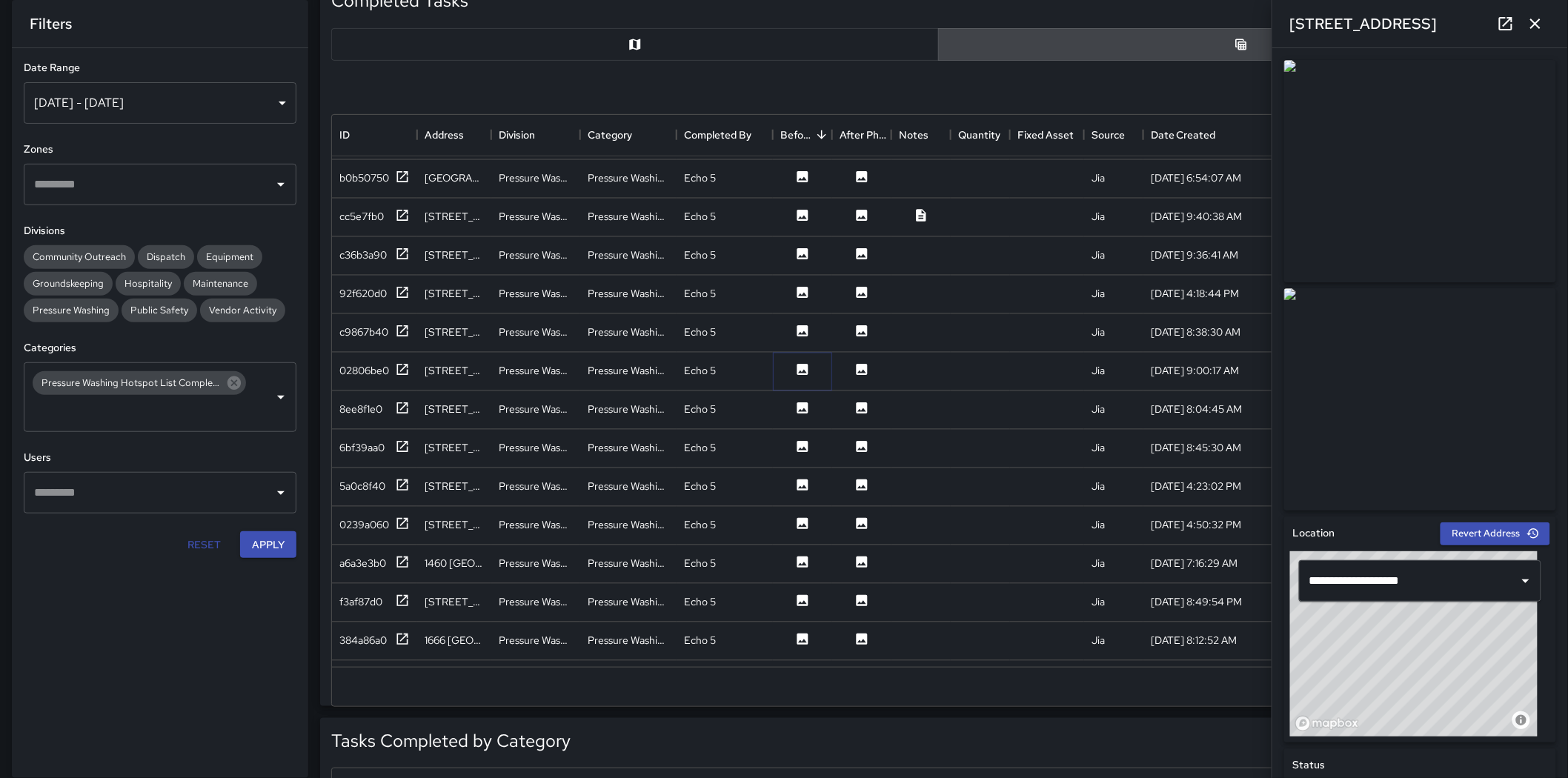 scroll, scrollTop: 1234, scrollLeft: 0, axis: vertical 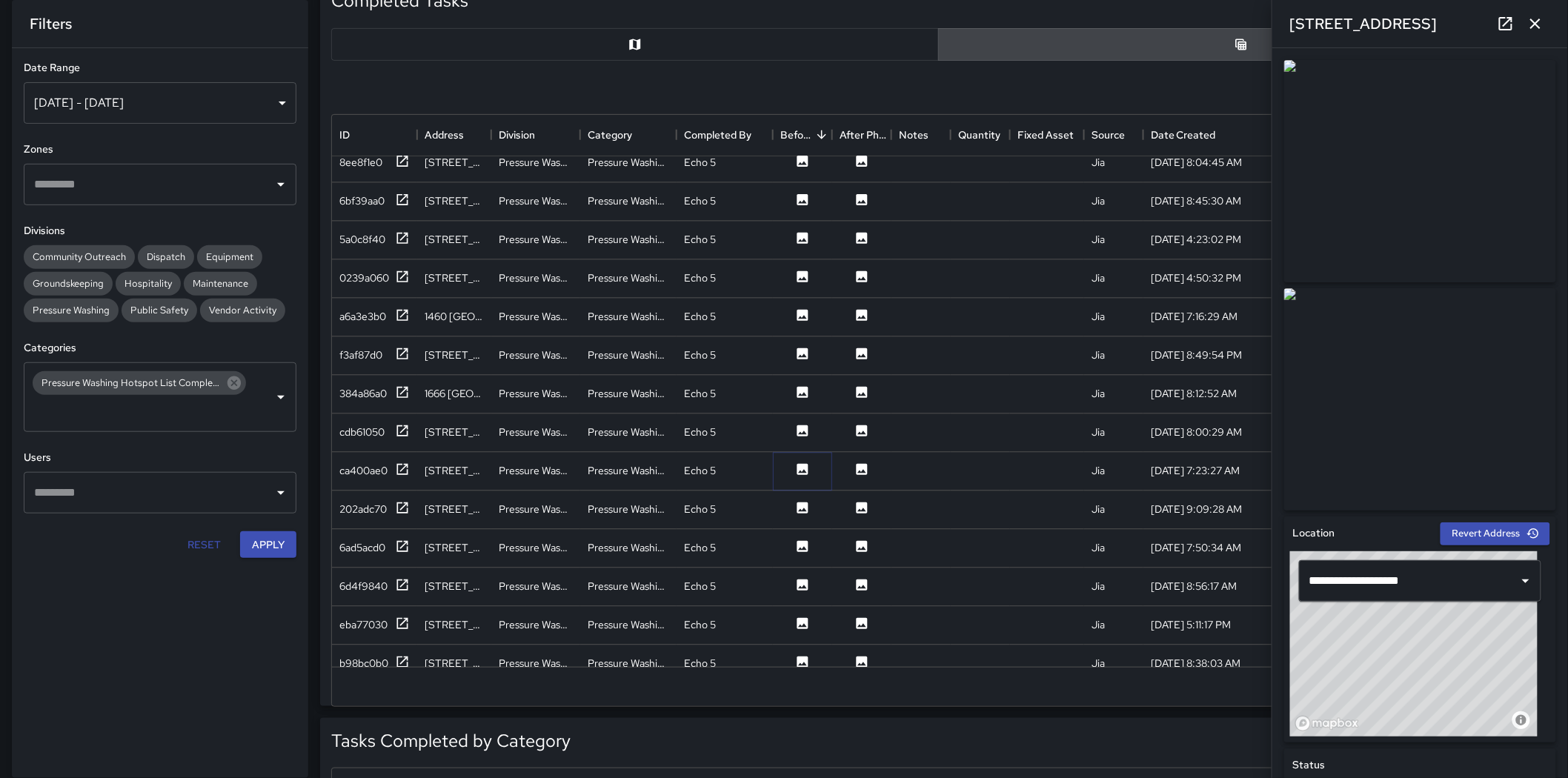 click 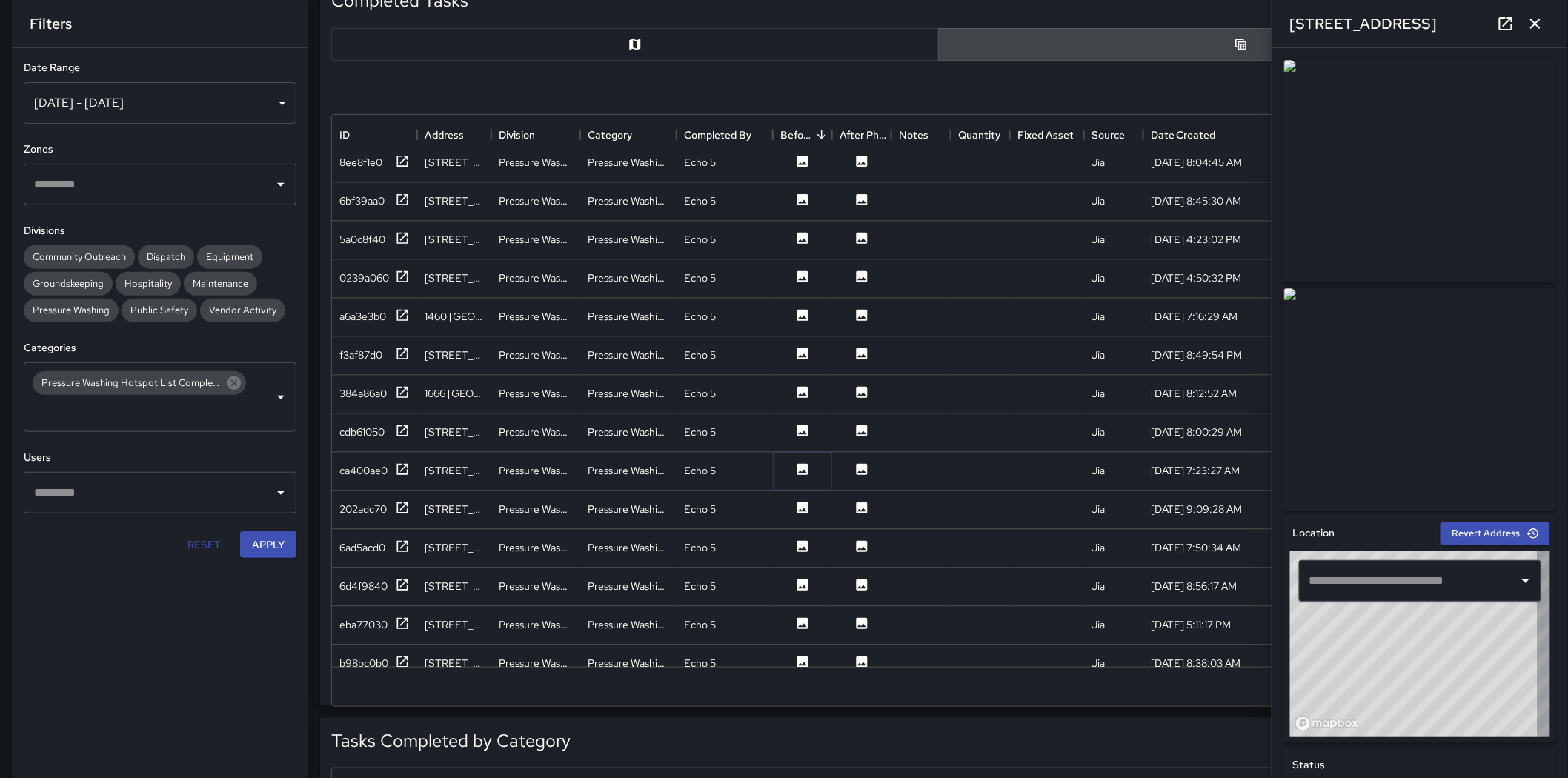 type on "**********" 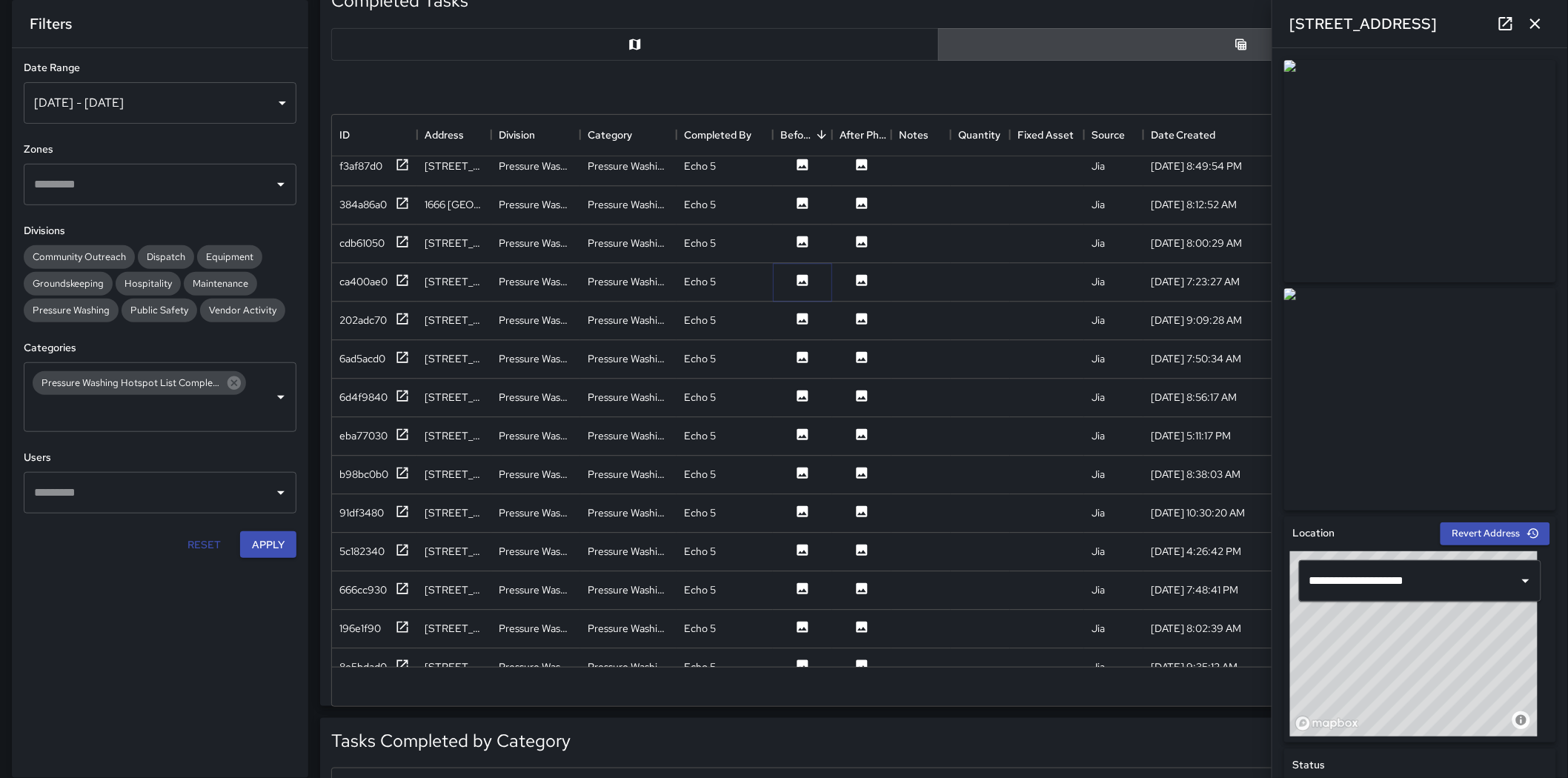 scroll, scrollTop: 1646, scrollLeft: 0, axis: vertical 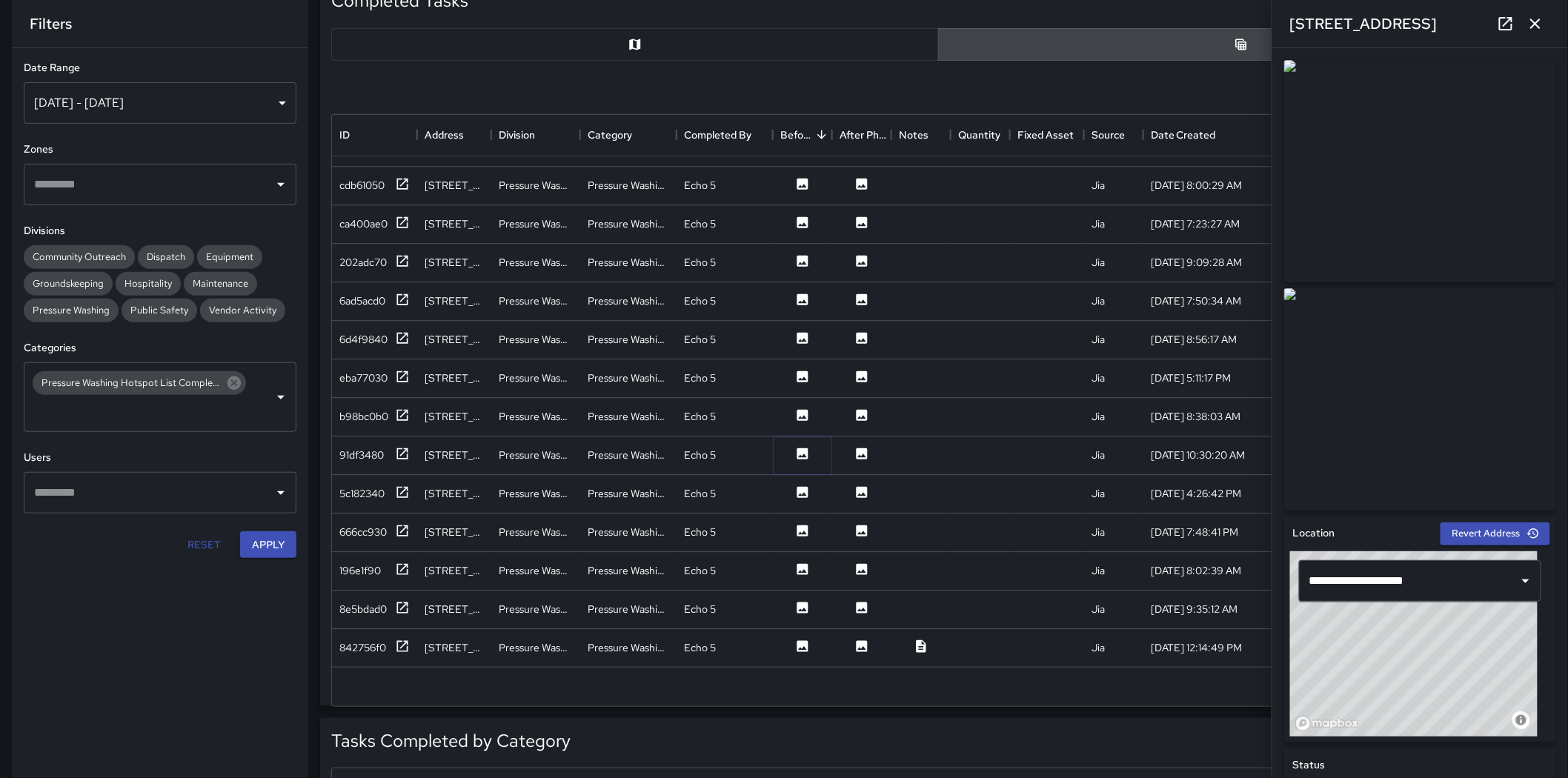 click 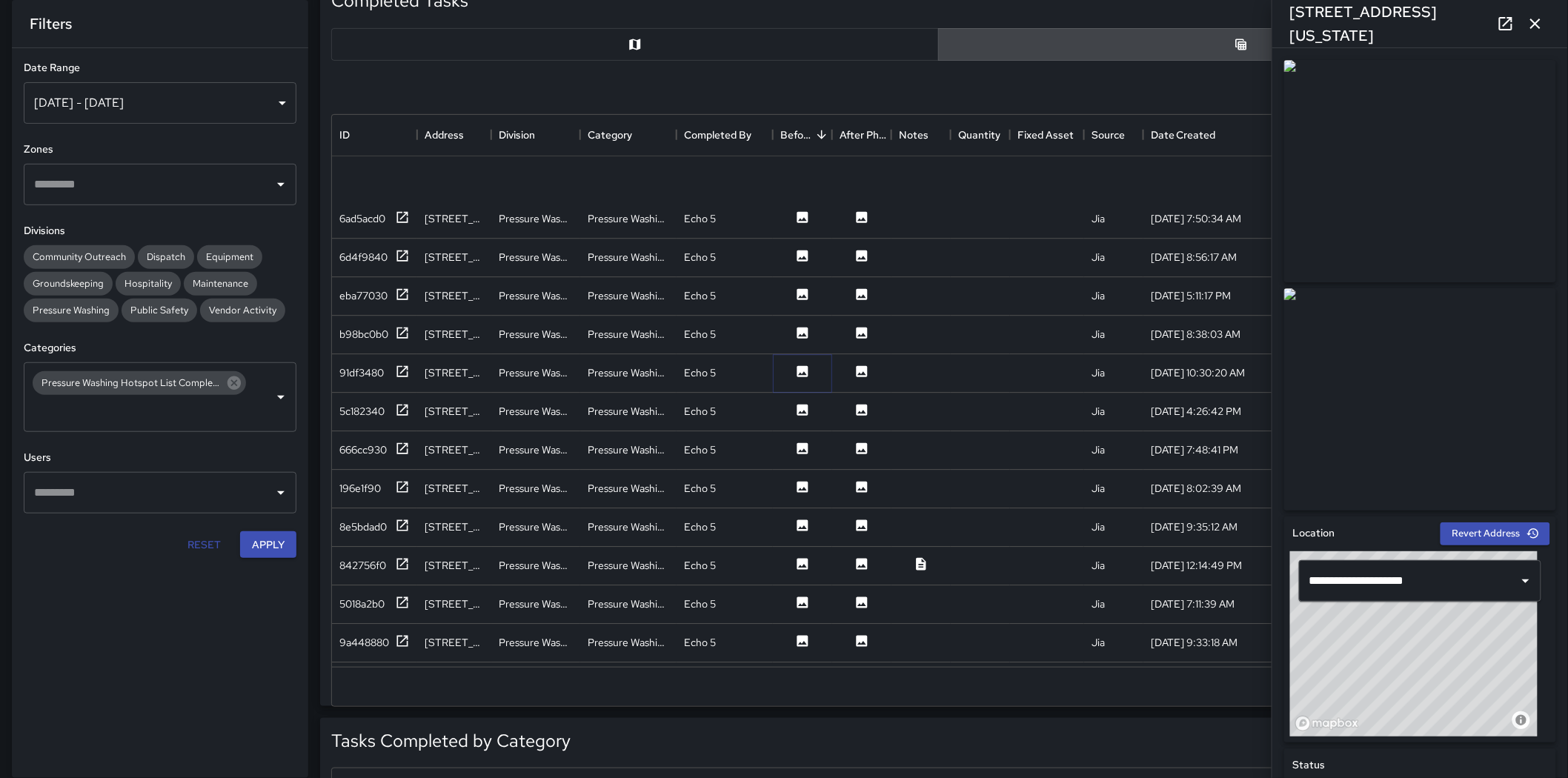 scroll, scrollTop: 1893, scrollLeft: 0, axis: vertical 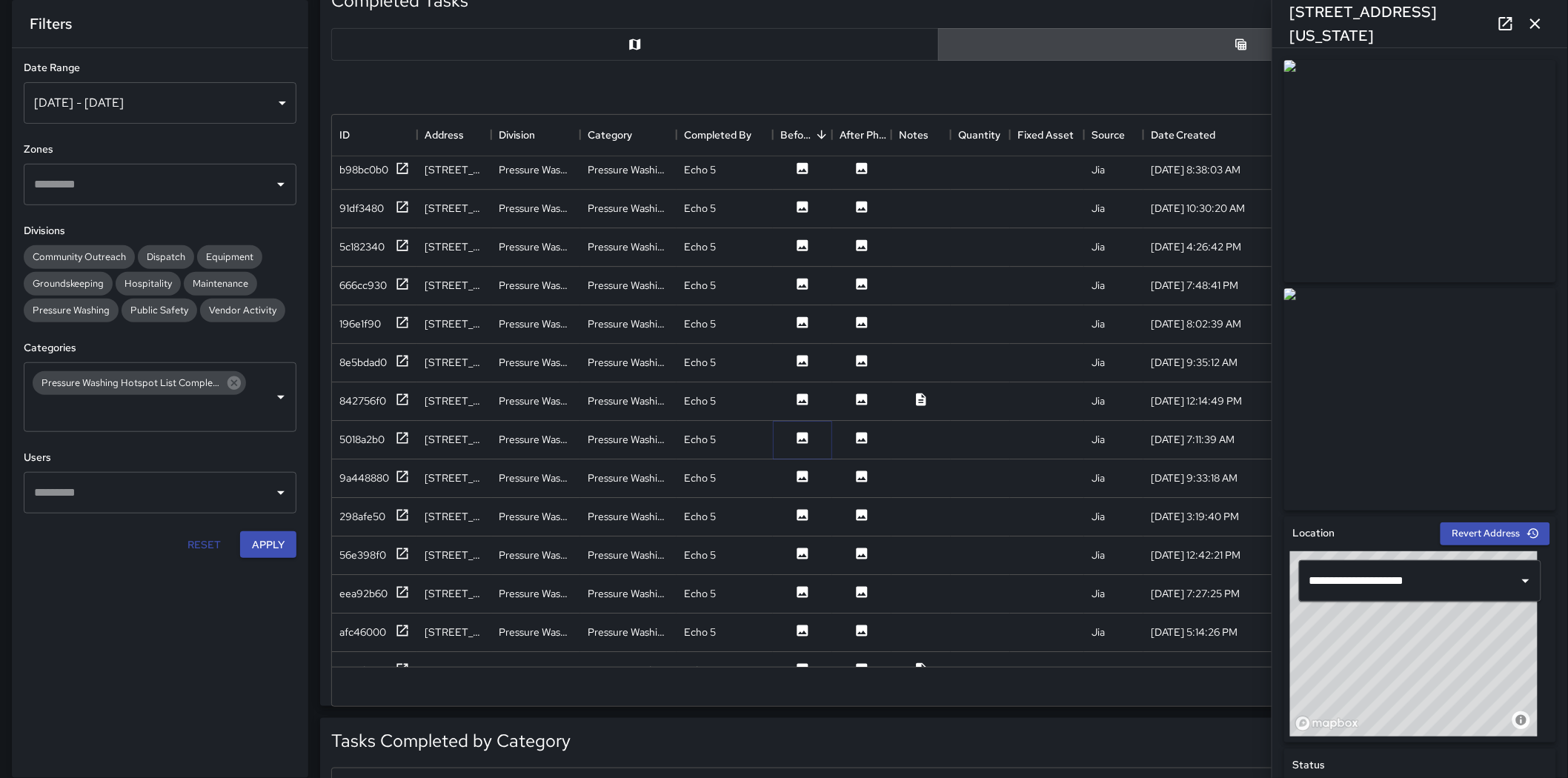click 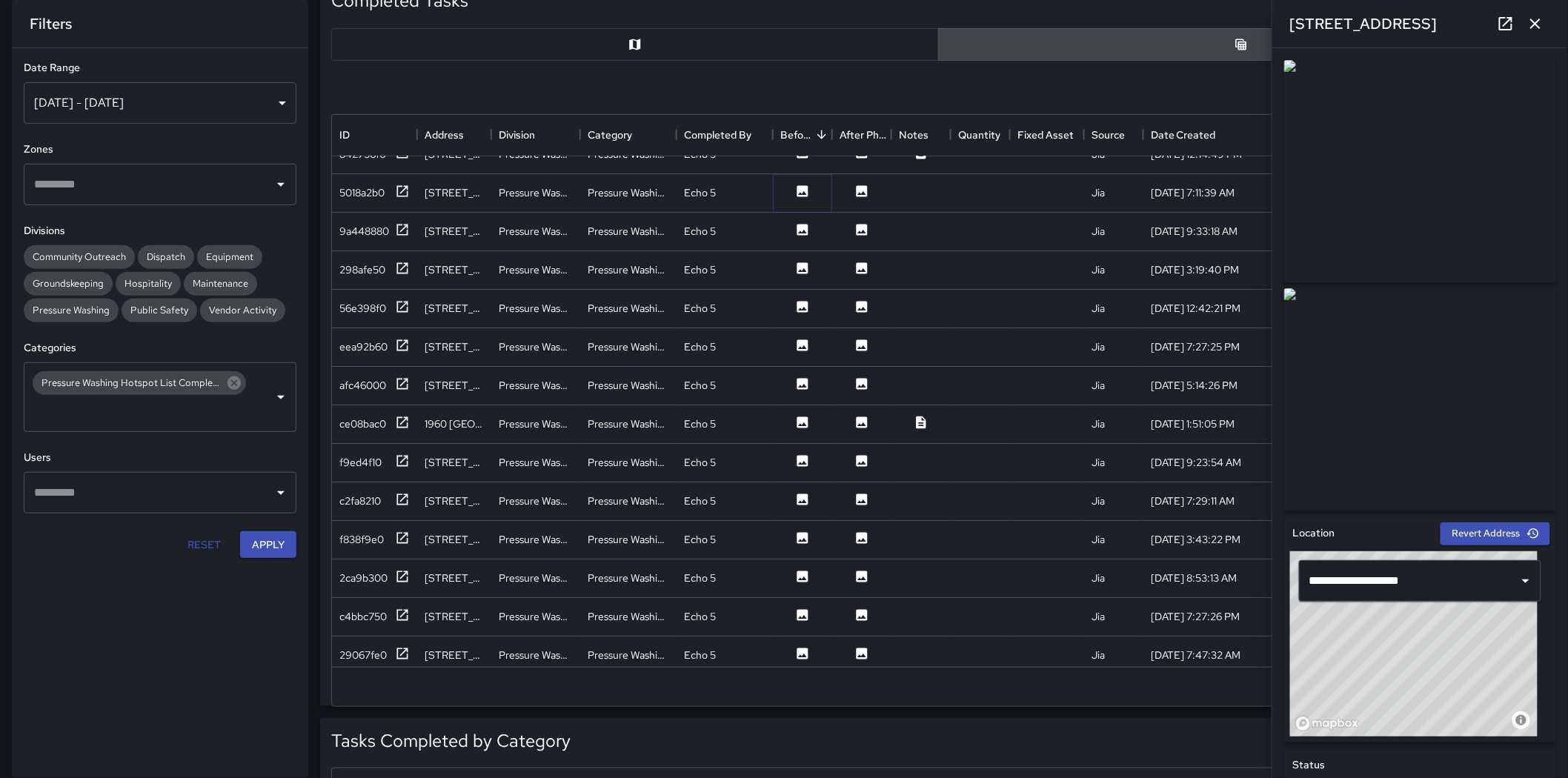 scroll, scrollTop: 2470, scrollLeft: 0, axis: vertical 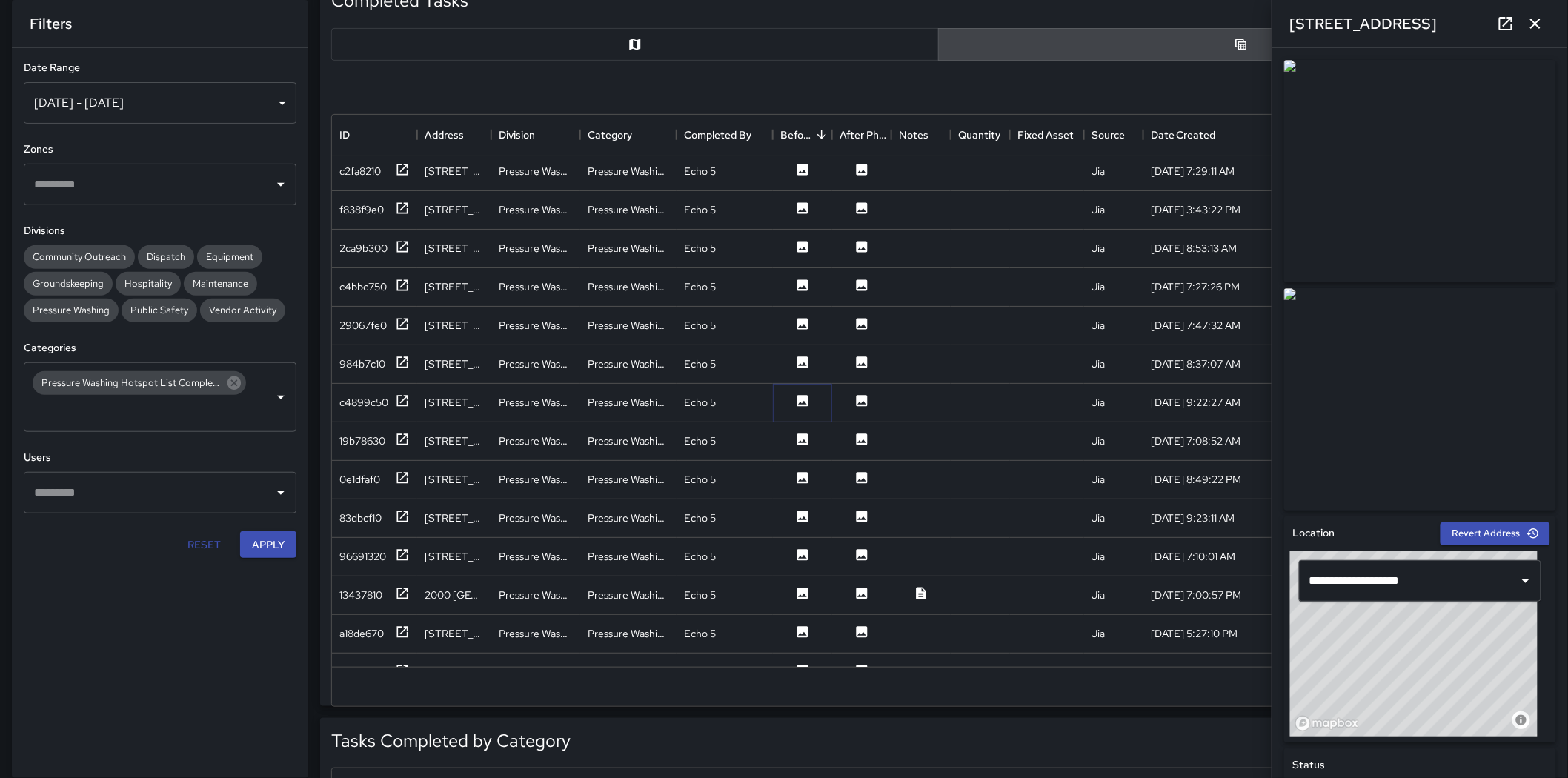 click 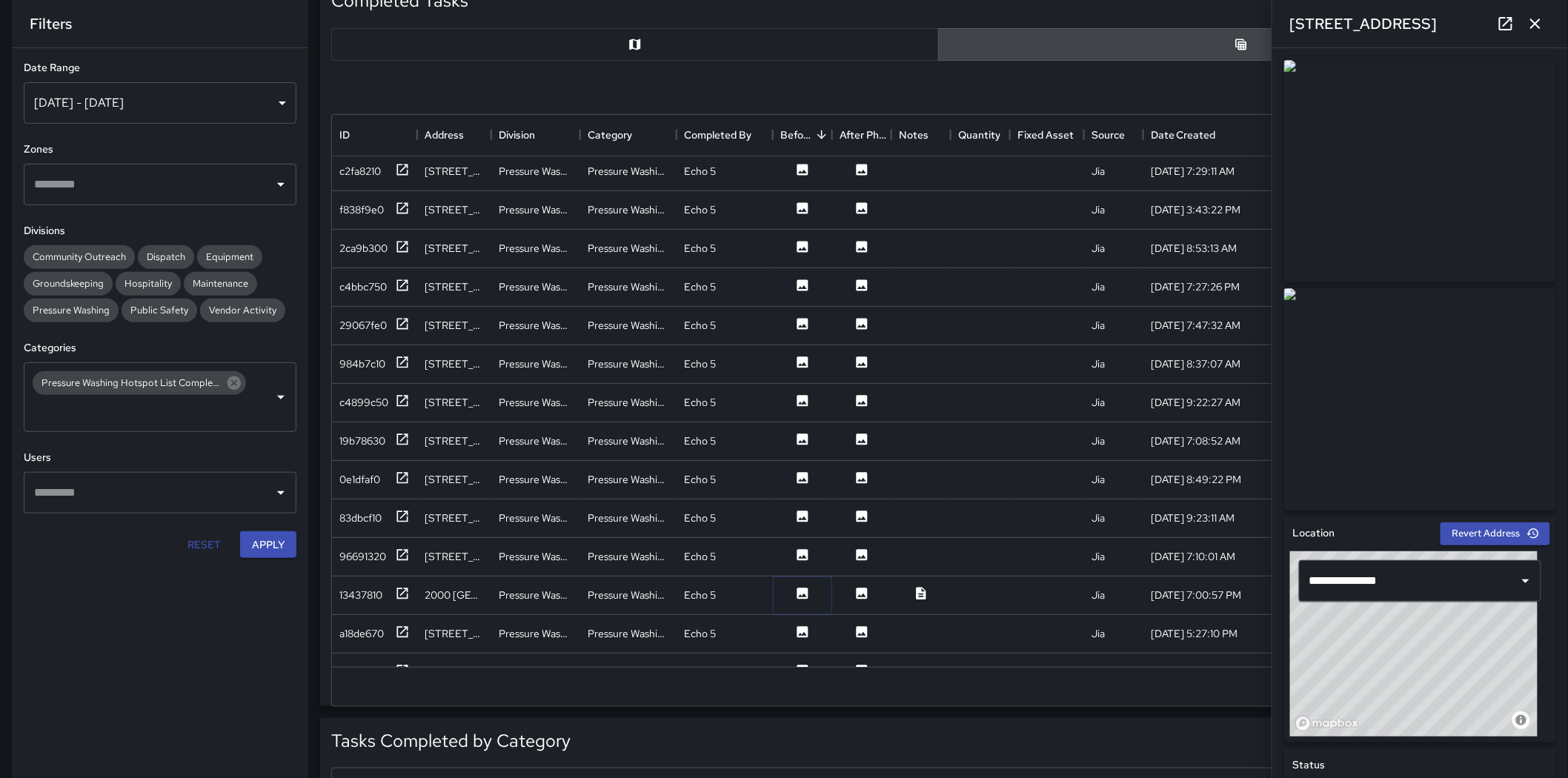 click 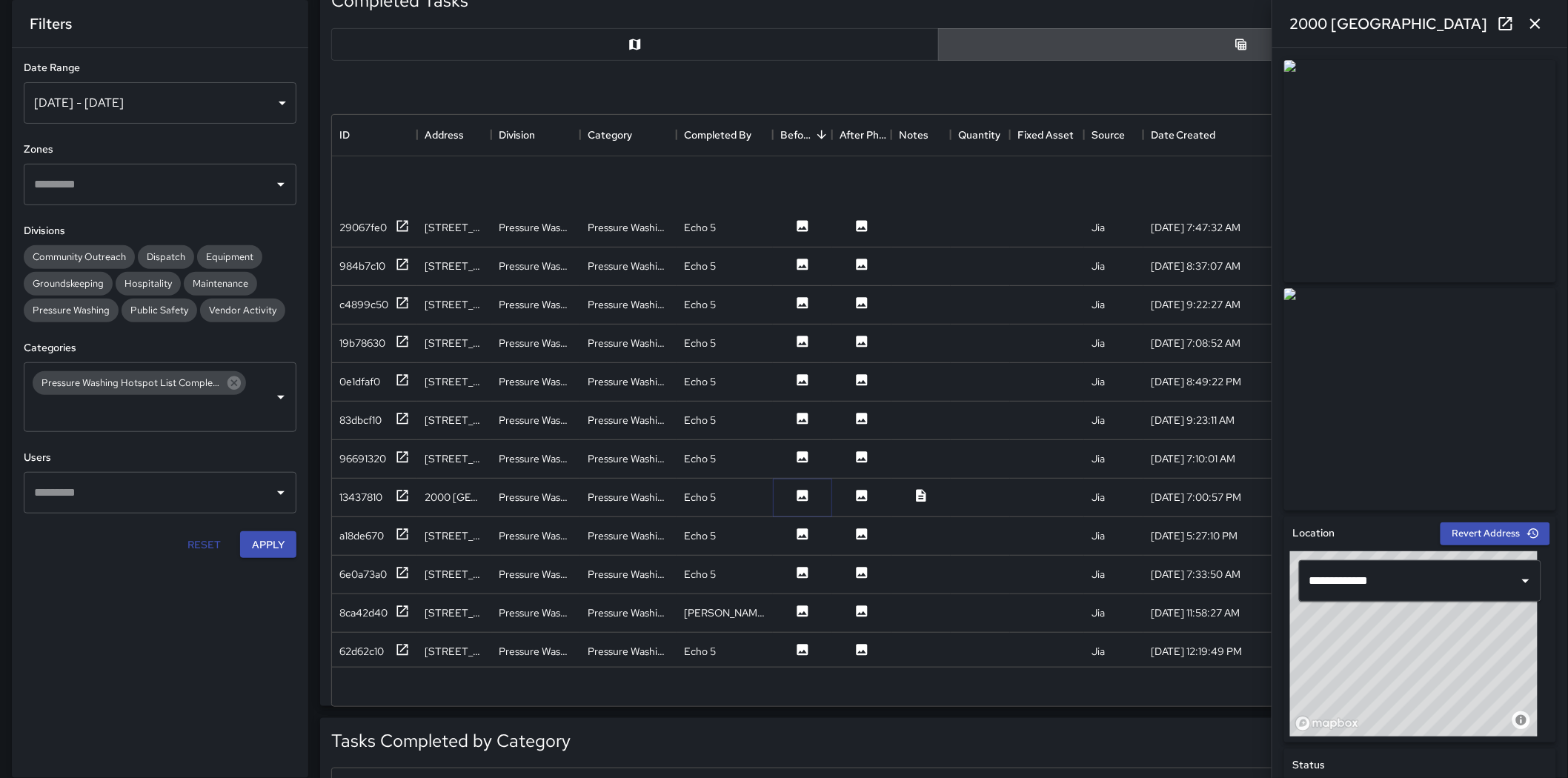 scroll, scrollTop: 2716, scrollLeft: 0, axis: vertical 